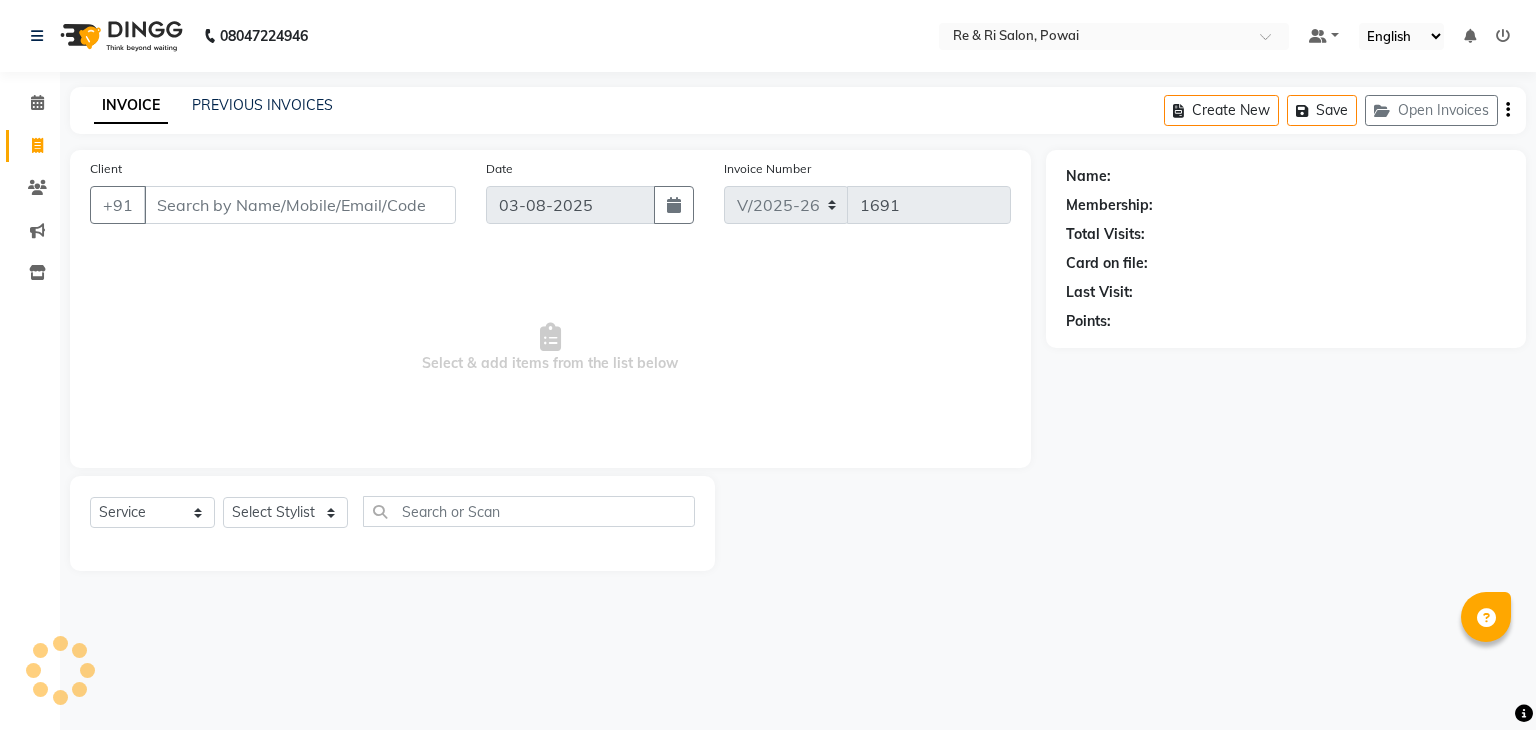 select on "5364" 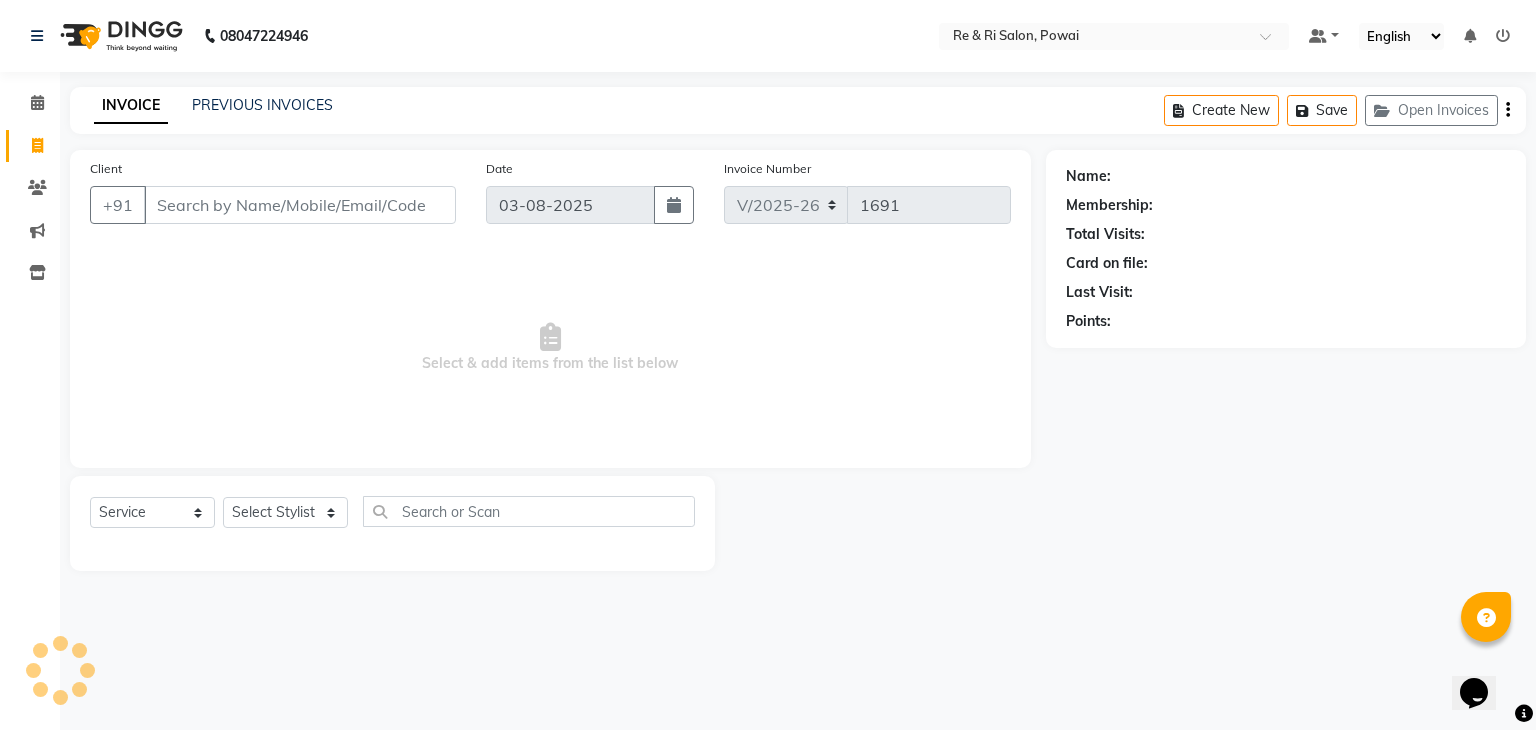 scroll, scrollTop: 0, scrollLeft: 0, axis: both 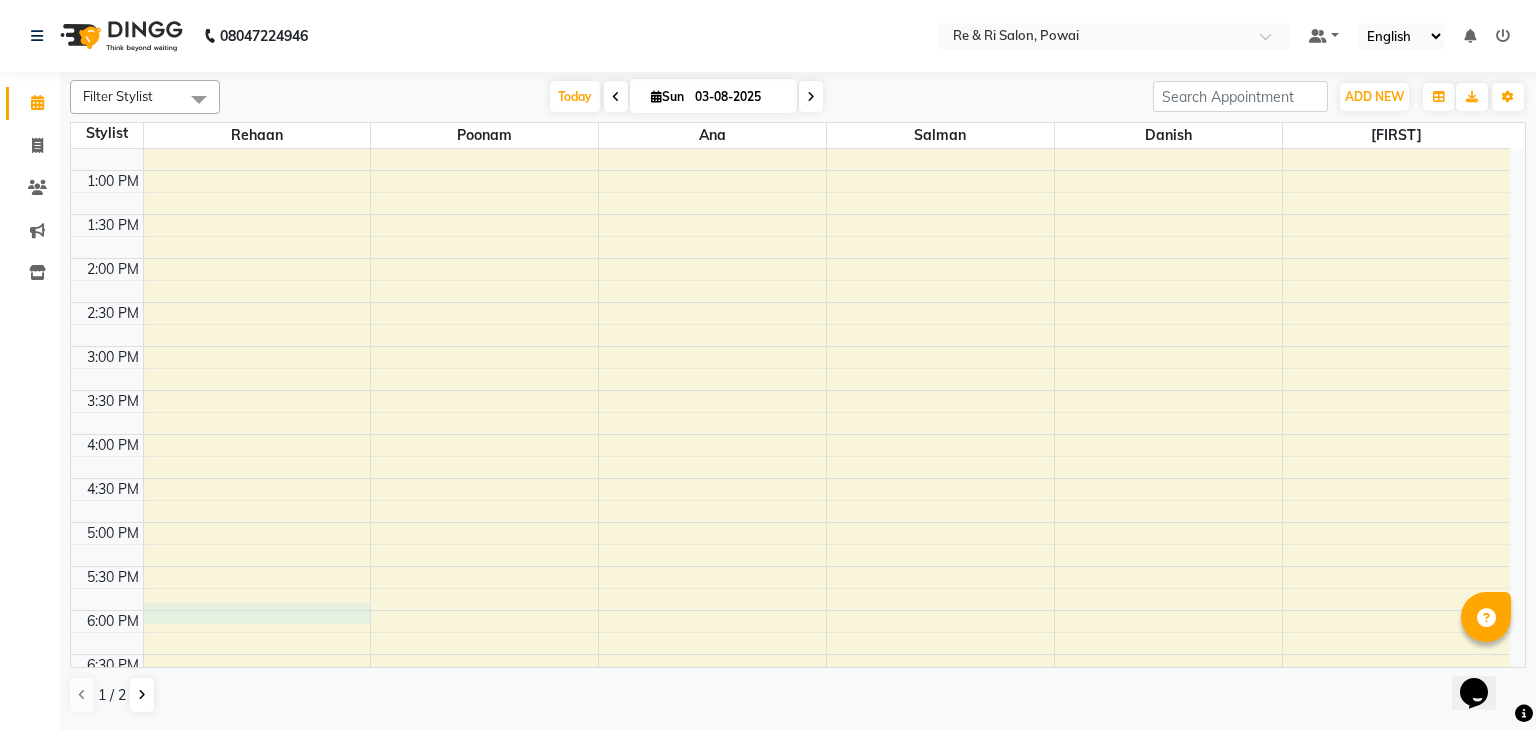 click on "[NAME], TK01, 09:55 AM-10:25 AM, Hair Cuts - Beard Trim             [NAME], TK04, 12:15 PM-12:45 PM, Hair Cuts - Haircut Male(No Wash )     [NAME], TK03, 09:00 AM-11:20 AM, Advance Facial - Puttying (Olly, Acne Prone Skin),o3+ detan     [NAME], TK02, 10:50 AM-11:20 AM, Thred Em' All - Eyebrow,Thred Em' All - Upper Lip/Chin/Forehead / Side Locks,     dr  [NAME], TK05, 10:55 AM-11:25 AM, Hair Cuts - Haircut Male(No Wash )     [NAME], TK01, 10:25 AM-10:55 AM, Massage - Head Massage     [NAME], TK06, 10:30 AM-11:30 AM, Hair Cuts - Haircut Male(No Wash ),Hair Cuts - Beard Trim" at bounding box center (790, 434) 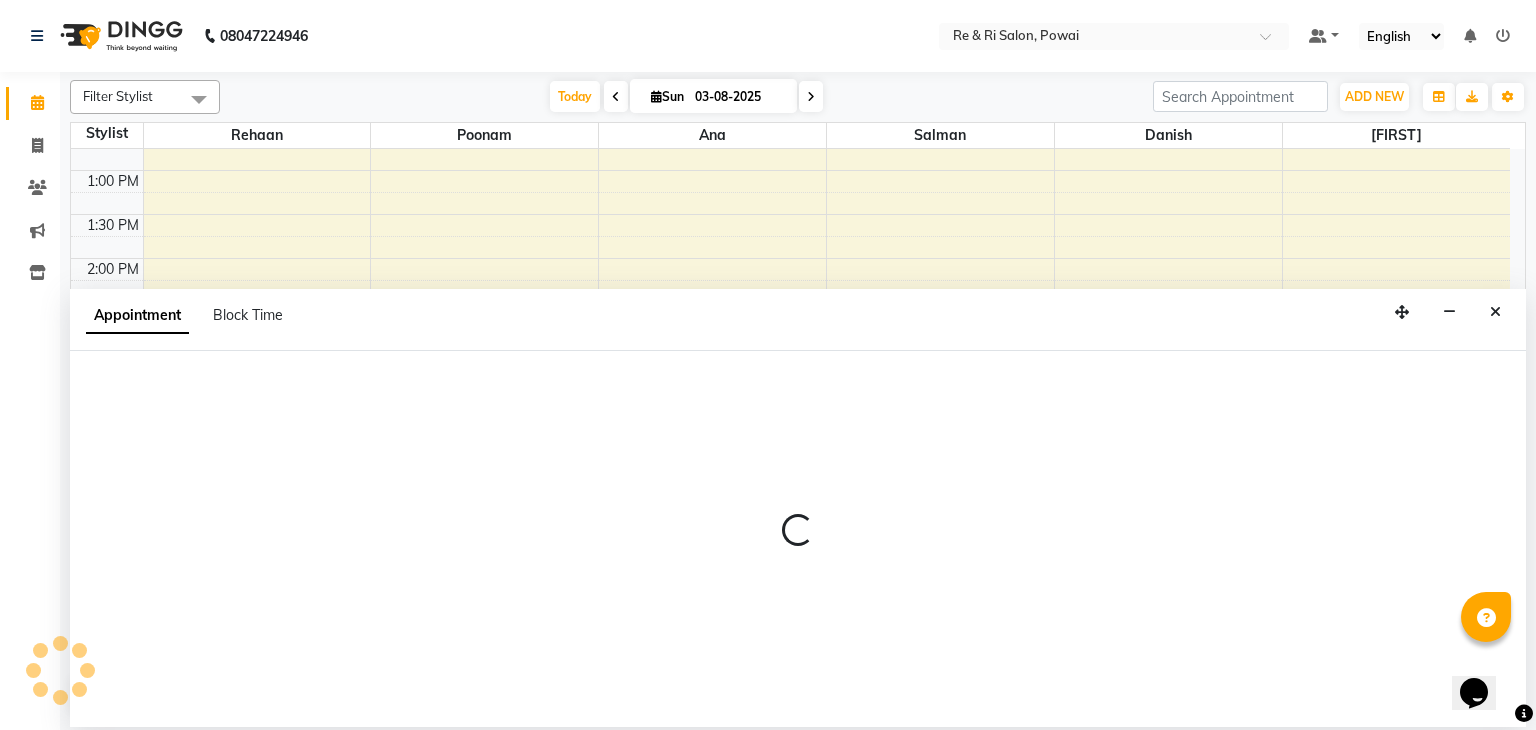 select on "35434" 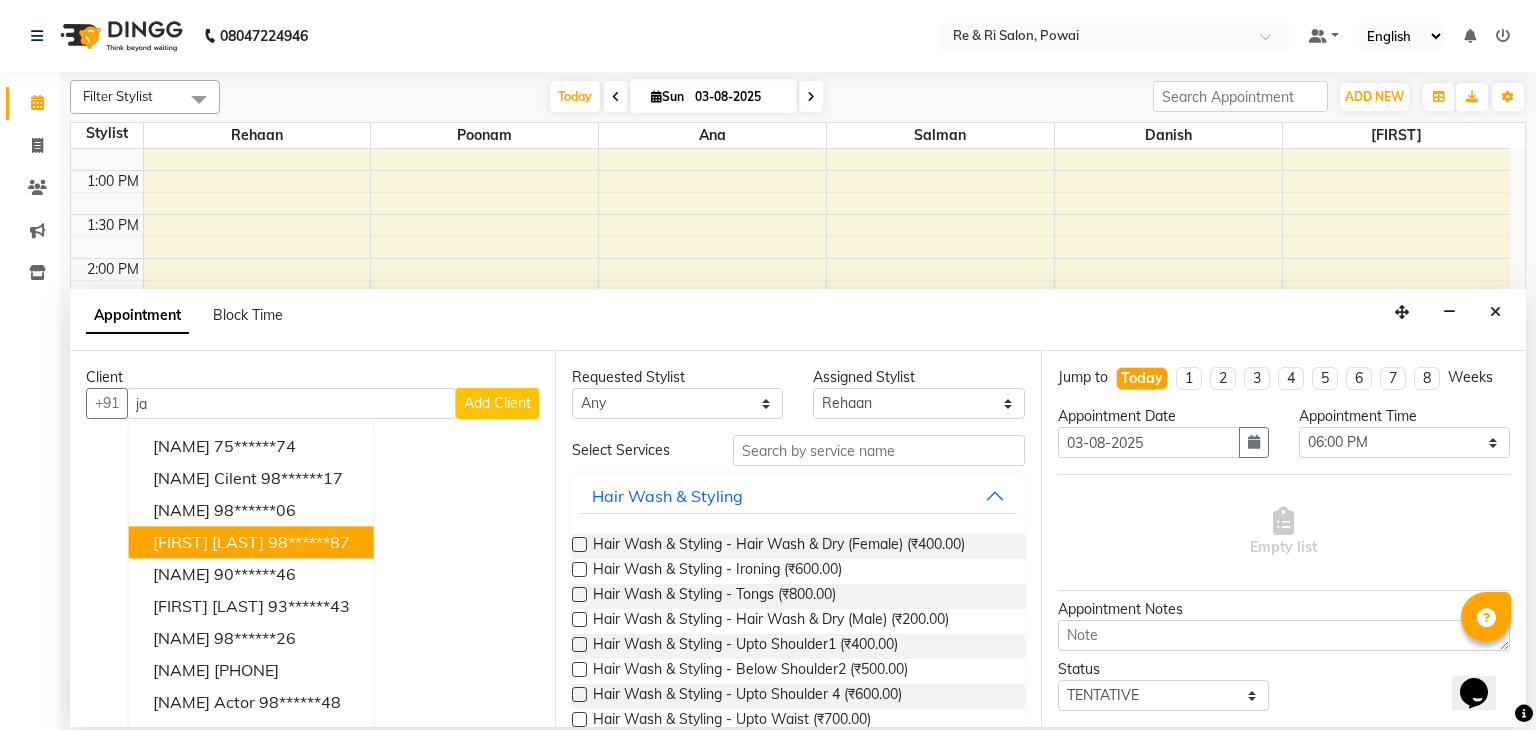 type on "j" 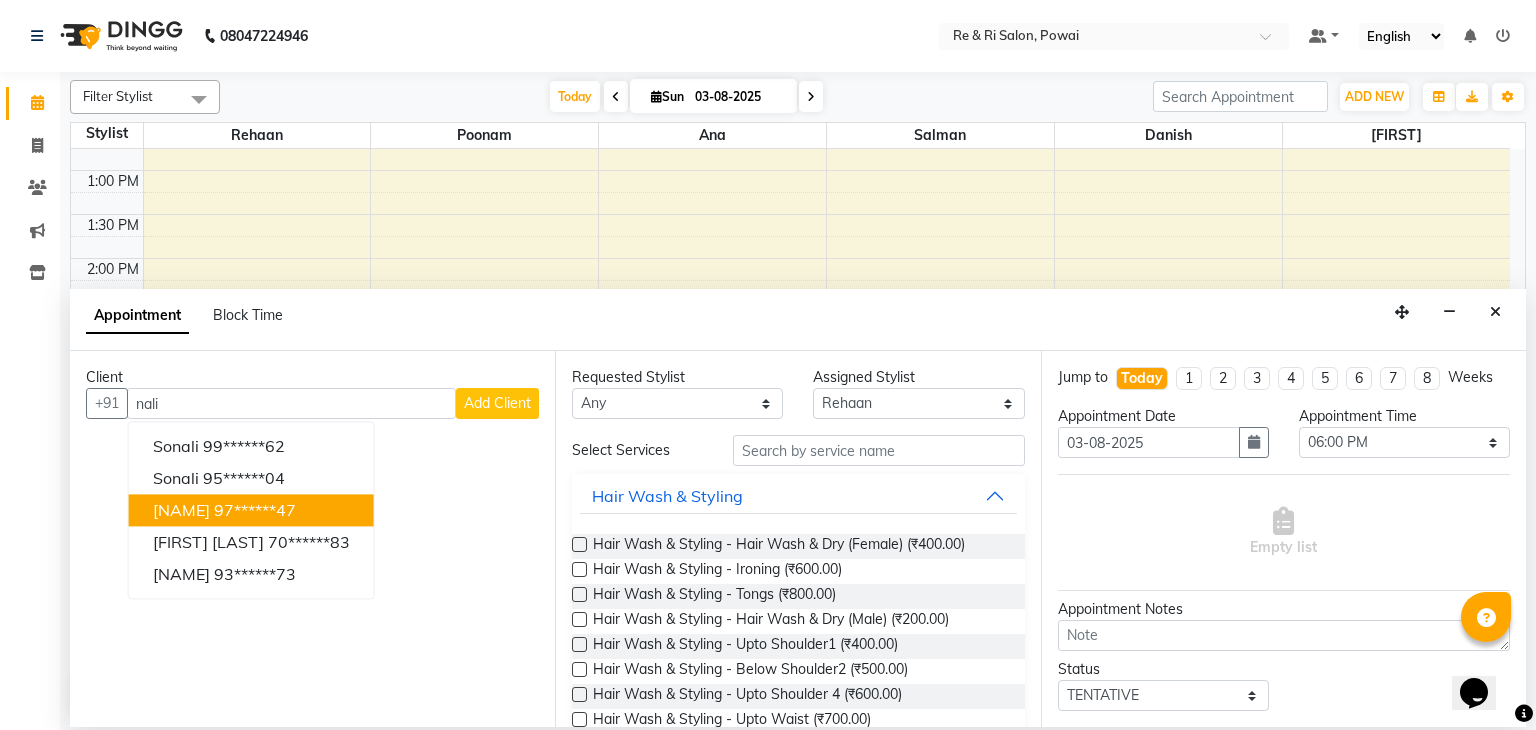 click on "97******47" at bounding box center [255, 511] 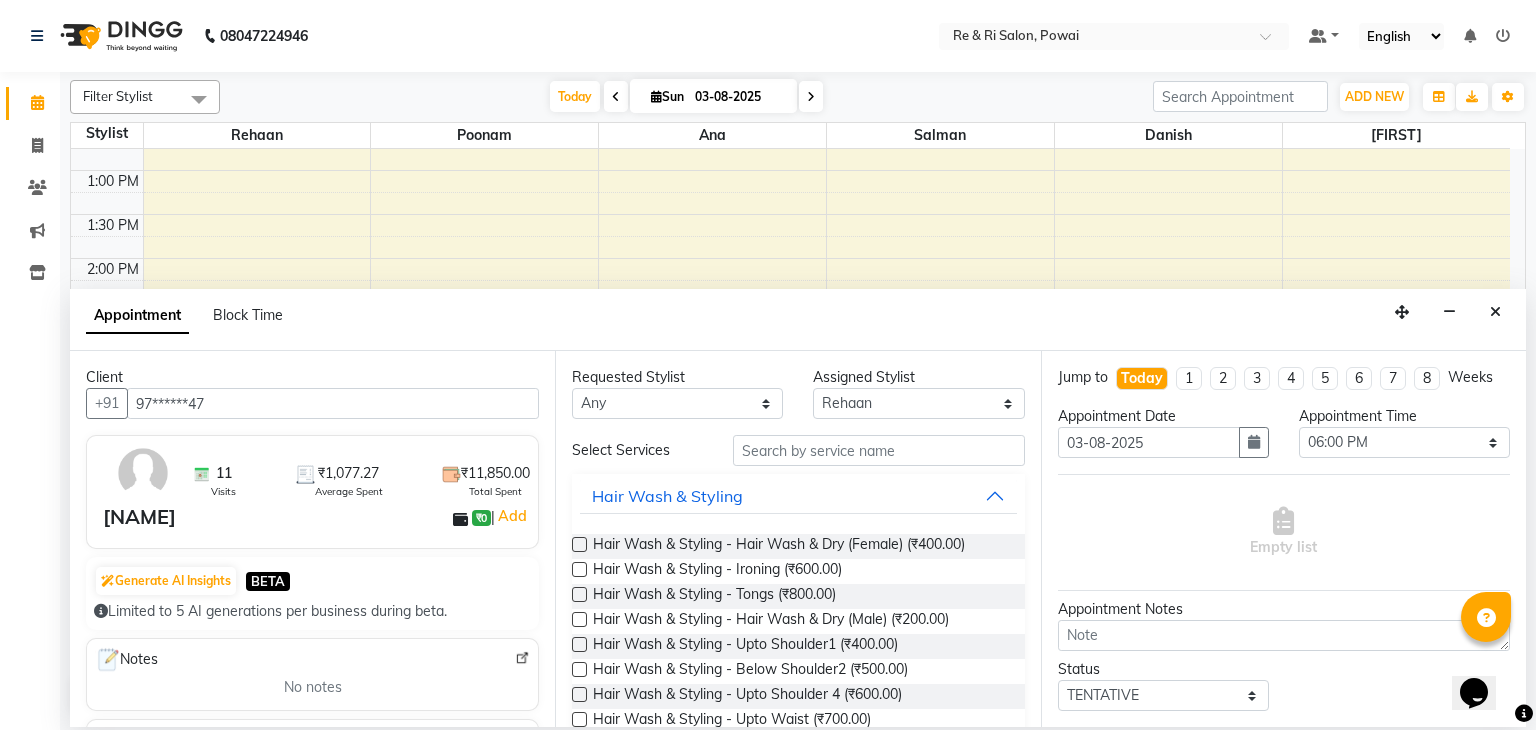 type on "97******47" 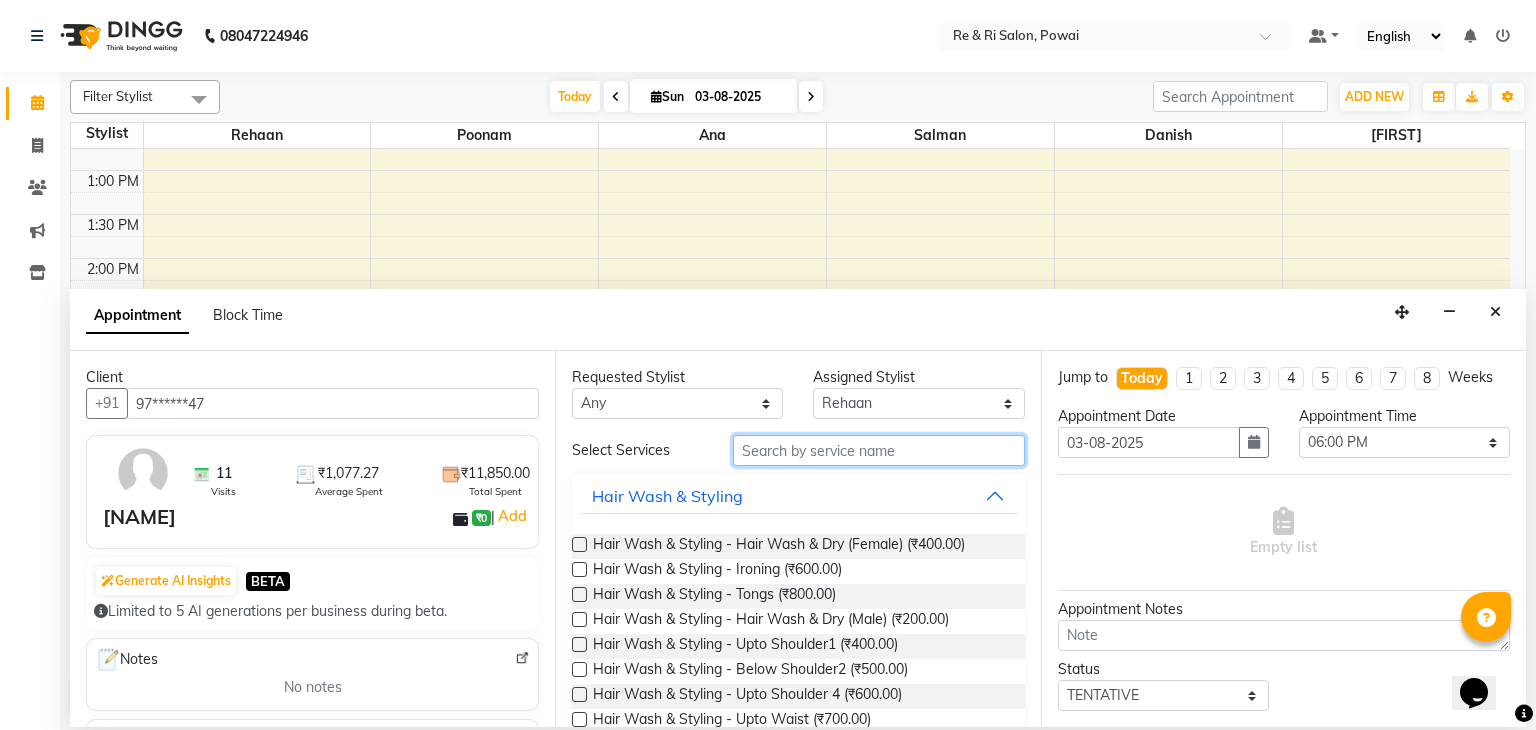 click at bounding box center (879, 450) 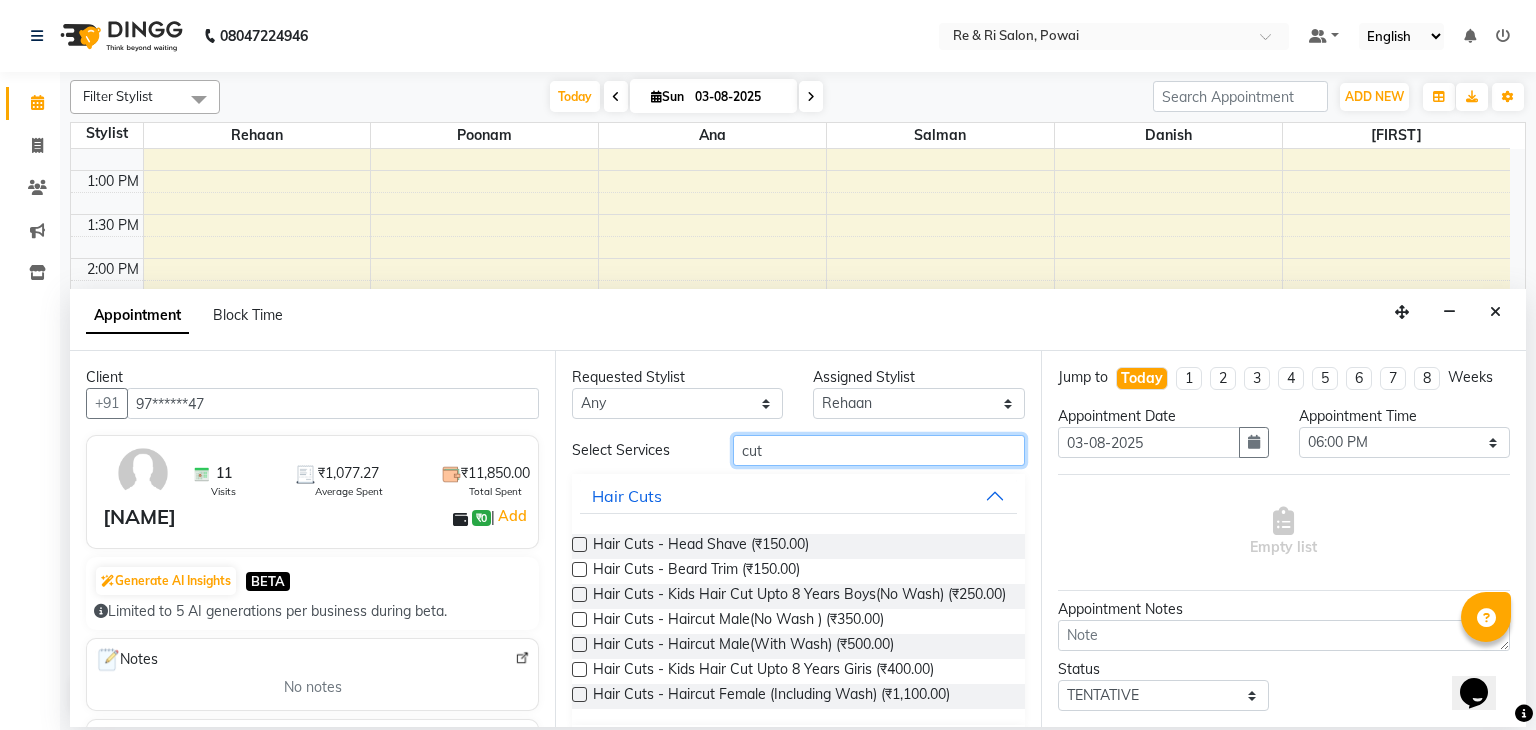 type on "cut" 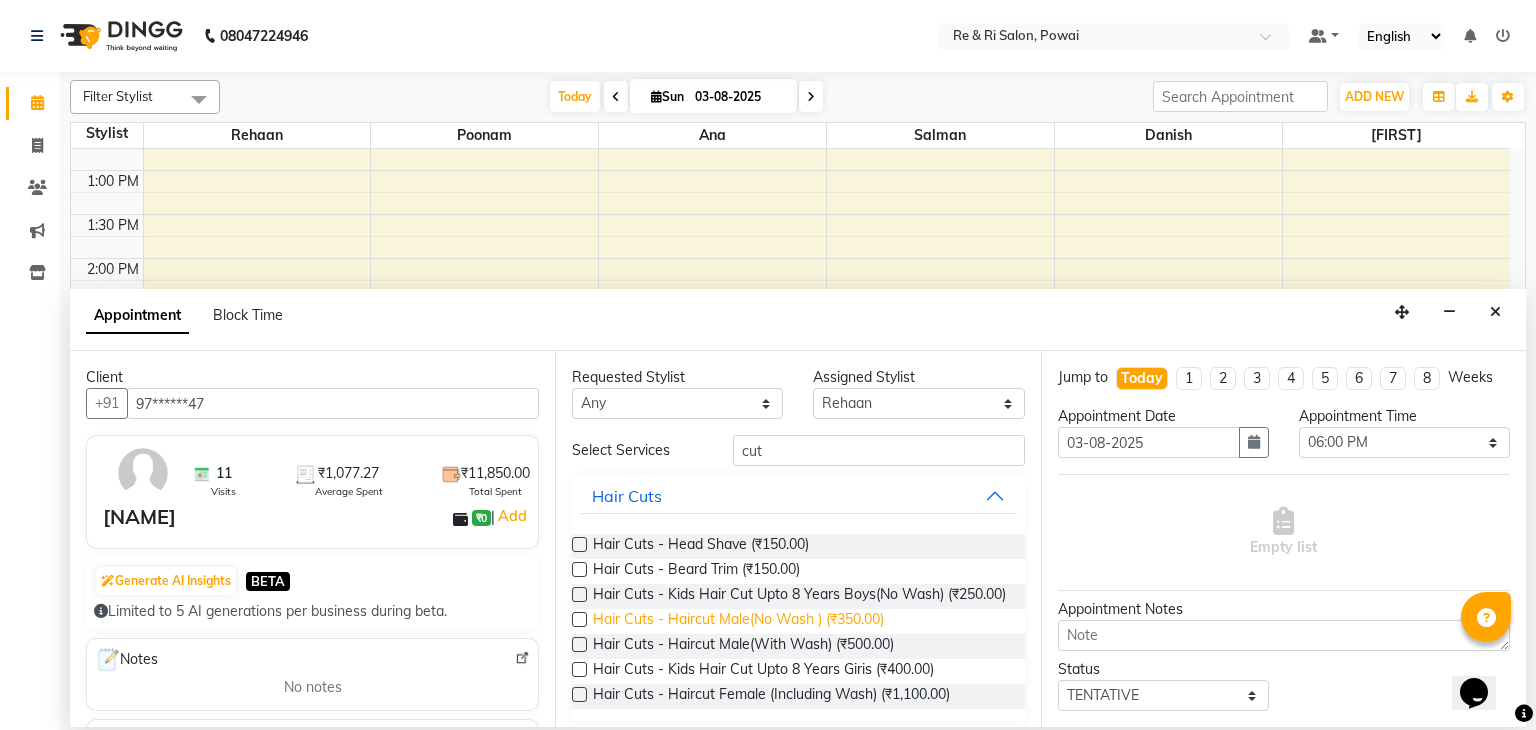 click on "Hair Cuts - Haircut Male(No Wash ) (₹350.00)" at bounding box center [738, 621] 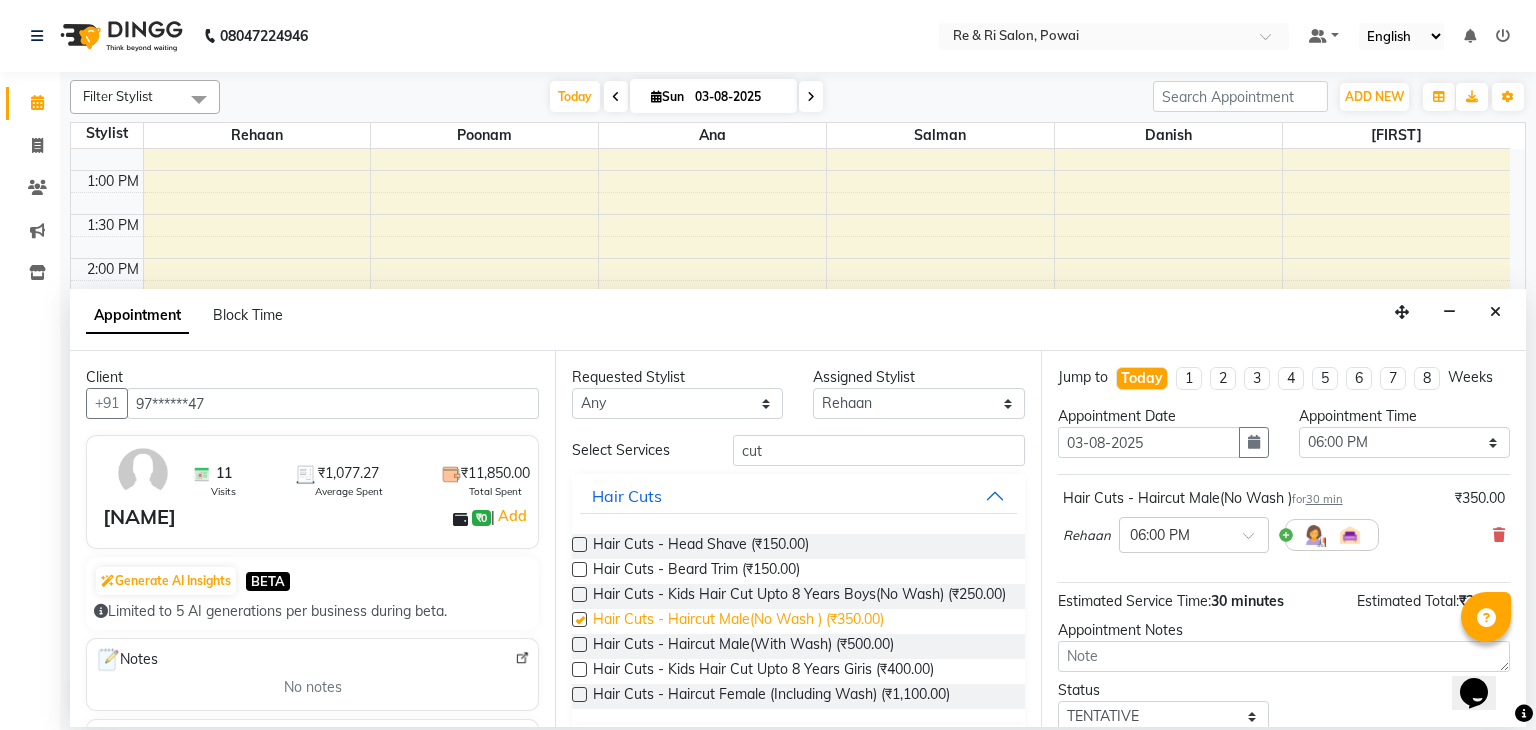 checkbox on "false" 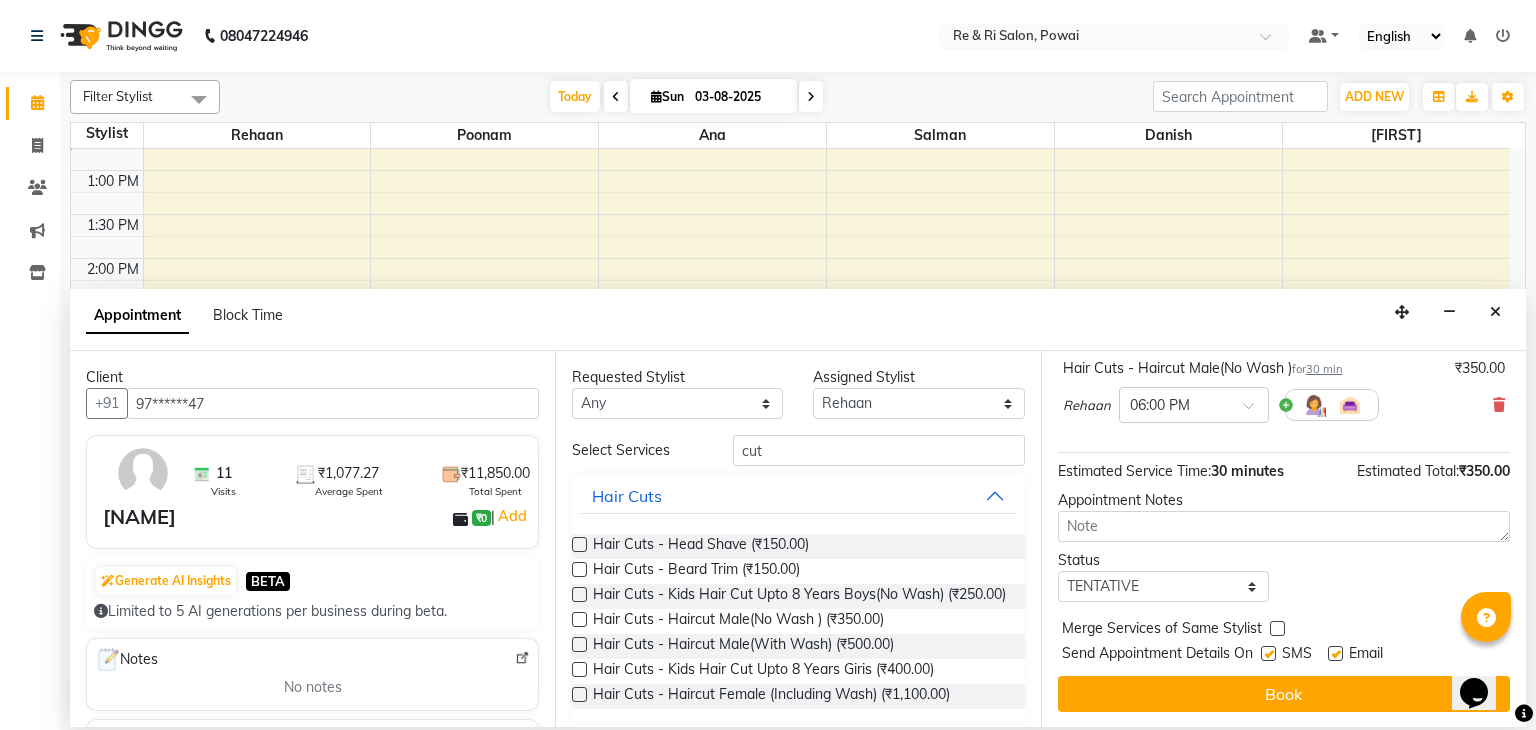 scroll, scrollTop: 129, scrollLeft: 0, axis: vertical 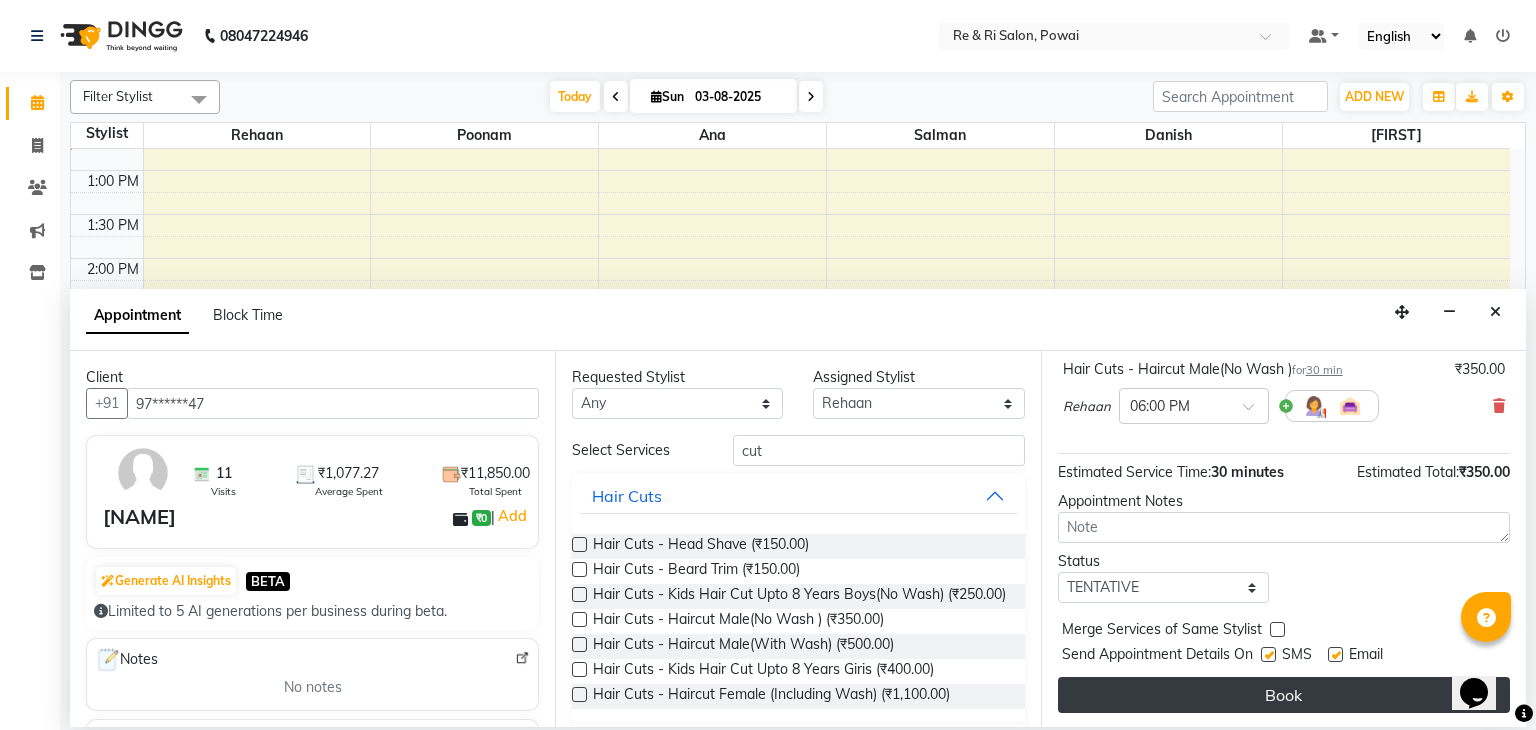 click on "Book" at bounding box center [1284, 695] 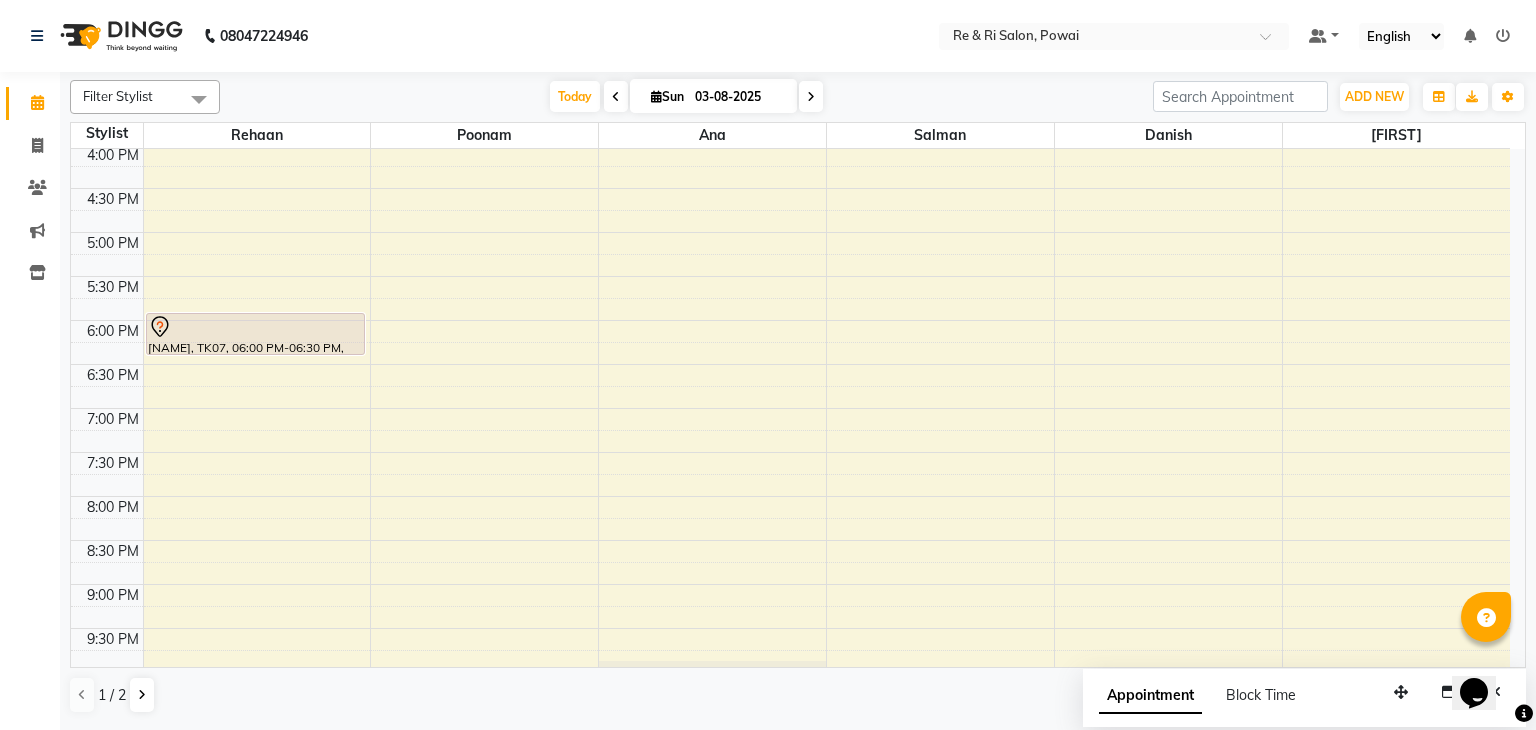 scroll, scrollTop: 710, scrollLeft: 0, axis: vertical 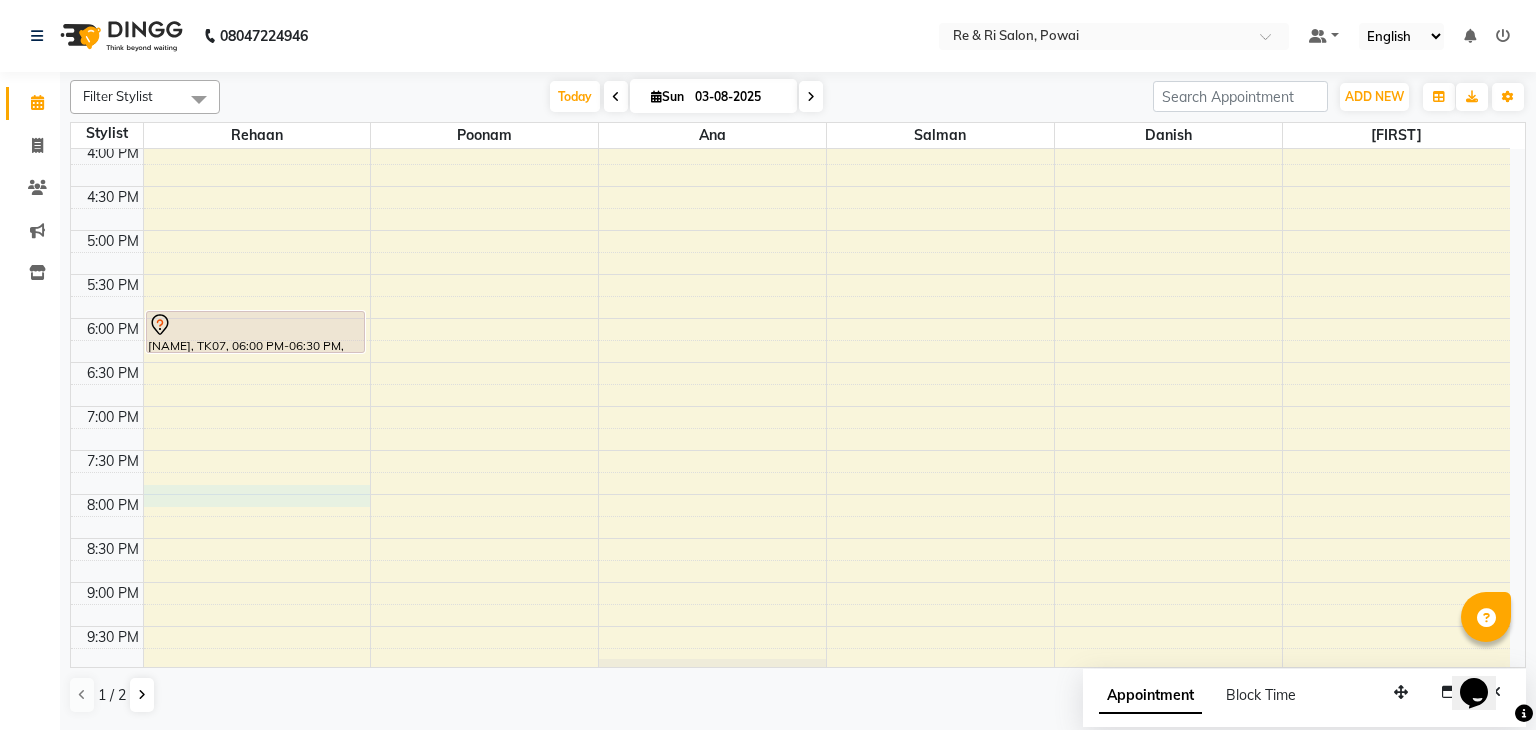 click on "[NAME], TK01, 09:55 AM-10:25 AM, Hair Cuts - Beard Trim             [NAME], TK04, 12:15 PM-12:45 PM, Hair Cuts - Haircut Male(No Wash )             [NAME], TK07, 06:00 PM-06:30 PM, Hair Cuts - Haircut Male(No Wash )     [NAME], TK03, 09:00 AM-11:20 AM, Advance Facial - Puttying (Olly, Acne Prone Skin),o3+ detan     [NAME], TK02, 10:50 AM-11:20 AM, Thred Em' All - Eyebrow,Thred Em' All - Upper Lip/Chin/Forehead / Side Locks,     dr  [NAME], TK05, 10:55 AM-11:25 AM, Hair Cuts - Haircut Male(No Wash )     [NAME], TK01, 10:25 AM-10:55 AM, Massage - Head Massage     [NAME], TK06, 10:30 AM-11:30 AM, Hair Cuts - Haircut Male(No Wash ),Hair Cuts - Beard Trim" at bounding box center [790, 142] 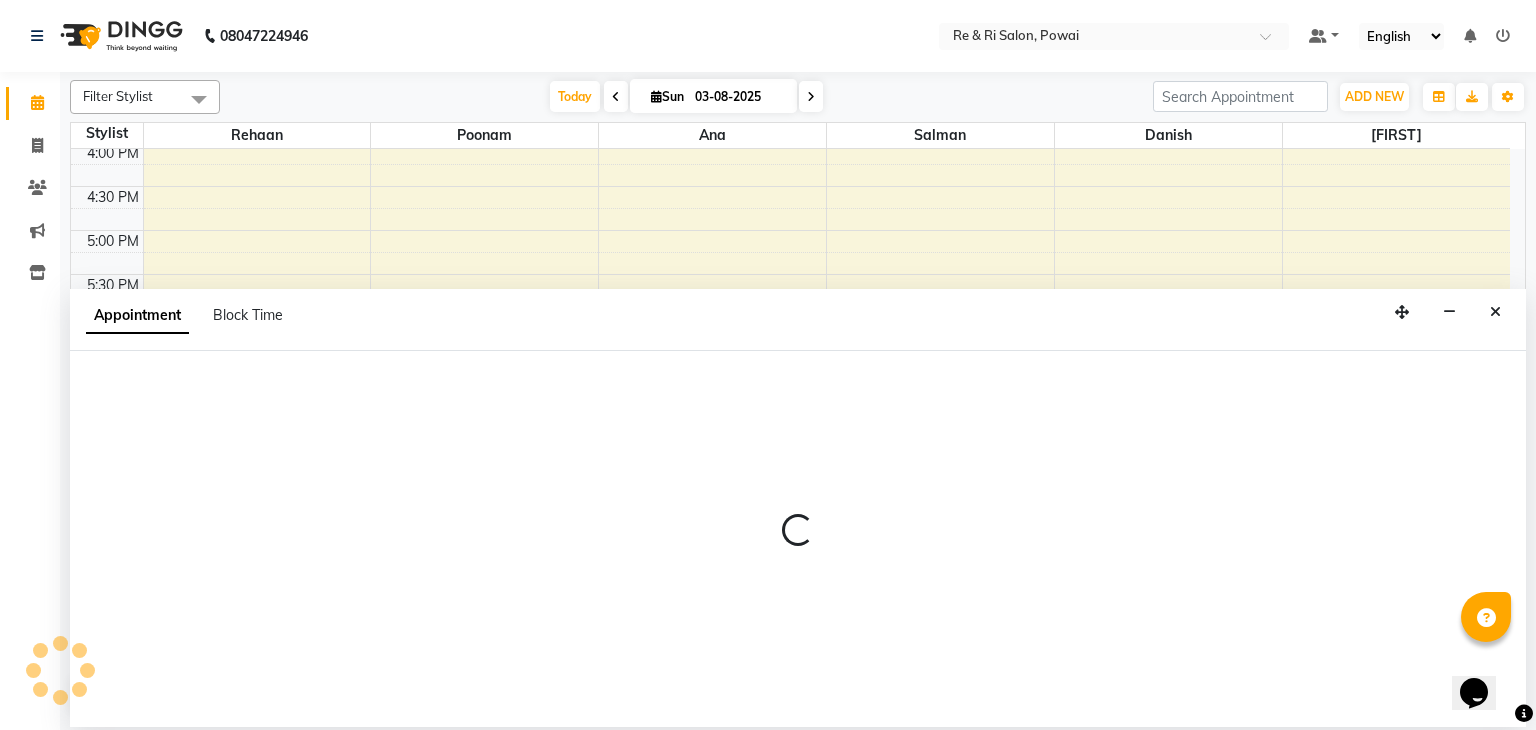 select on "35434" 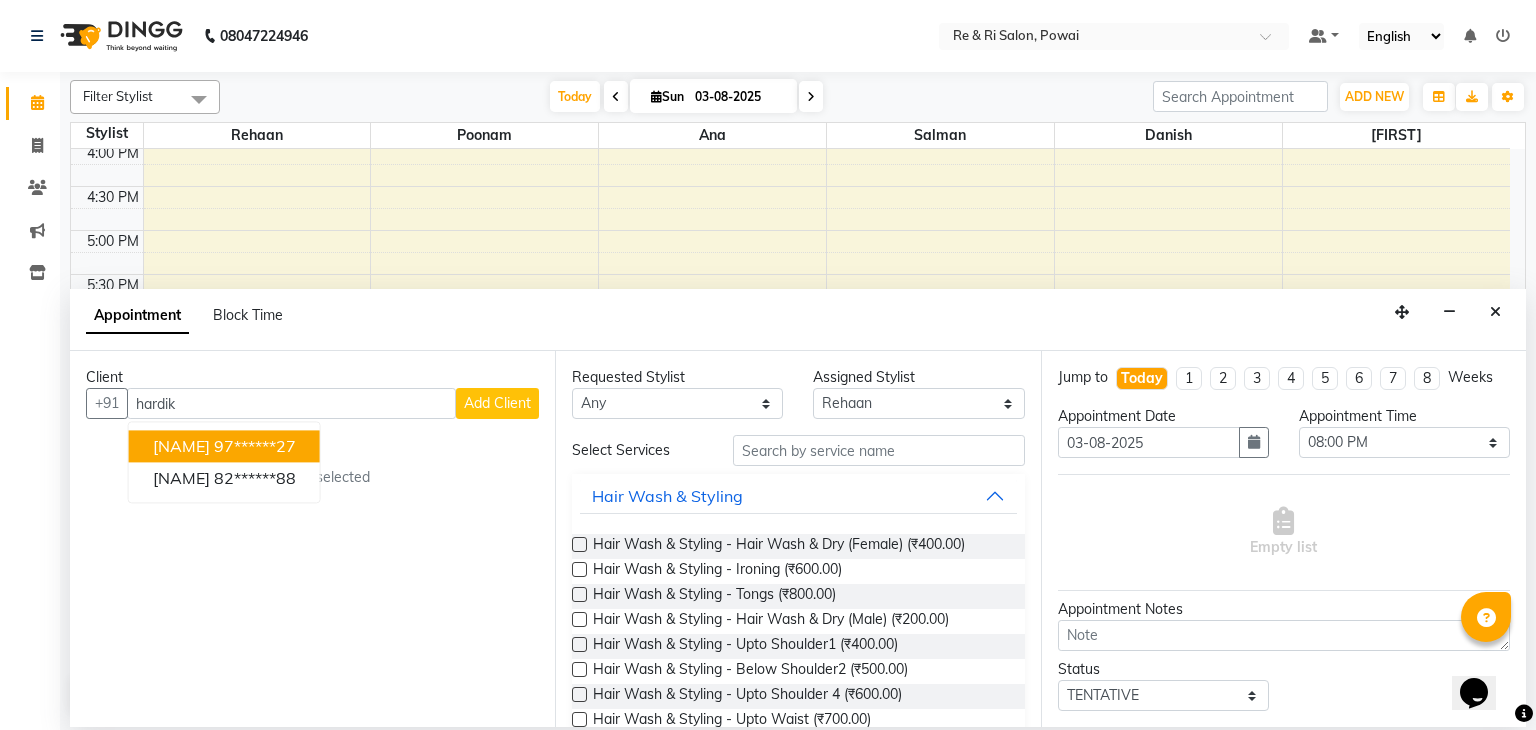 click on "97******27" at bounding box center (255, 447) 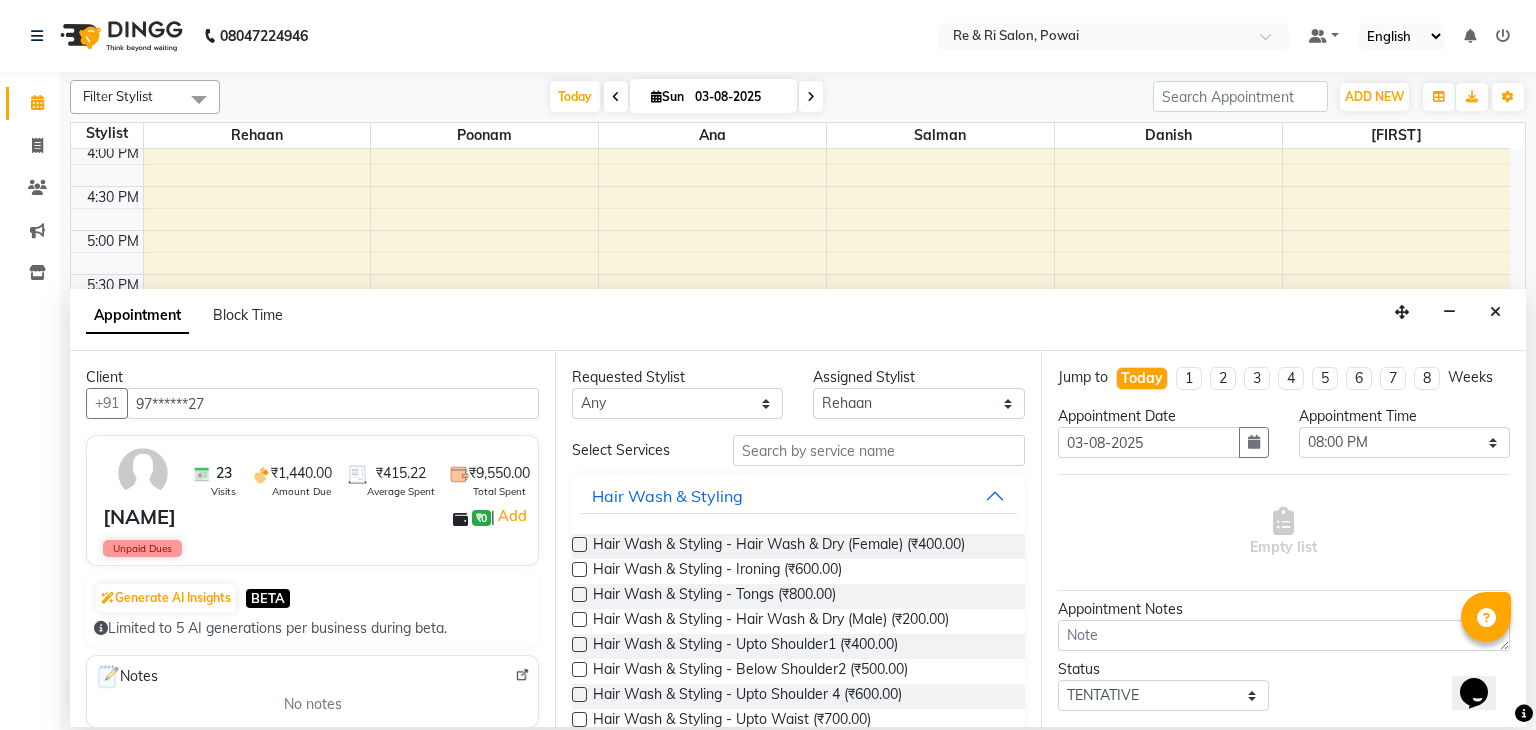 type on "97******27" 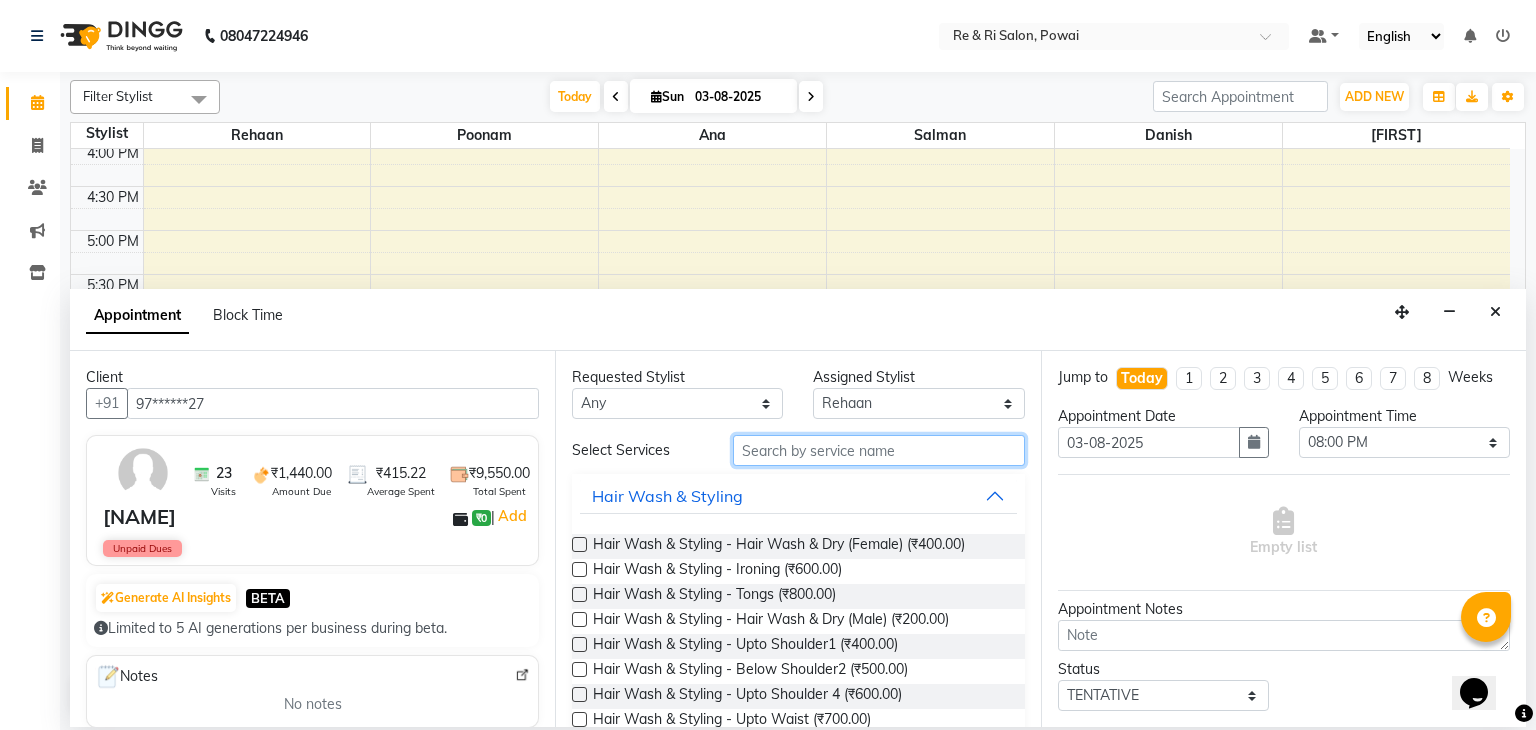 click at bounding box center (879, 450) 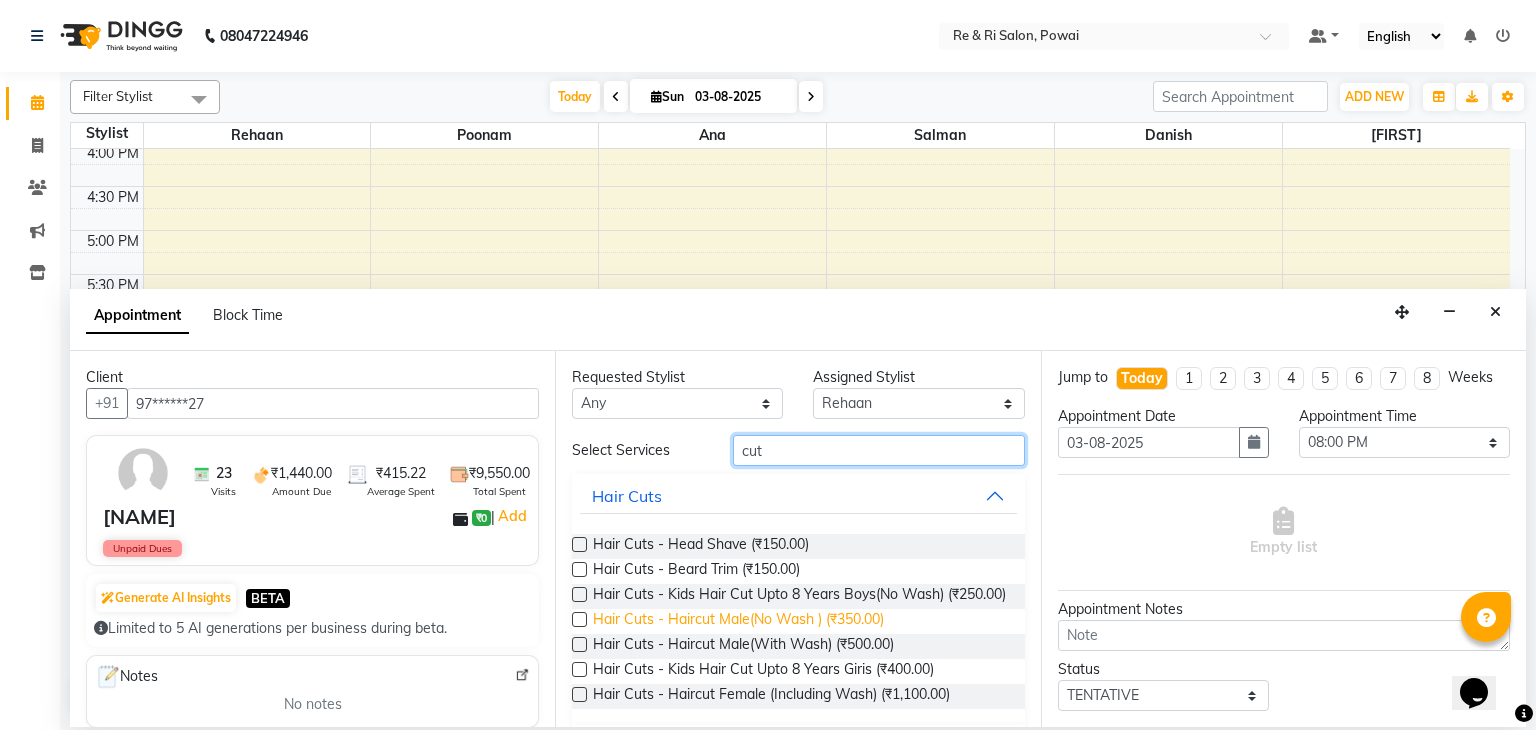 type on "cut" 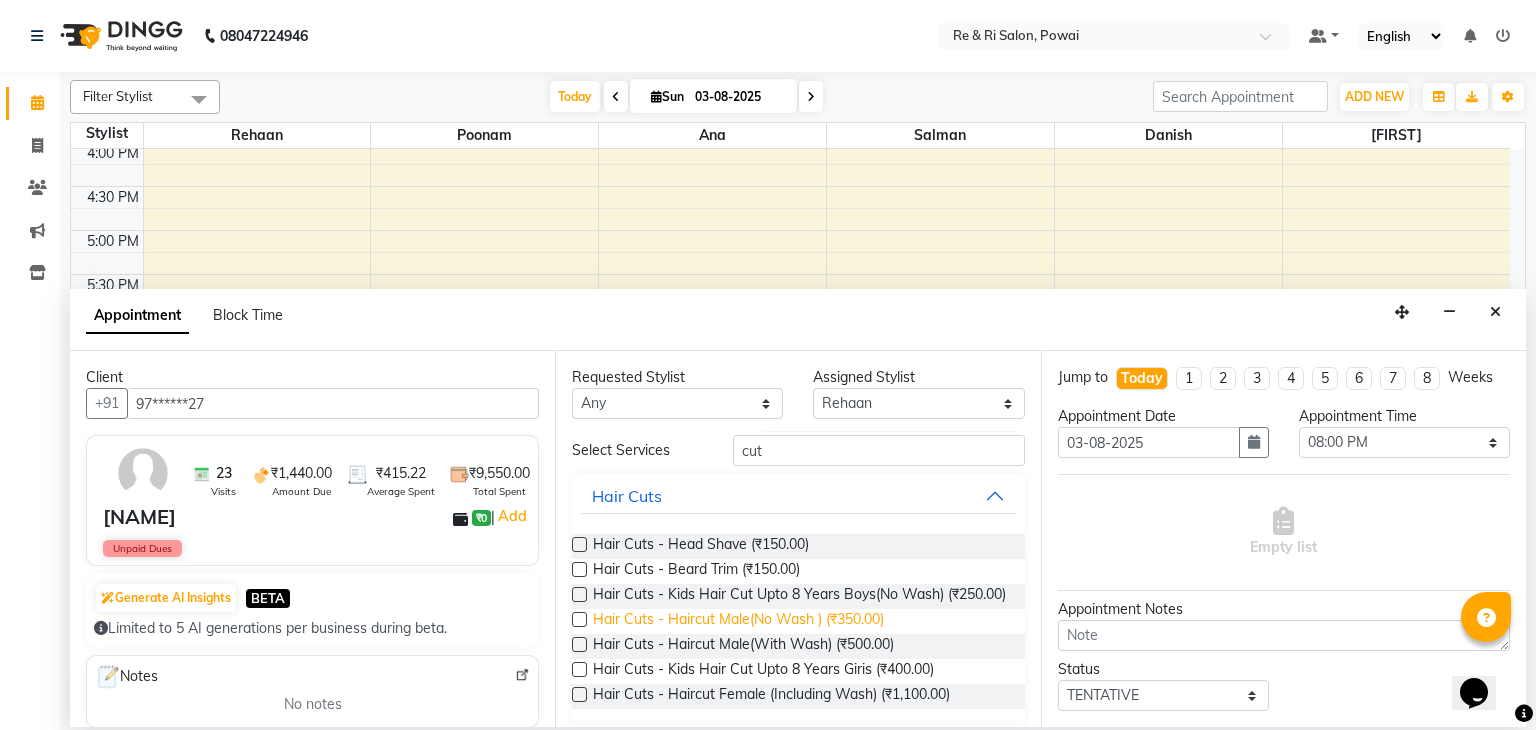 click on "Hair Cuts - Haircut Male(No Wash ) (₹350.00)" at bounding box center (738, 621) 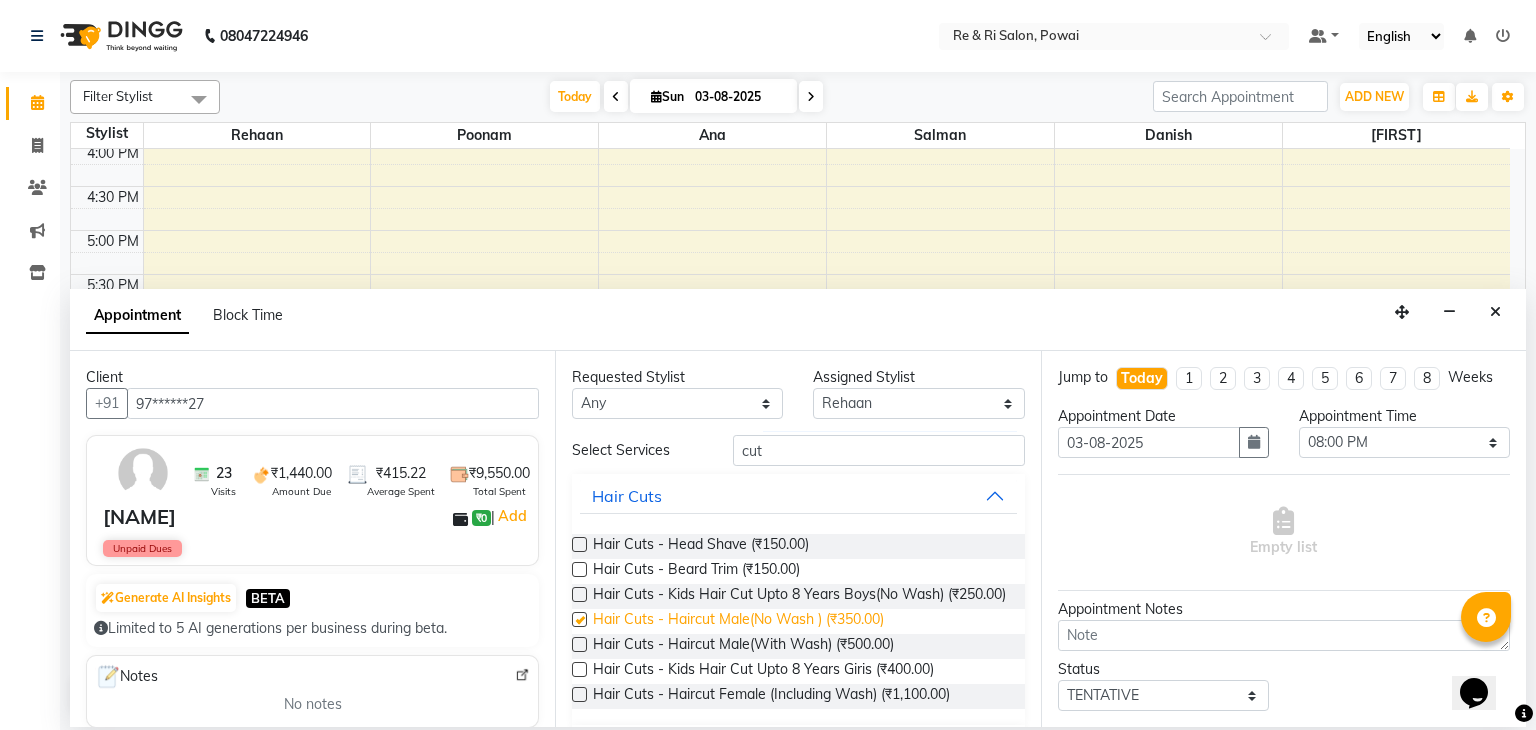 checkbox on "false" 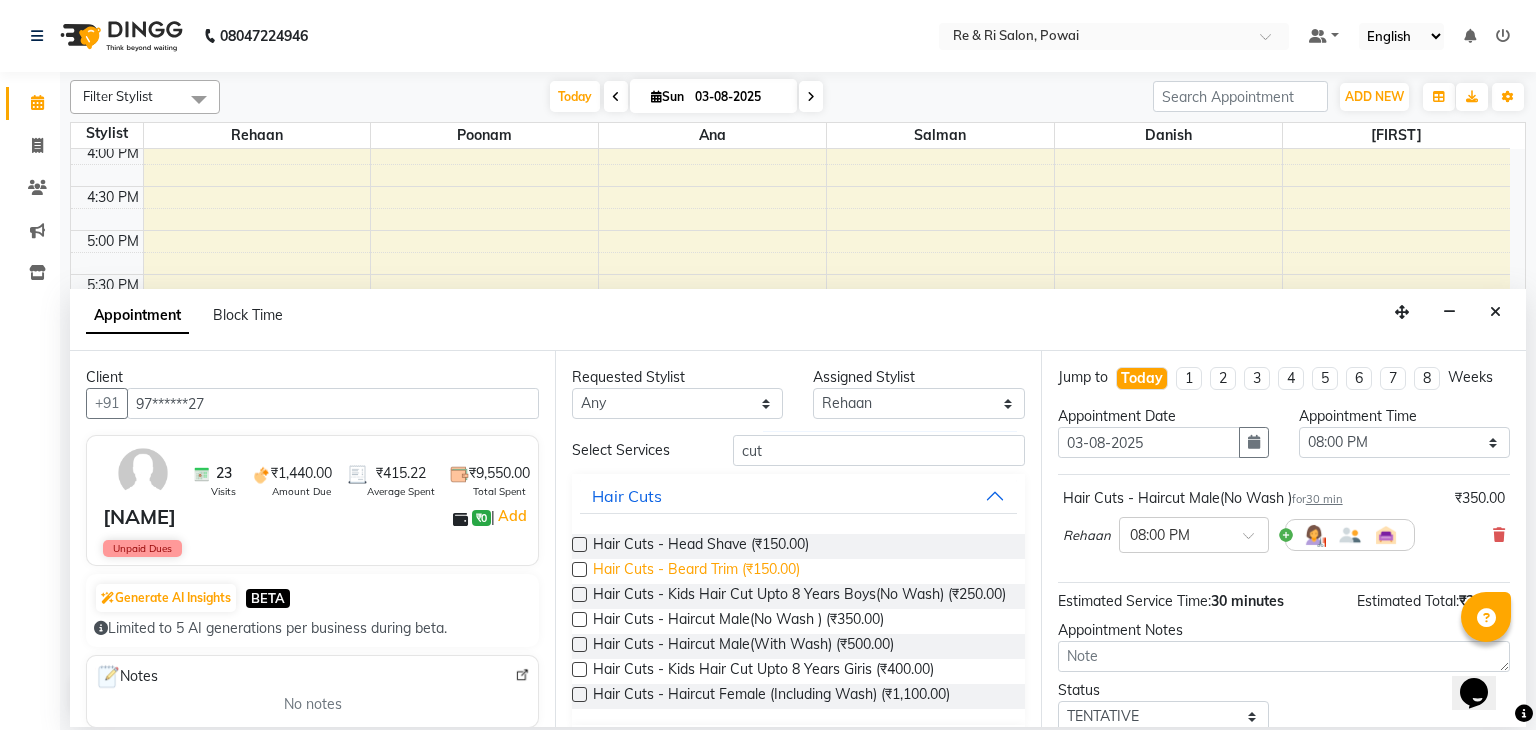 click on "Hair Cuts - Beard Trim (₹150.00)" at bounding box center (696, 571) 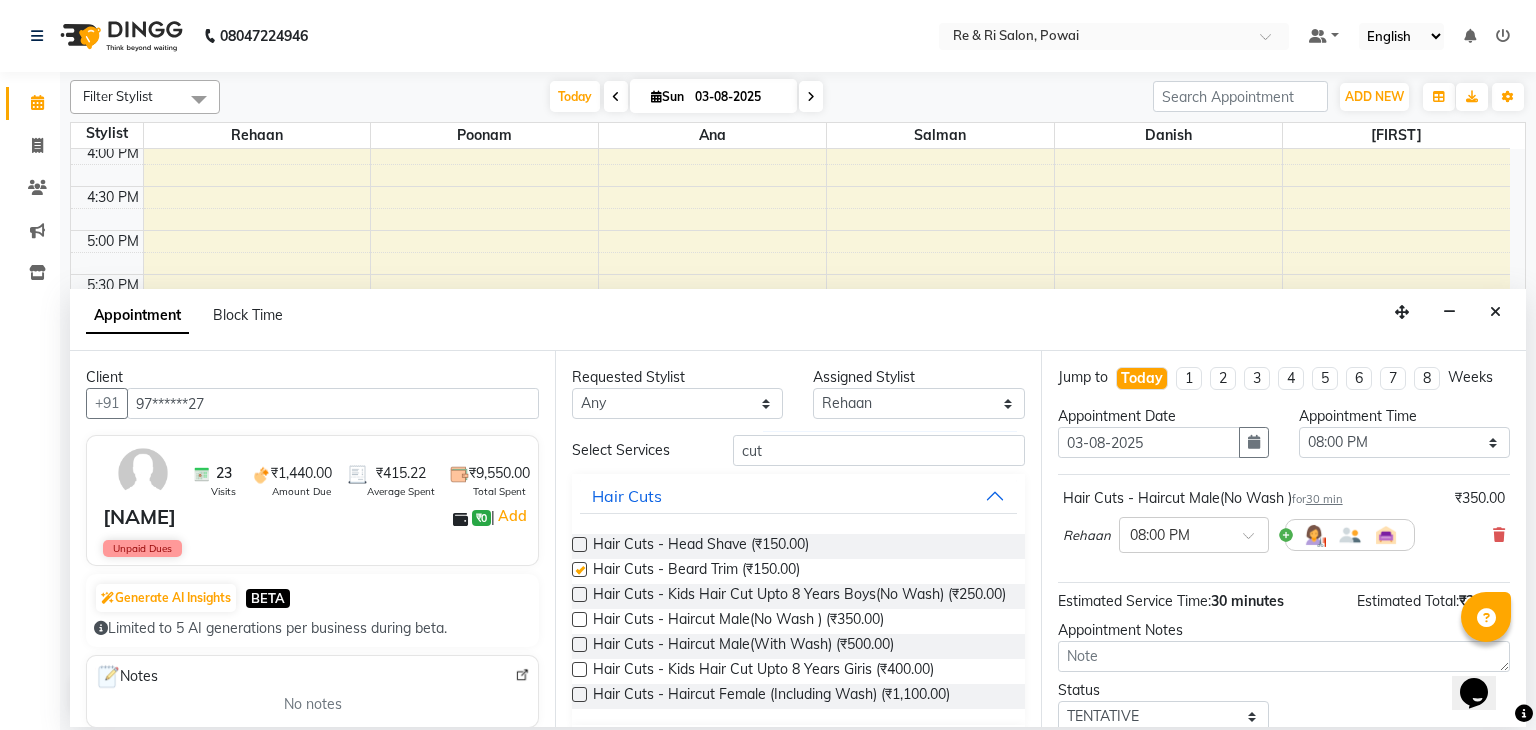 checkbox on "false" 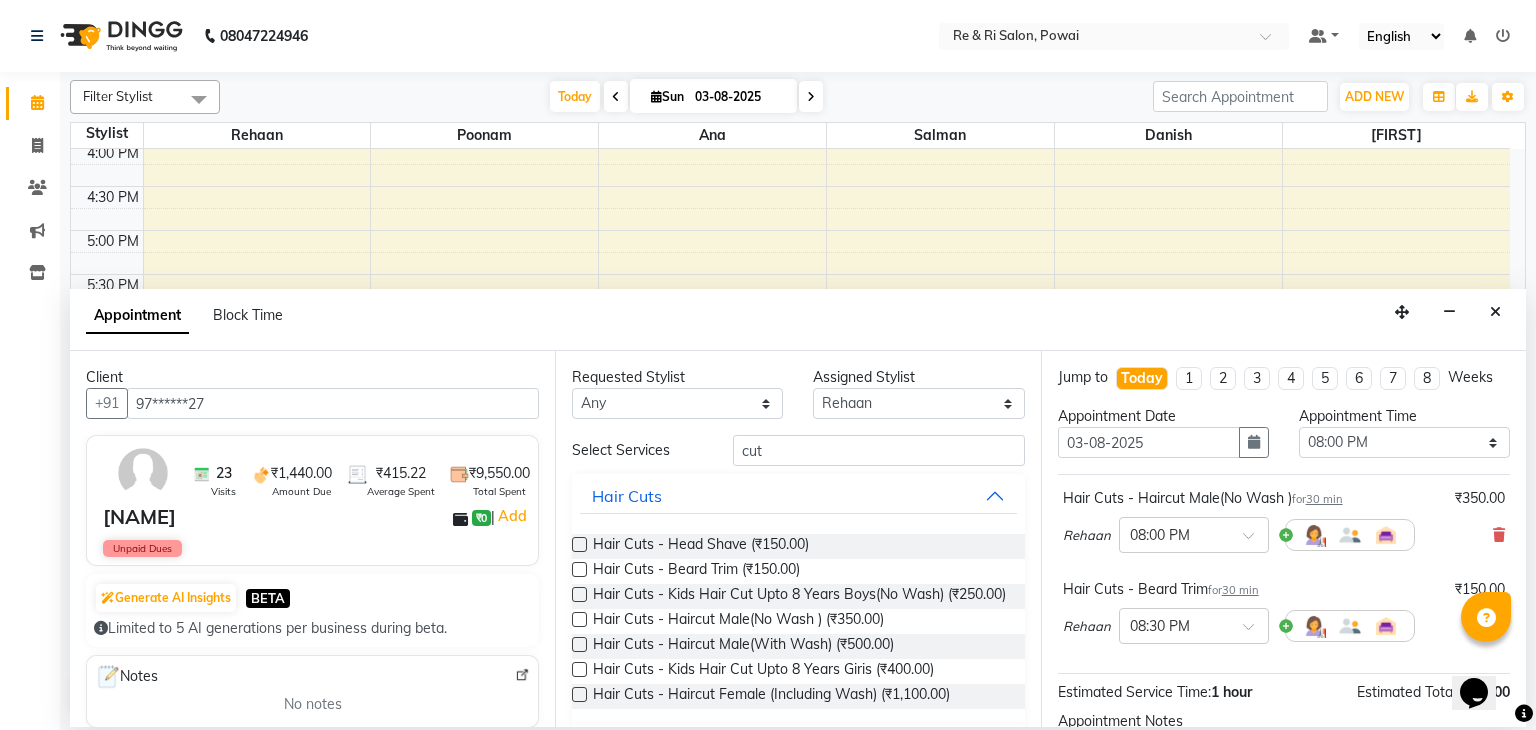 scroll, scrollTop: 220, scrollLeft: 0, axis: vertical 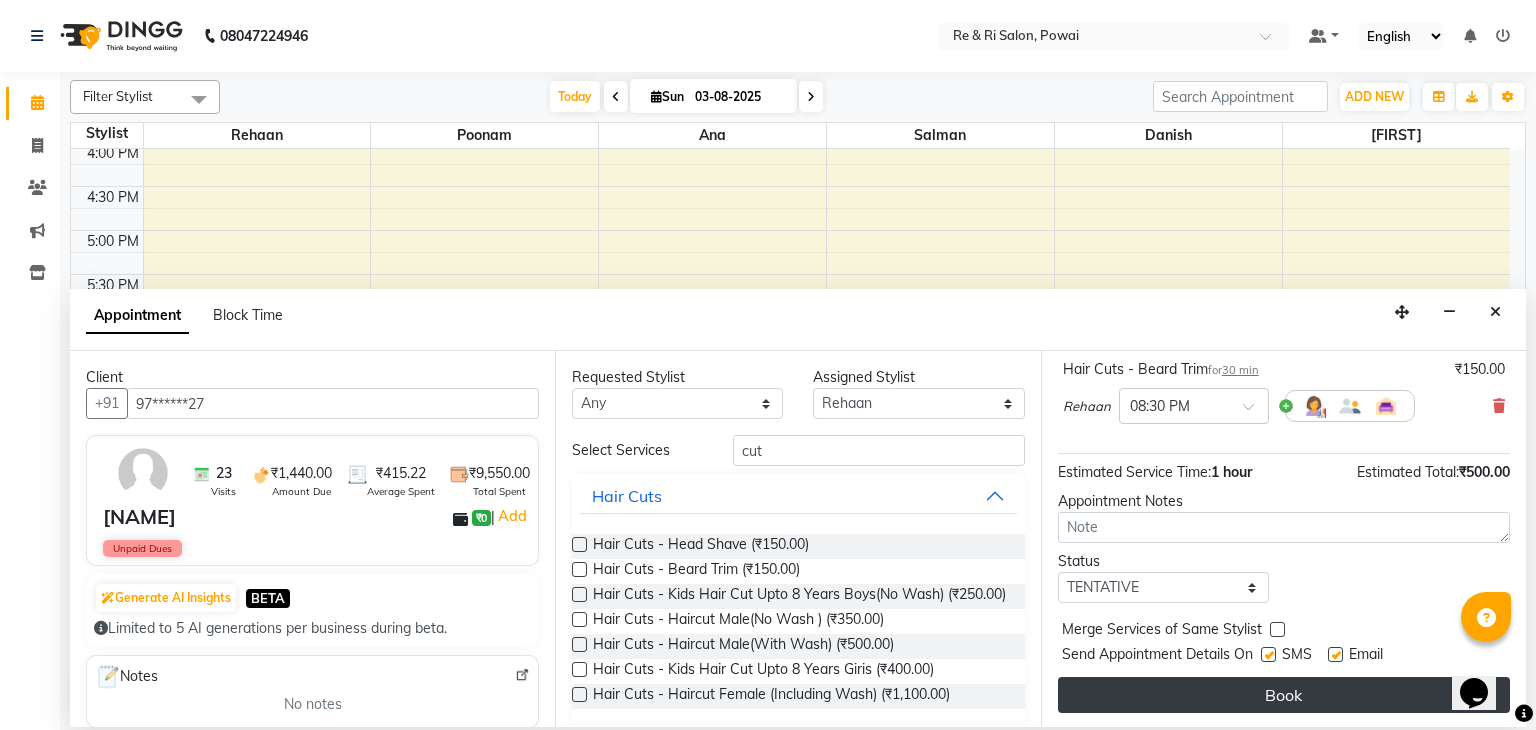 click on "Book" at bounding box center (1284, 695) 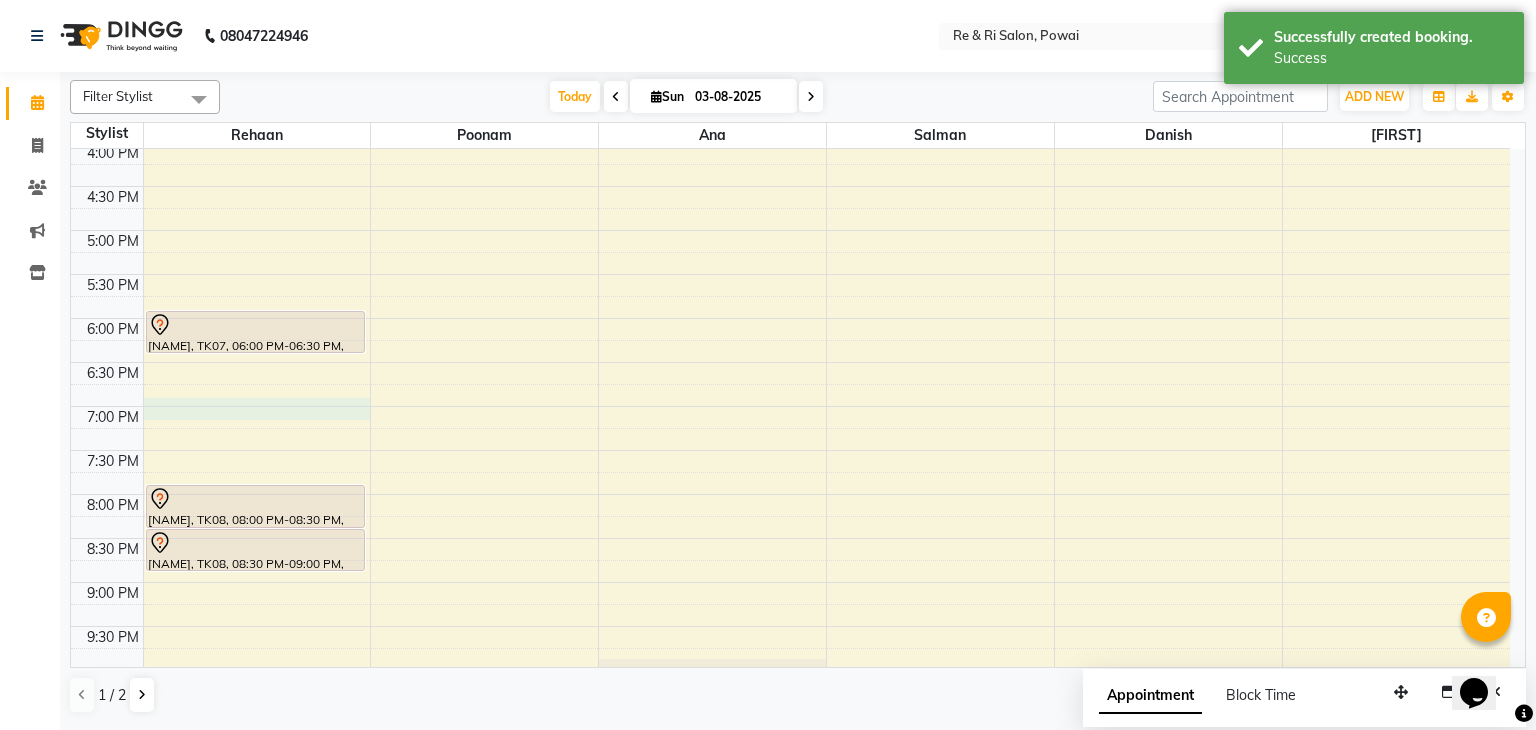 click on "[NAME], TK01, 09:55 AM-10:25 AM, Hair Cuts - Beard Trim             [NAME], TK04, 12:15 PM-12:45 PM, Hair Cuts - Haircut Male(No Wash )             [NAME], TK07, 06:00 PM-06:30 PM, Hair Cuts - Haircut Male(No Wash )             [NAME], TK08, 08:00 PM-08:30 PM, Hair Cuts - Haircut Male(No Wash )             [NAME], TK08, 08:30 PM-09:00 PM, Hair Cuts - Beard Trim     [NAME], TK03, 09:00 AM-11:20 AM, Advance Facial - Puttying (Olly, Acne Prone Skin),o3+ detan     [NAME], TK02, 10:50 AM-11:20 AM, Thred Em' All - Eyebrow,Thred Em' All - Upper Lip/Chin/Forehead / Side Locks,     dr  [NAME], TK05, 10:55 AM-11:25 AM, Hair Cuts - Haircut Male(No Wash )" at bounding box center (790, 142) 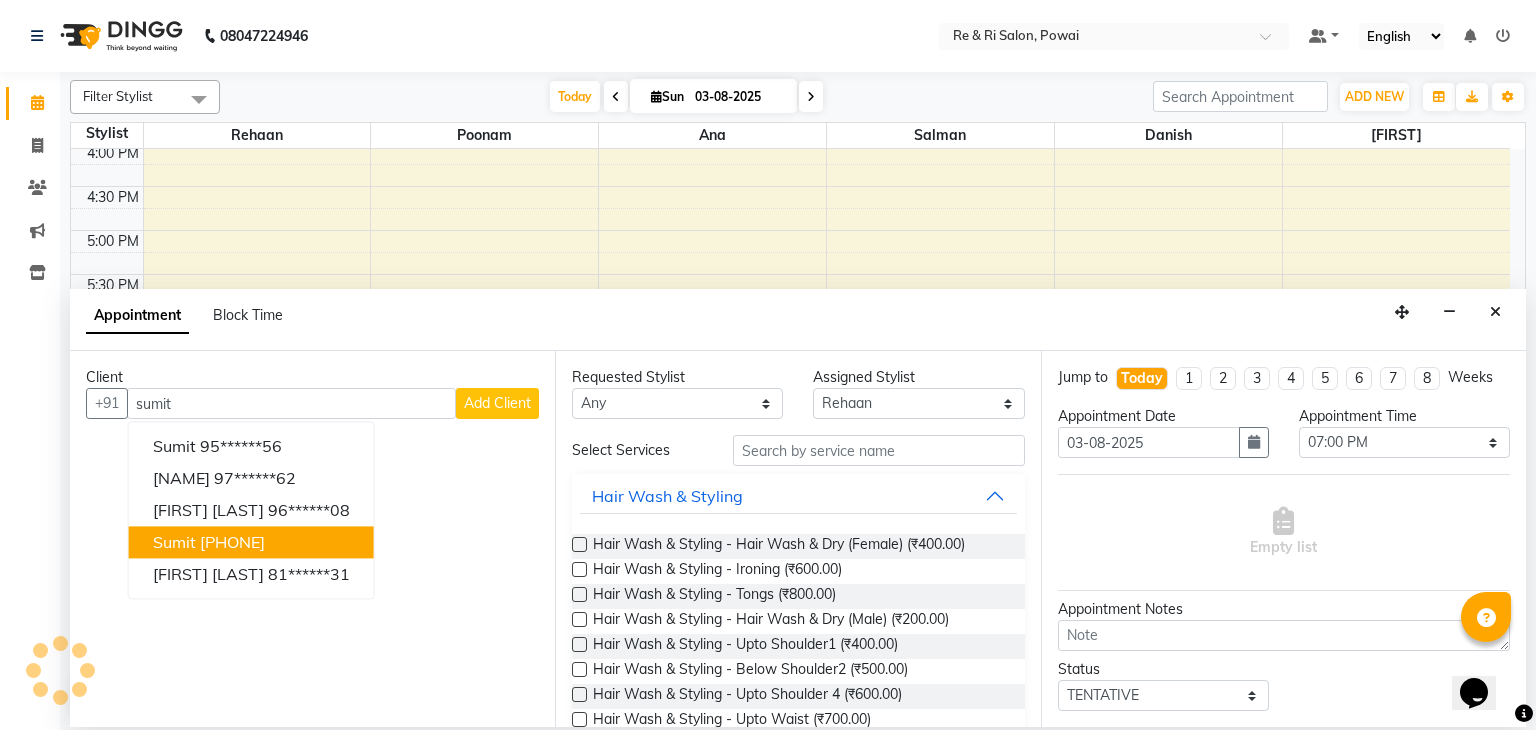 click on "[NAME] [PHONE]" at bounding box center [251, 543] 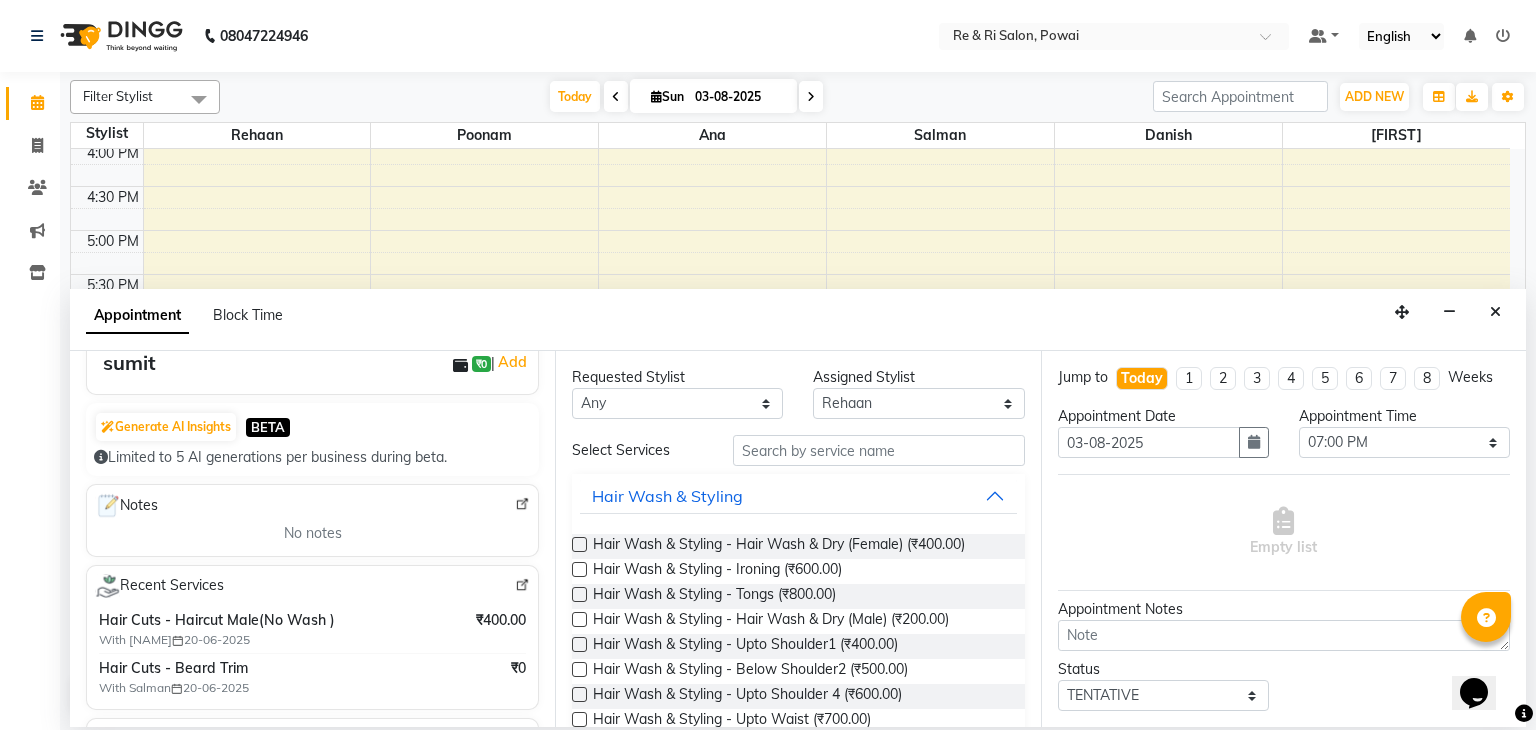 scroll, scrollTop: 0, scrollLeft: 0, axis: both 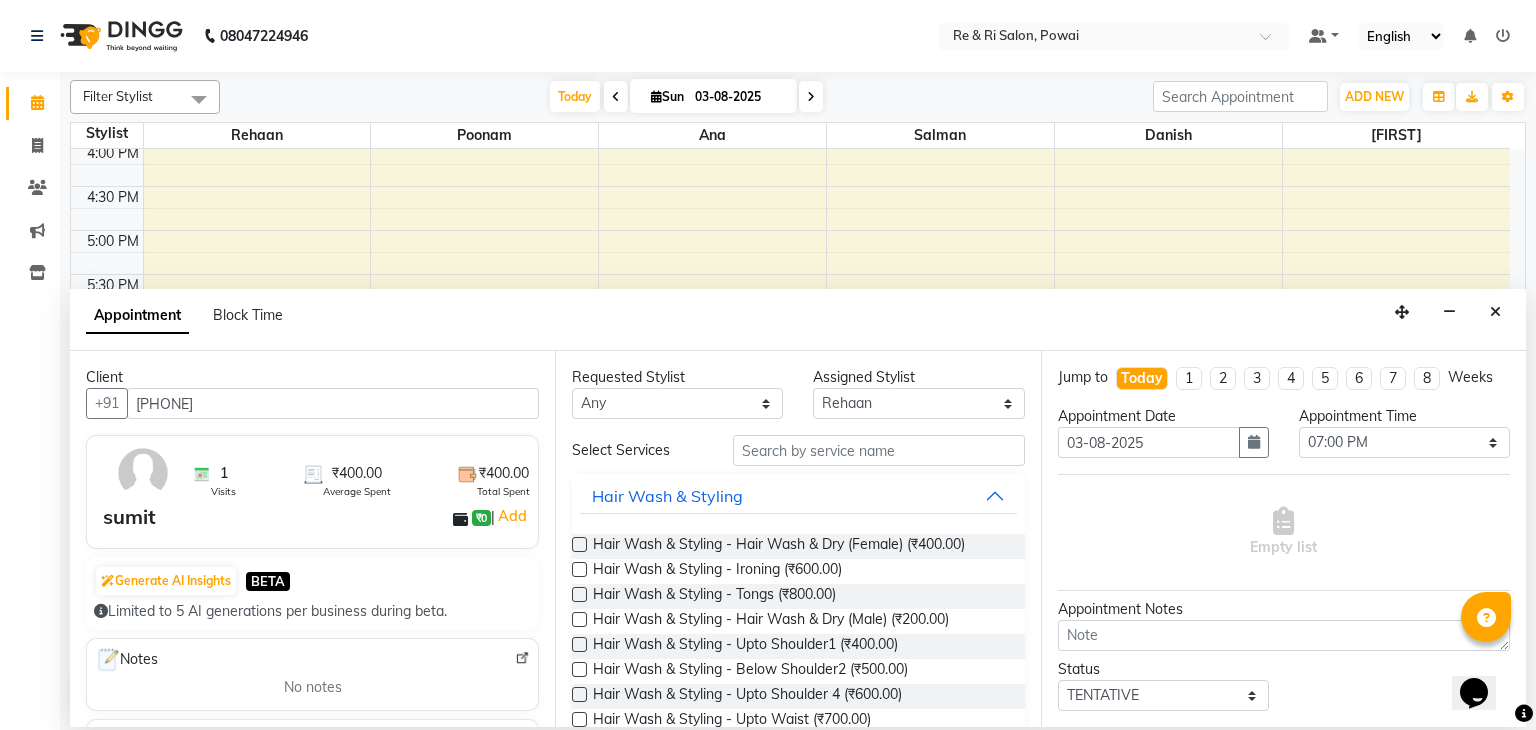 click on "[PHONE]" at bounding box center [333, 403] 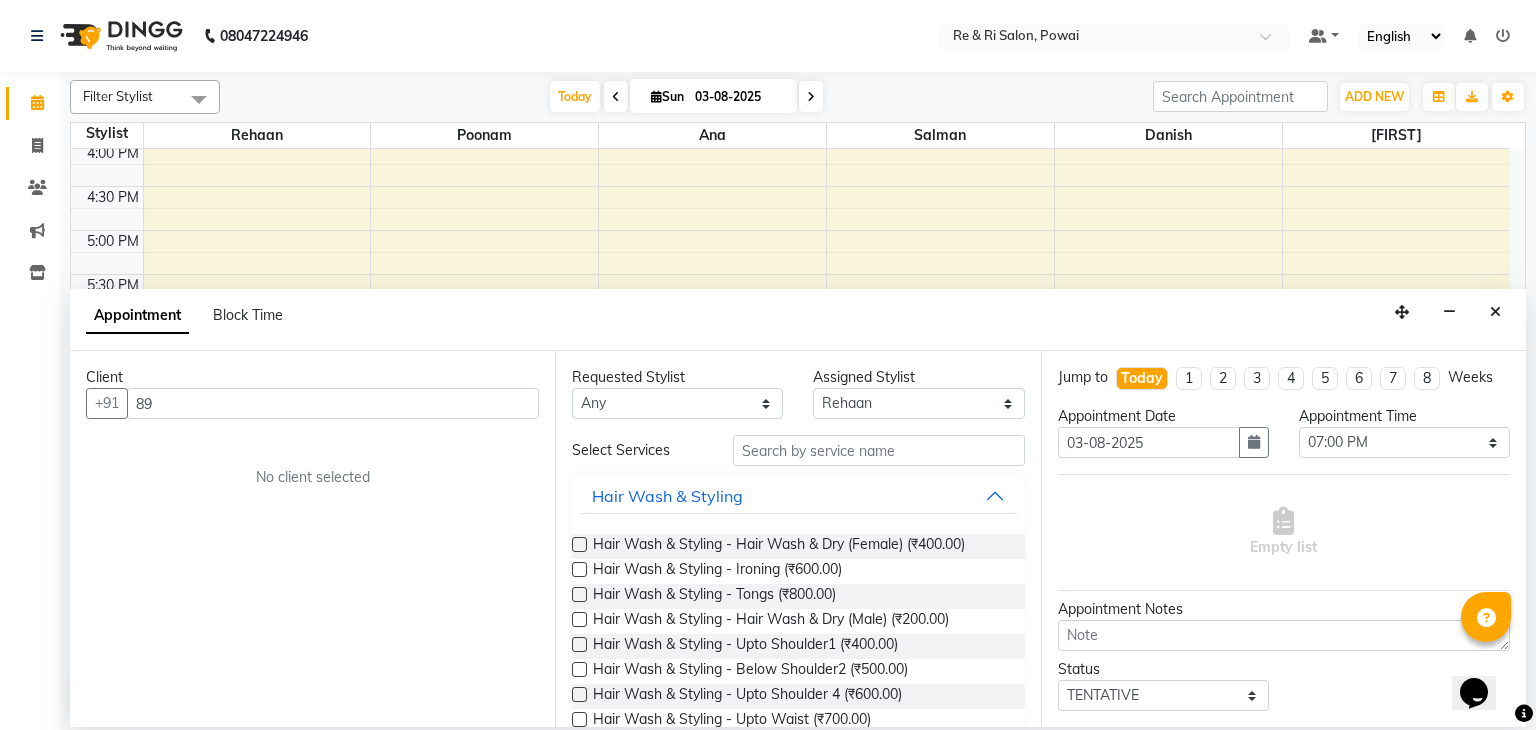 type on "8" 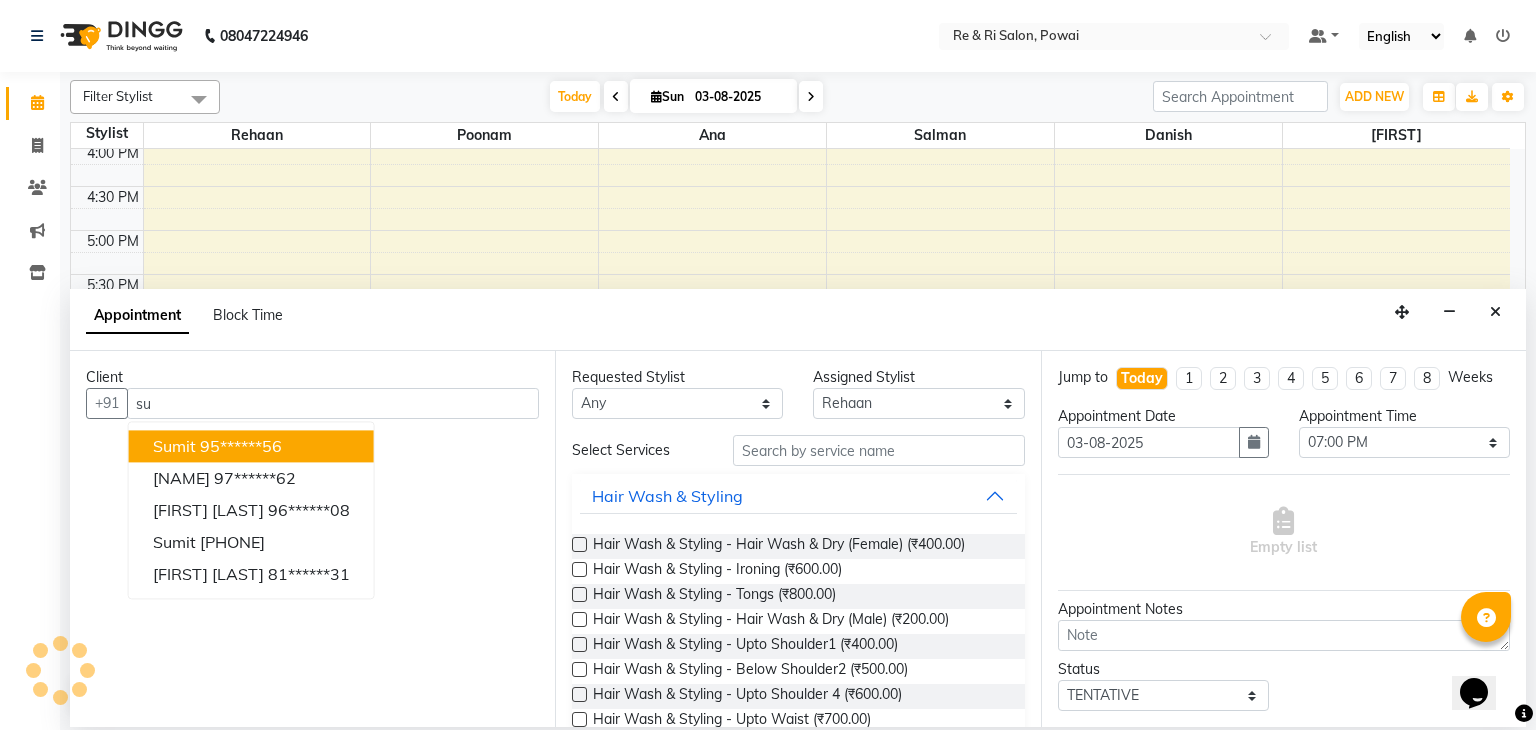 type on "s" 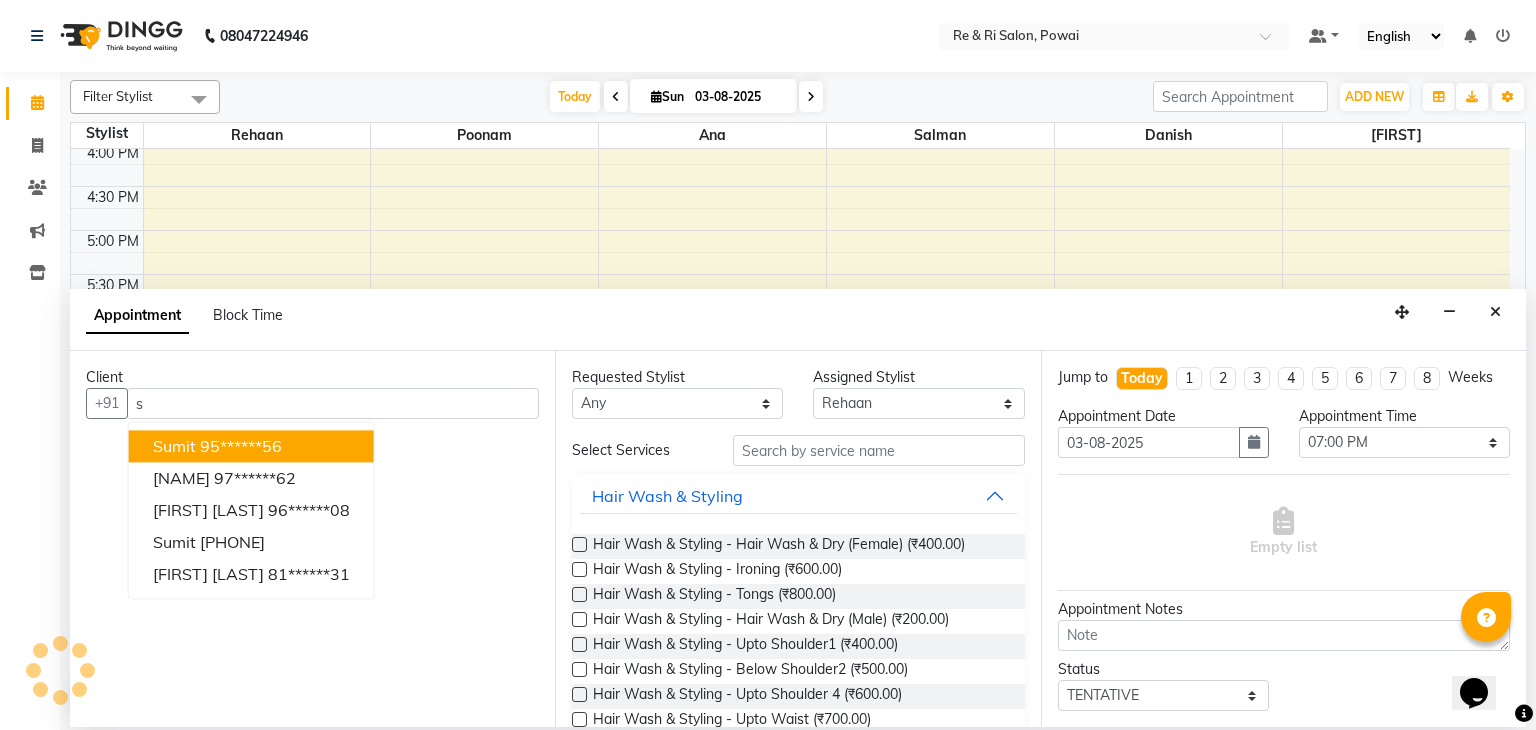 type 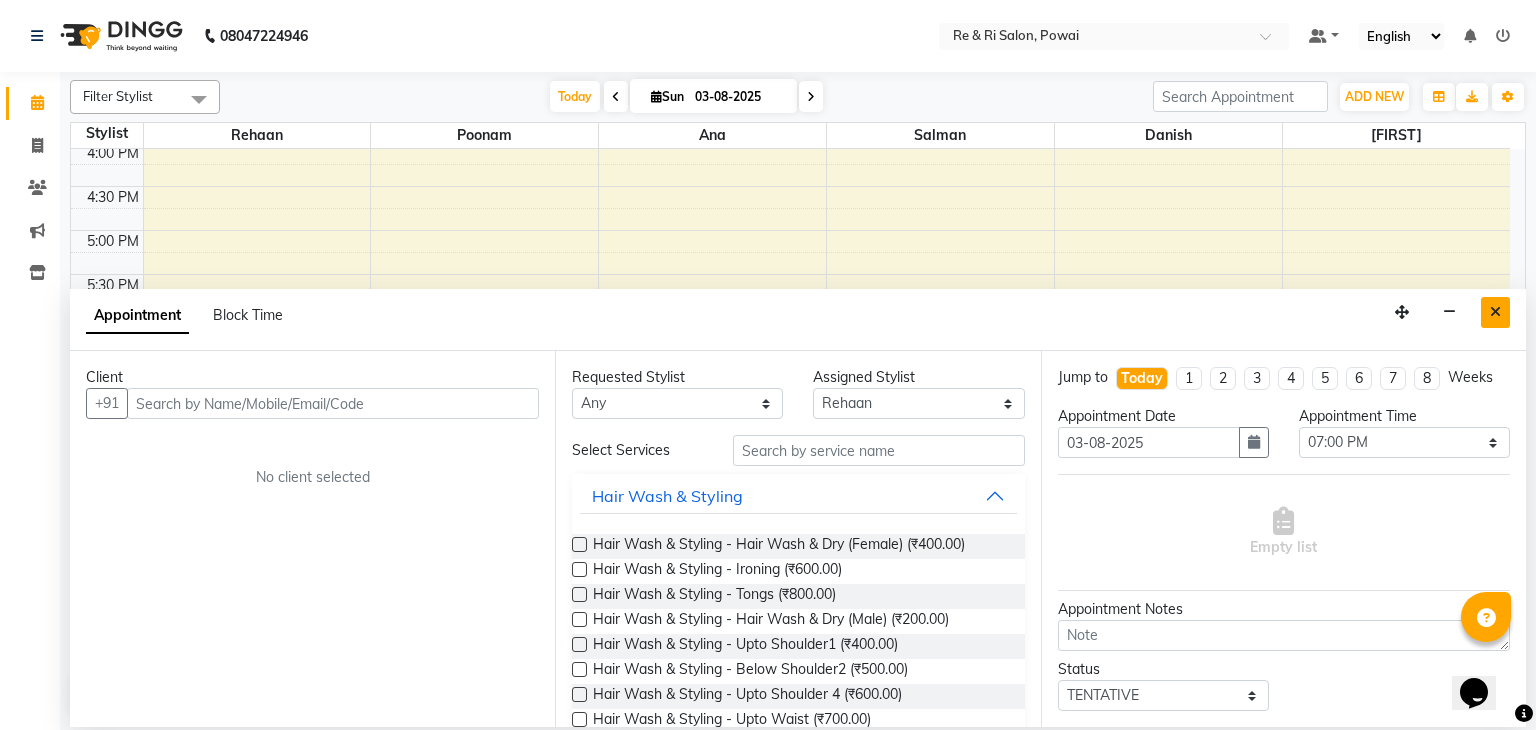click at bounding box center (1495, 312) 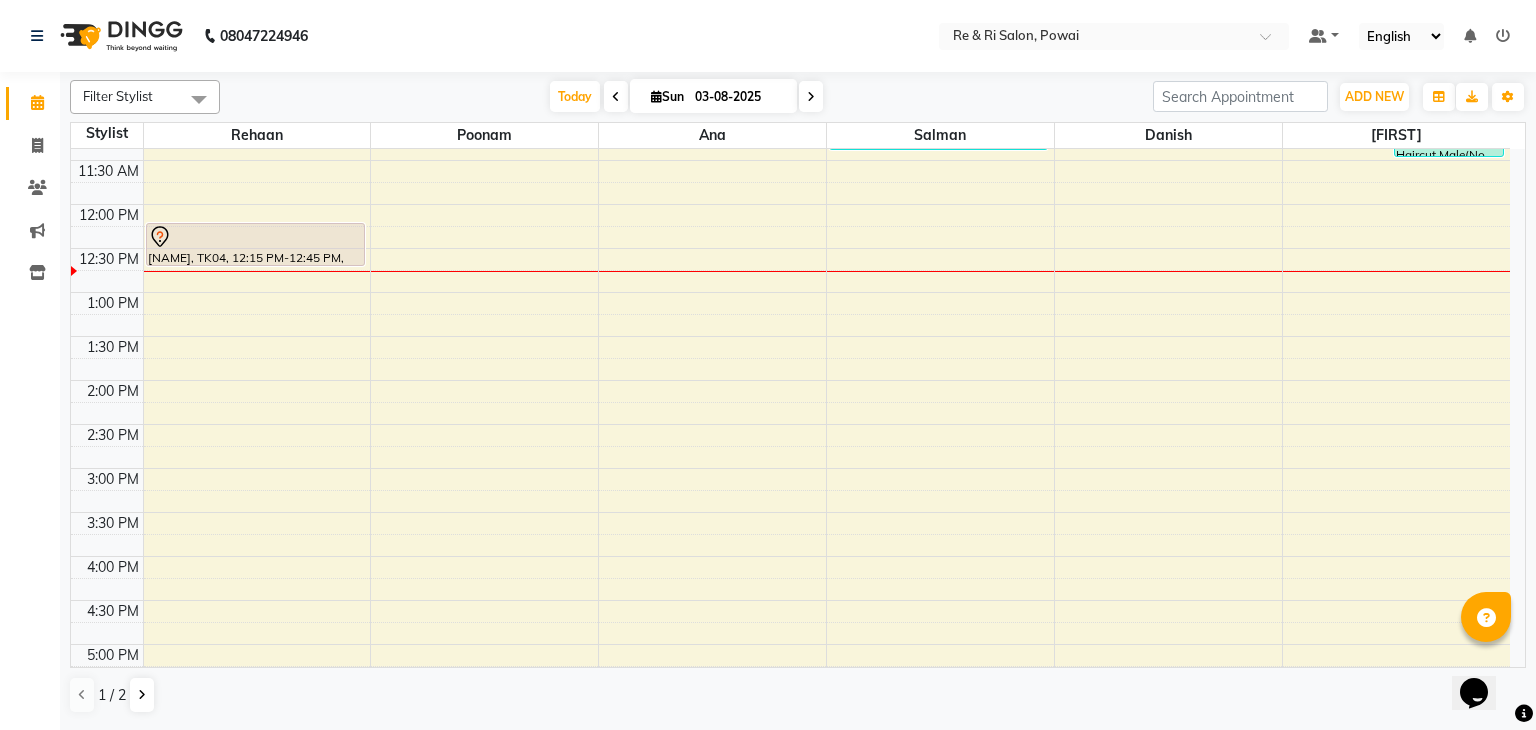scroll, scrollTop: 296, scrollLeft: 0, axis: vertical 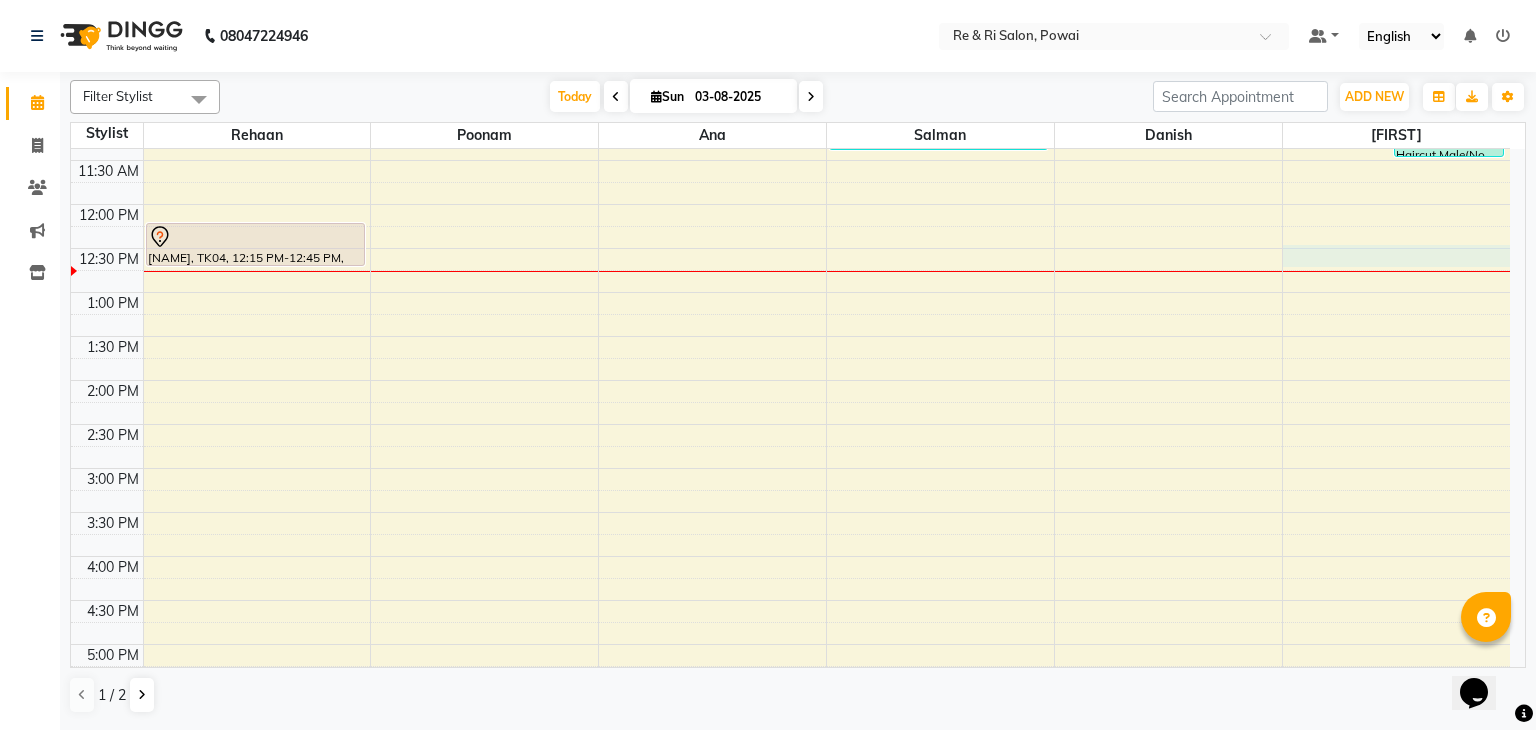 click on "[NAME], TK01, 09:55 AM-10:25 AM, Hair Cuts - Beard Trim             [NAME], TK04, 12:15 PM-12:45 PM, Hair Cuts - Haircut Male(No Wash )             [NAME], TK07, 06:00 PM-06:30 PM, Hair Cuts - Haircut Male(No Wash )             [NAME], TK08, 08:00 PM-08:30 PM, Hair Cuts - Haircut Male(No Wash )             [NAME], TK08, 08:30 PM-09:00 PM, Hair Cuts - Beard Trim     [NAME], TK03, 09:00 AM-11:20 AM, Advance Facial - Puttying (Olly, Acne Prone Skin),o3+ detan     [NAME], TK02, 10:50 AM-11:20 AM, Thred Em' All - Eyebrow,Thred Em' All - Upper Lip/Chin/Forehead / Side Locks,     dr  [NAME], TK05, 10:55 AM-11:25 AM, Hair Cuts - Haircut Male(No Wash )" at bounding box center [790, 556] 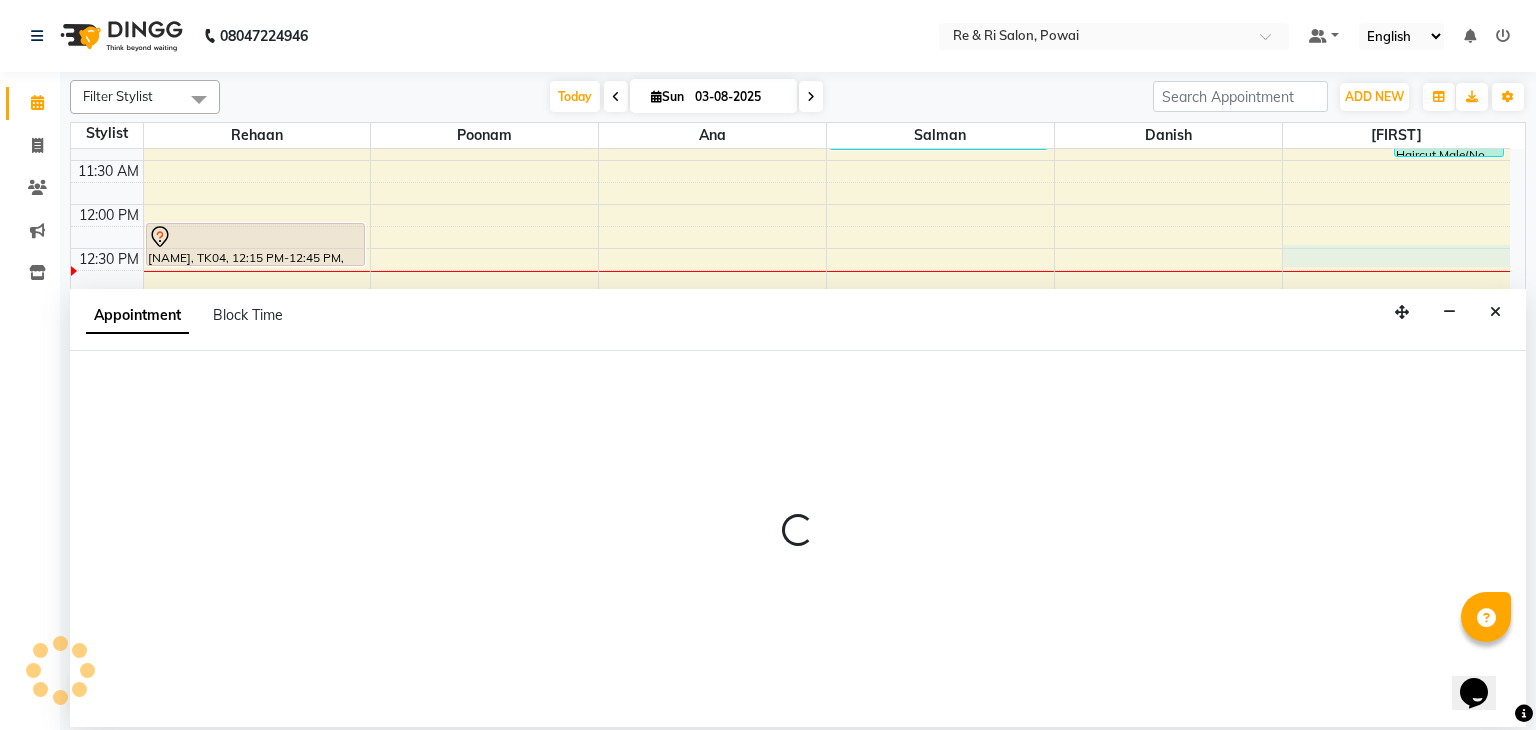 select on "87747" 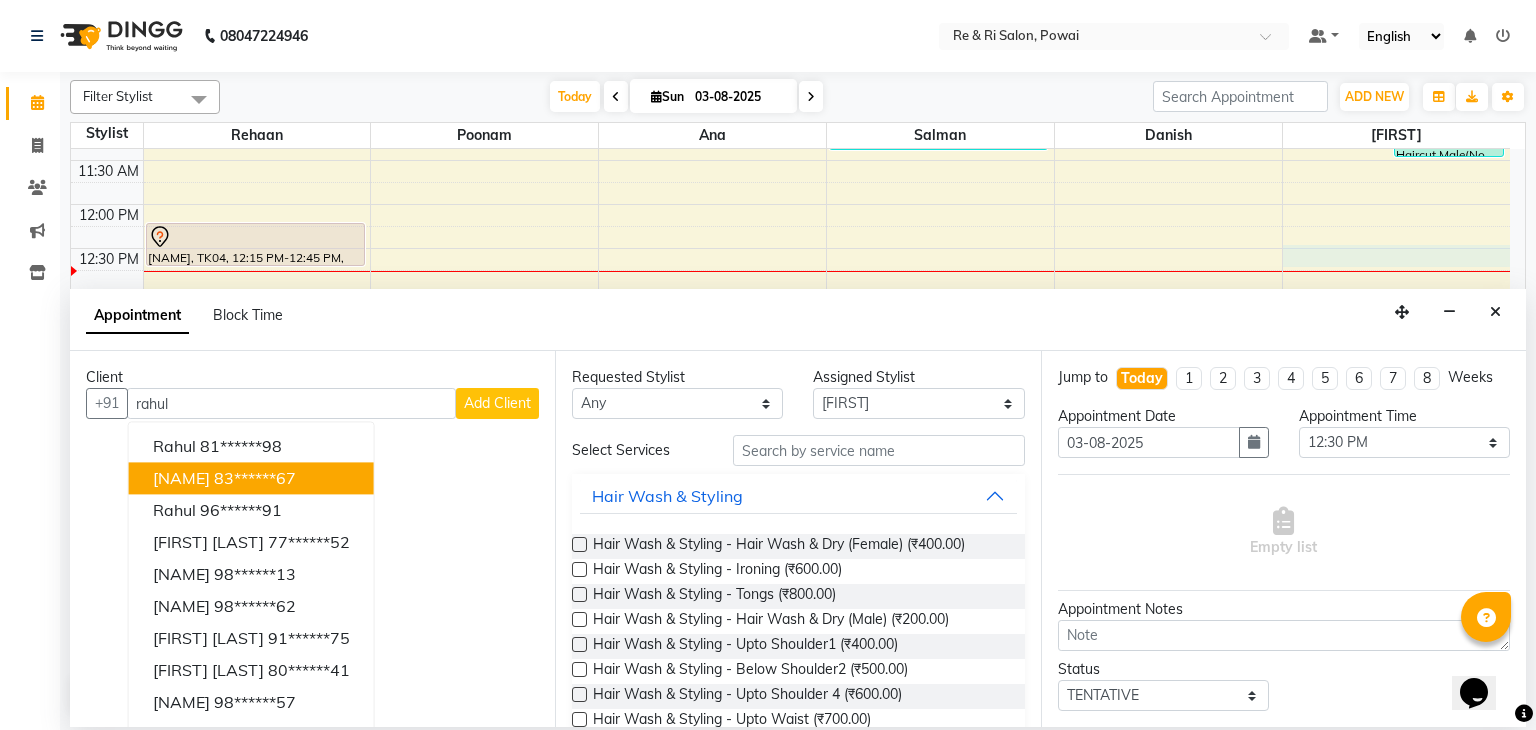 click on "83******67" at bounding box center (255, 479) 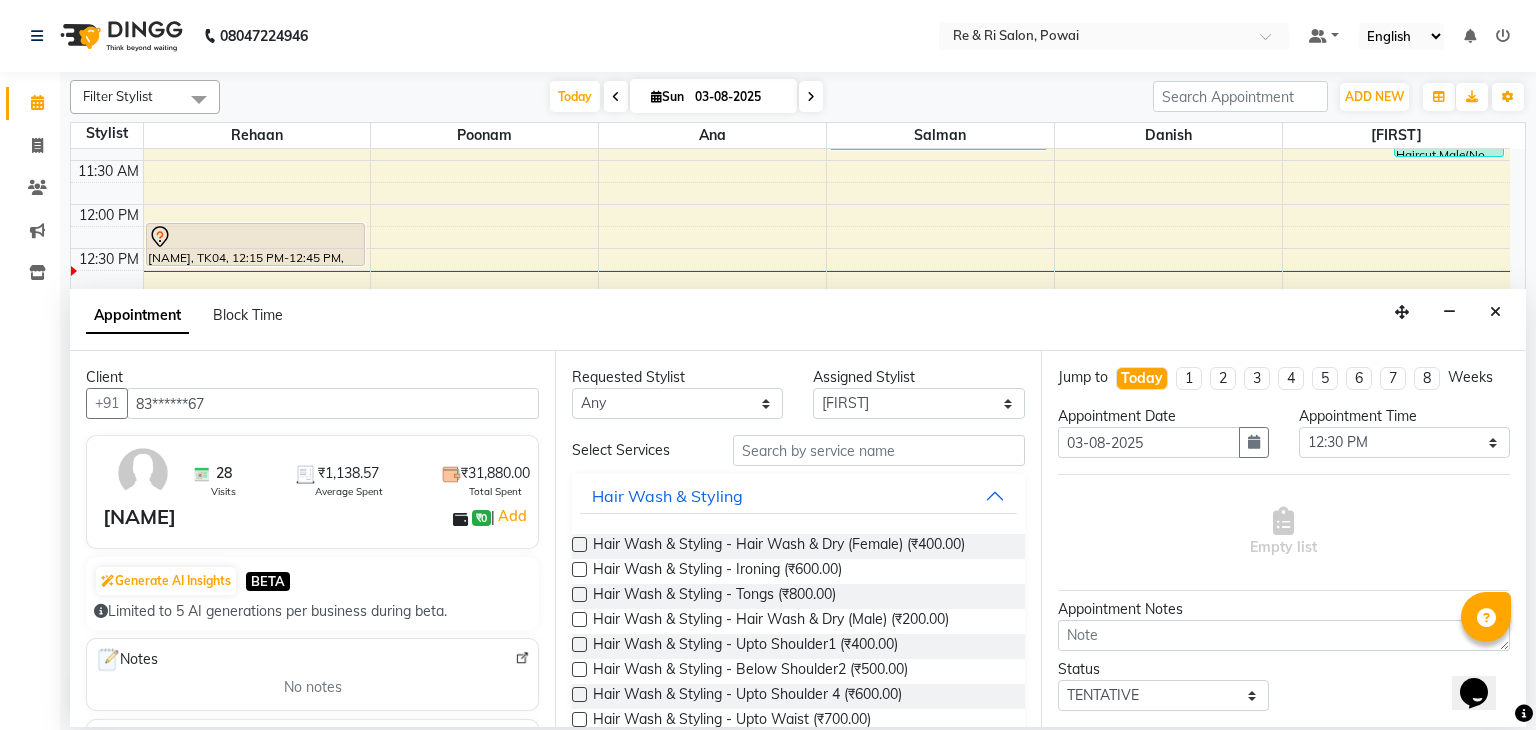 type on "83******67" 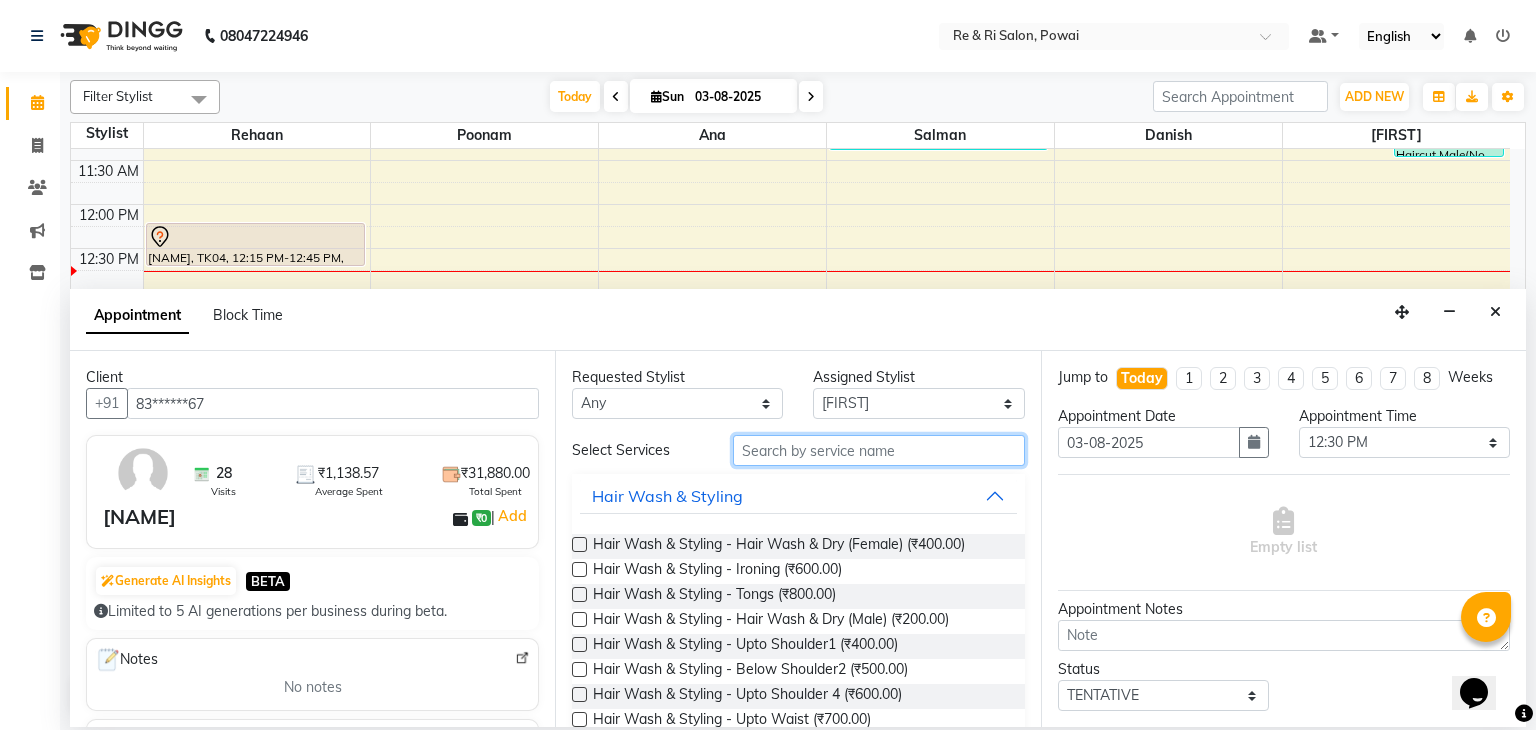click at bounding box center (879, 450) 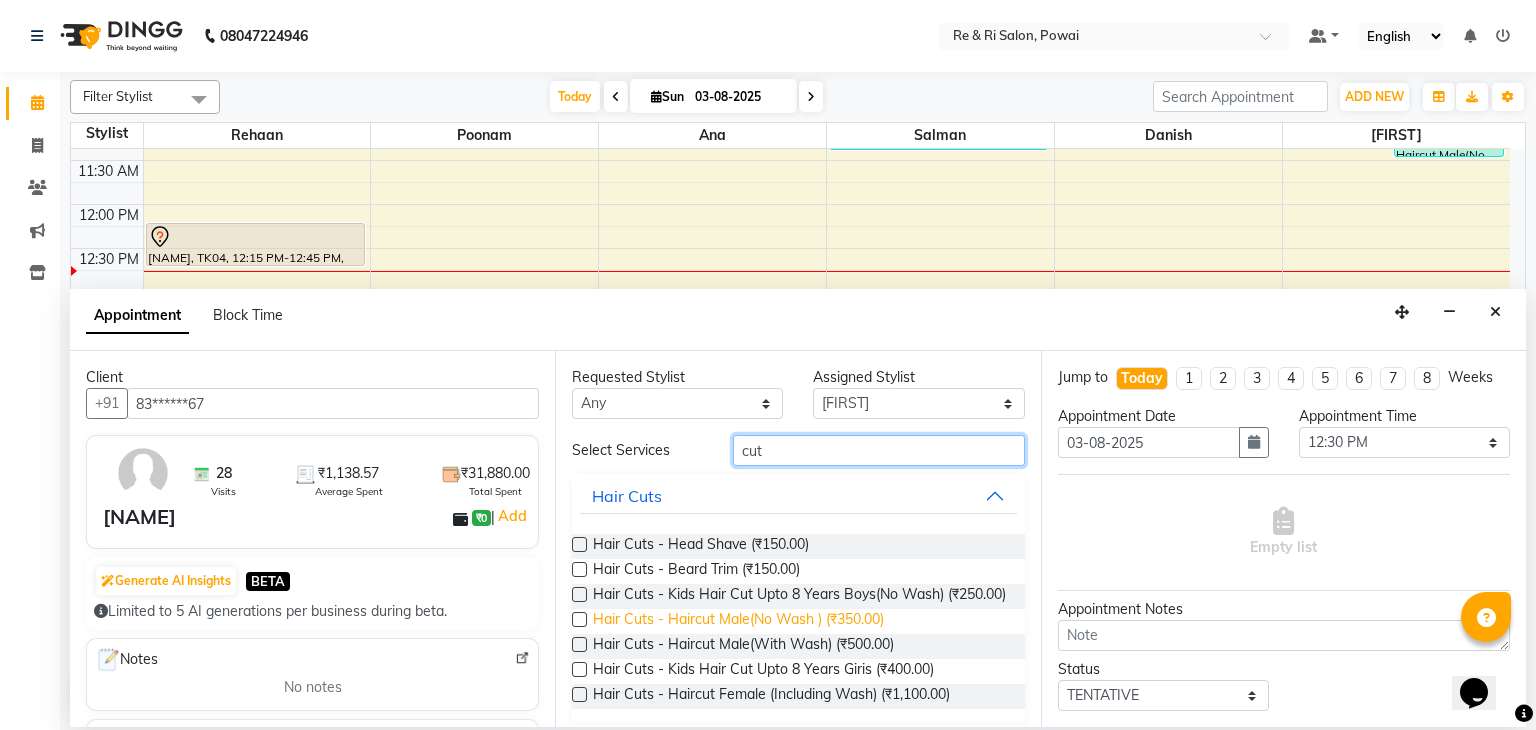 type on "cut" 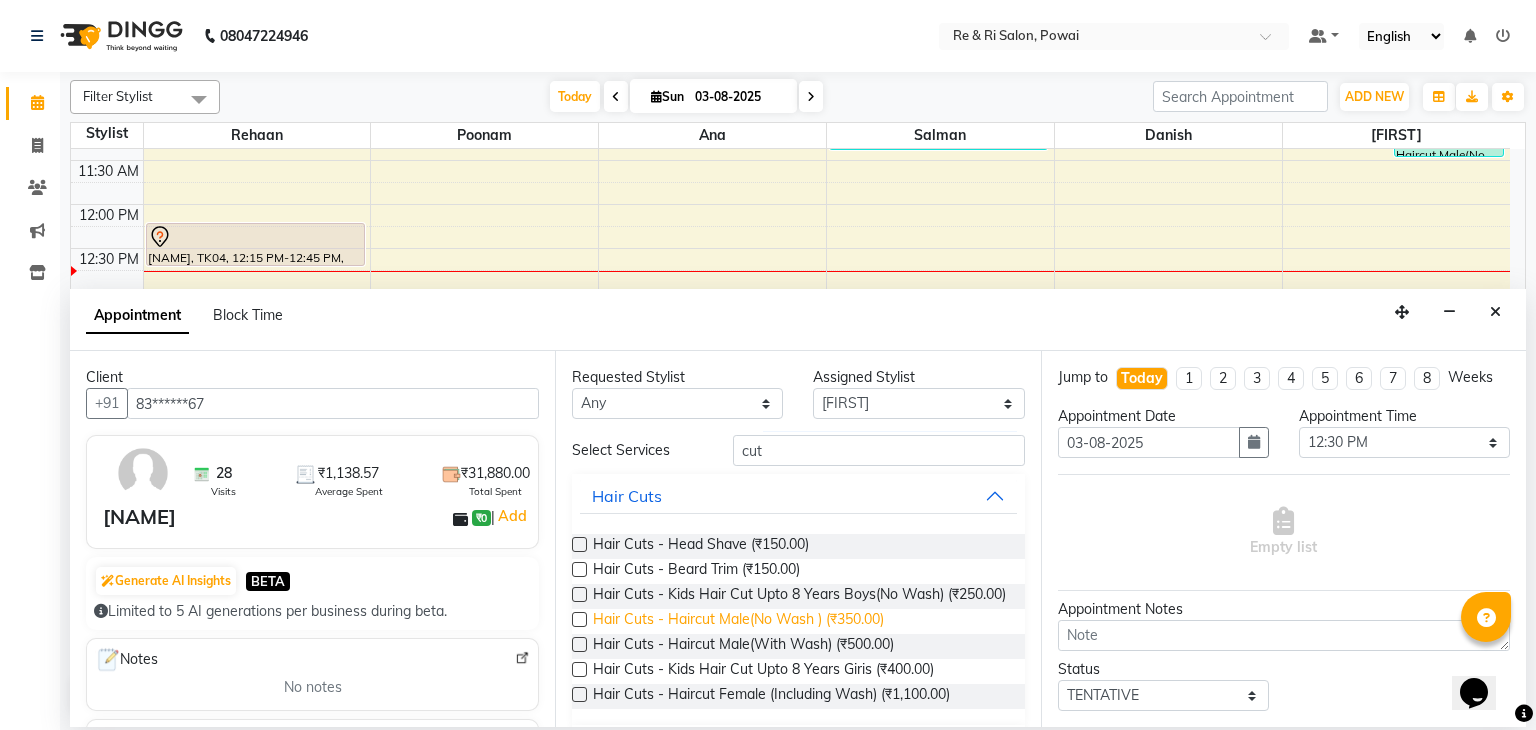 click on "Hair Cuts - Haircut Male(No Wash ) (₹350.00)" at bounding box center (738, 621) 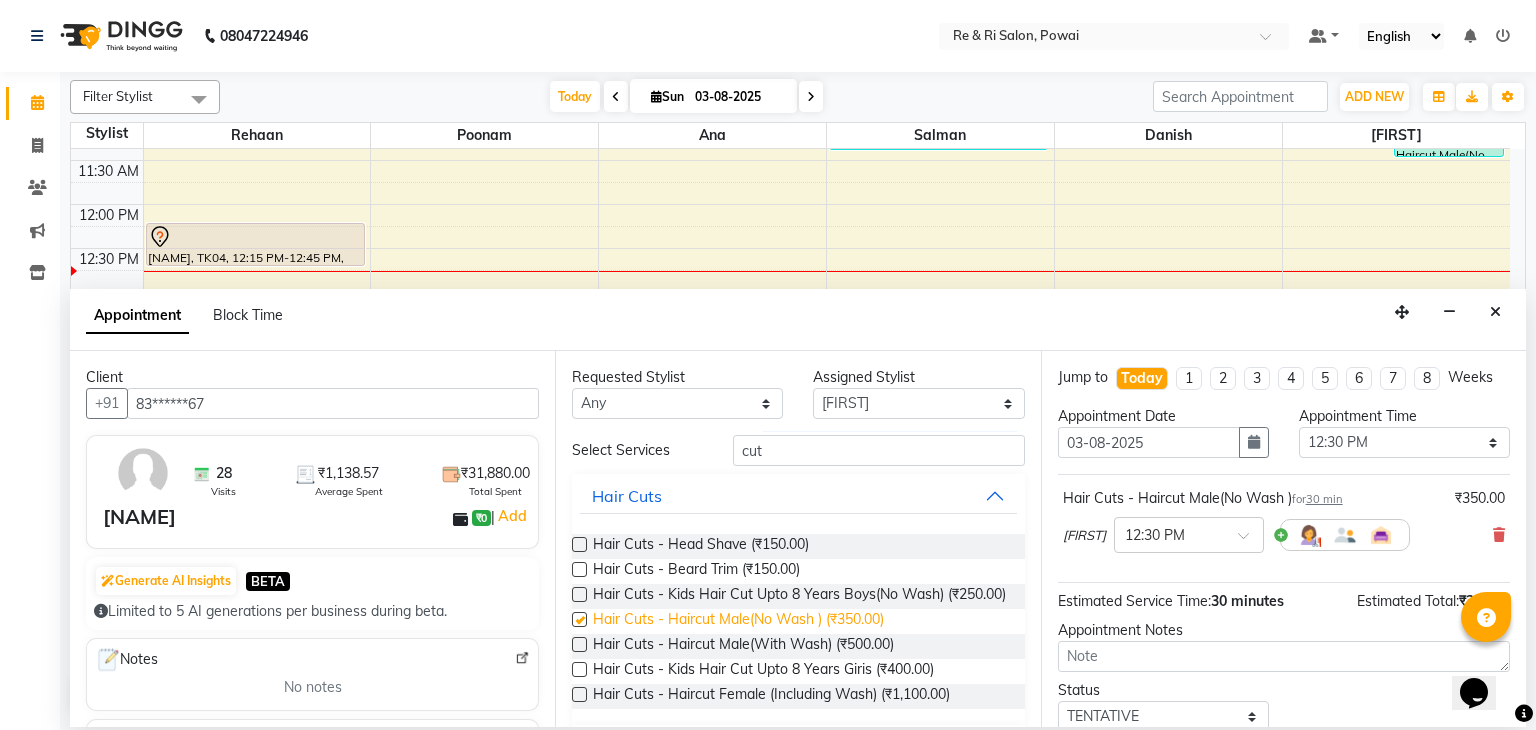 checkbox on "false" 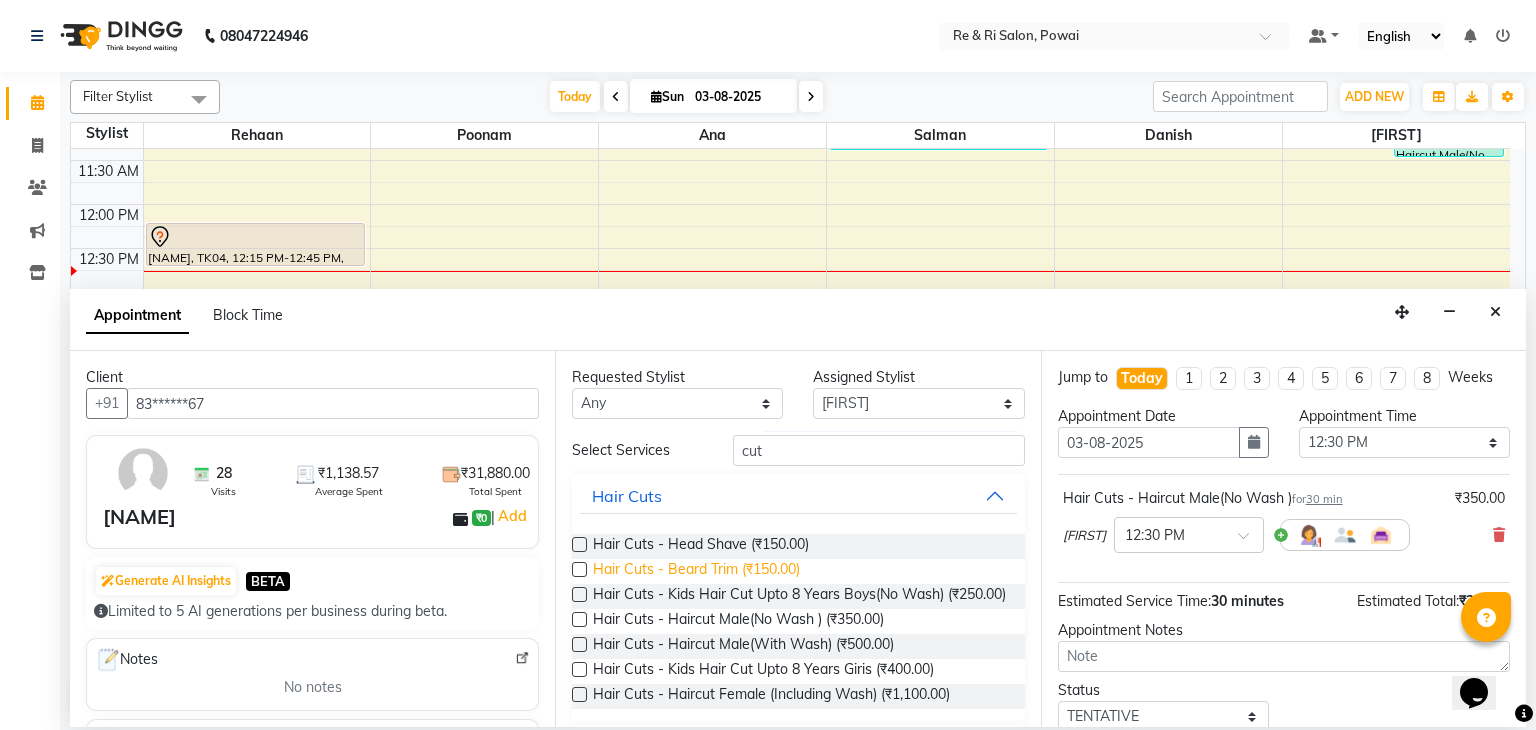 click on "Hair Cuts - Beard Trim (₹150.00)" at bounding box center (696, 571) 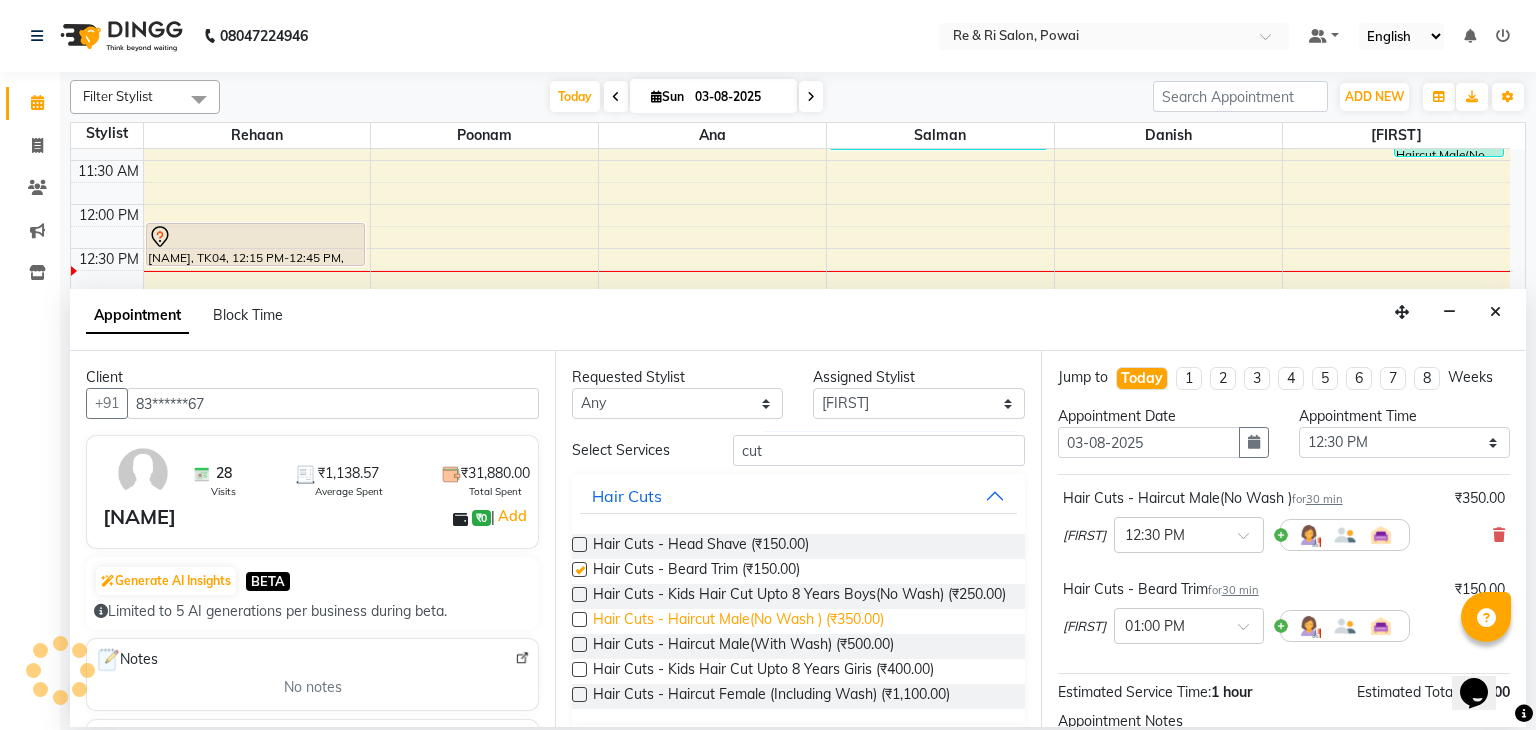 checkbox on "false" 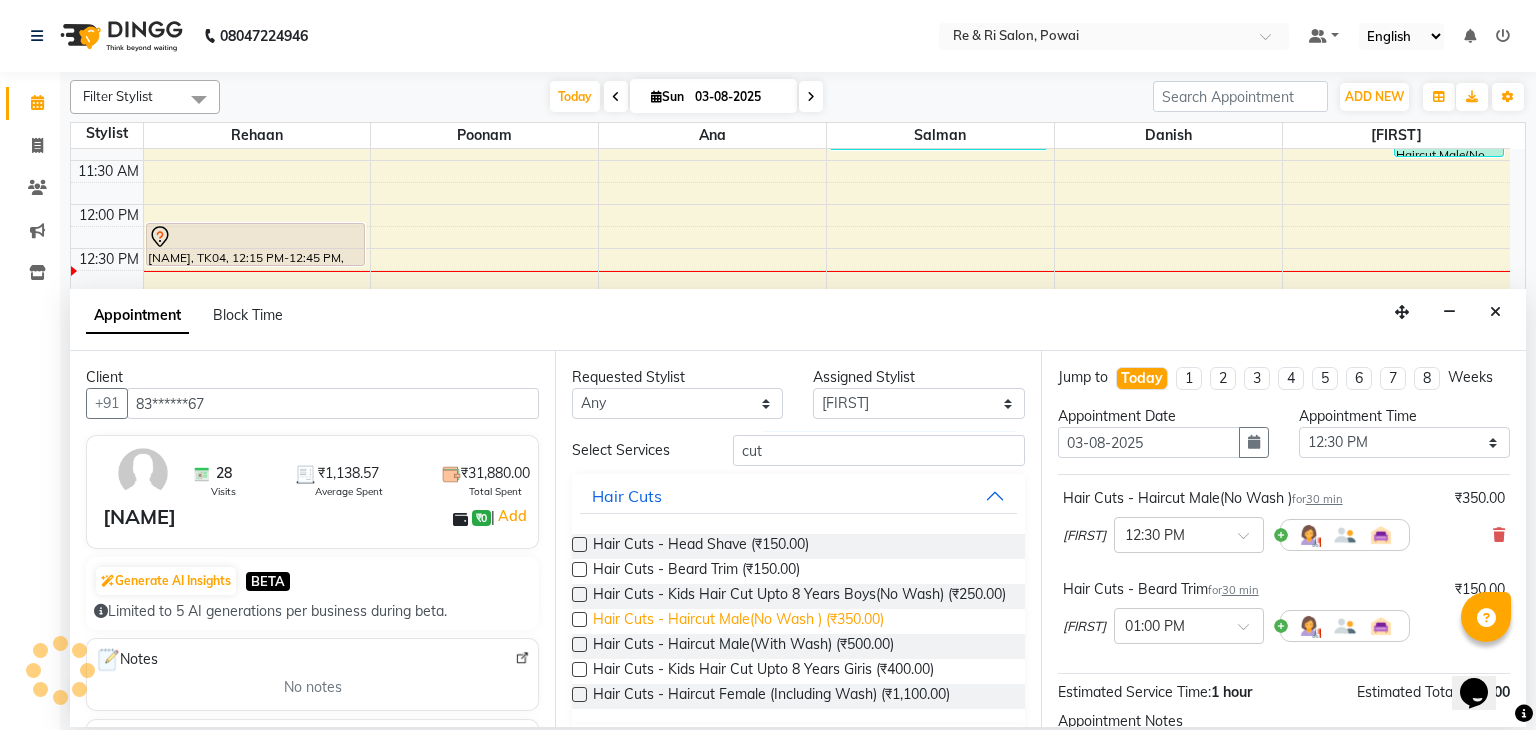 scroll, scrollTop: 75, scrollLeft: 0, axis: vertical 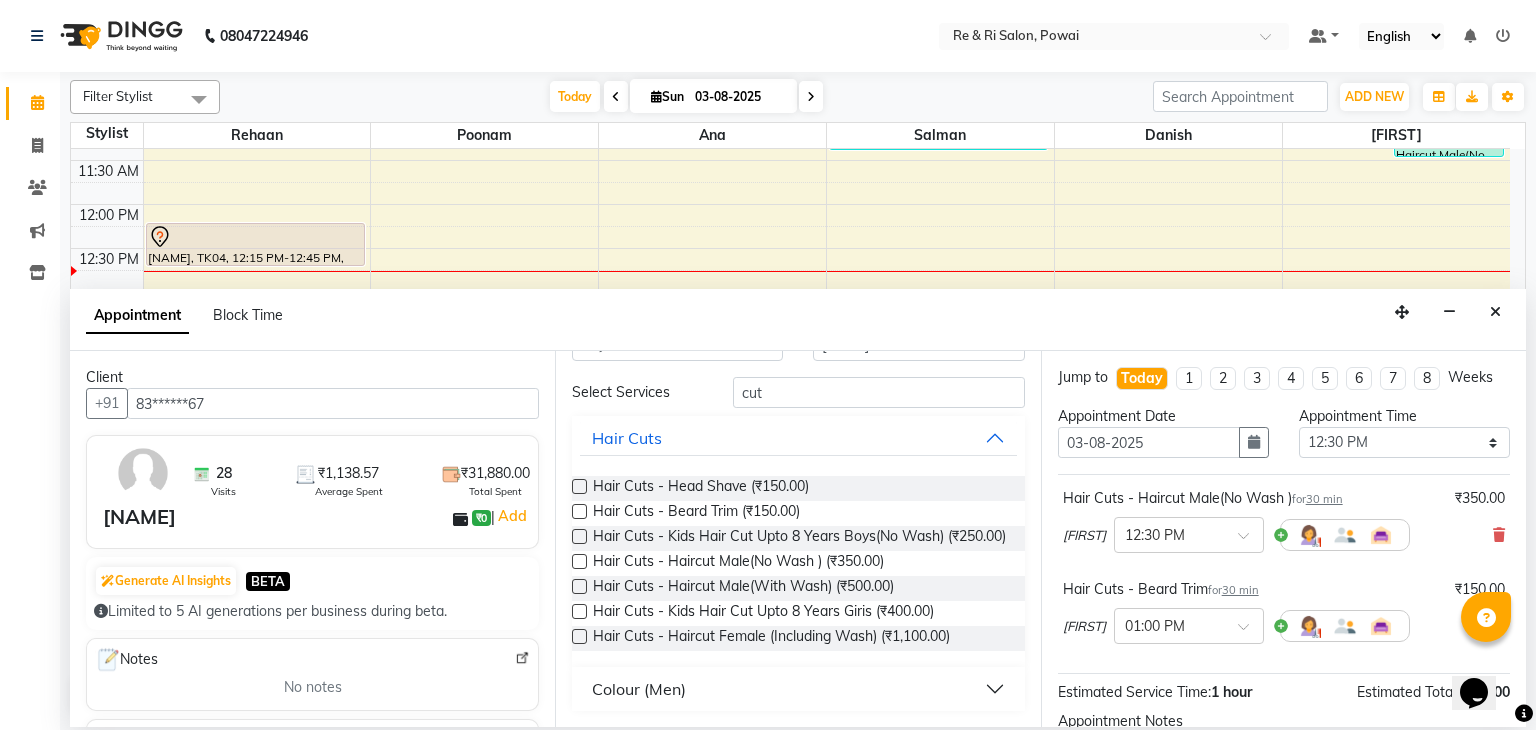 click on "Colour (Men)" at bounding box center (639, 689) 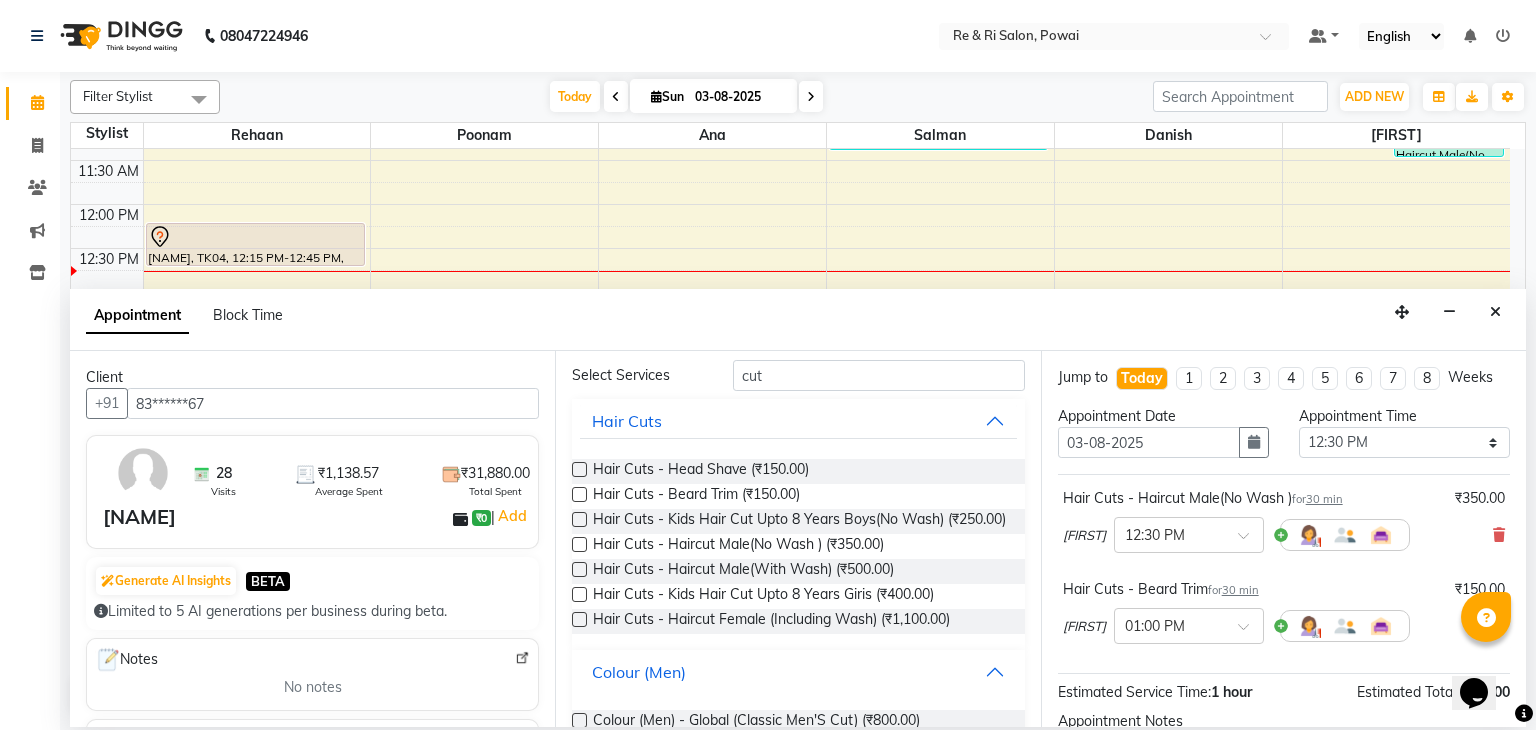 scroll, scrollTop: 132, scrollLeft: 0, axis: vertical 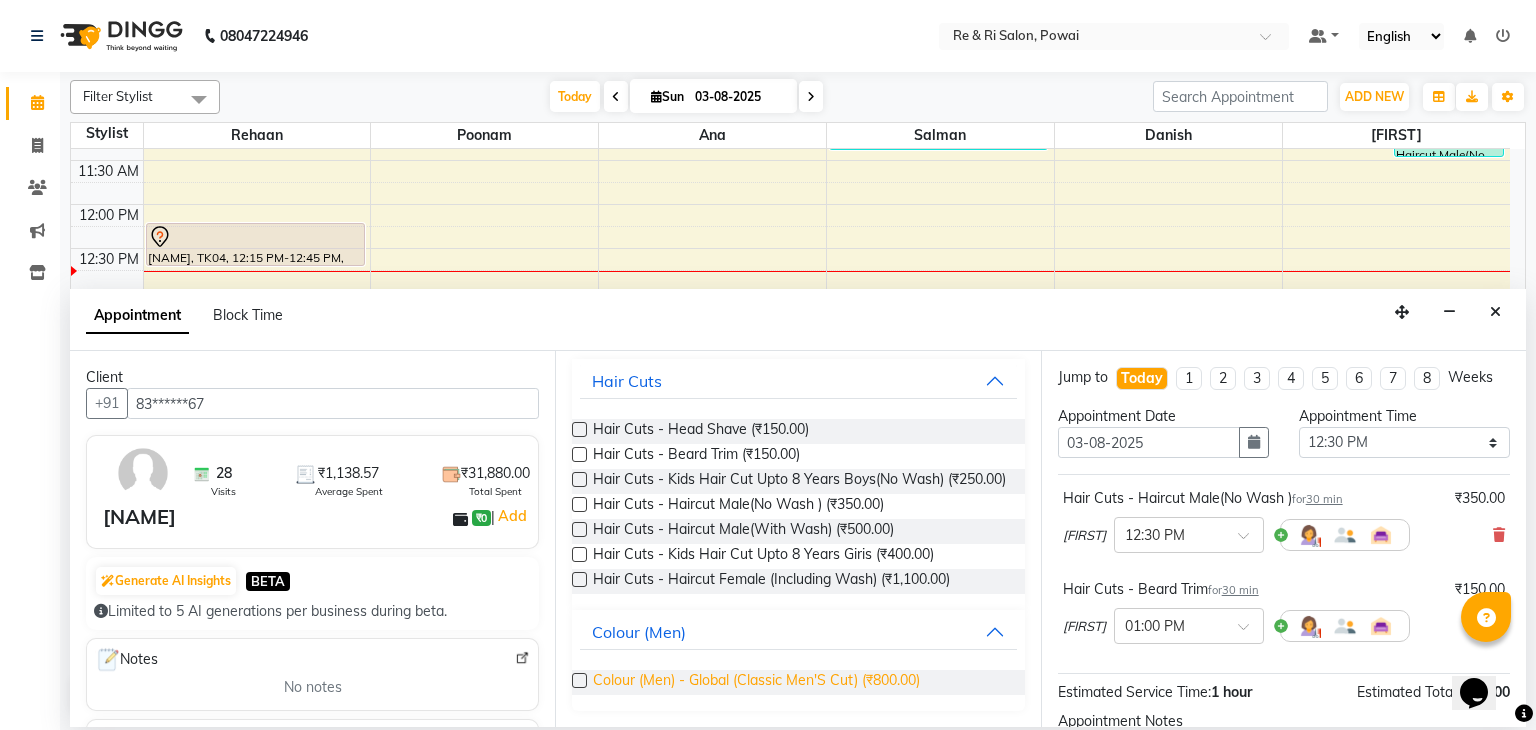 click on "Colour (Men) - Global (Classic Men'S Cut) (₹800.00)" at bounding box center (756, 682) 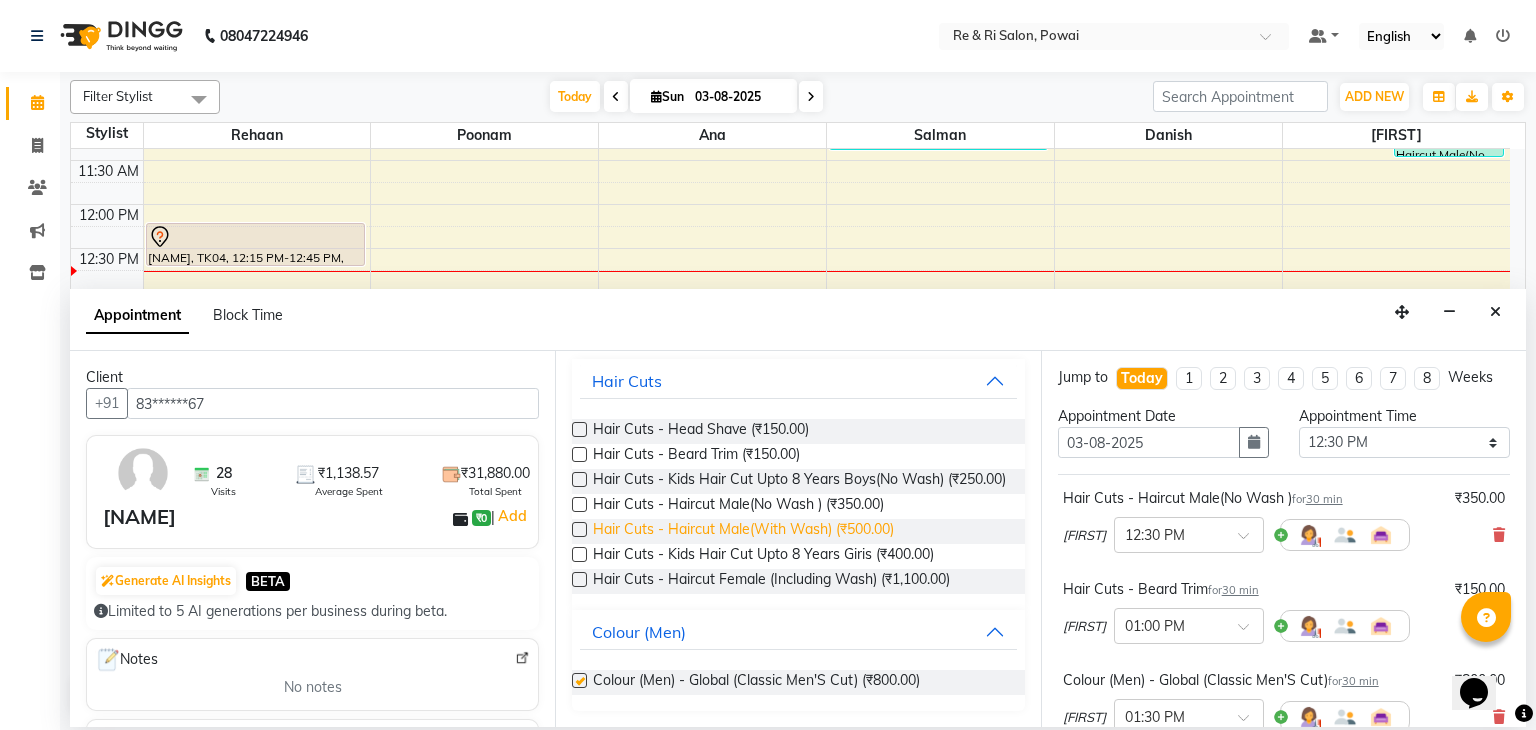 checkbox on "false" 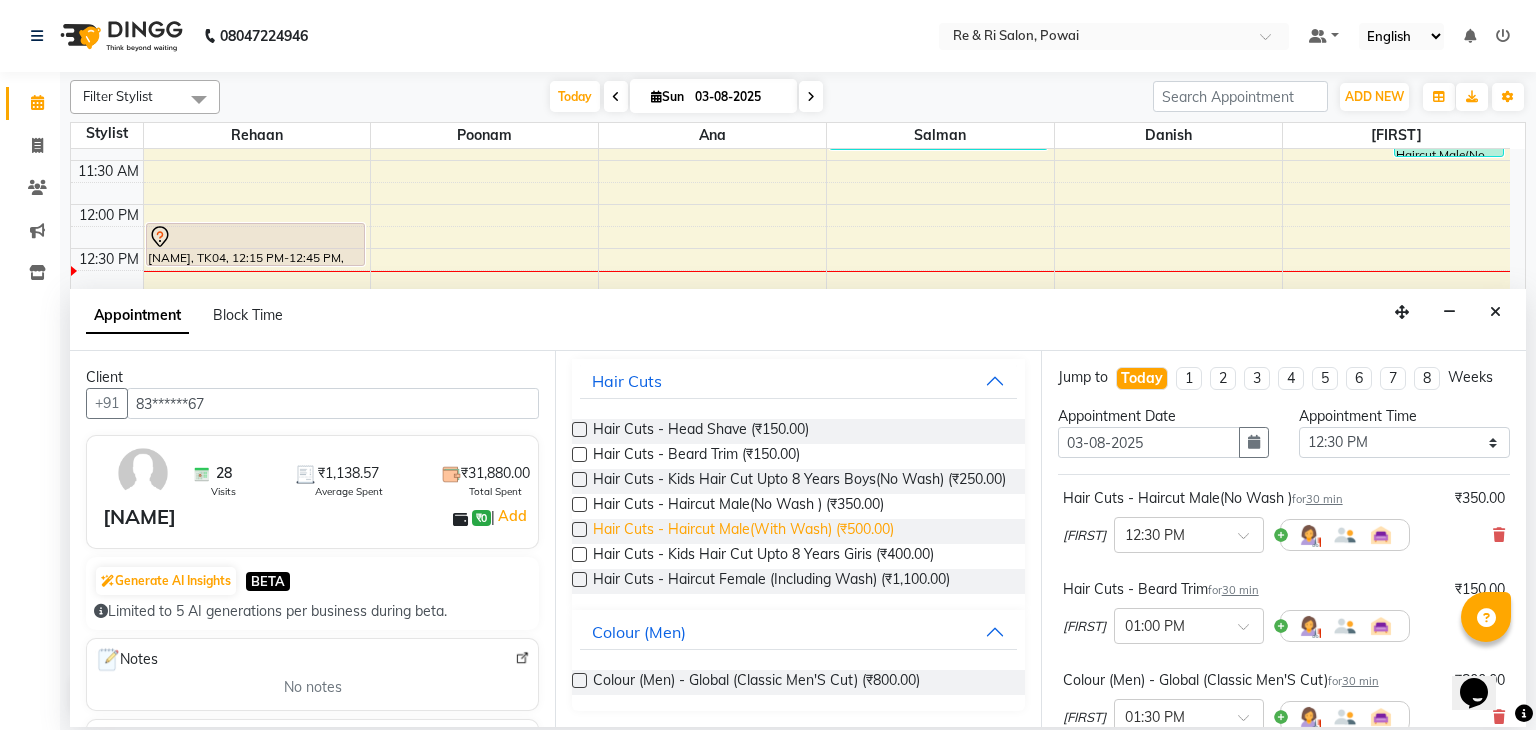 scroll, scrollTop: 0, scrollLeft: 0, axis: both 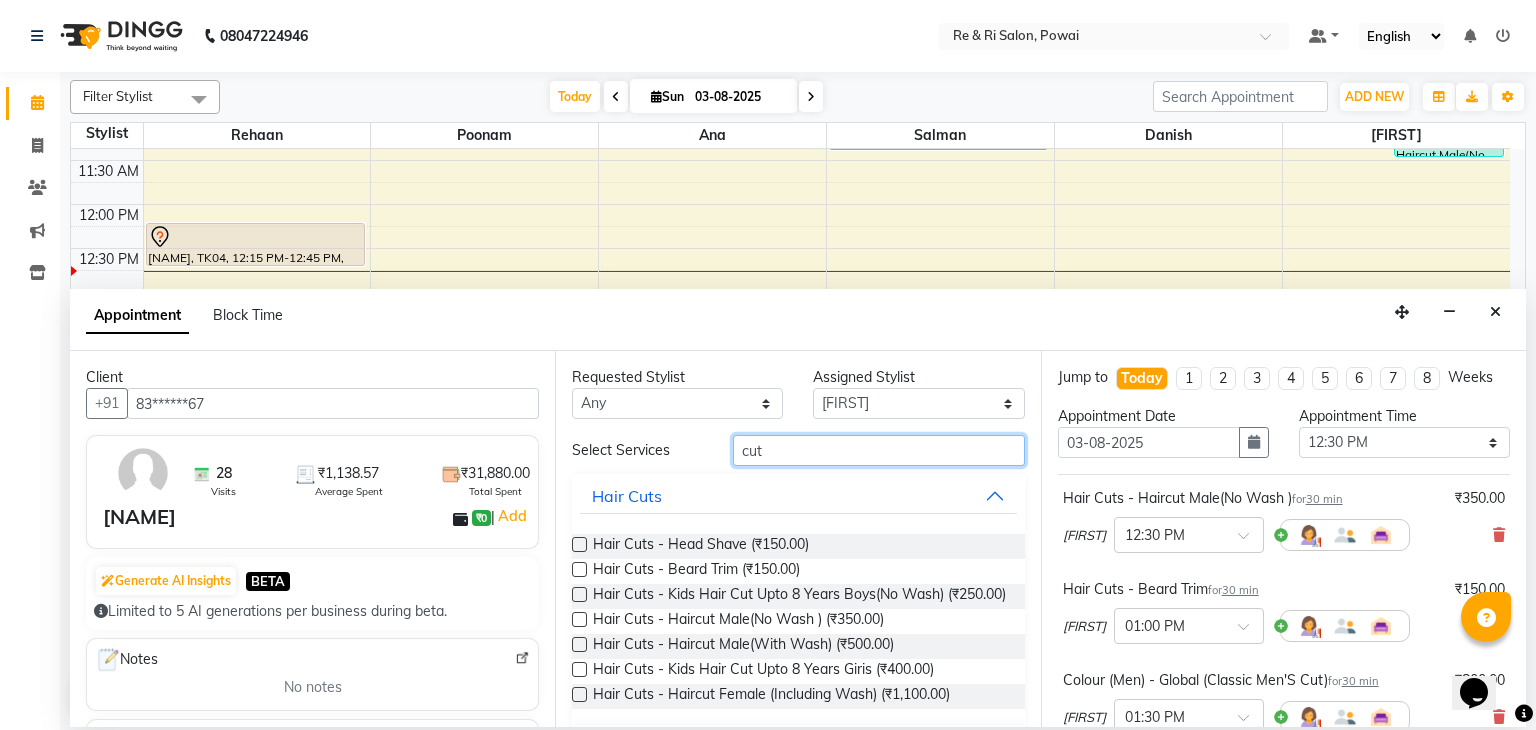 click on "cut" at bounding box center [879, 450] 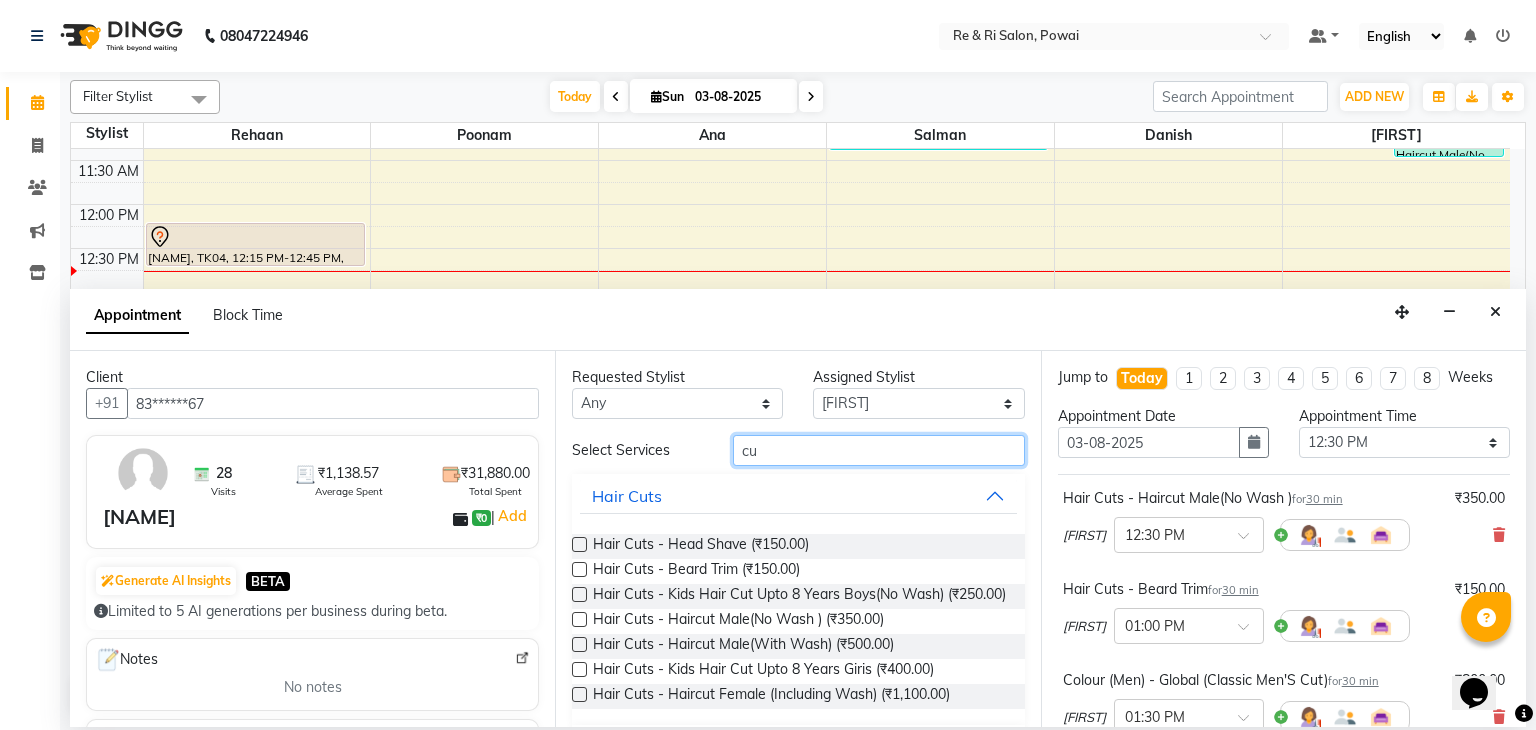 type on "c" 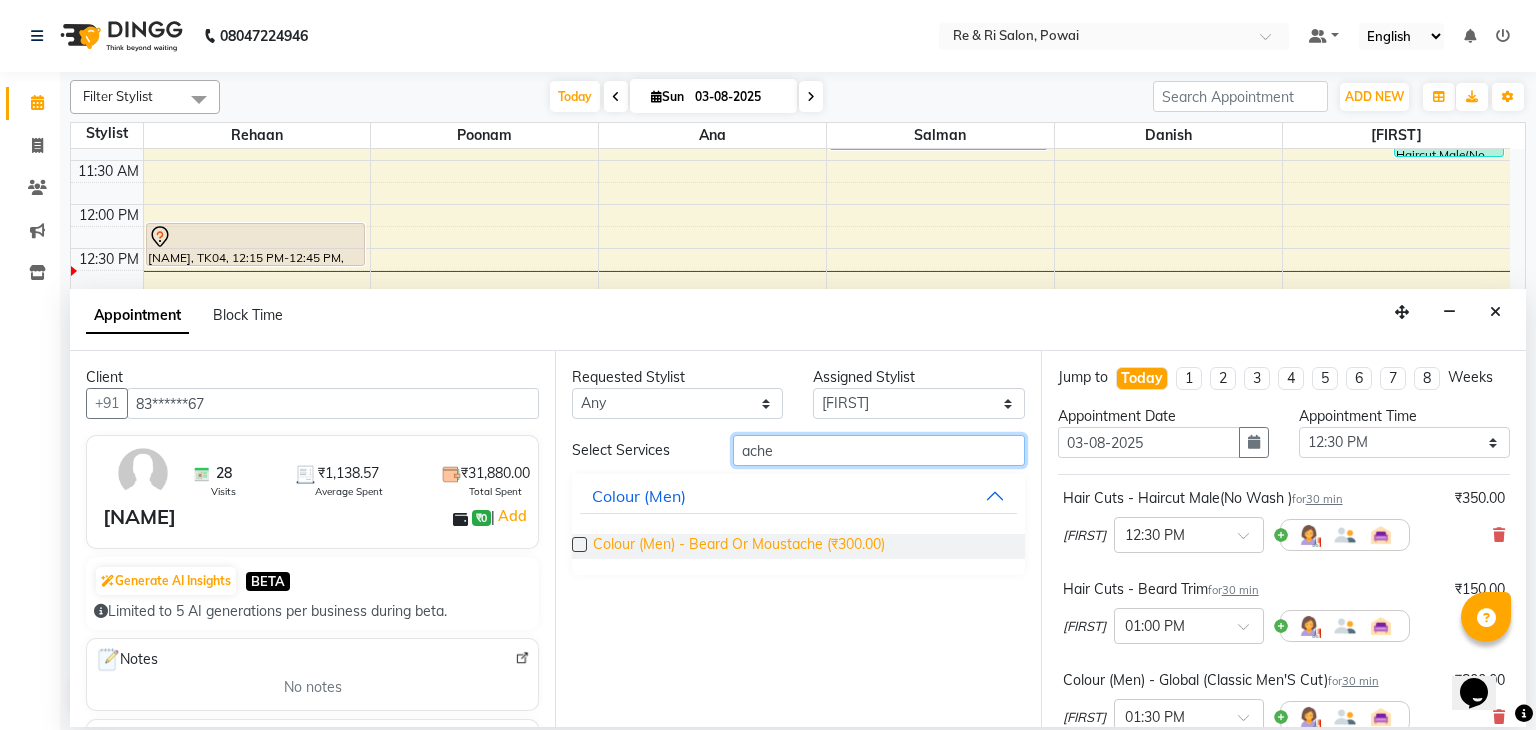 type on "ache" 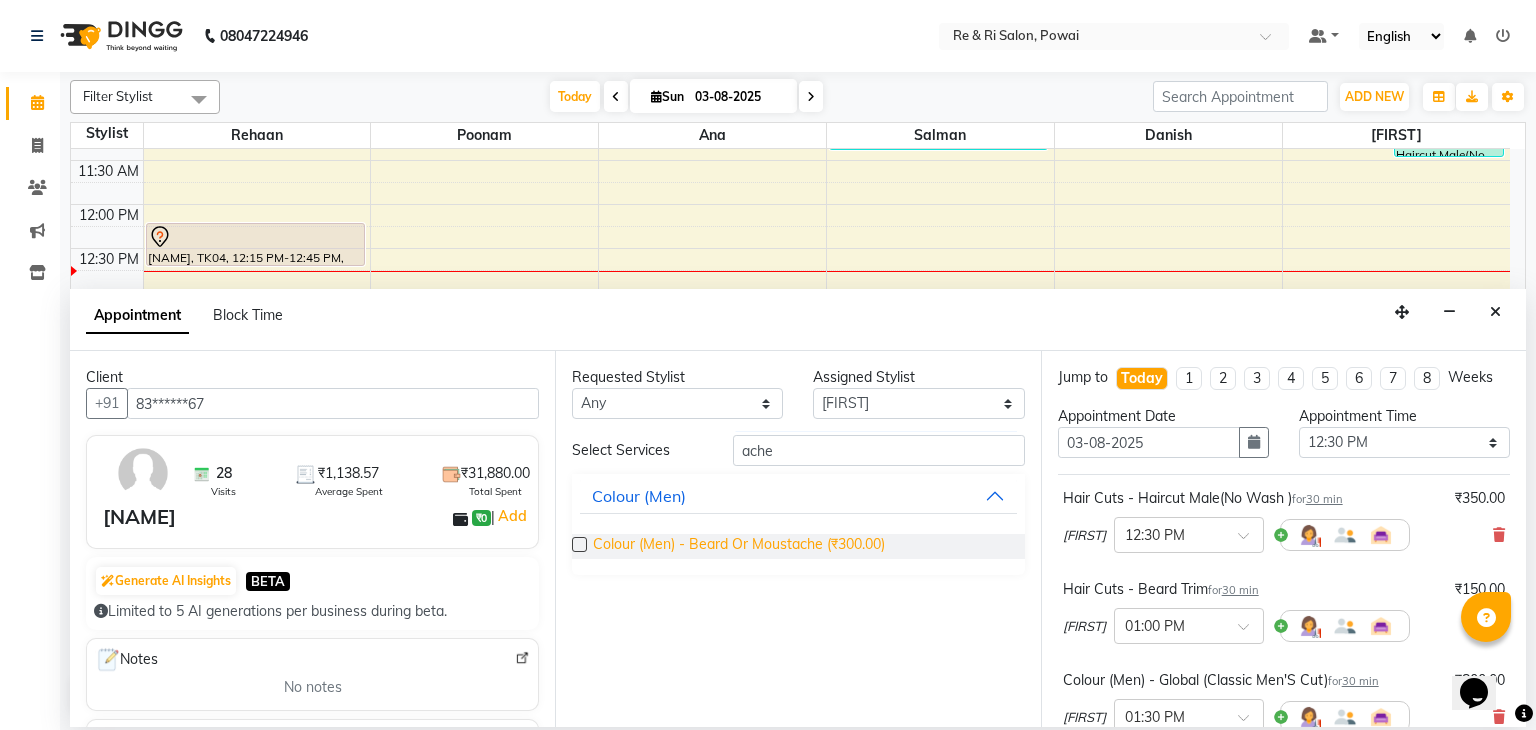 click on "Colour (Men) - Beard Or Moustache (₹300.00)" at bounding box center (739, 546) 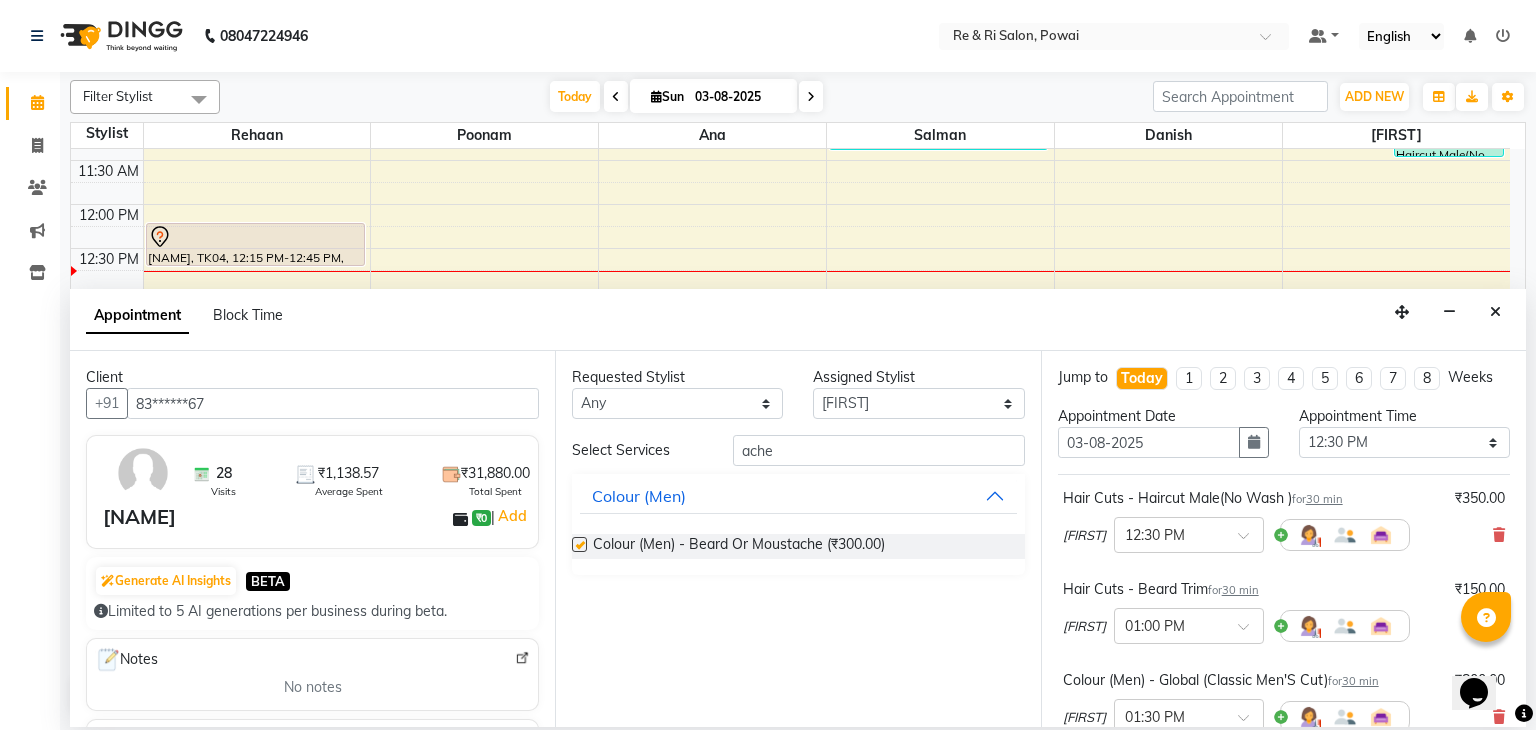 checkbox on "false" 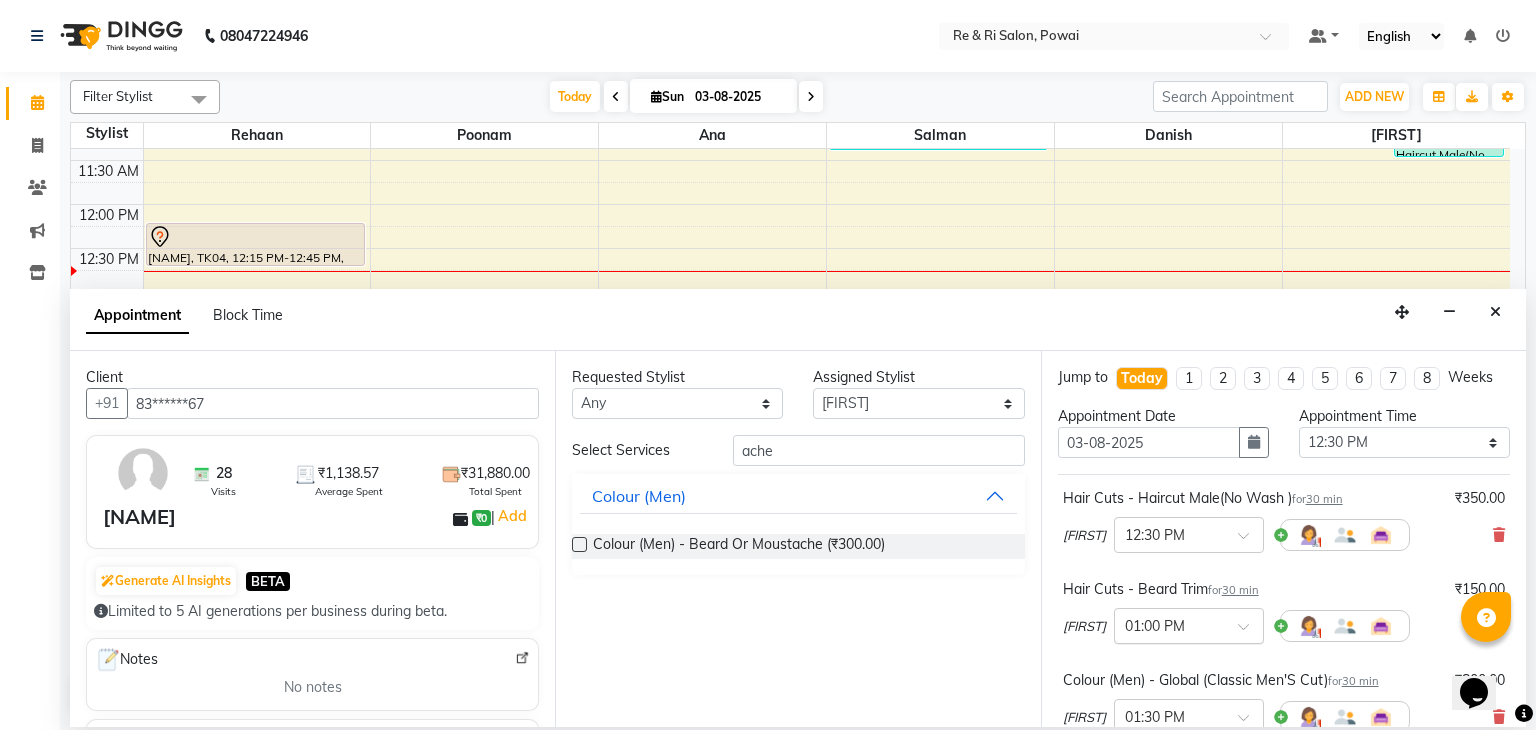 scroll, scrollTop: 403, scrollLeft: 0, axis: vertical 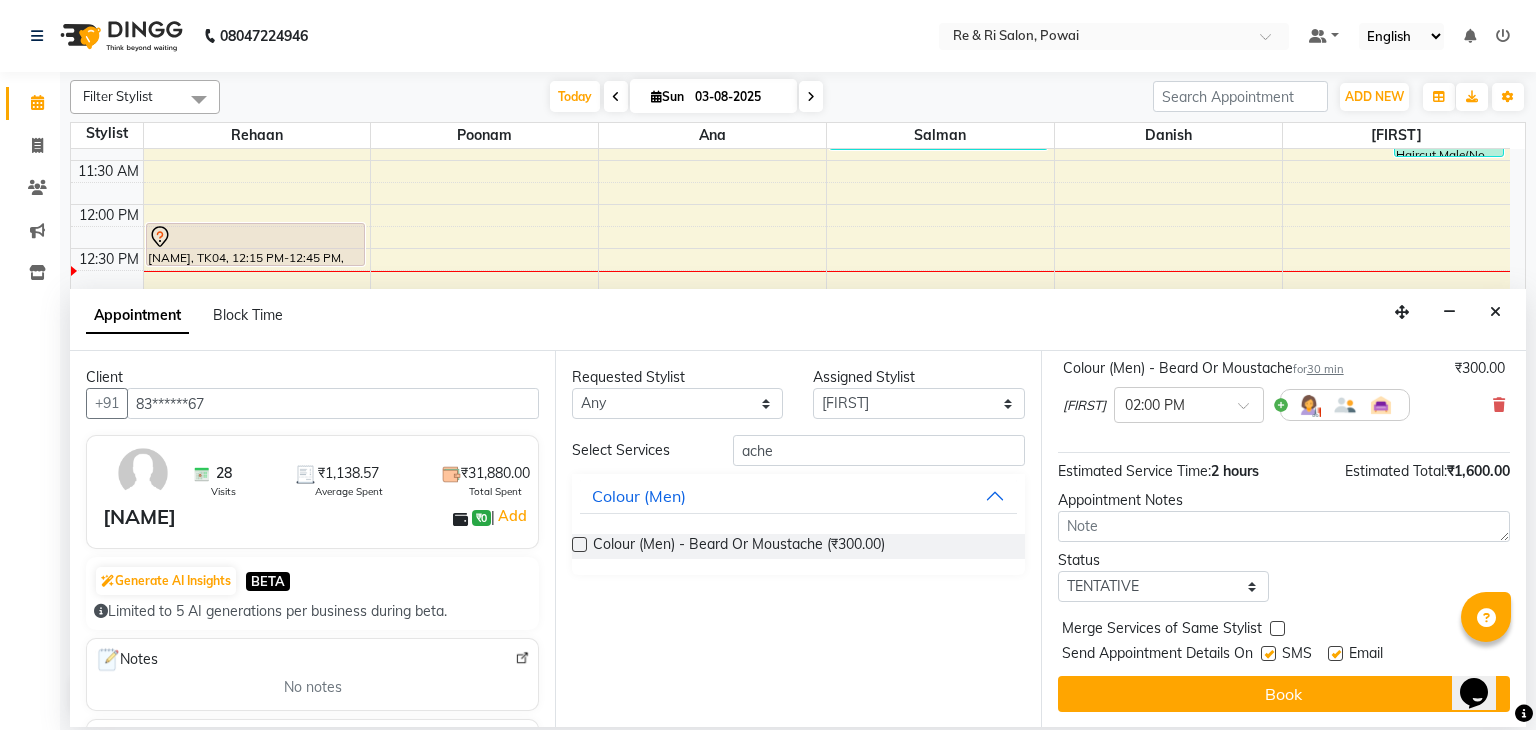 click at bounding box center (1268, 653) 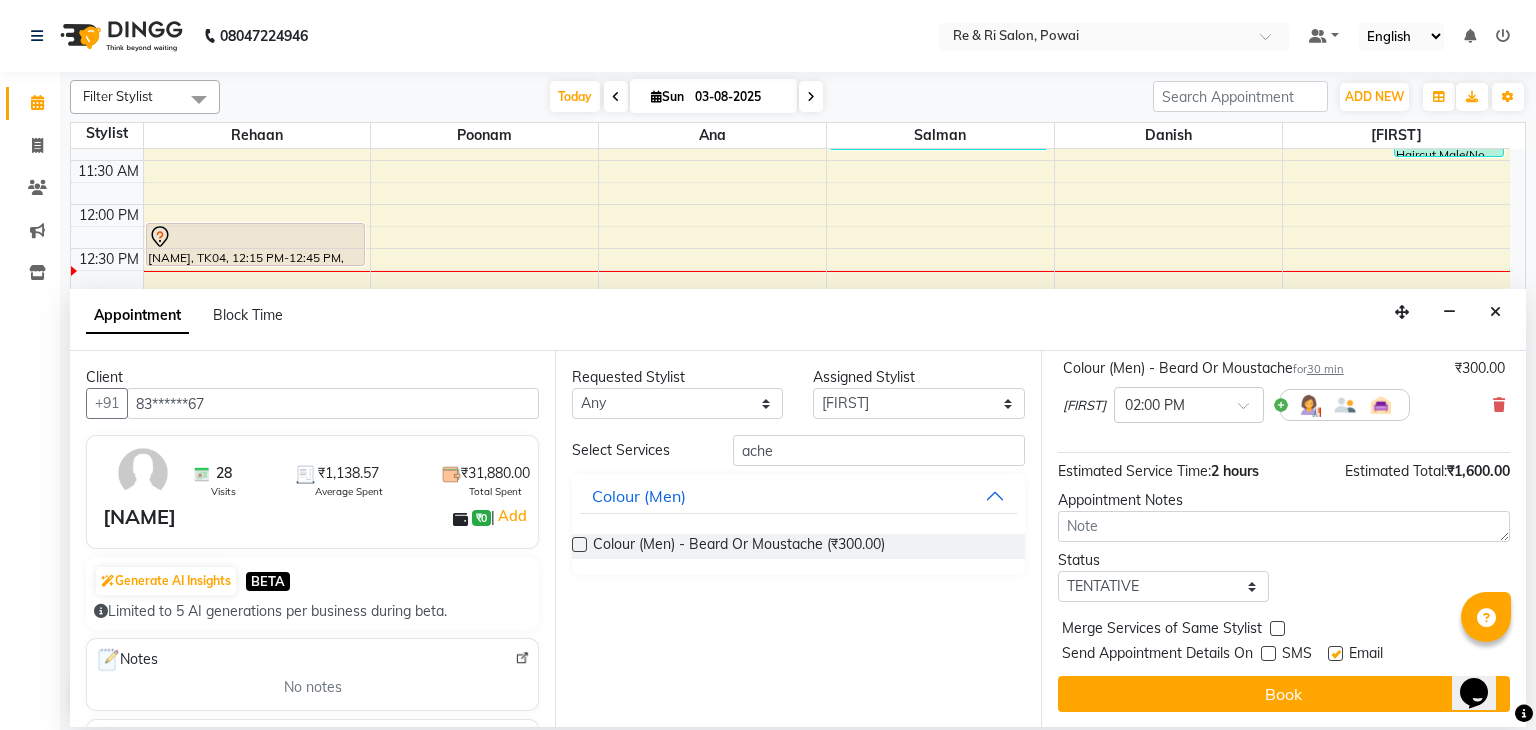 click at bounding box center [1335, 653] 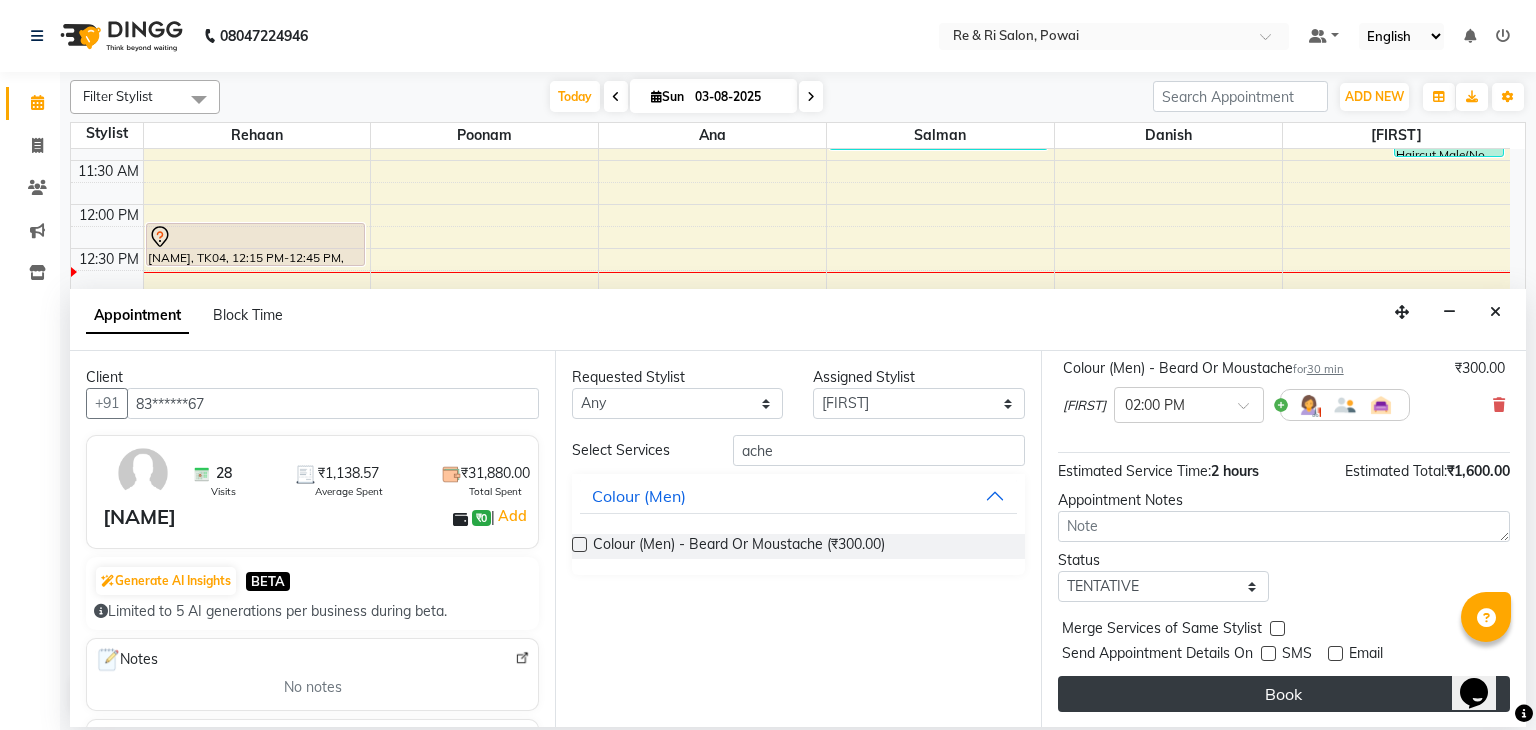 drag, startPoint x: 1290, startPoint y: 671, endPoint x: 1274, endPoint y: 685, distance: 21.260292 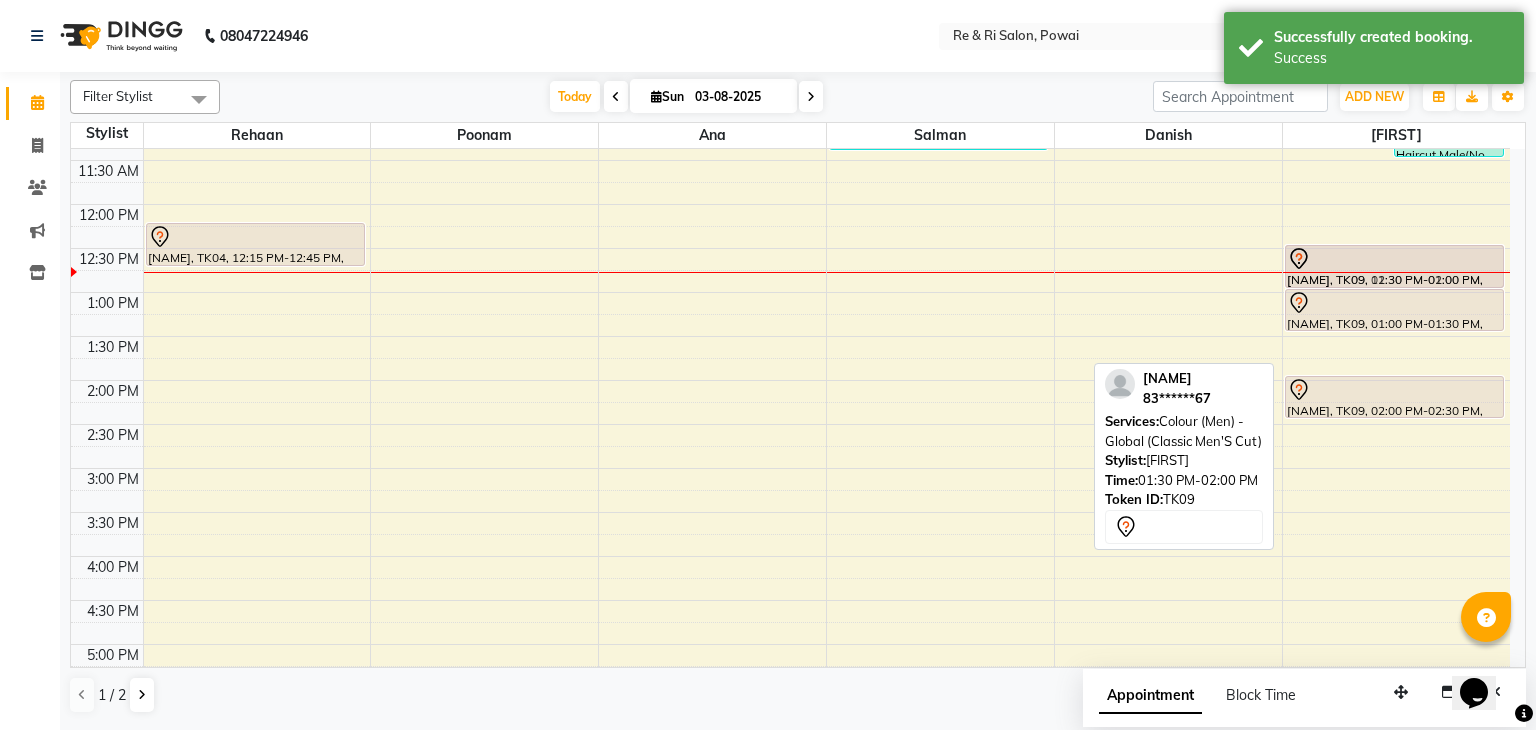 drag, startPoint x: 1338, startPoint y: 351, endPoint x: 1335, endPoint y: 269, distance: 82.05486 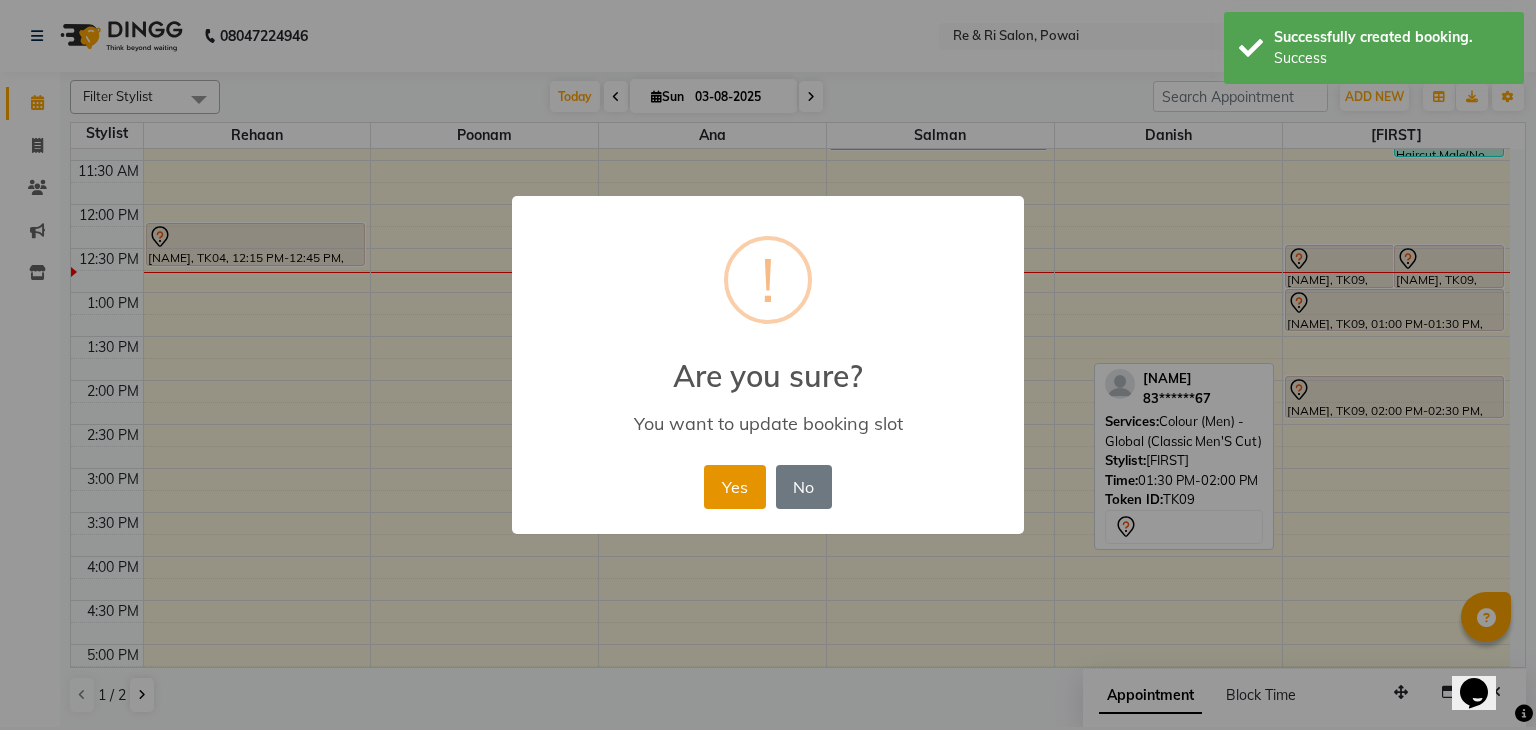 click on "Yes" at bounding box center [734, 487] 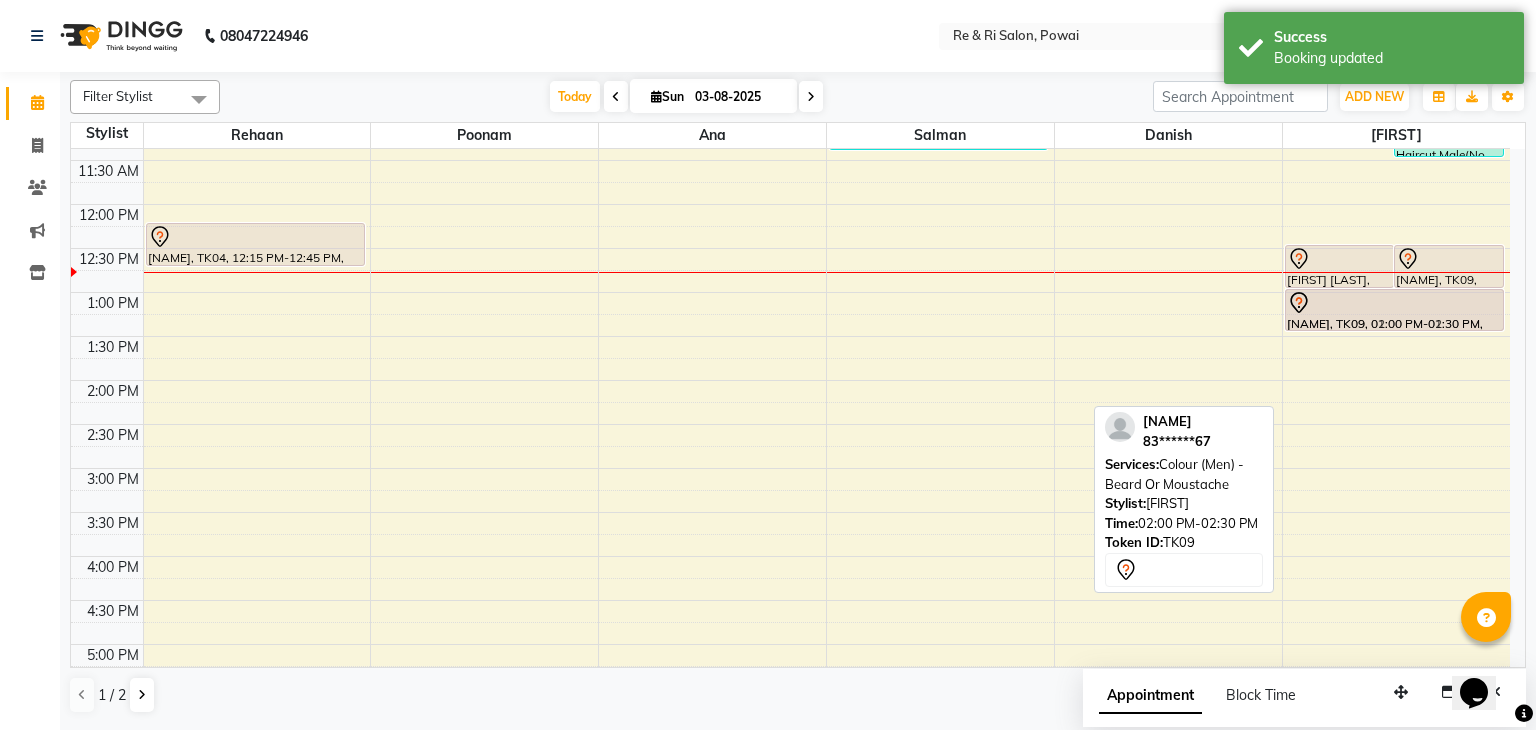 drag, startPoint x: 1355, startPoint y: 398, endPoint x: 1349, endPoint y: 304, distance: 94.19129 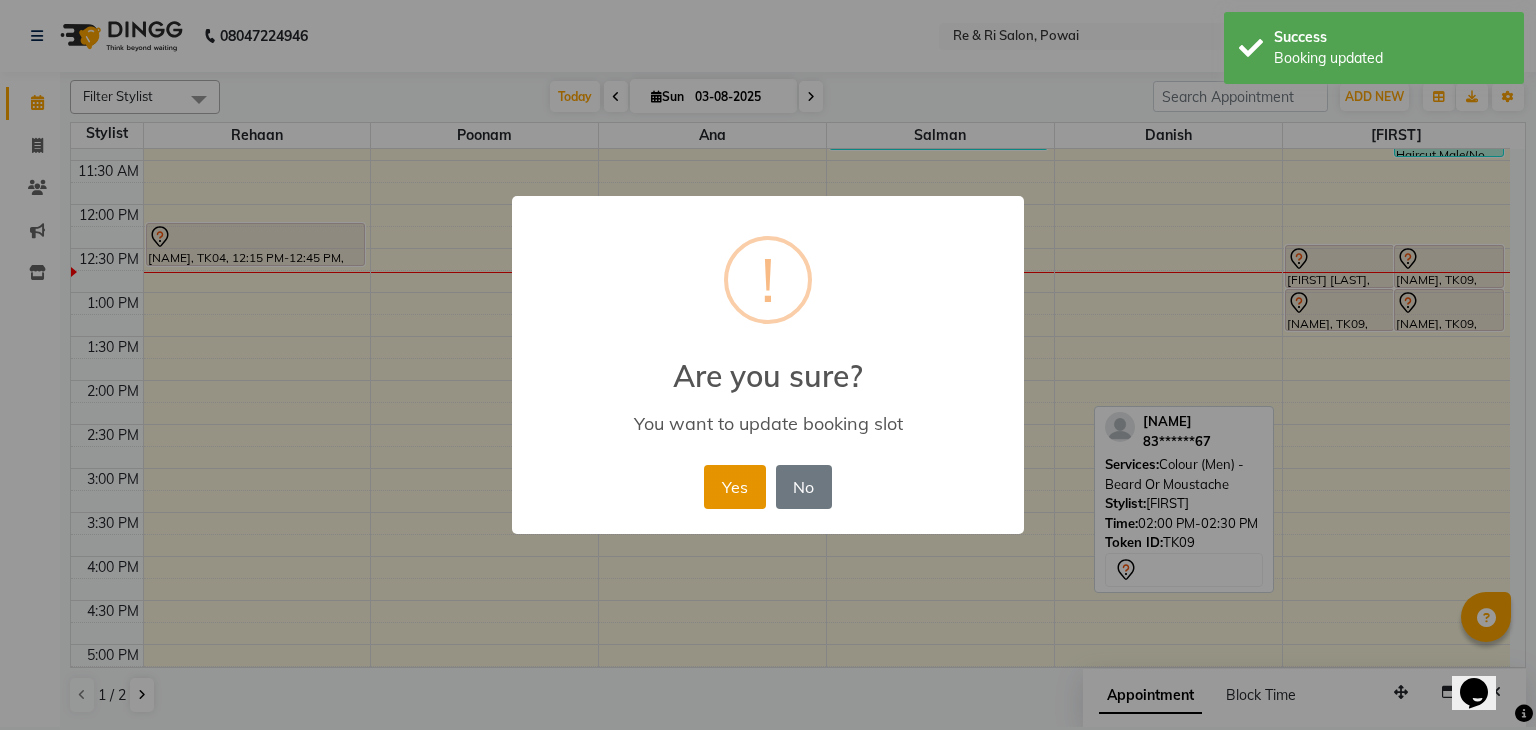 click on "Yes" at bounding box center (734, 487) 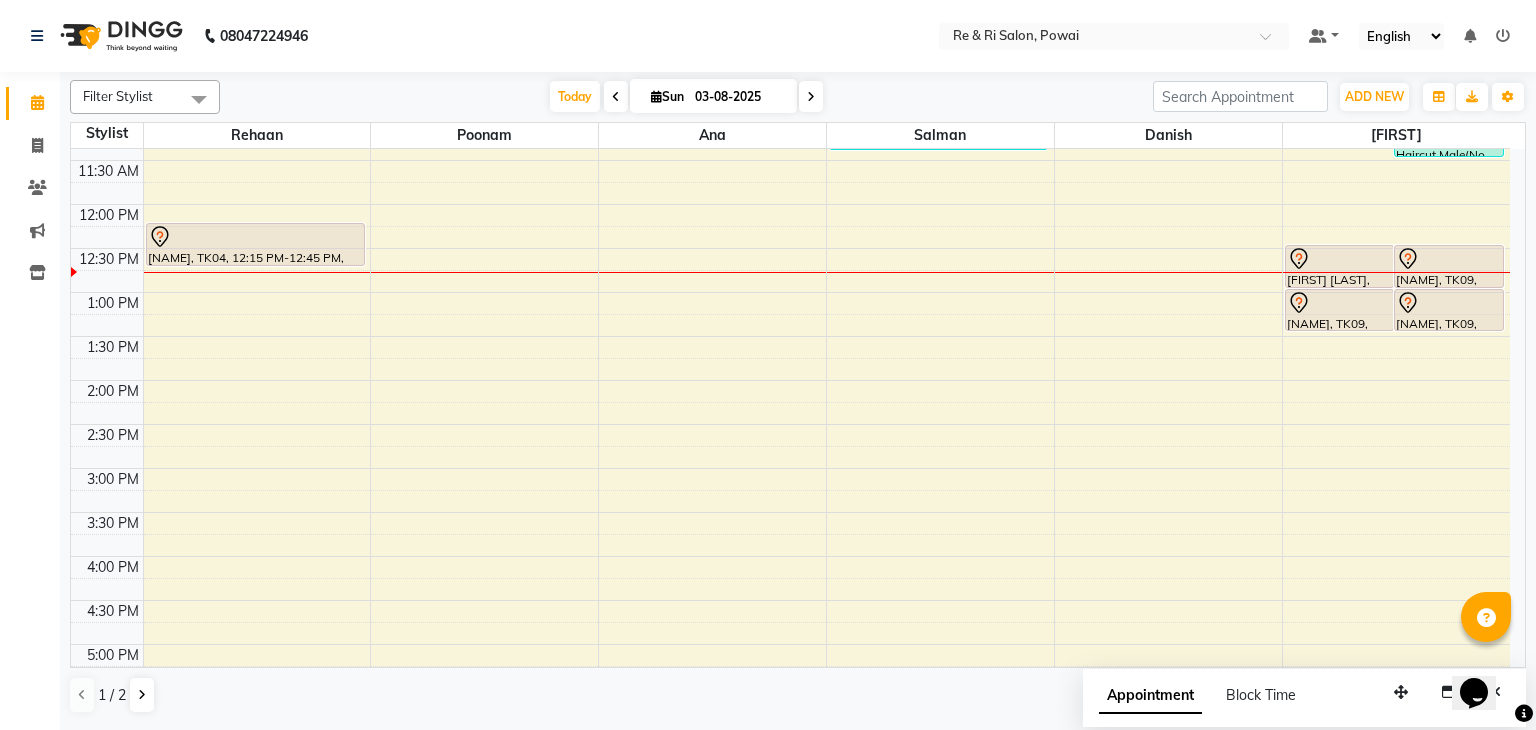 drag, startPoint x: 1320, startPoint y: 327, endPoint x: 1316, endPoint y: 271, distance: 56.142673 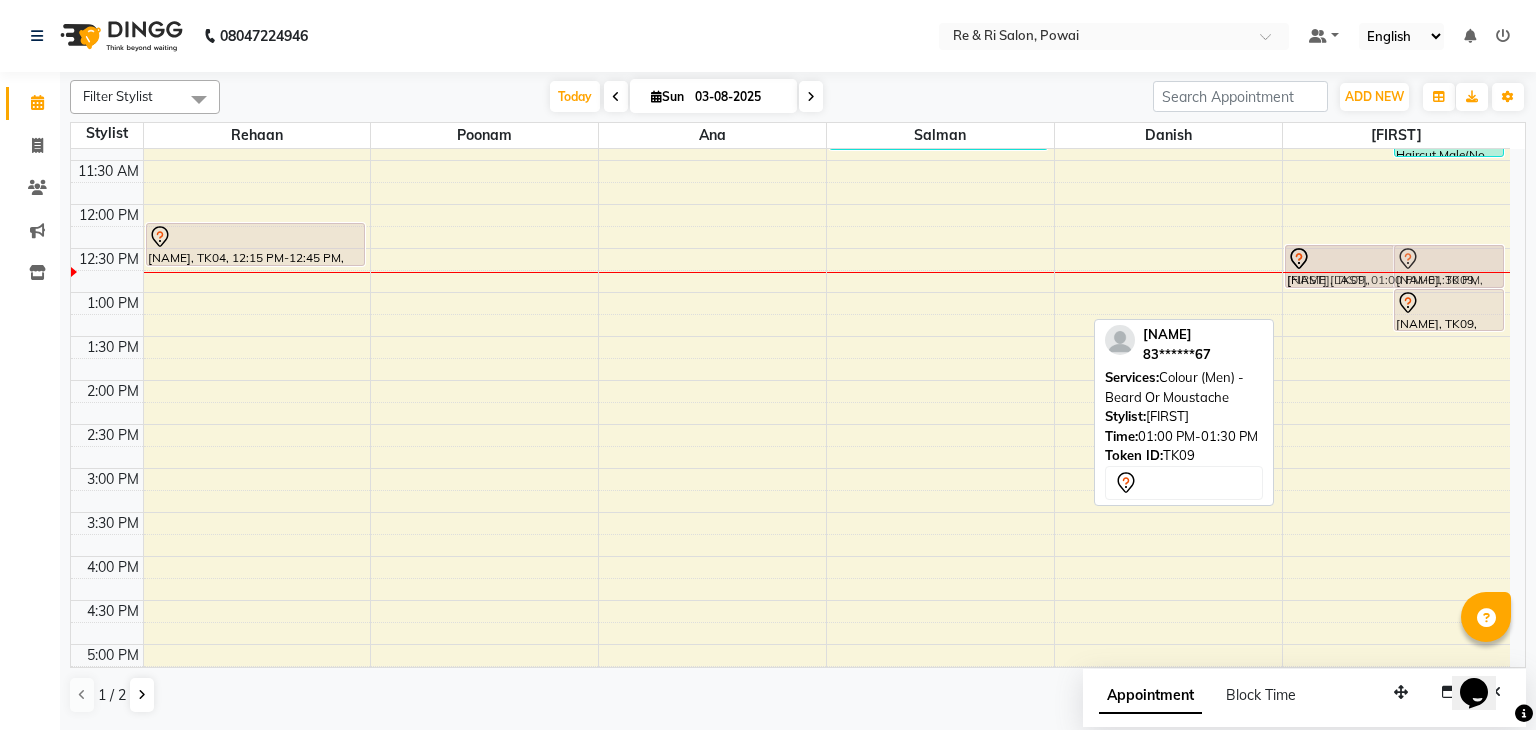 drag, startPoint x: 1314, startPoint y: 305, endPoint x: 1308, endPoint y: 269, distance: 36.496574 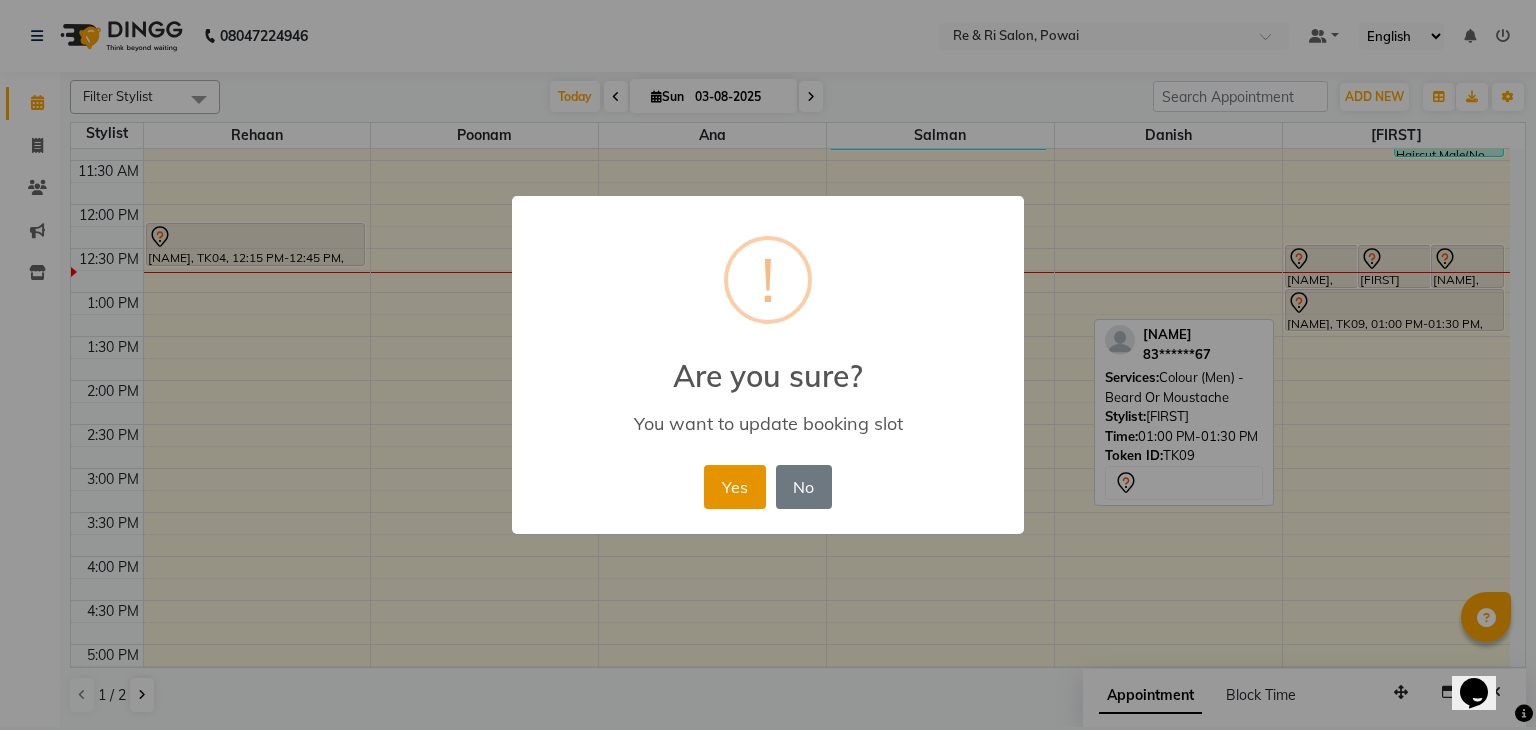 click on "Yes" at bounding box center (734, 487) 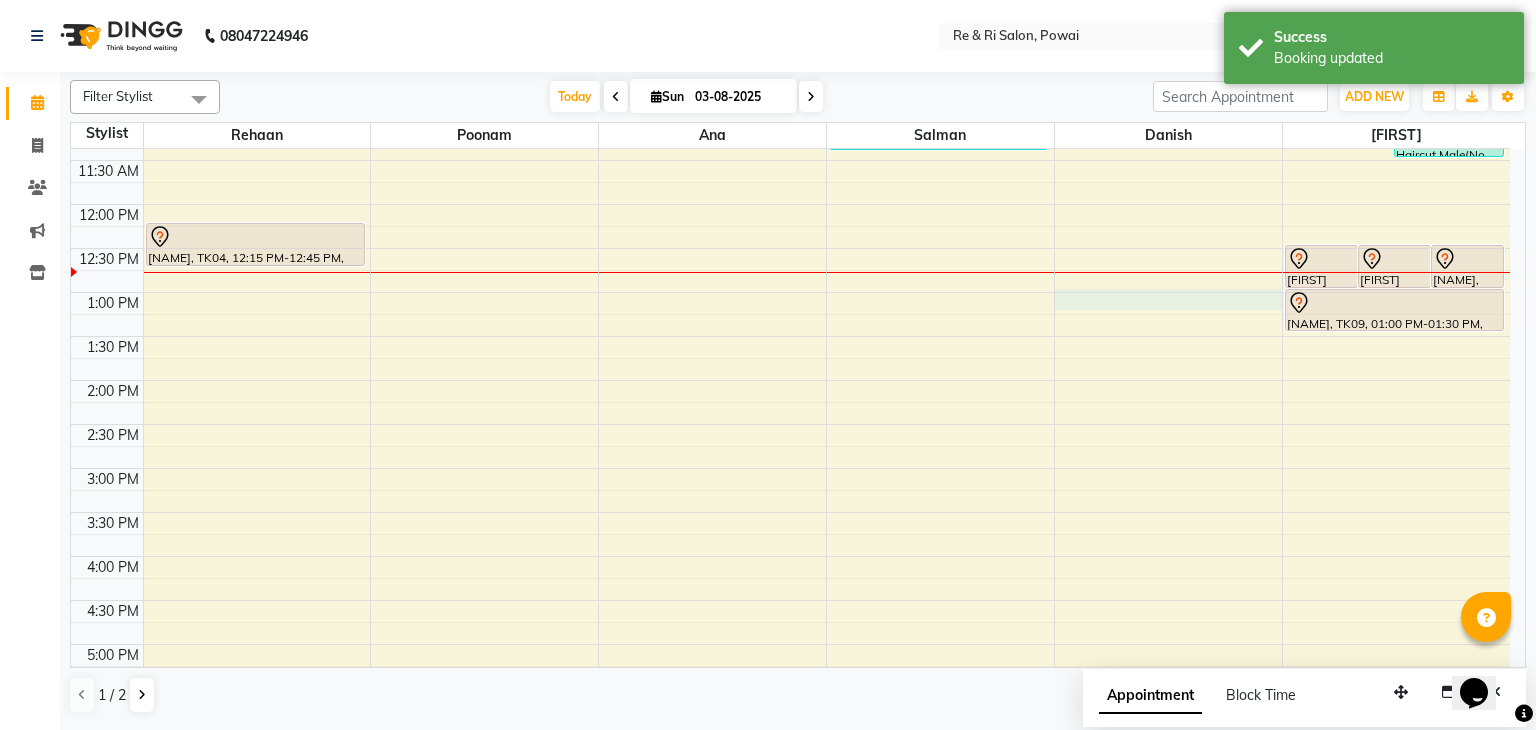 click on "[NAME], TK01, 09:55 AM-10:25 AM, Hair Cuts - Beard Trim             [NAME], TK04, 12:15 PM-12:45 PM, Hair Cuts - Haircut Male(No Wash )             [NAME], TK07, 06:00 PM-06:30 PM, Hair Cuts - Haircut Male(No Wash )             [NAME], TK08, 08:00 PM-08:30 PM, Hair Cuts - Haircut Male(No Wash )             [NAME], TK08, 08:30 PM-09:00 PM, Hair Cuts - Beard Trim     [NAME], TK03, 09:00 AM-11:20 AM, Advance Facial - Puttying (Olly, Acne Prone Skin),o3+ detan     [NAME], TK02, 10:50 AM-11:20 AM, Thred Em' All - Eyebrow,Thred Em' All - Upper Lip/Chin/Forehead / Side Locks,     dr  [NAME], TK05, 10:55 AM-11:25 AM, Hair Cuts - Haircut Male(No Wash )" at bounding box center [790, 556] 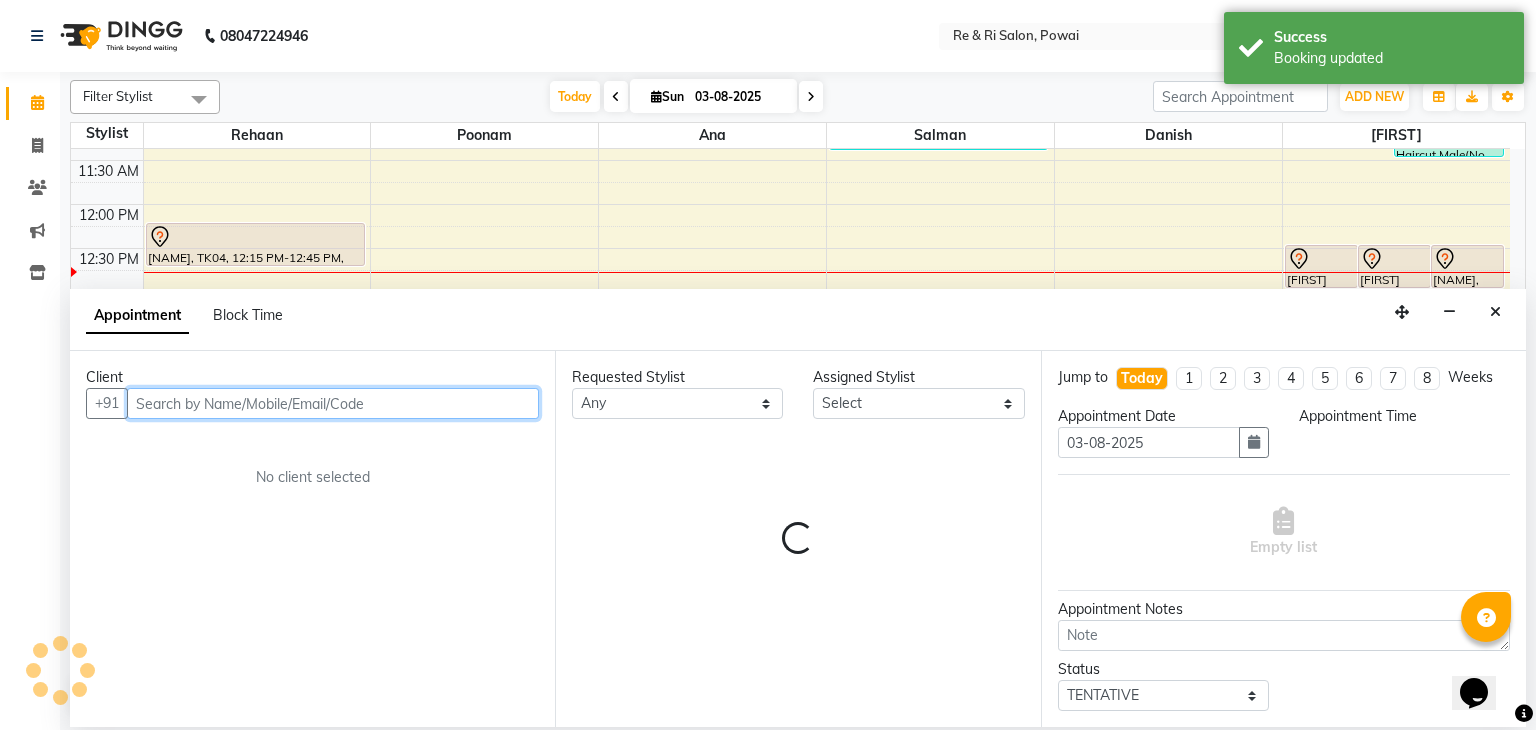select on "780" 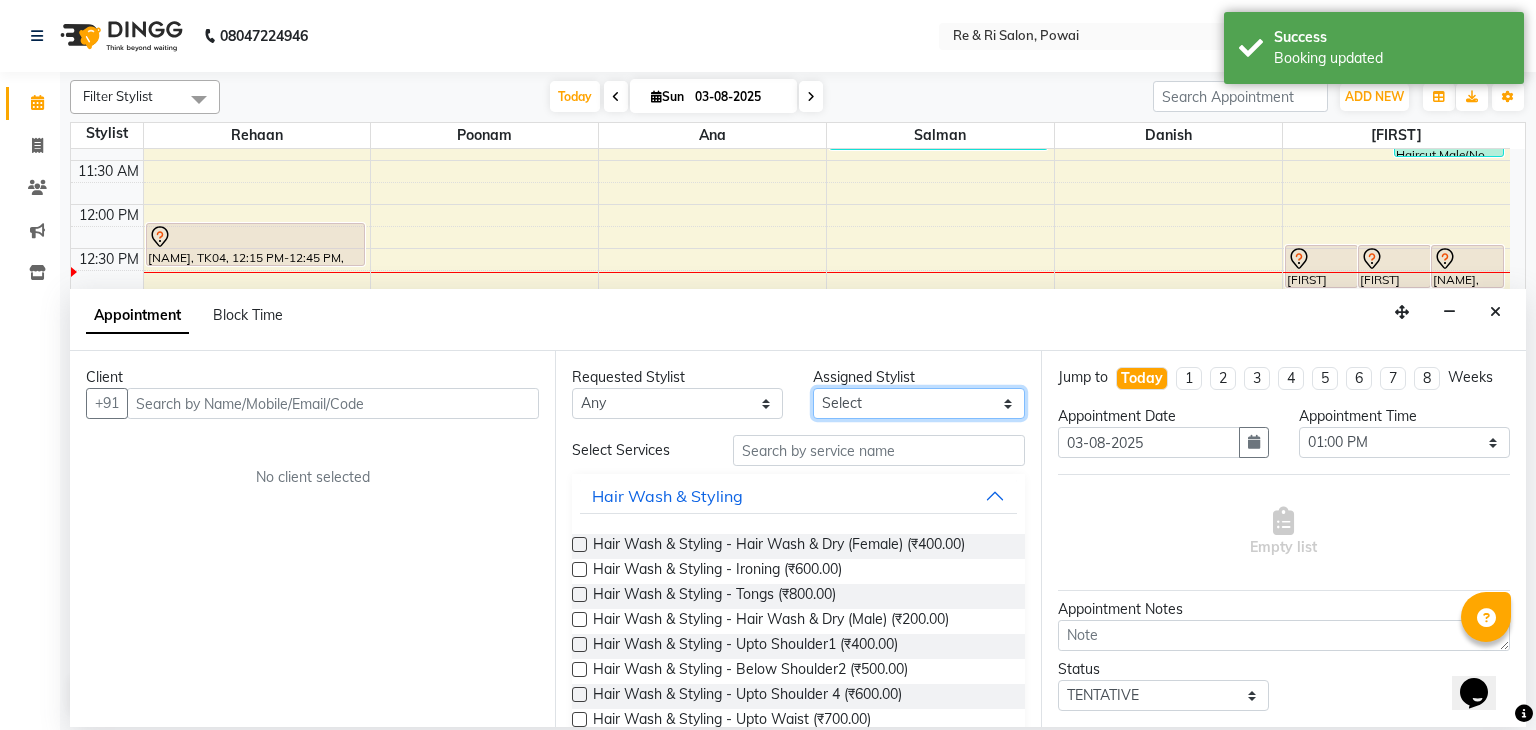 click on "Select Stylist [NAME] [NAME] [NAME] [NAME] [NAME] [NAME]" at bounding box center [918, 403] 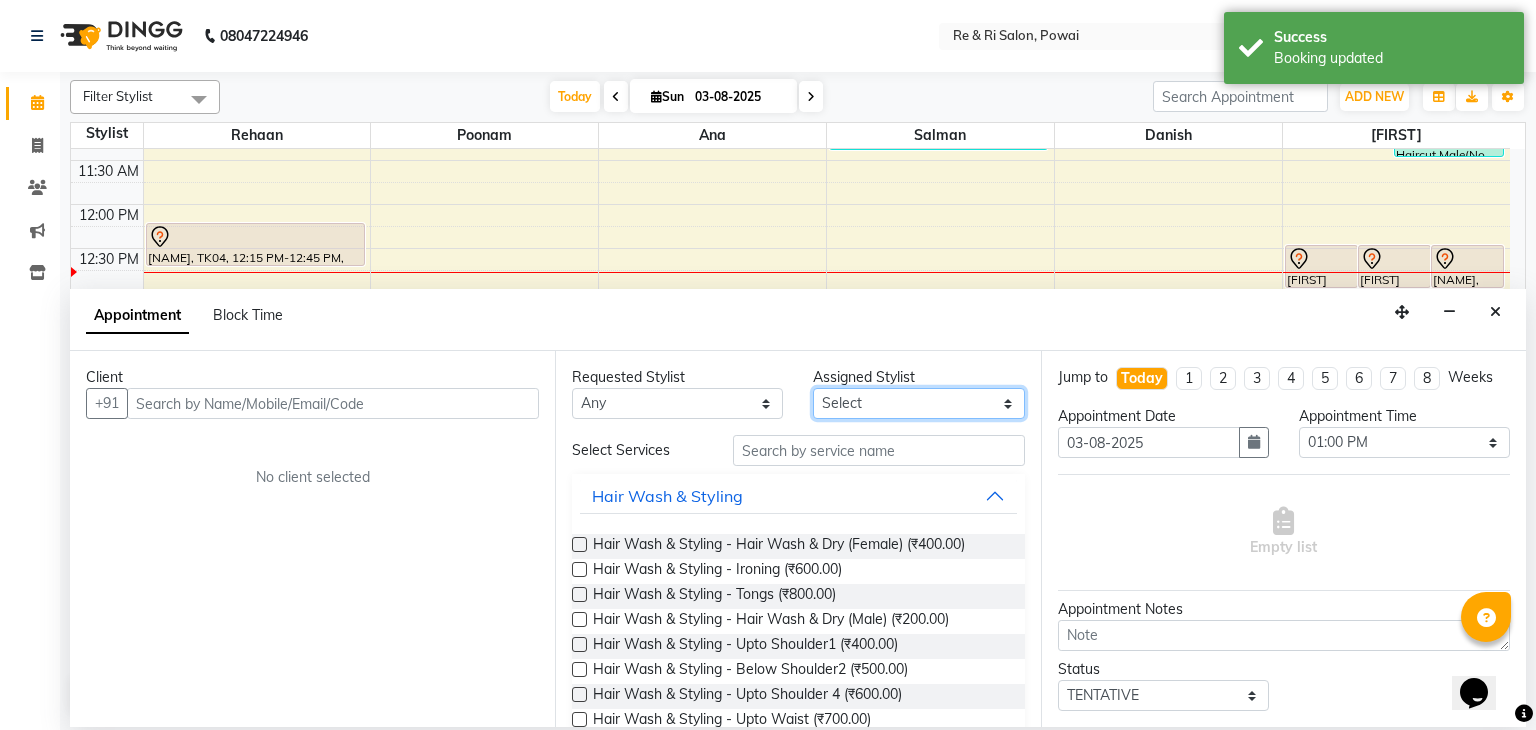 select on "87747" 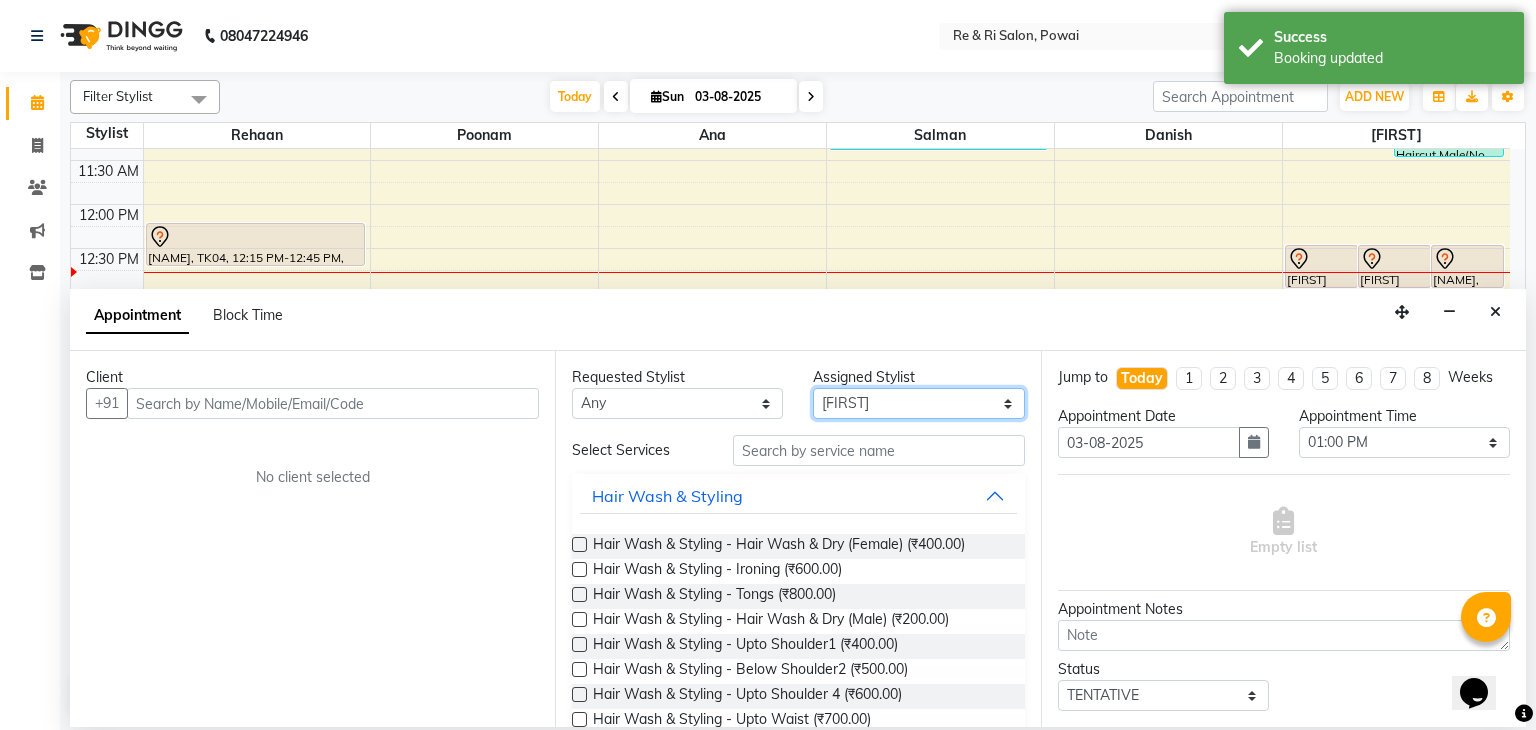 click on "Select Stylist [NAME] [NAME] [NAME] [NAME] [NAME] [NAME]" at bounding box center (918, 403) 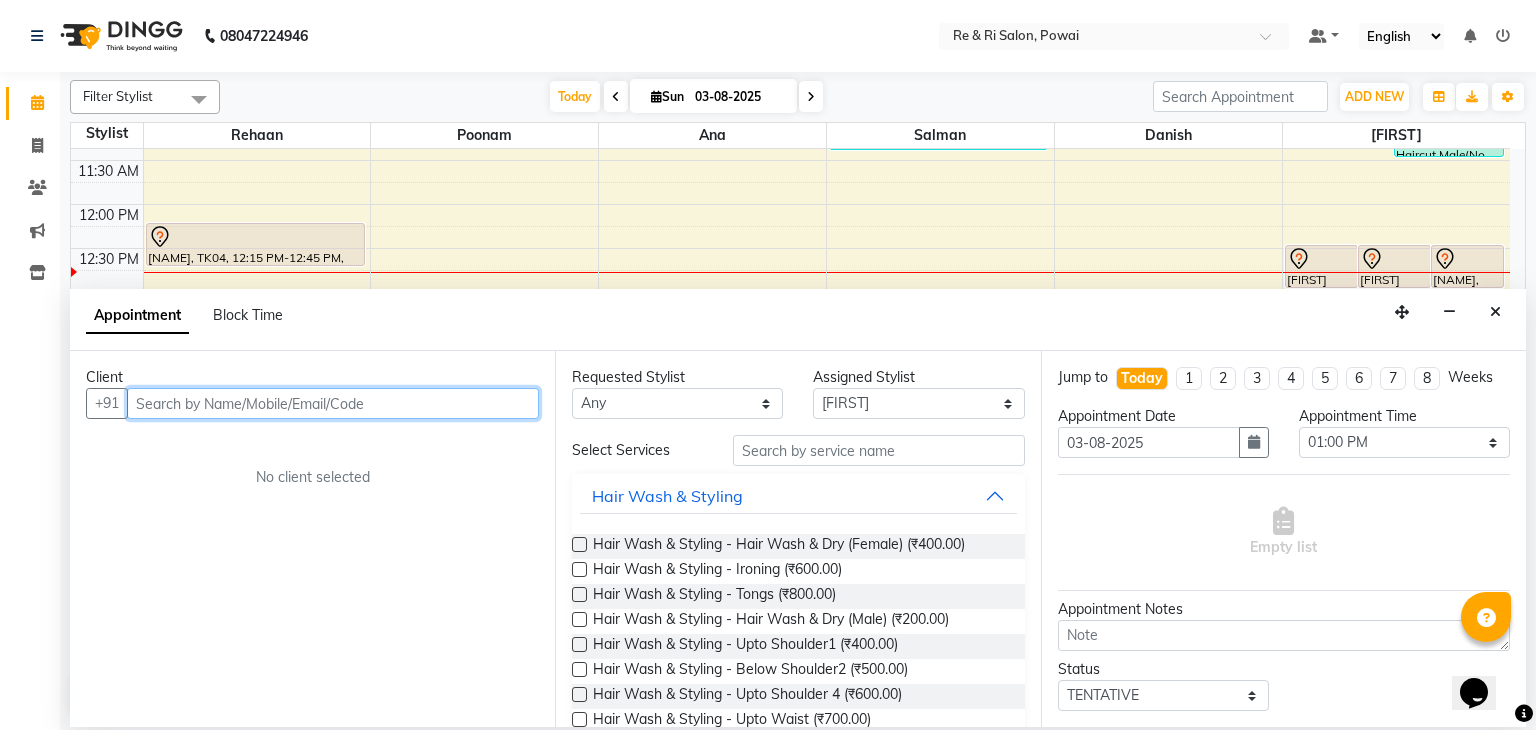 click at bounding box center (333, 403) 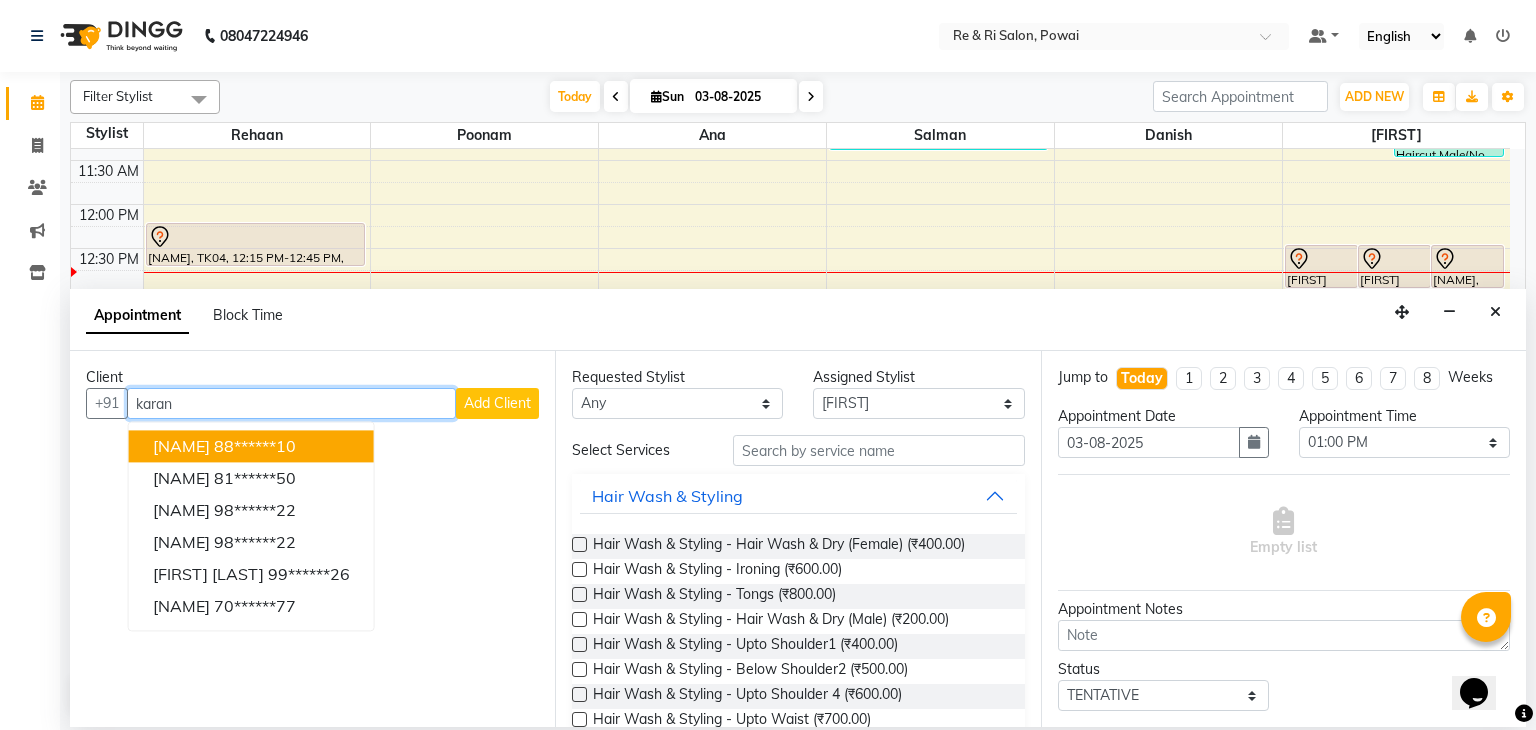 click on "[NAME] [PHONE]" at bounding box center (251, 447) 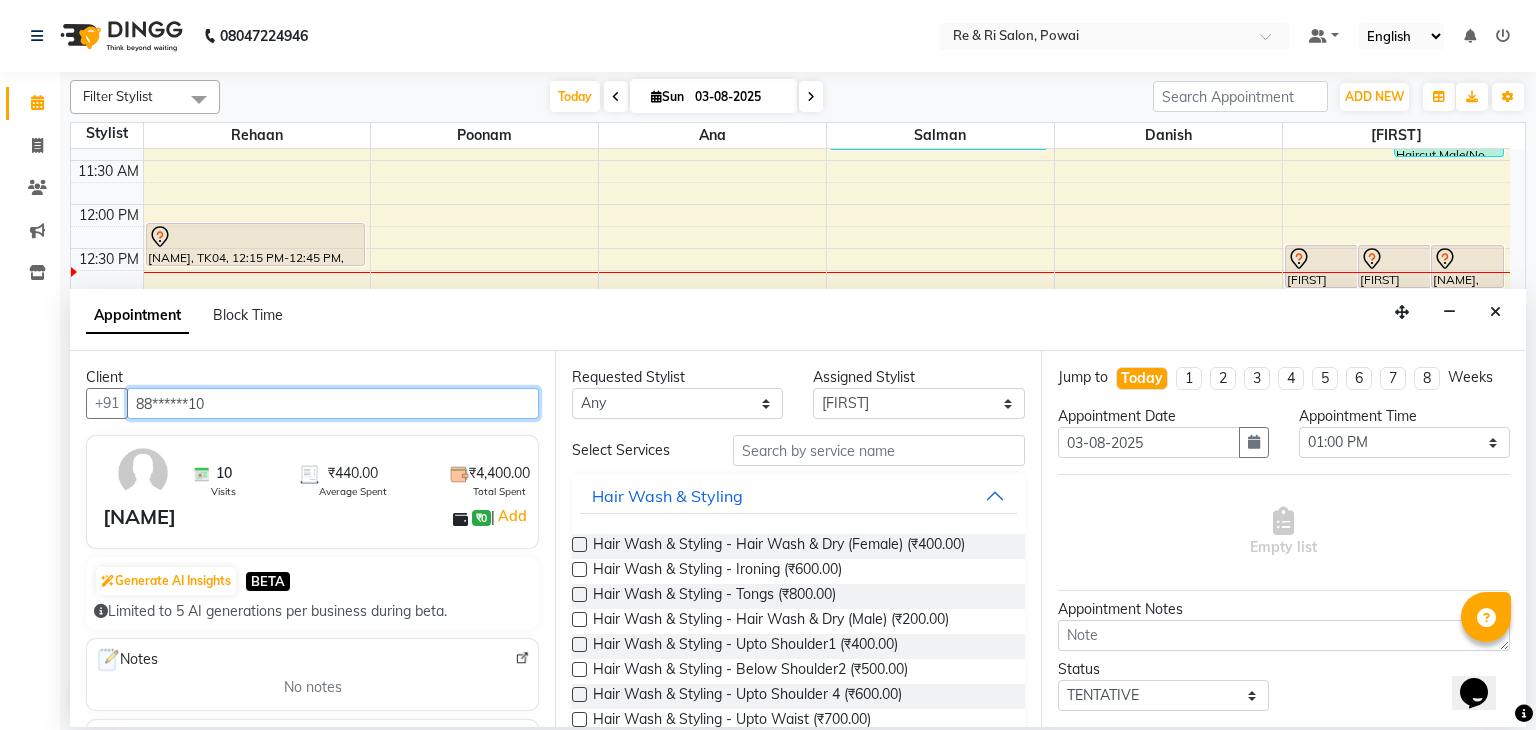 type on "88******10" 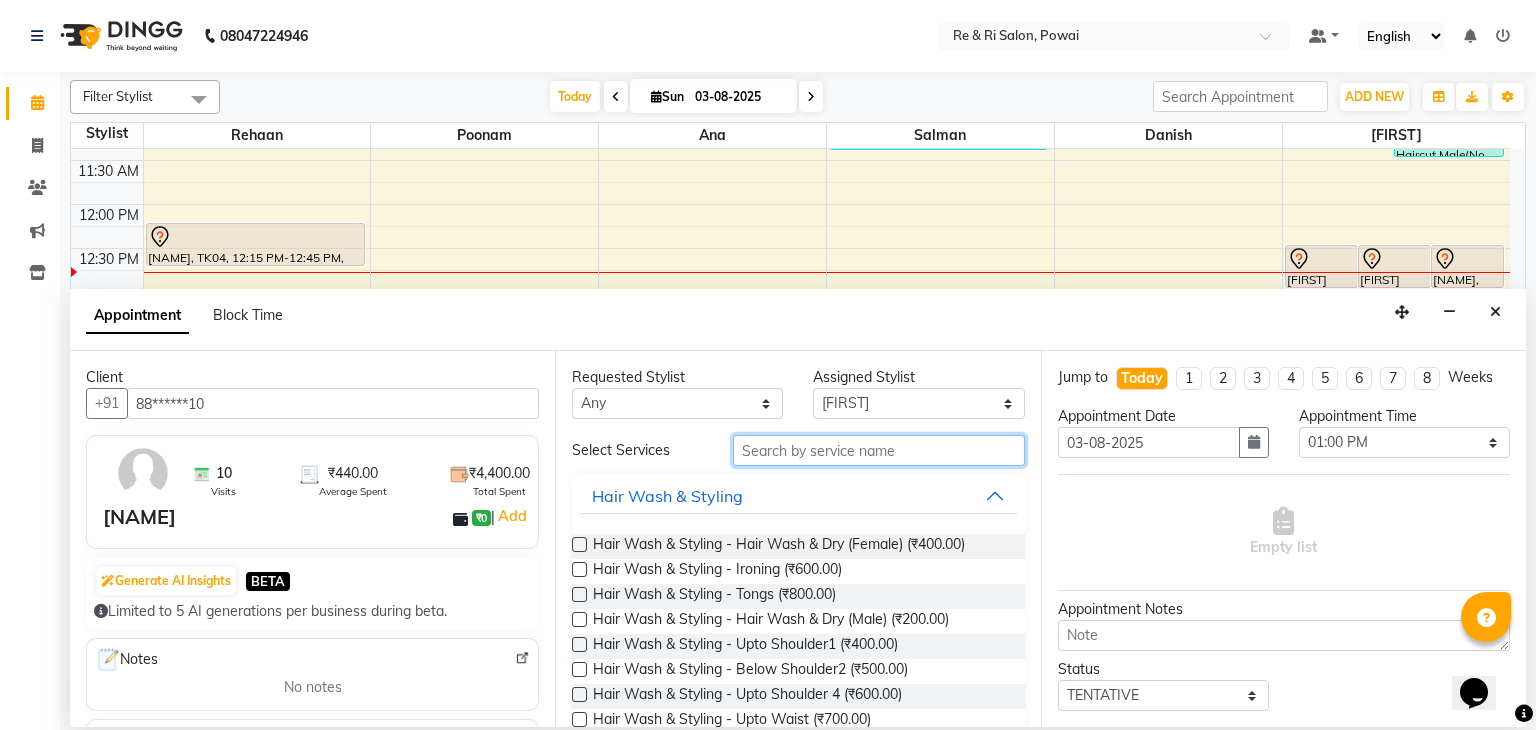 click at bounding box center (879, 450) 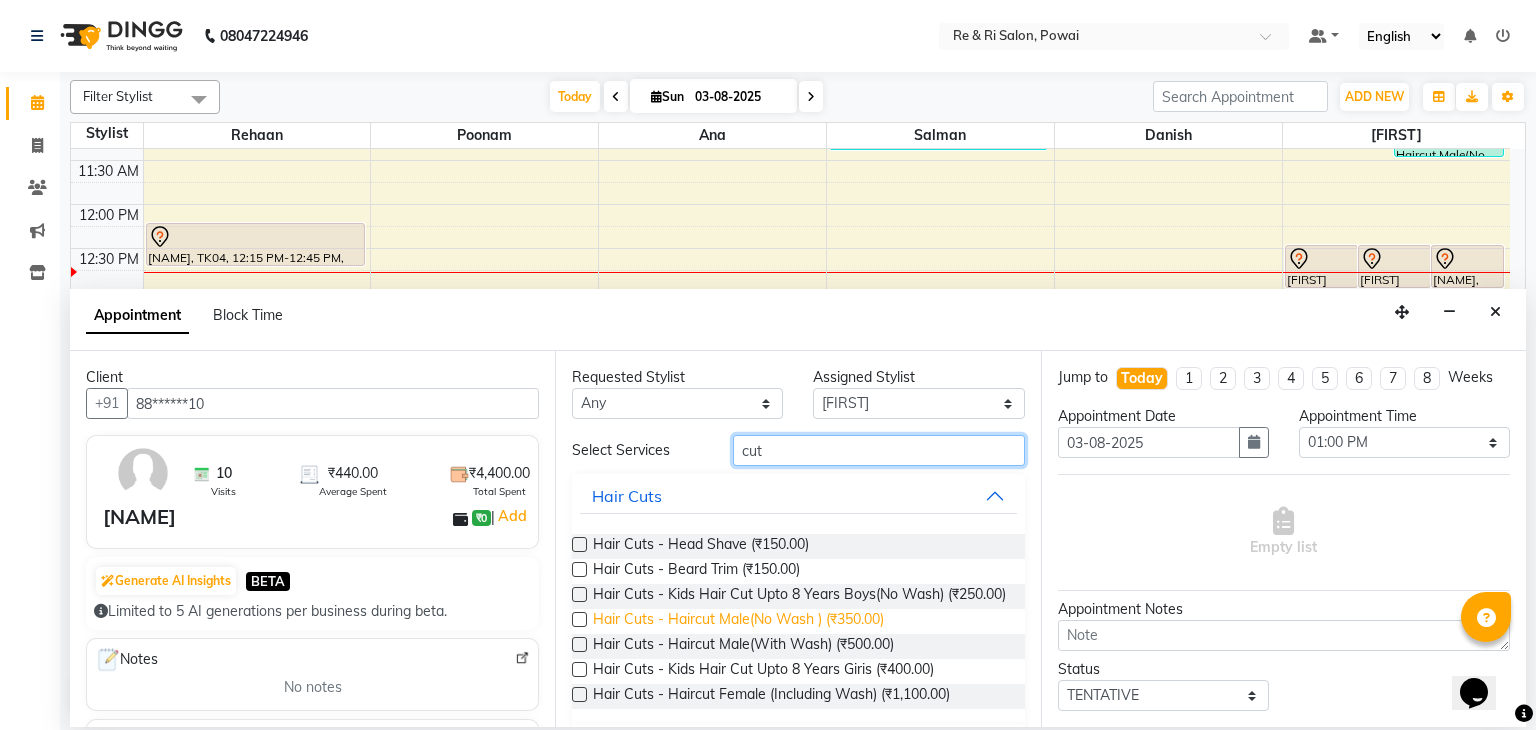type on "cut" 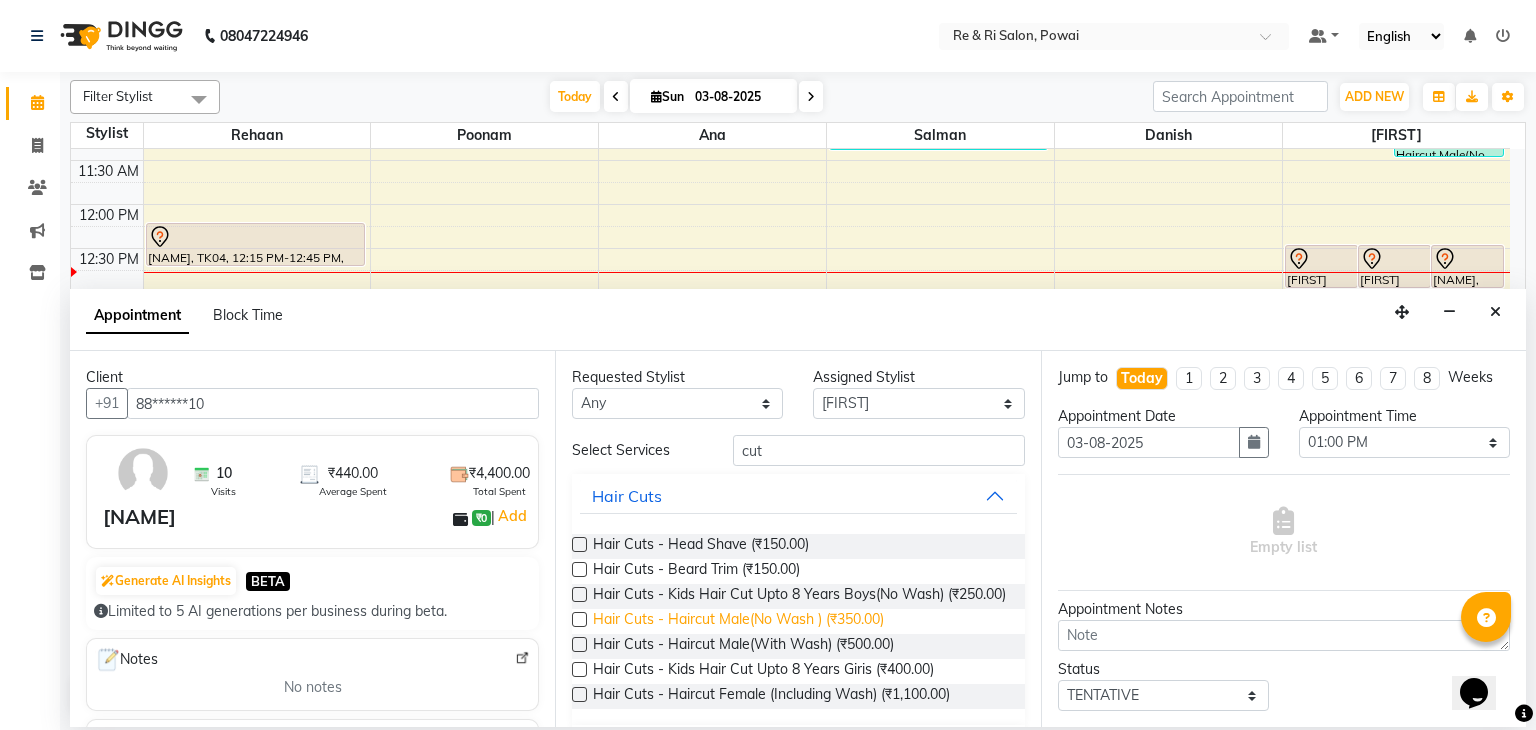 click on "Hair Cuts - Haircut Male(No Wash ) (₹350.00)" at bounding box center [738, 621] 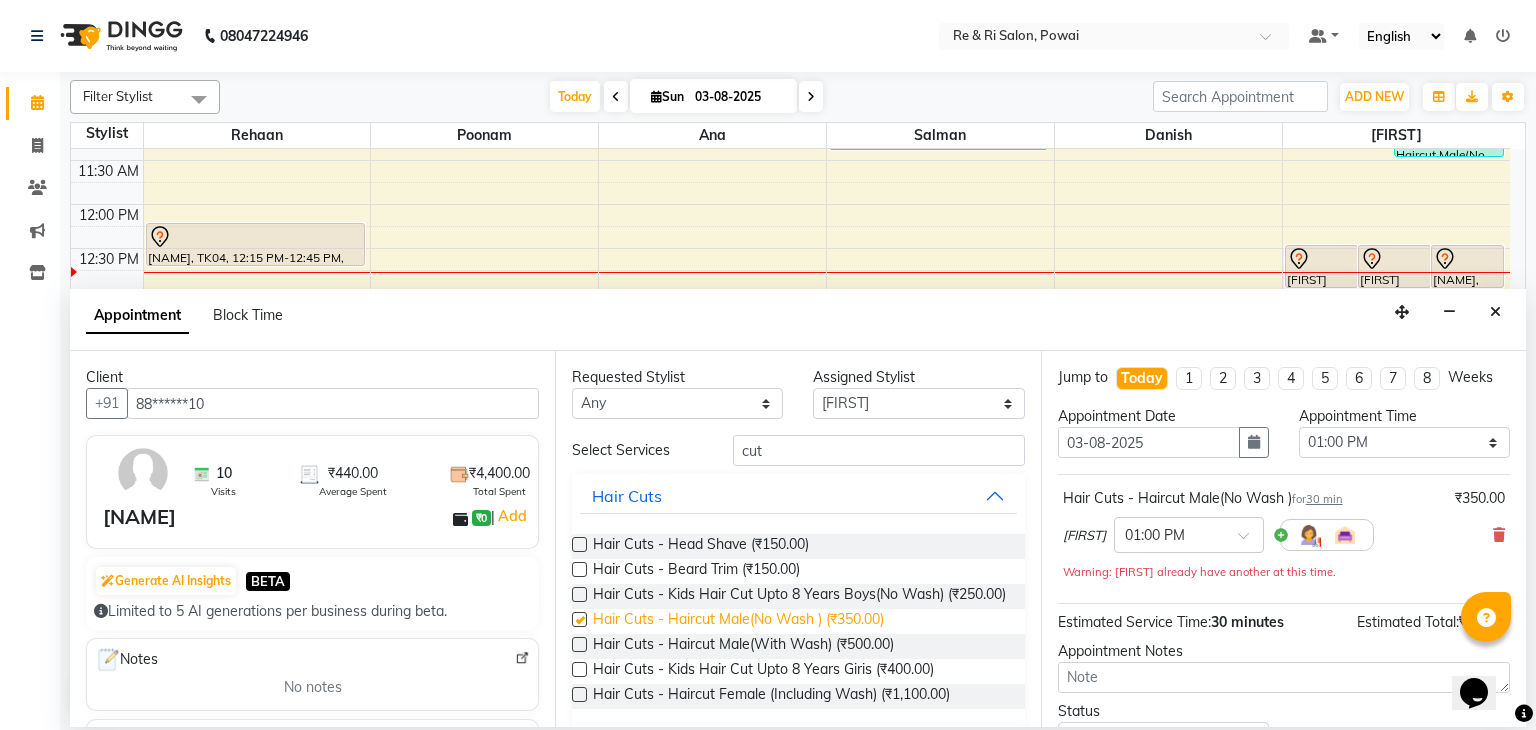 checkbox on "false" 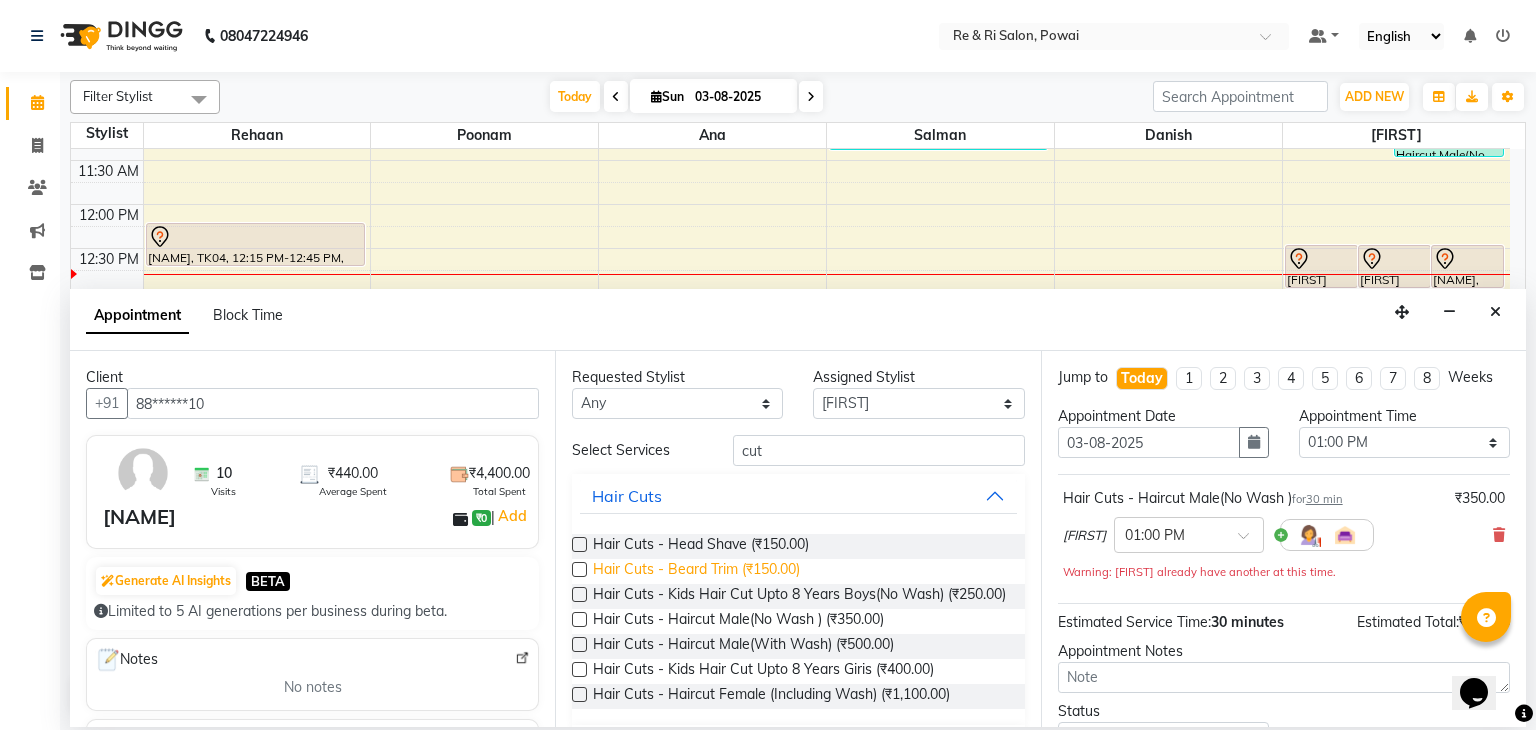 click on "Hair Cuts - Beard Trim (₹150.00)" at bounding box center [696, 571] 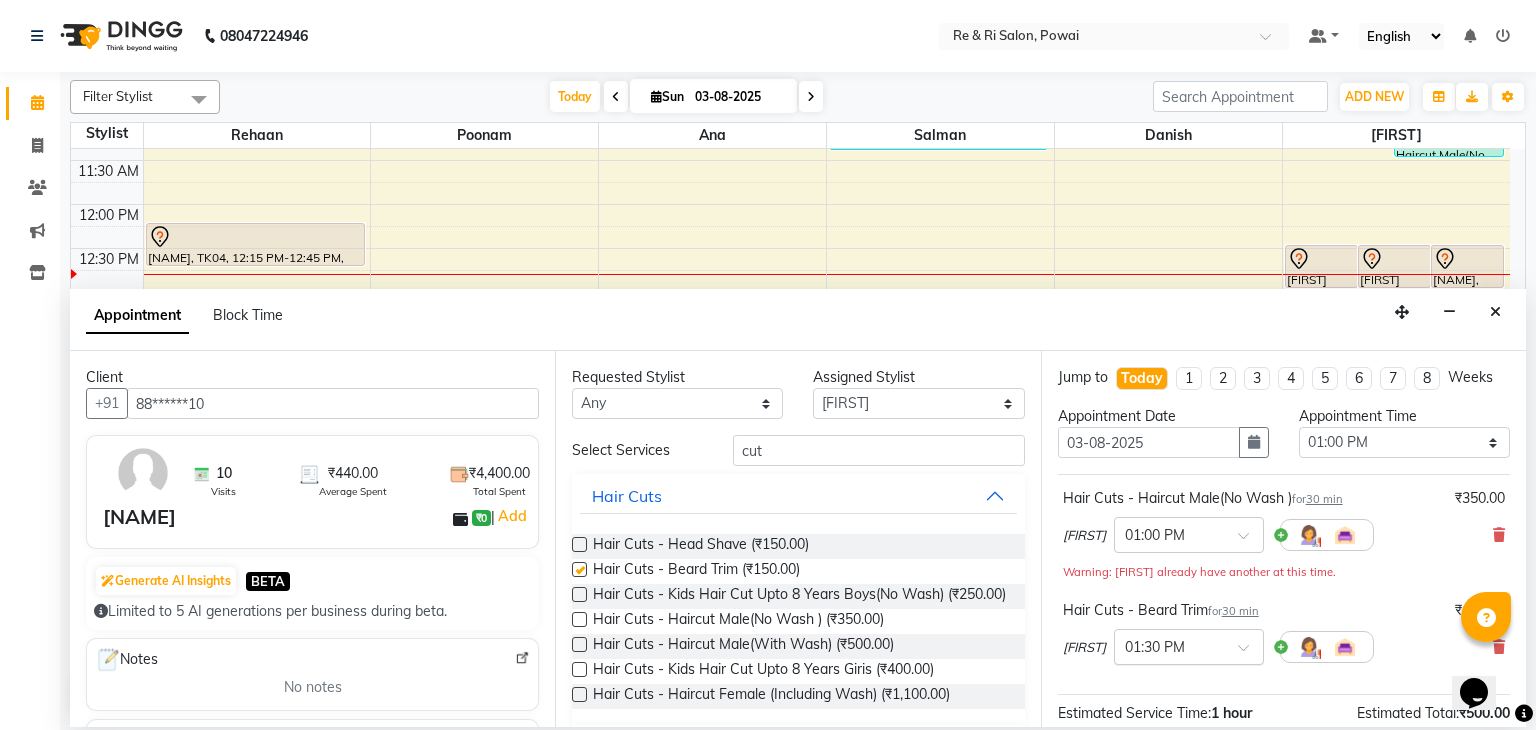 checkbox on "false" 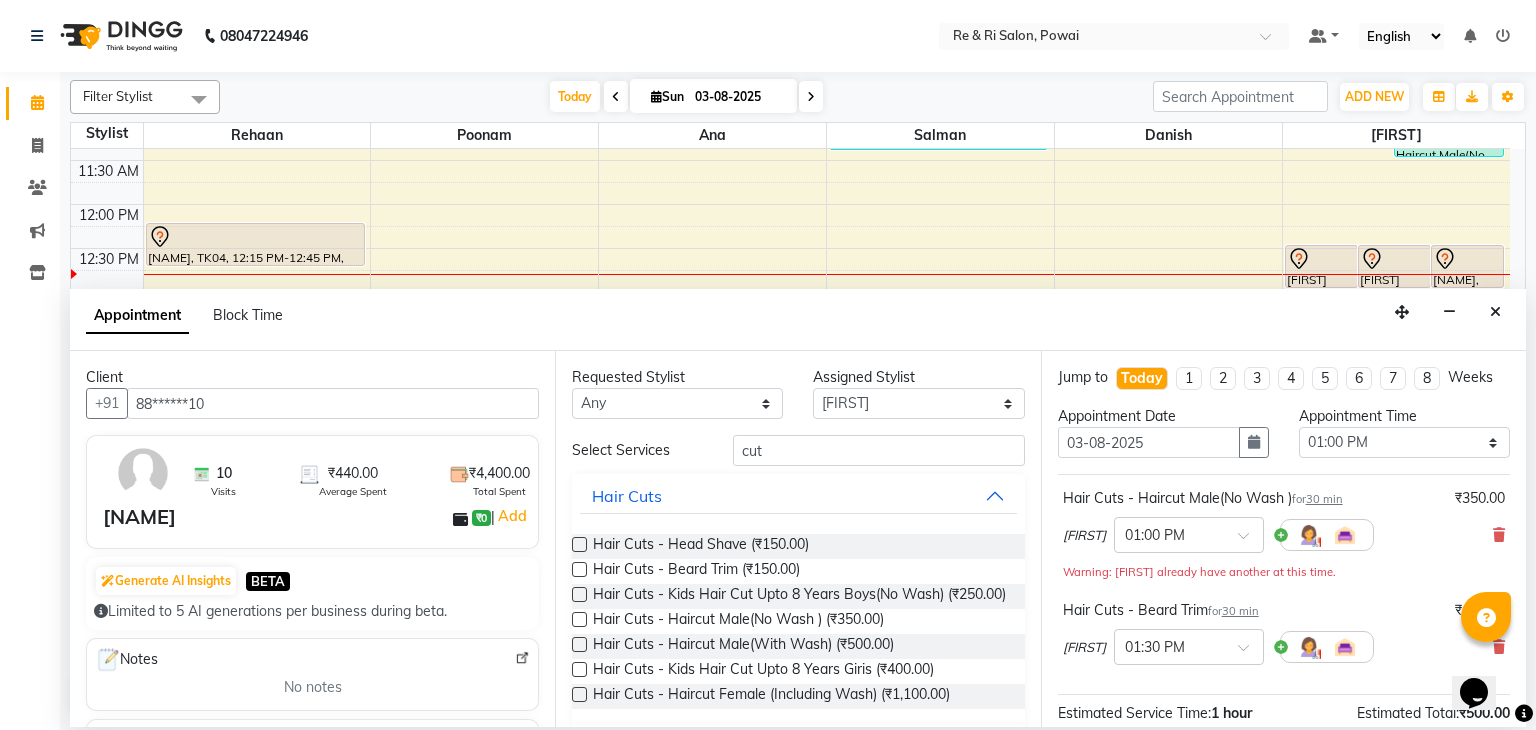 scroll, scrollTop: 242, scrollLeft: 0, axis: vertical 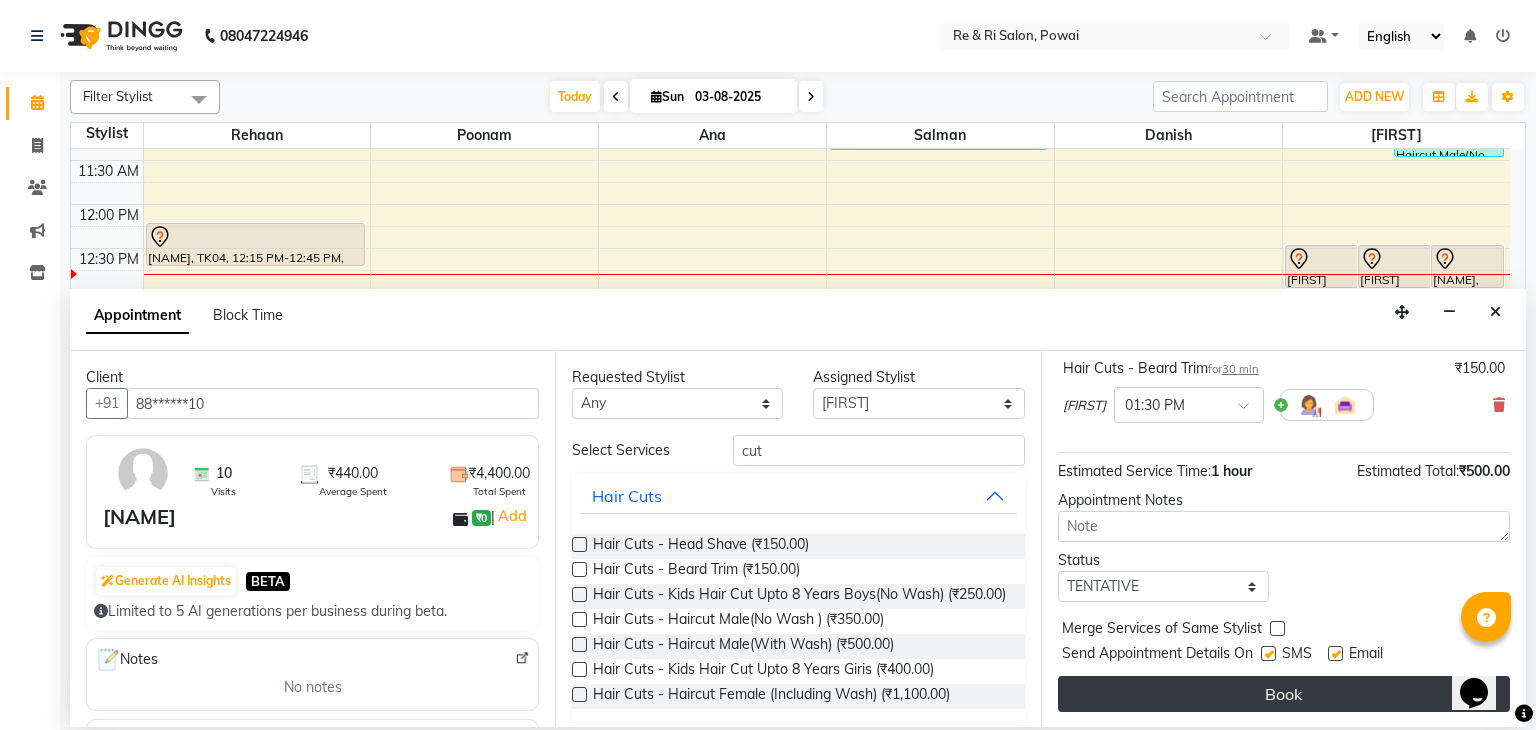 click on "Book" at bounding box center [1284, 694] 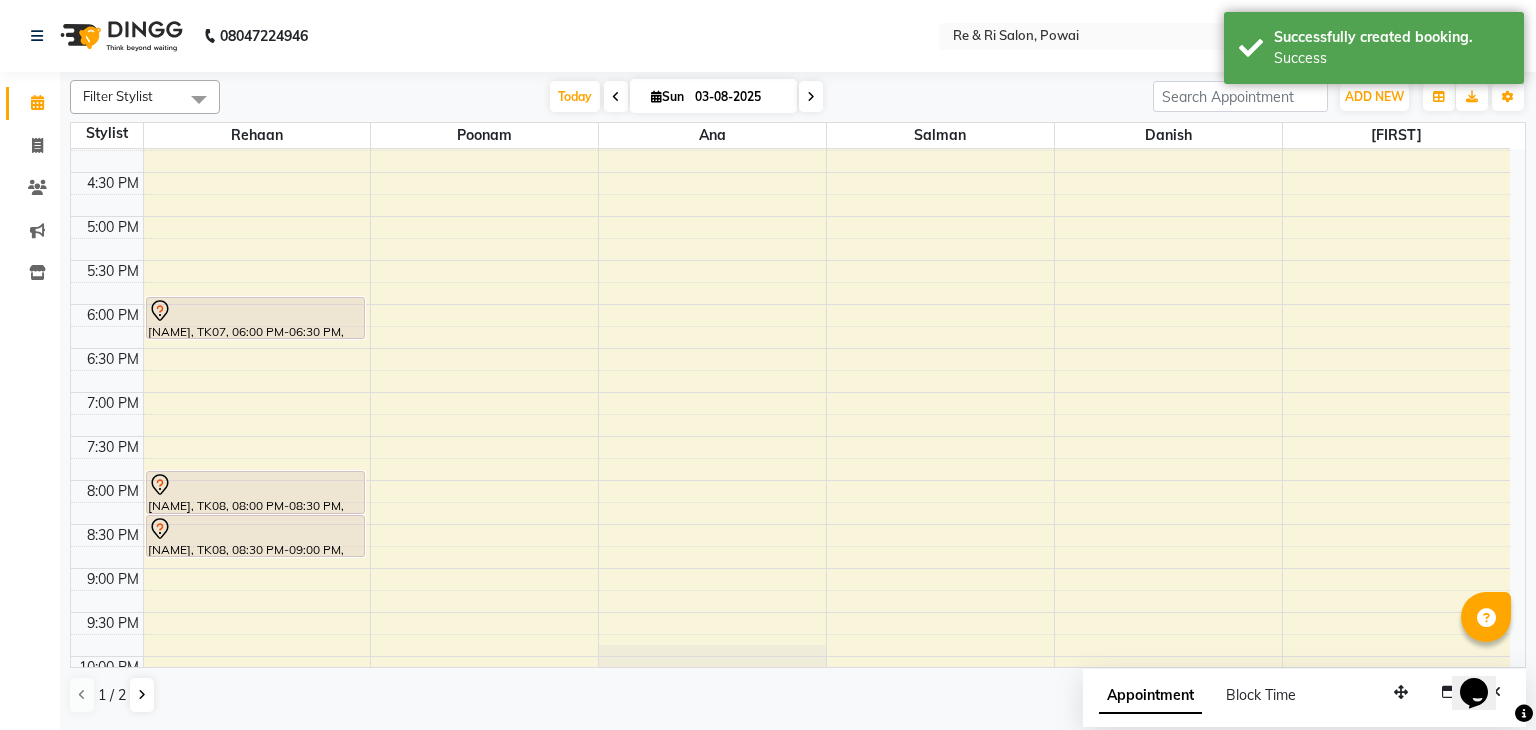 scroll, scrollTop: 875, scrollLeft: 0, axis: vertical 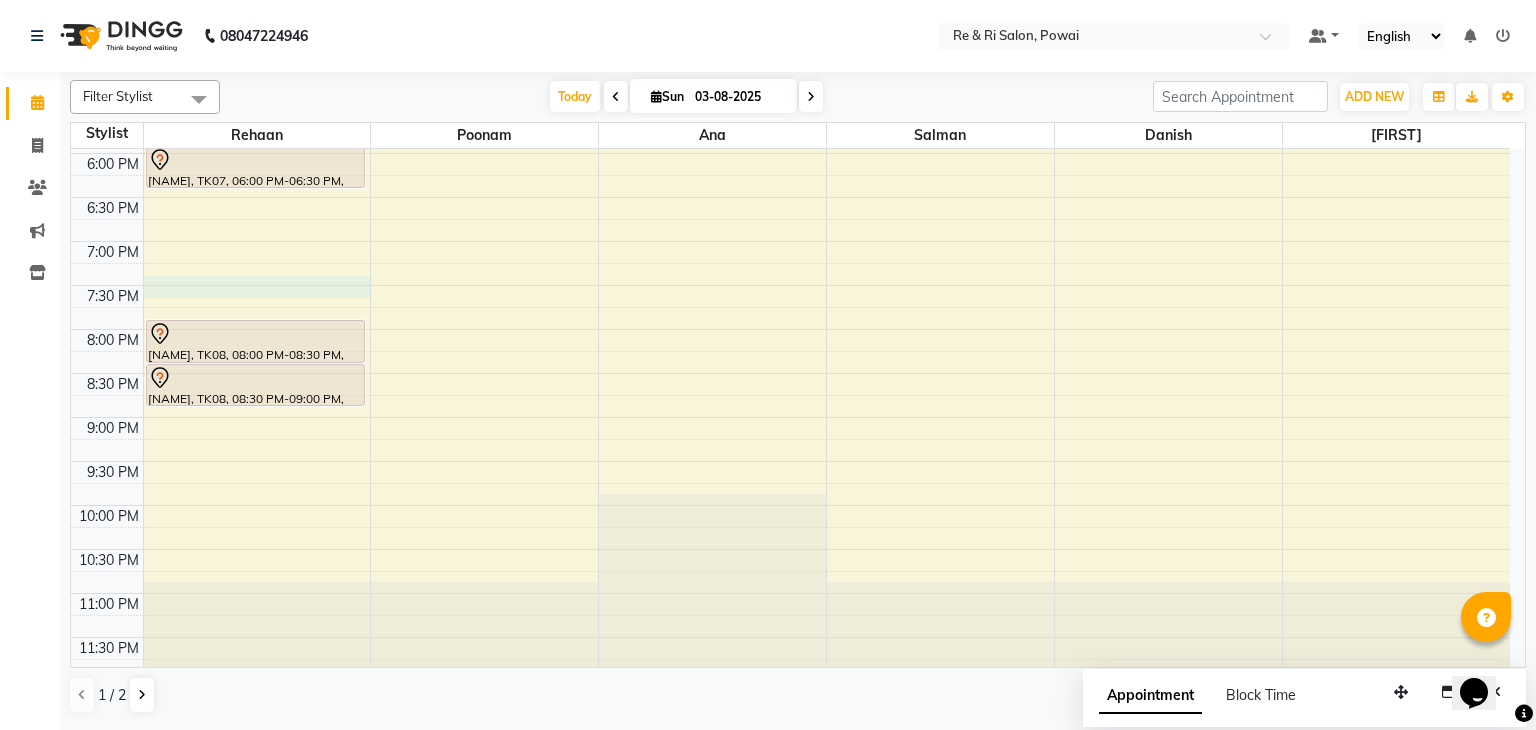 click on "[NAME], TK01, 09:55 AM-10:25 AM, Hair Cuts - Beard Trim             [NAME], TK04, 12:15 PM-12:45 PM, Hair Cuts - Haircut Male(No Wash )             [NAME], TK07, 06:00 PM-06:30 PM, Hair Cuts - Haircut Male(No Wash )             [NAME], TK08, 08:00 PM-08:30 PM, Hair Cuts - Haircut Male(No Wash )             [NAME], TK08, 08:30 PM-09:00 PM, Hair Cuts - Beard Trim     [NAME], TK03, 09:00 AM-11:20 AM, Advance Facial - Puttying (Olly, Acne Prone Skin),o3+ detan     [NAME], TK02, 10:50 AM-11:20 AM, Thred Em' All - Eyebrow,Thred Em' All - Upper Lip/Chin/Forehead / Side Locks,     dr  [NAME], TK05, 10:55 AM-11:25 AM, Hair Cuts - Haircut Male(No Wash )" at bounding box center (790, -23) 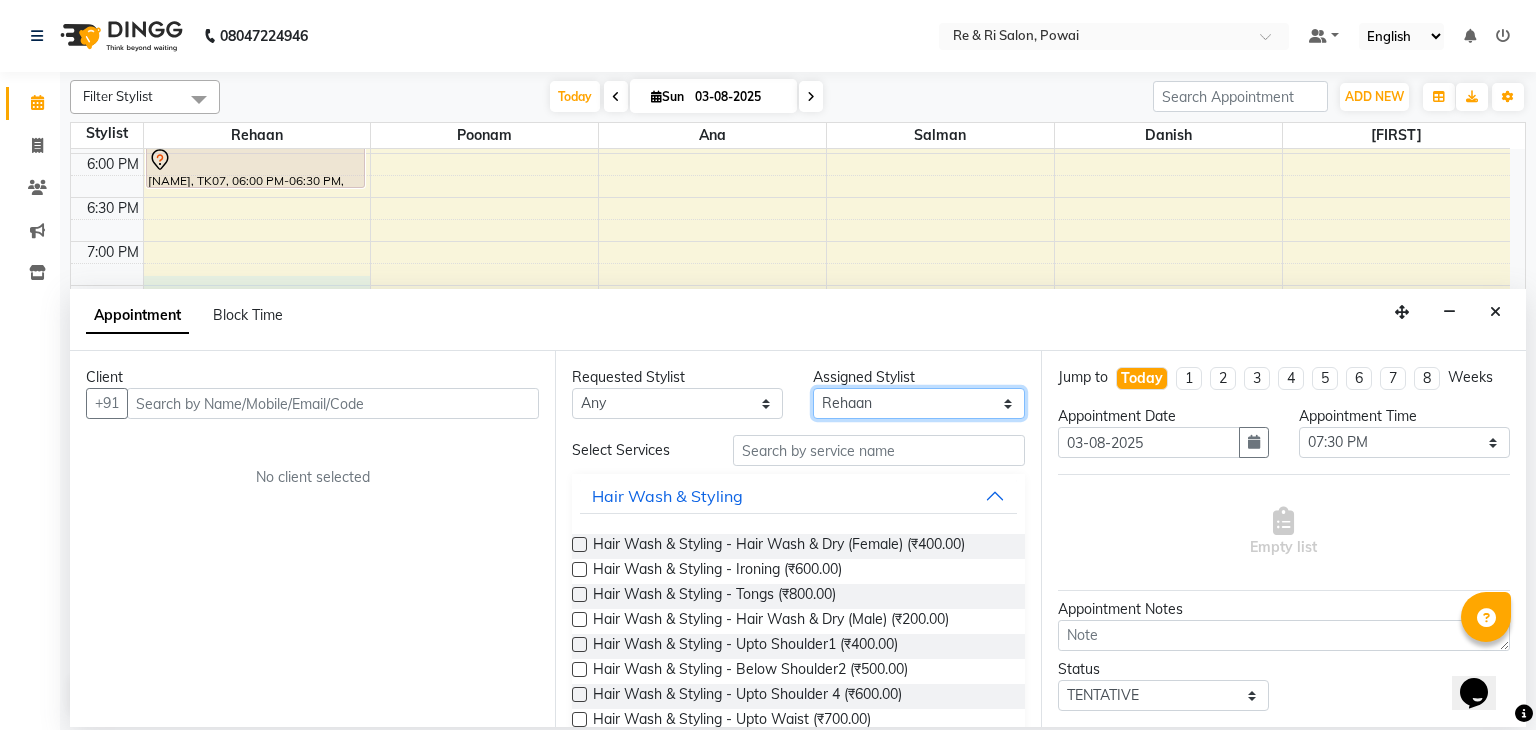 click on "Select Stylist [NAME] [NAME] [NAME] [NAME] [NAME] [NAME]" at bounding box center [918, 403] 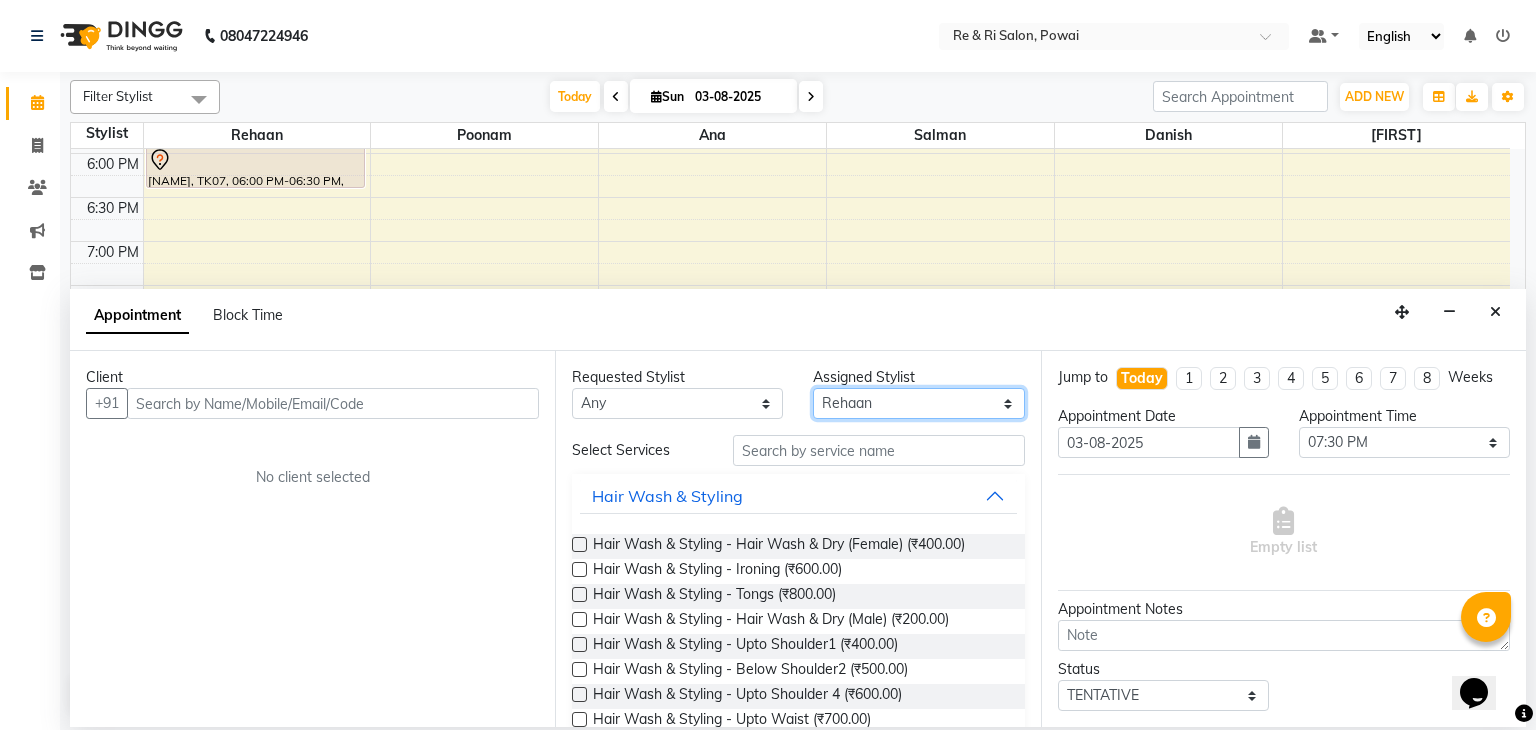 select on "63988" 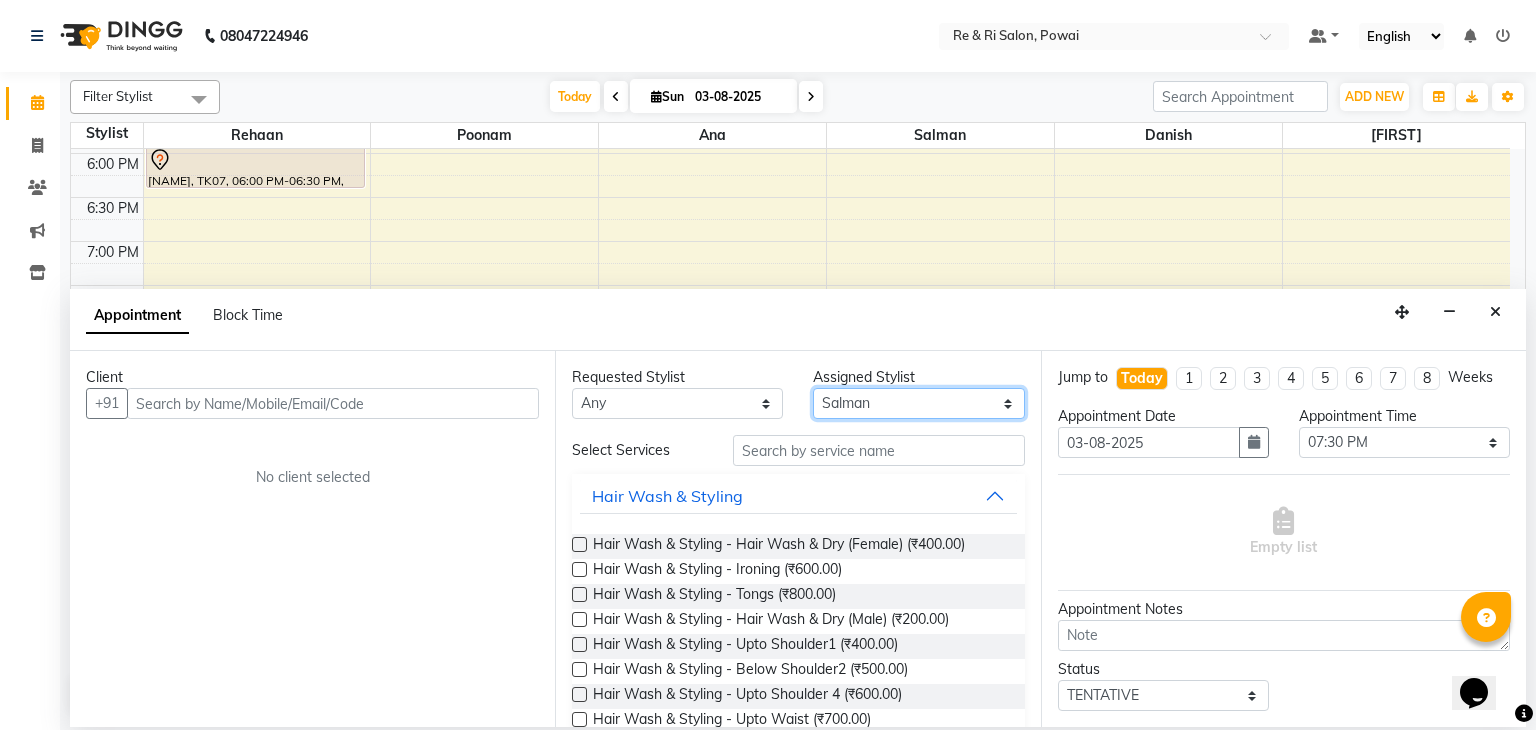 click on "Select Stylist [NAME] [NAME] [NAME] [NAME] [NAME] [NAME]" at bounding box center (918, 403) 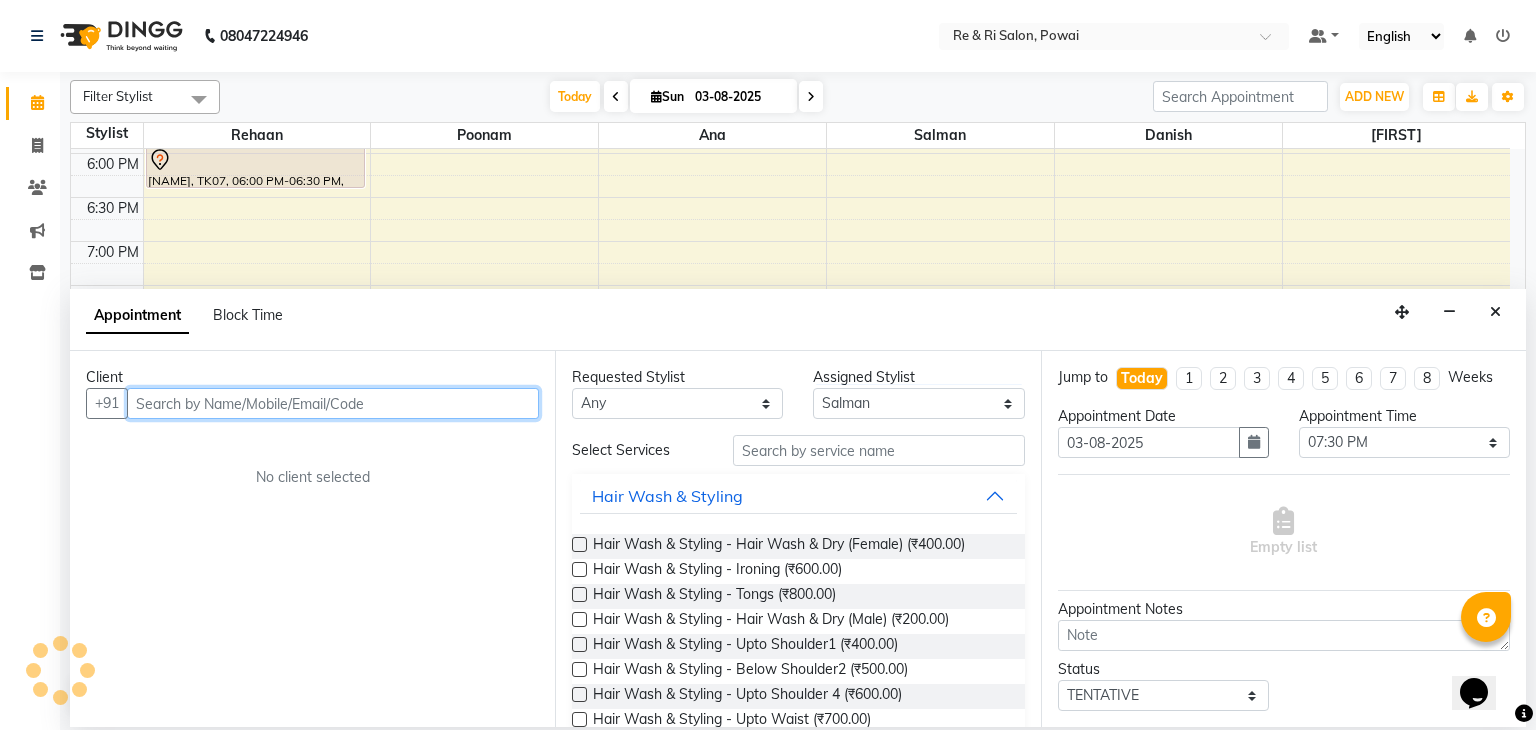 click at bounding box center [333, 403] 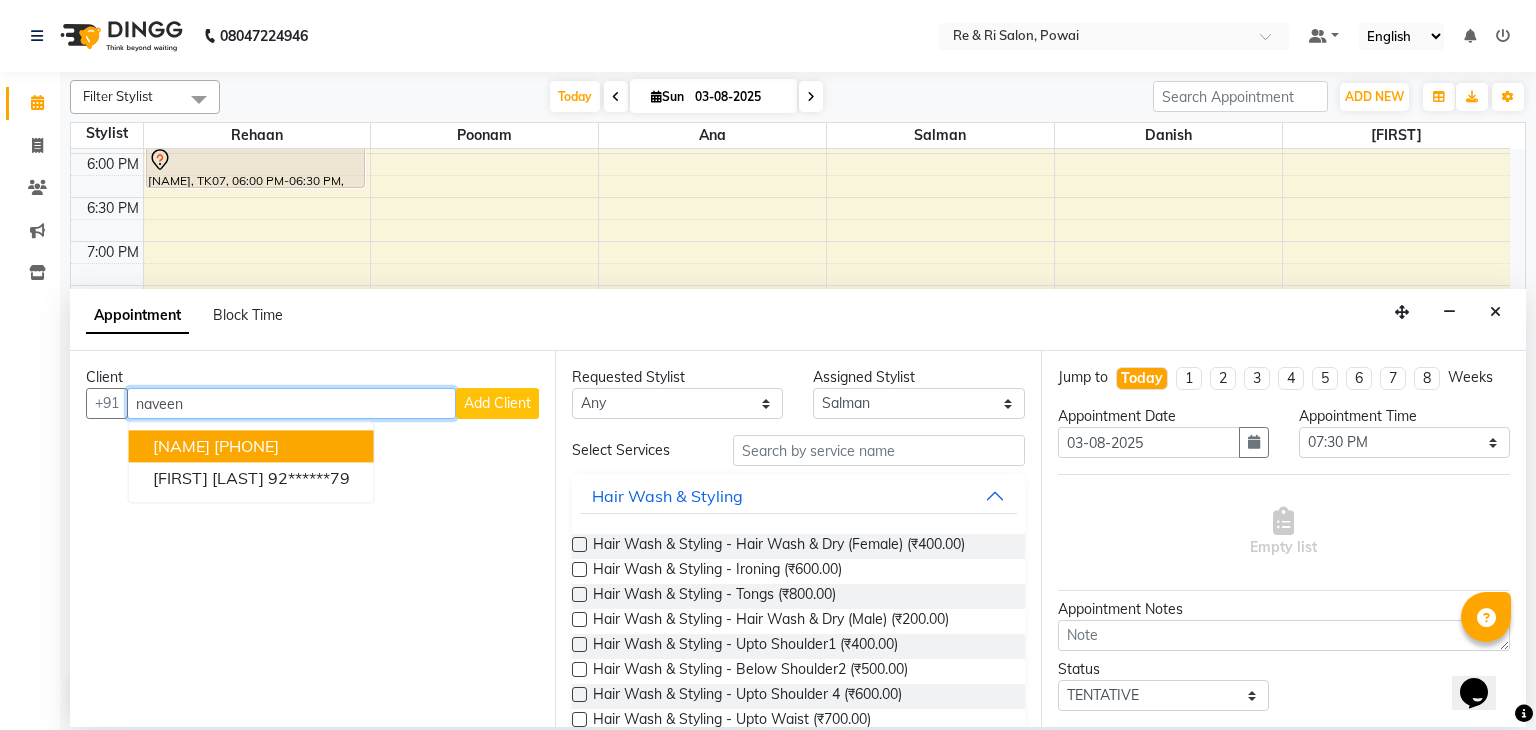 click on "[NAME]" at bounding box center [181, 447] 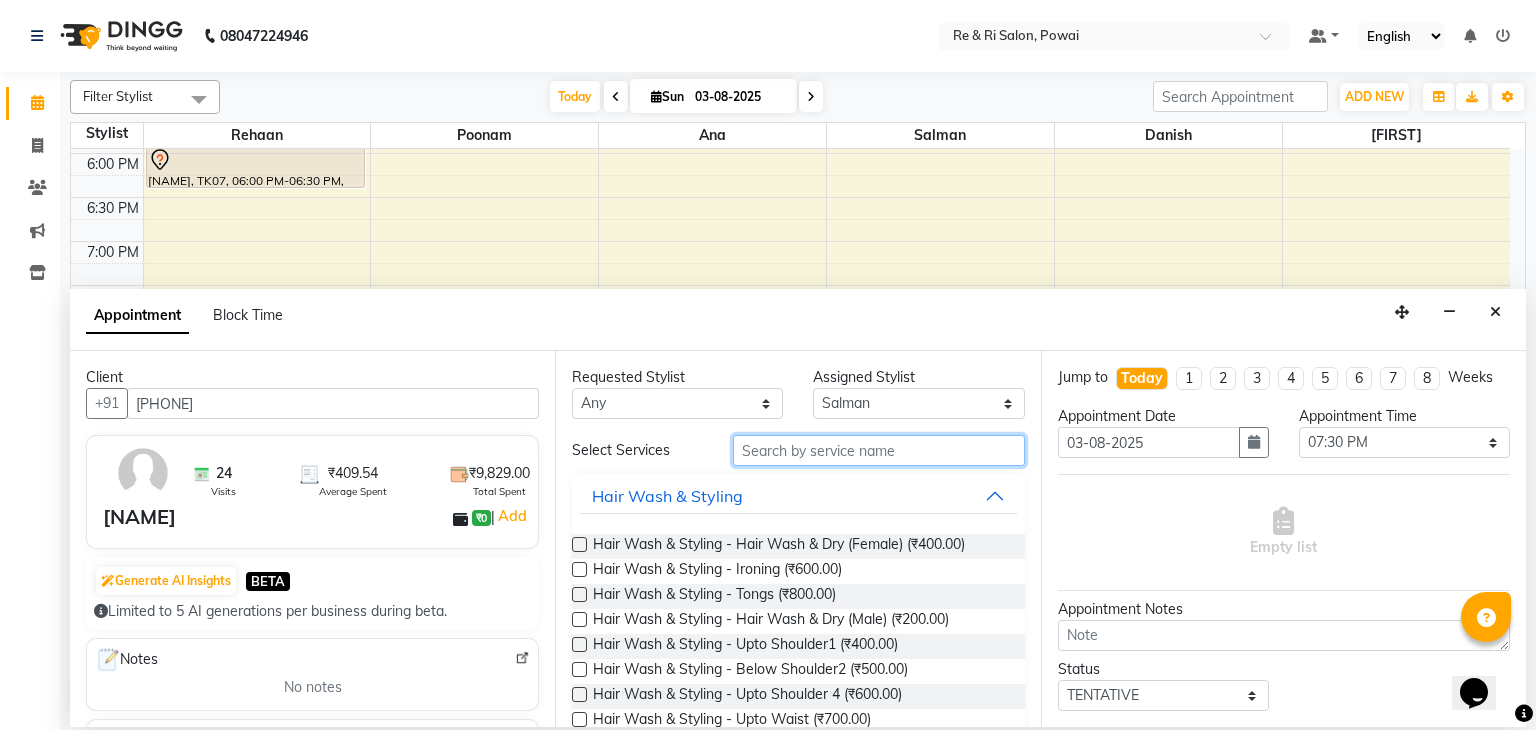 click at bounding box center (879, 450) 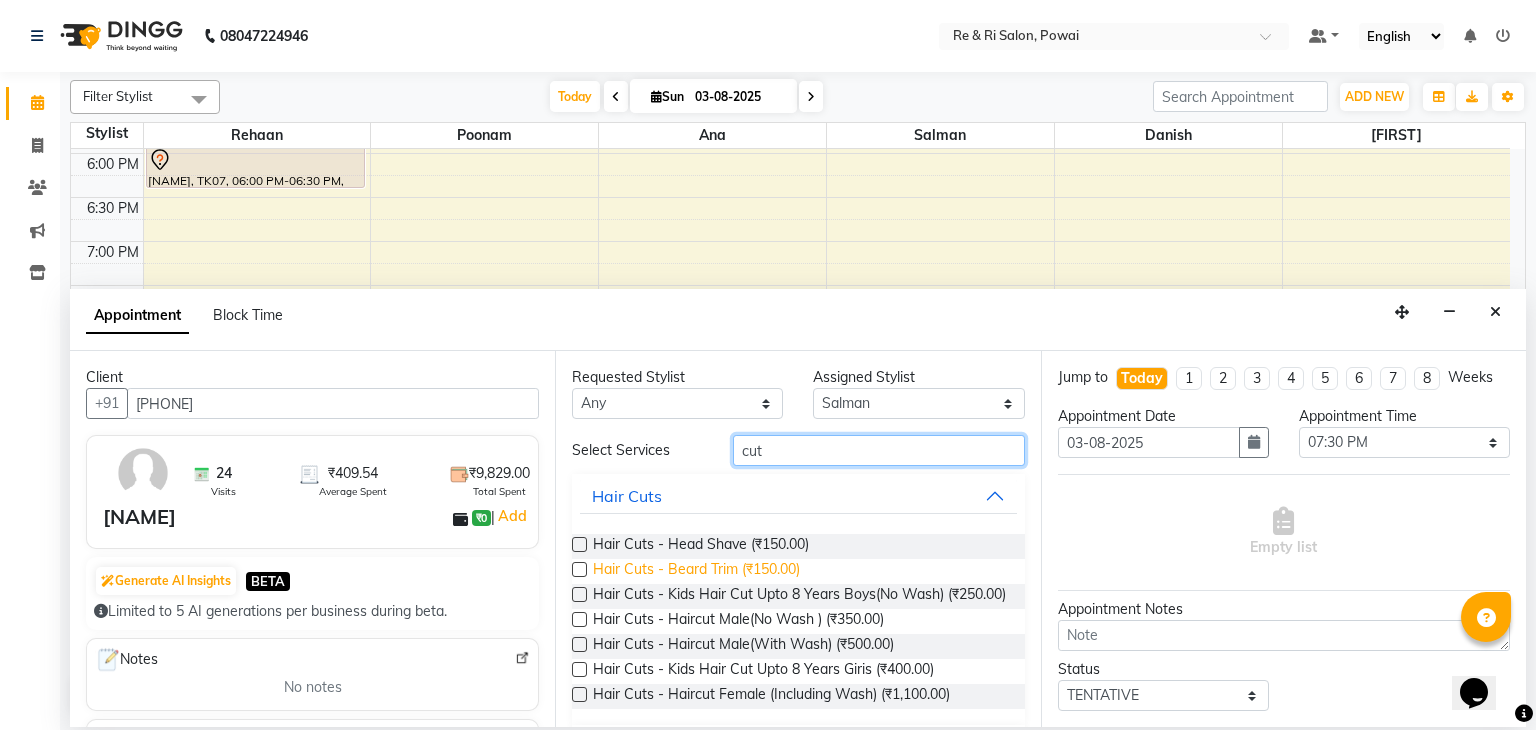 type on "cut" 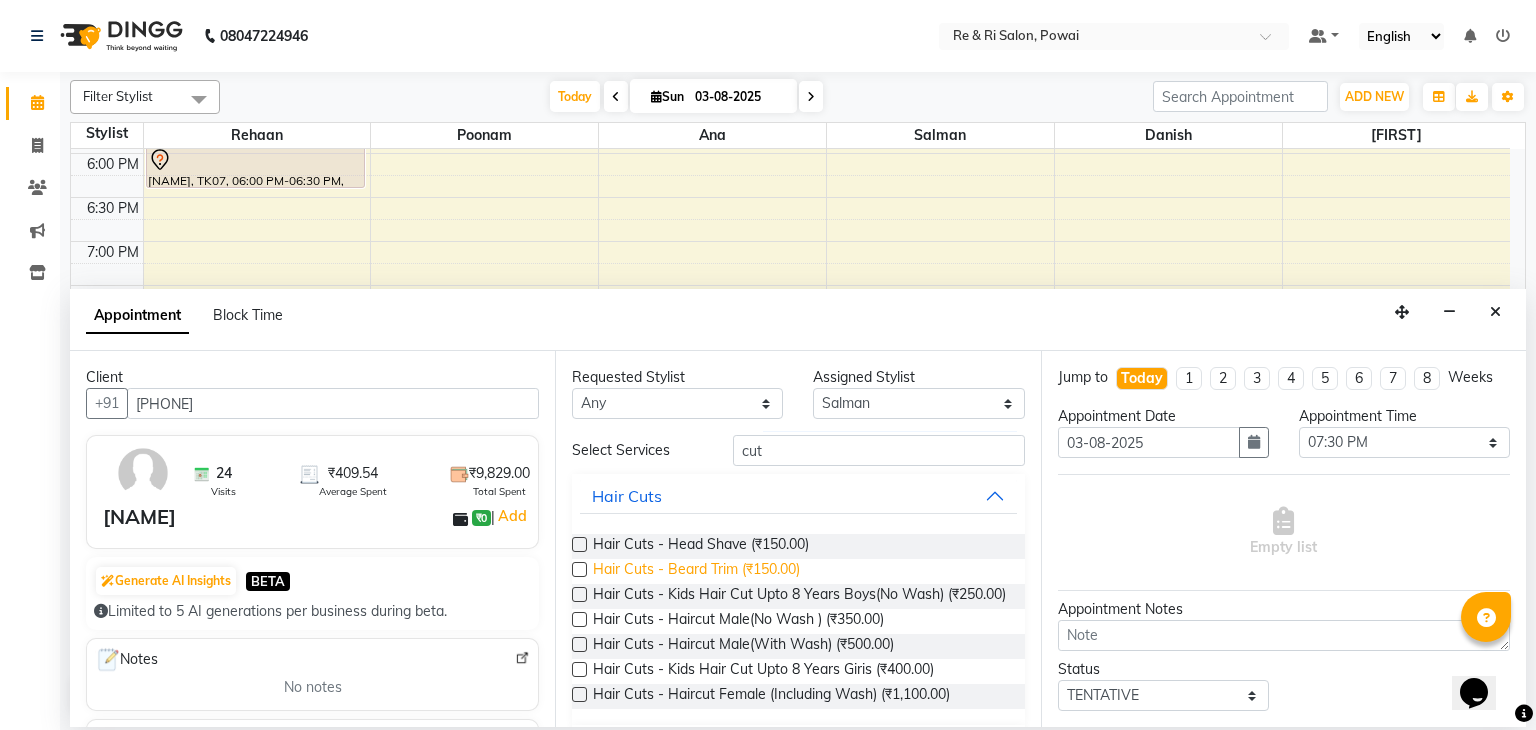 click on "Hair Cuts - Beard Trim (₹150.00)" at bounding box center [696, 571] 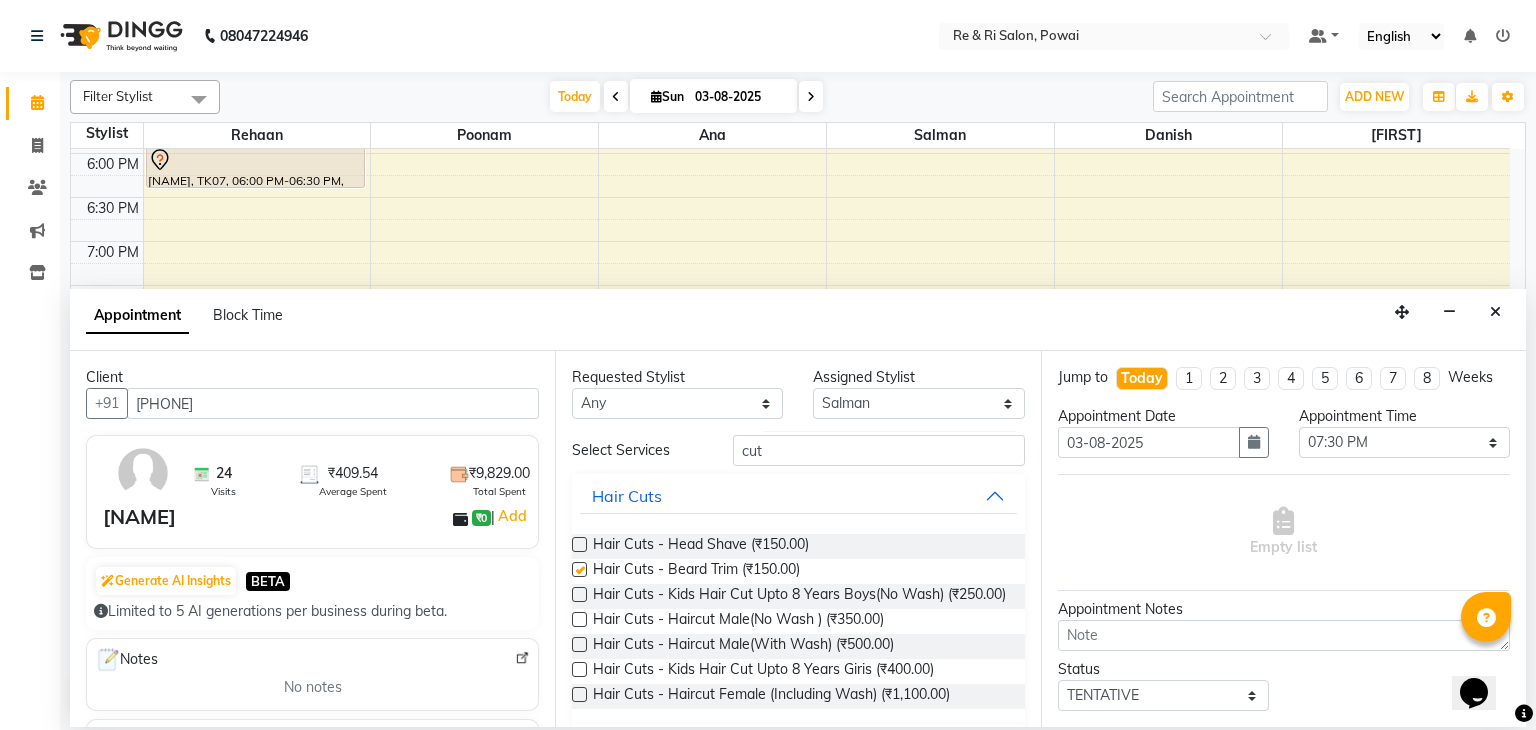 checkbox on "false" 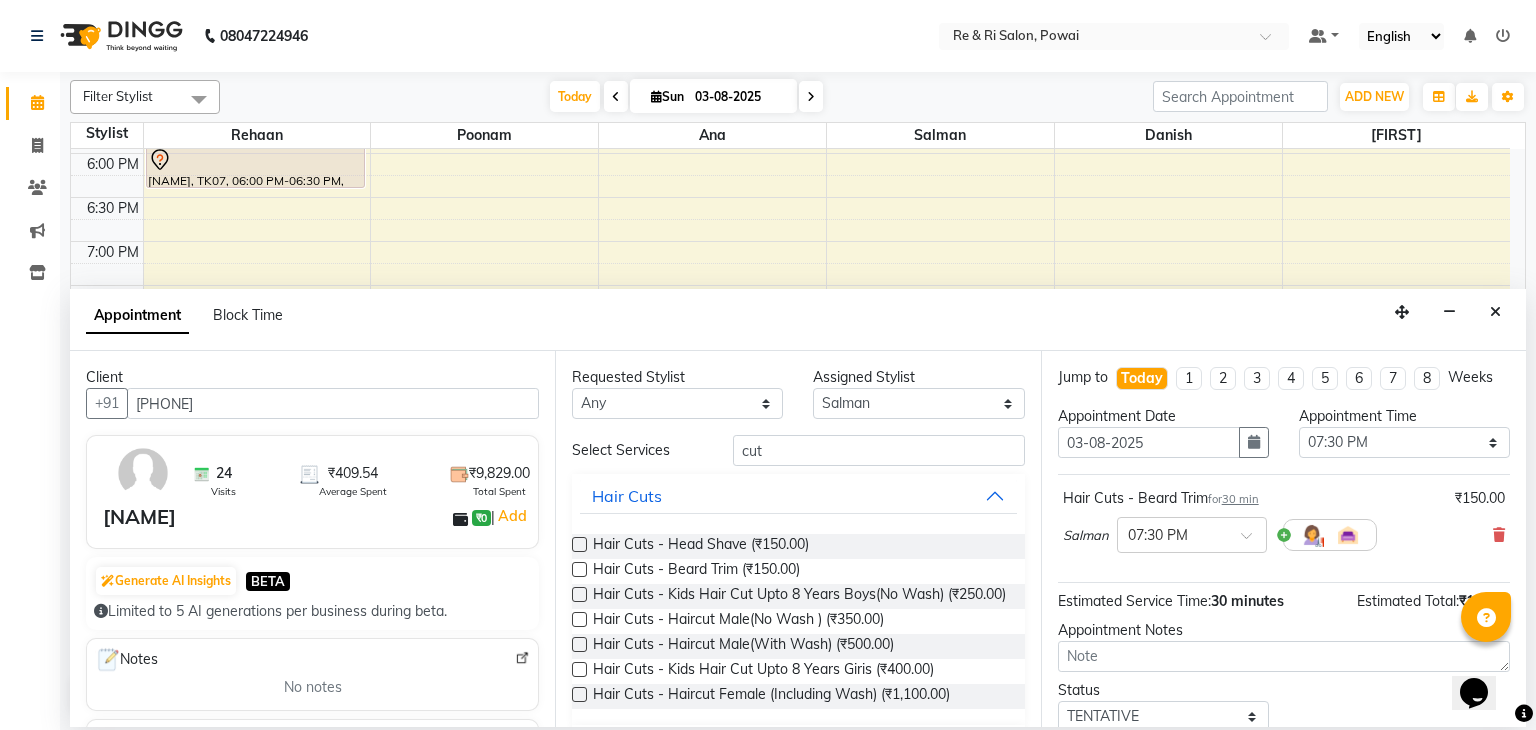 scroll, scrollTop: 130, scrollLeft: 0, axis: vertical 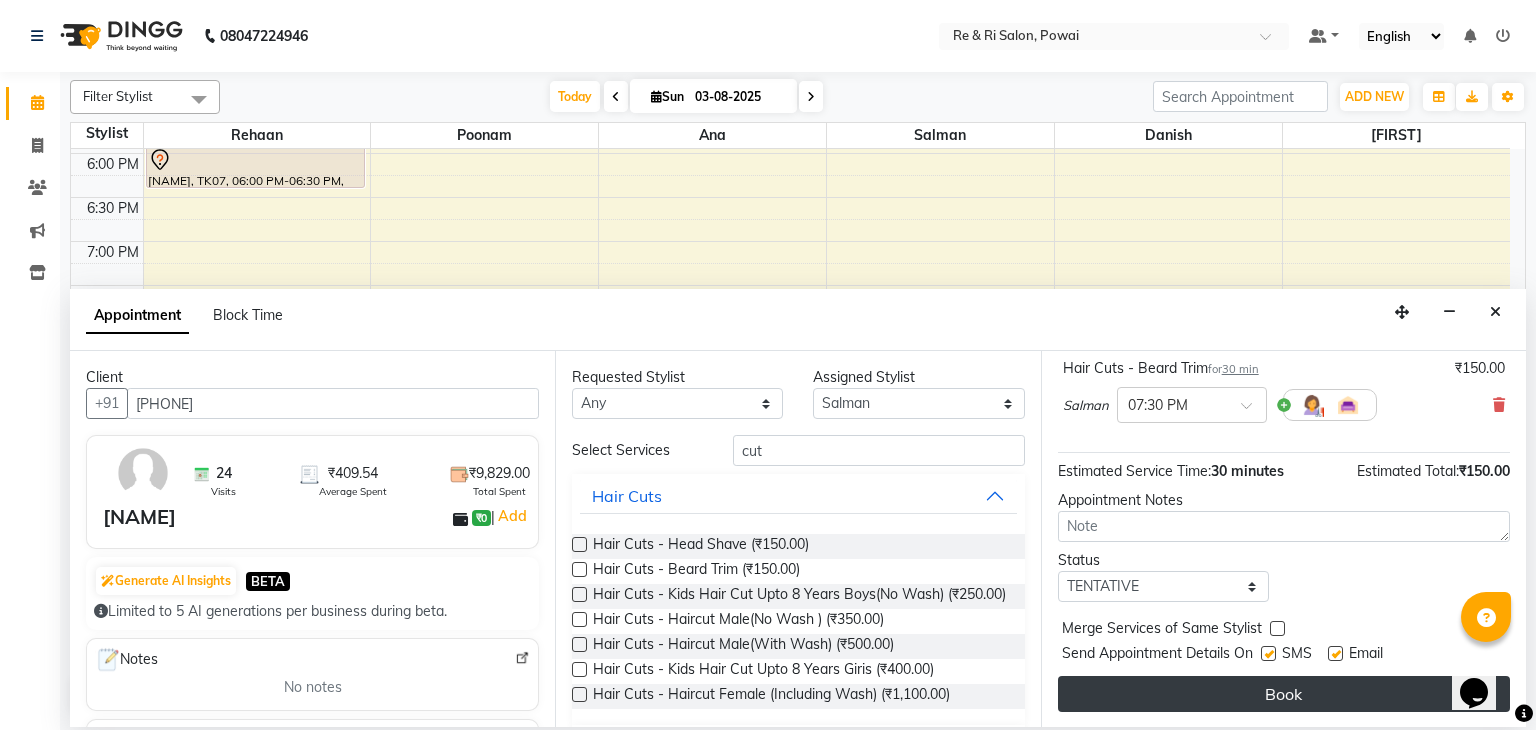 click on "Book" at bounding box center (1284, 694) 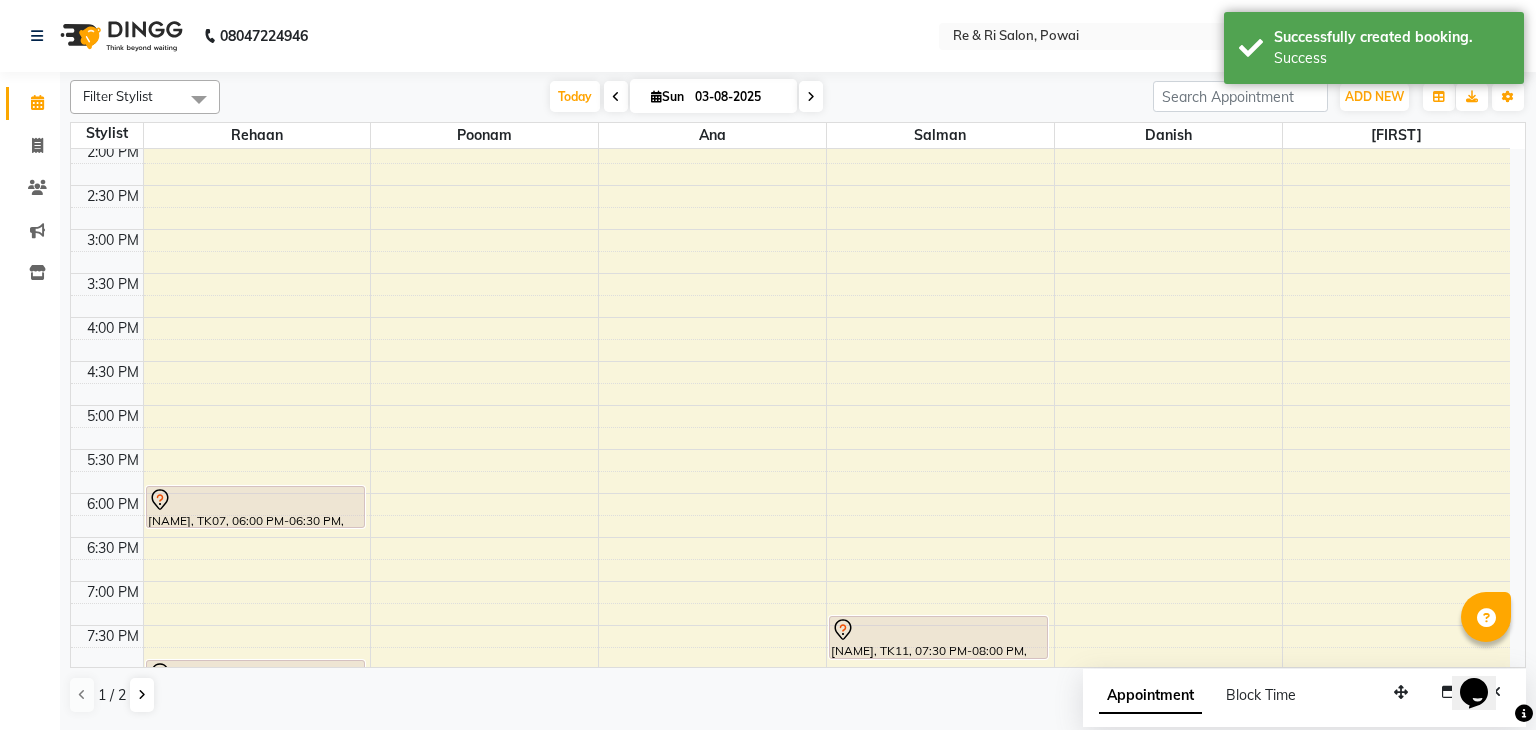 scroll, scrollTop: 463, scrollLeft: 0, axis: vertical 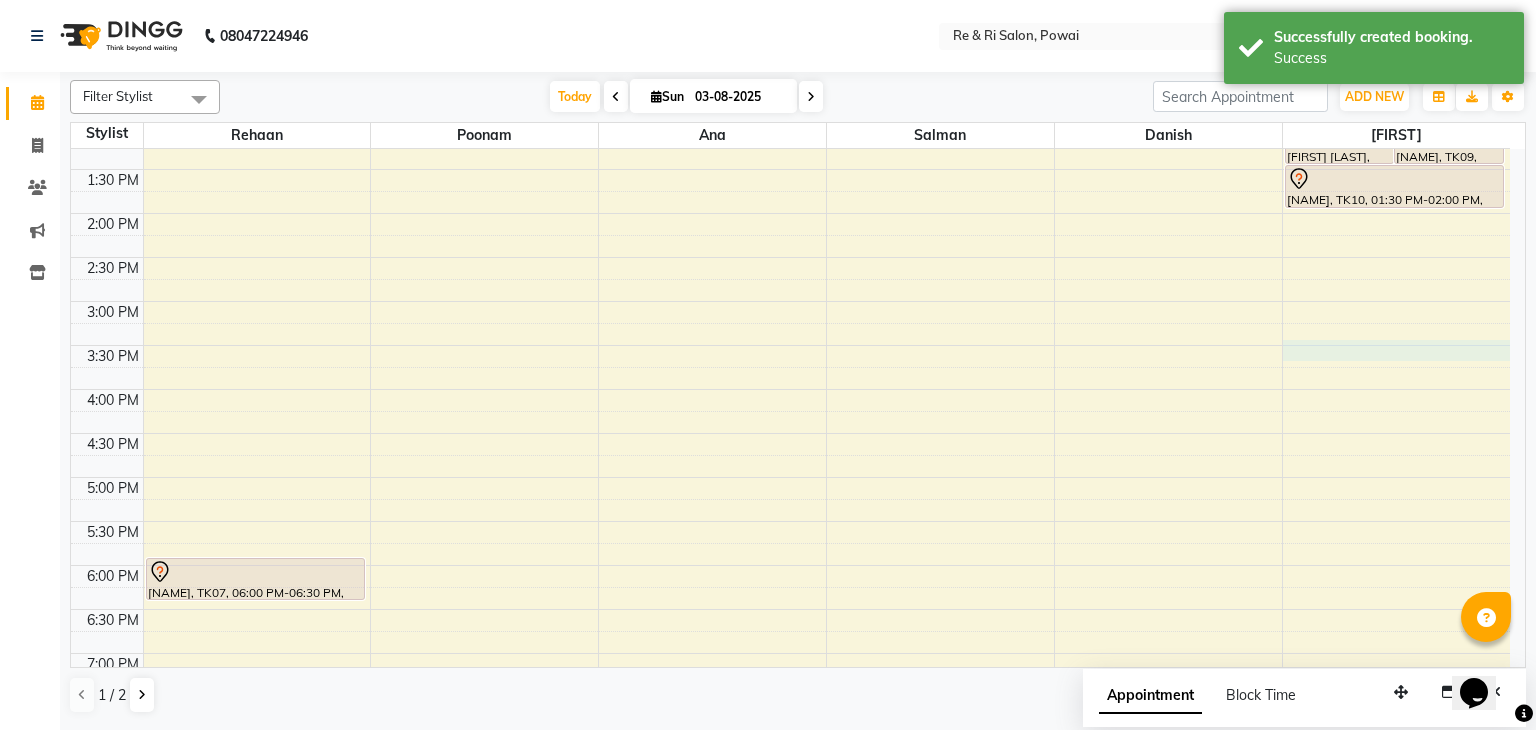 click on "[NAME], TK01, 09:55 AM-10:25 AM, Hair Cuts - Beard Trim             [NAME], TK04, 12:15 PM-12:45 PM, Hair Cuts - Haircut Male(No Wash )             [NAME], TK07, 06:00 PM-06:30 PM, Hair Cuts - Haircut Male(No Wash )             [NAME], TK08, 08:00 PM-08:30 PM, Hair Cuts - Haircut Male(No Wash )             [NAME], TK08, 08:30 PM-09:00 PM, Hair Cuts - Beard Trim     [NAME], TK03, 09:00 AM-11:20 AM, Advance Facial - Puttying (Olly, Acne Prone Skin),o3+ detan     [NAME], TK02, 10:50 AM-11:20 AM, Thred Em' All - Eyebrow,Thred Em' All - Upper Lip/Chin/Forehead / Side Locks,     dr  [NAME], TK05, 10:55 AM-11:25 AM, Hair Cuts - Haircut Male(No Wash )" at bounding box center (790, 389) 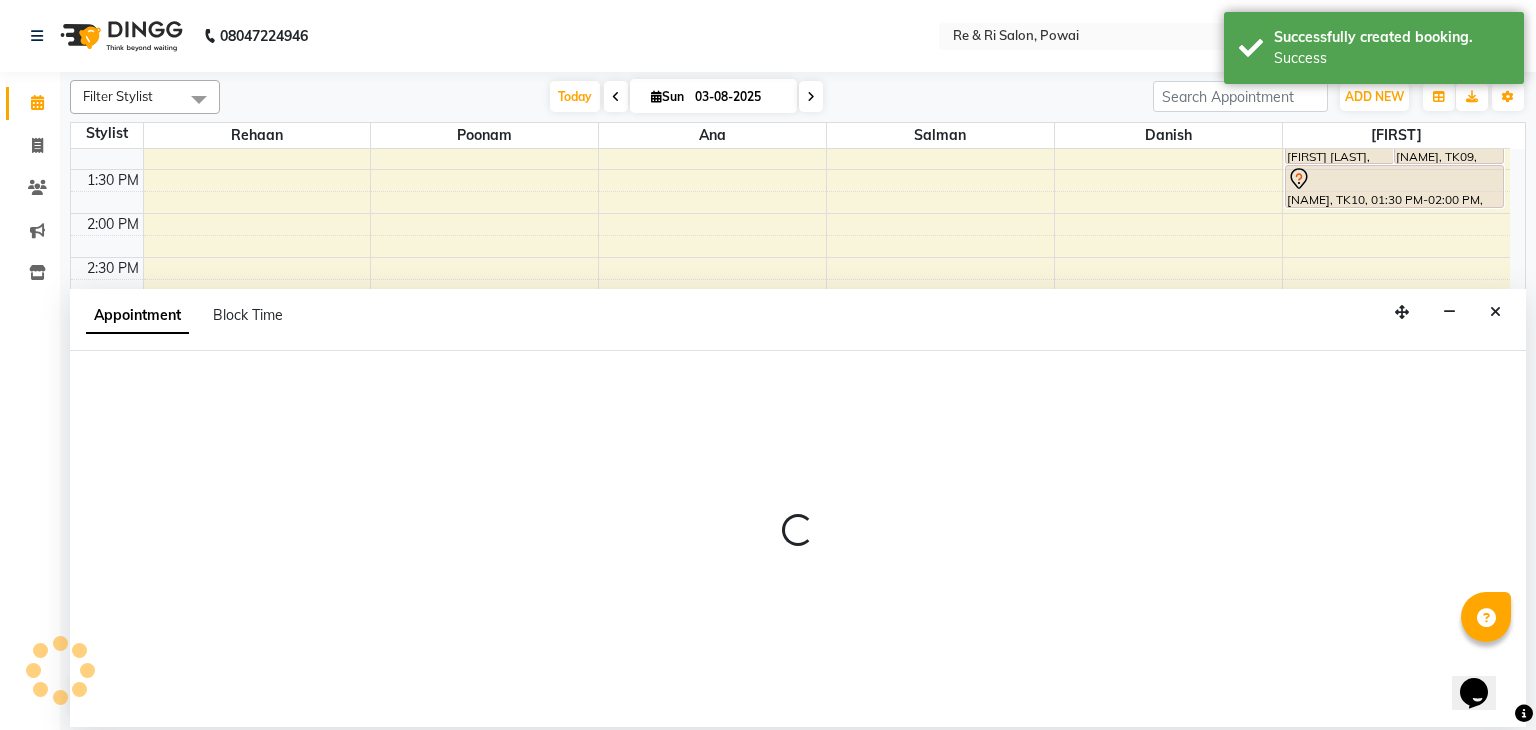 select on "87747" 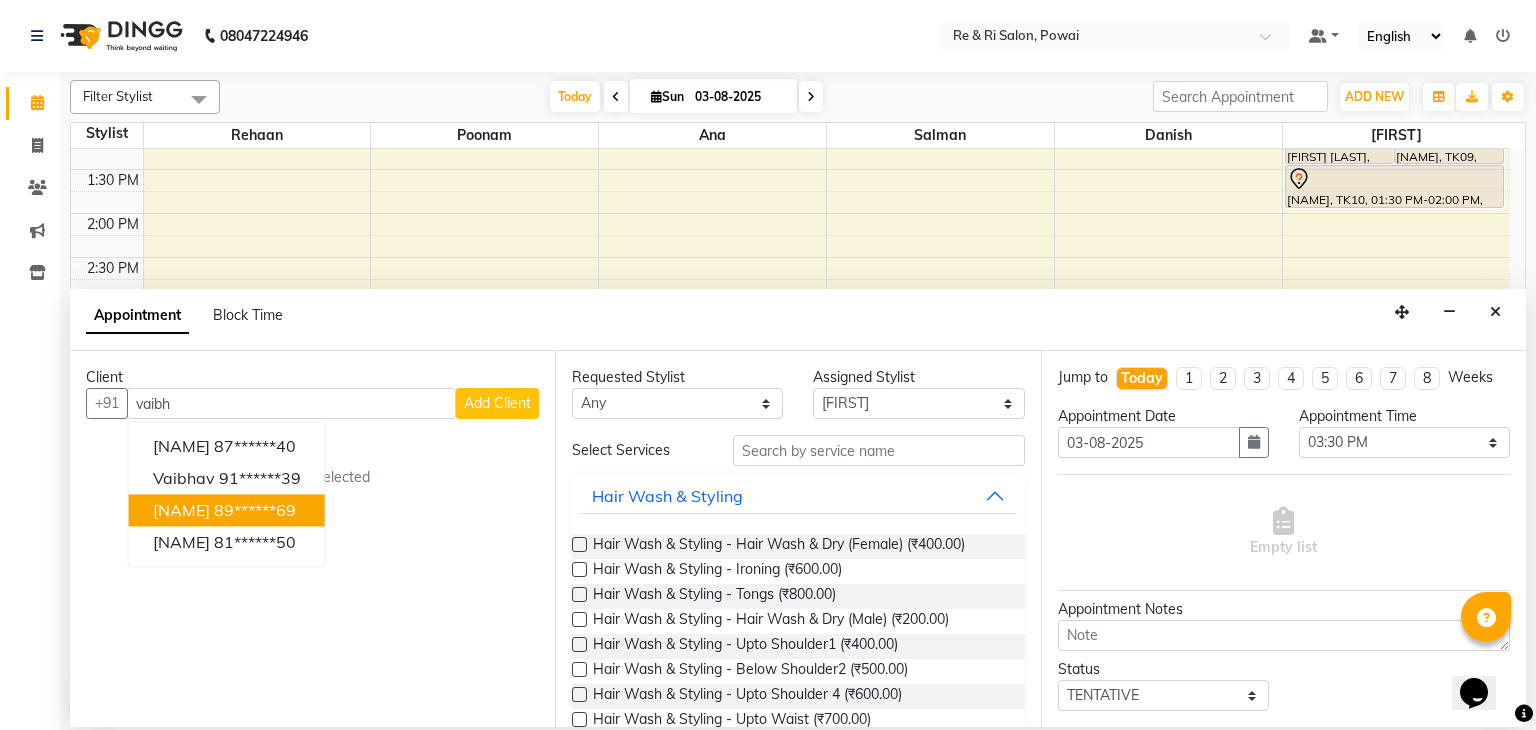 click on "[NAME]" at bounding box center [181, 511] 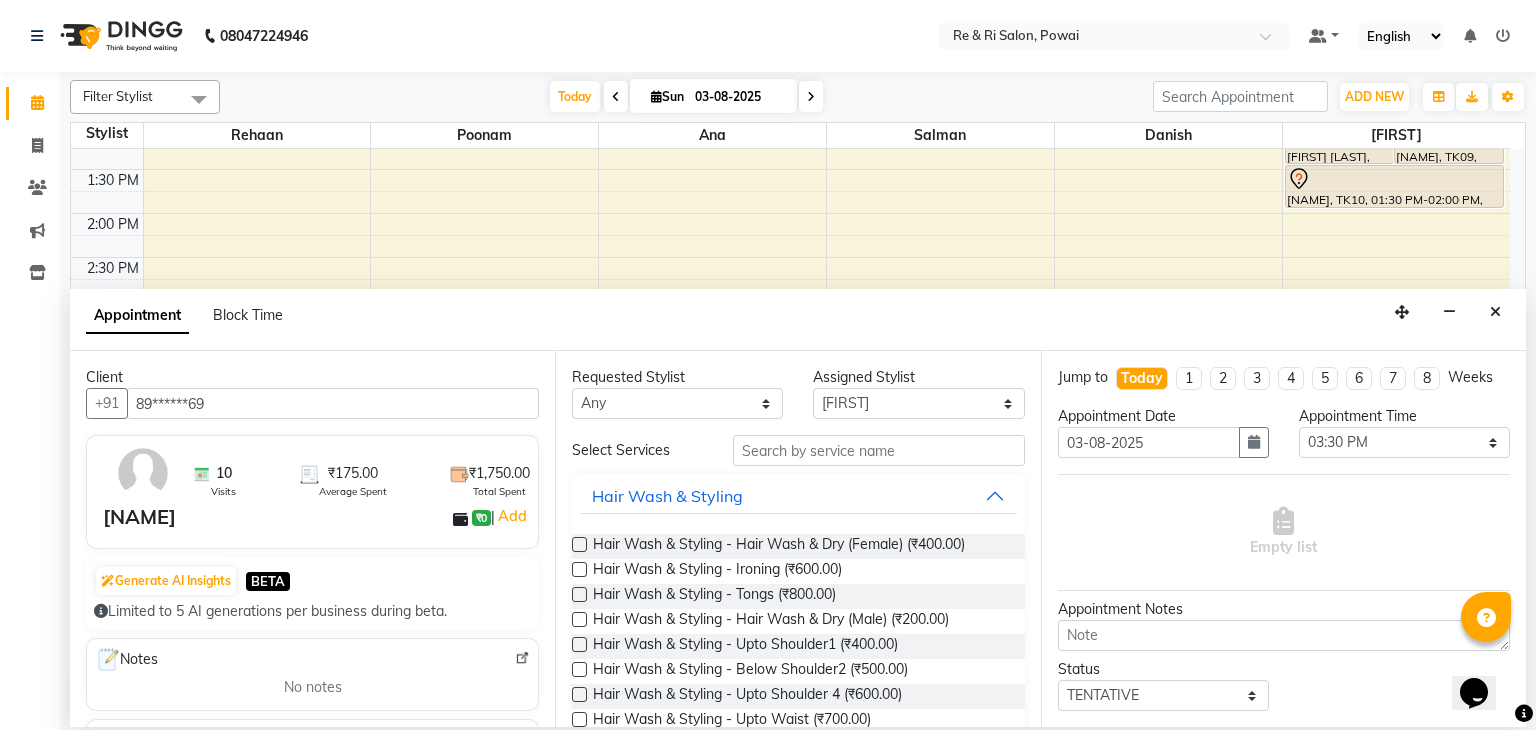 type on "89******69" 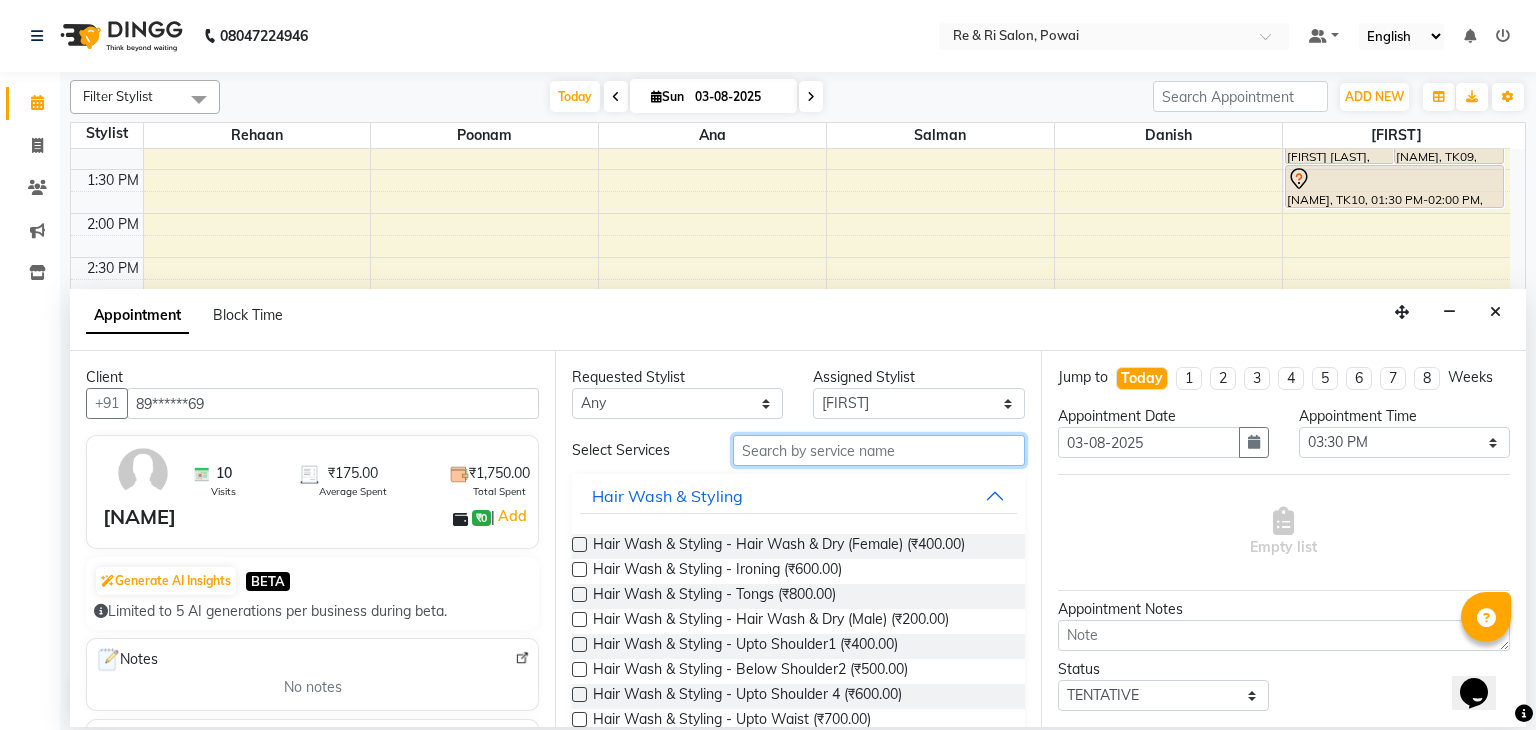 click at bounding box center [879, 450] 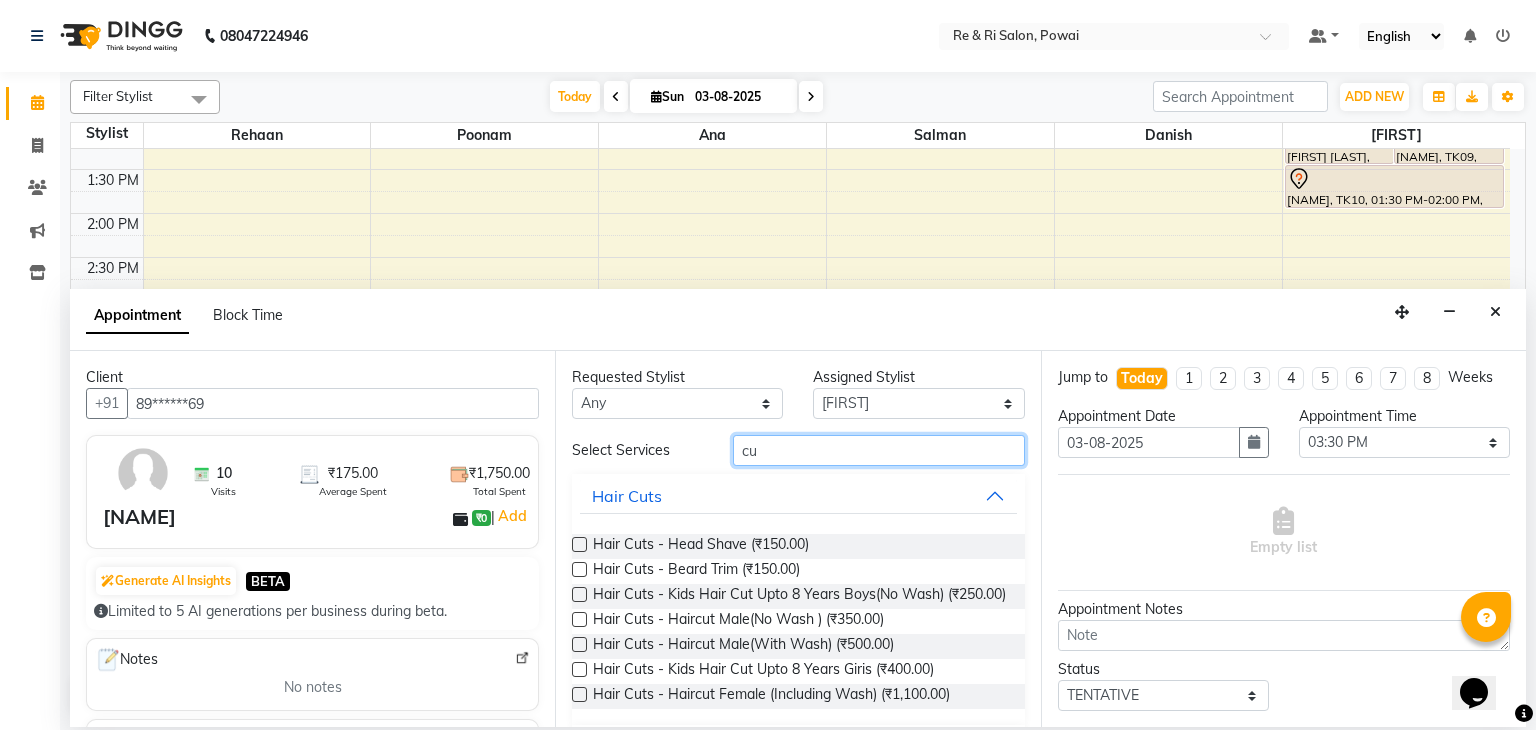 type on "c" 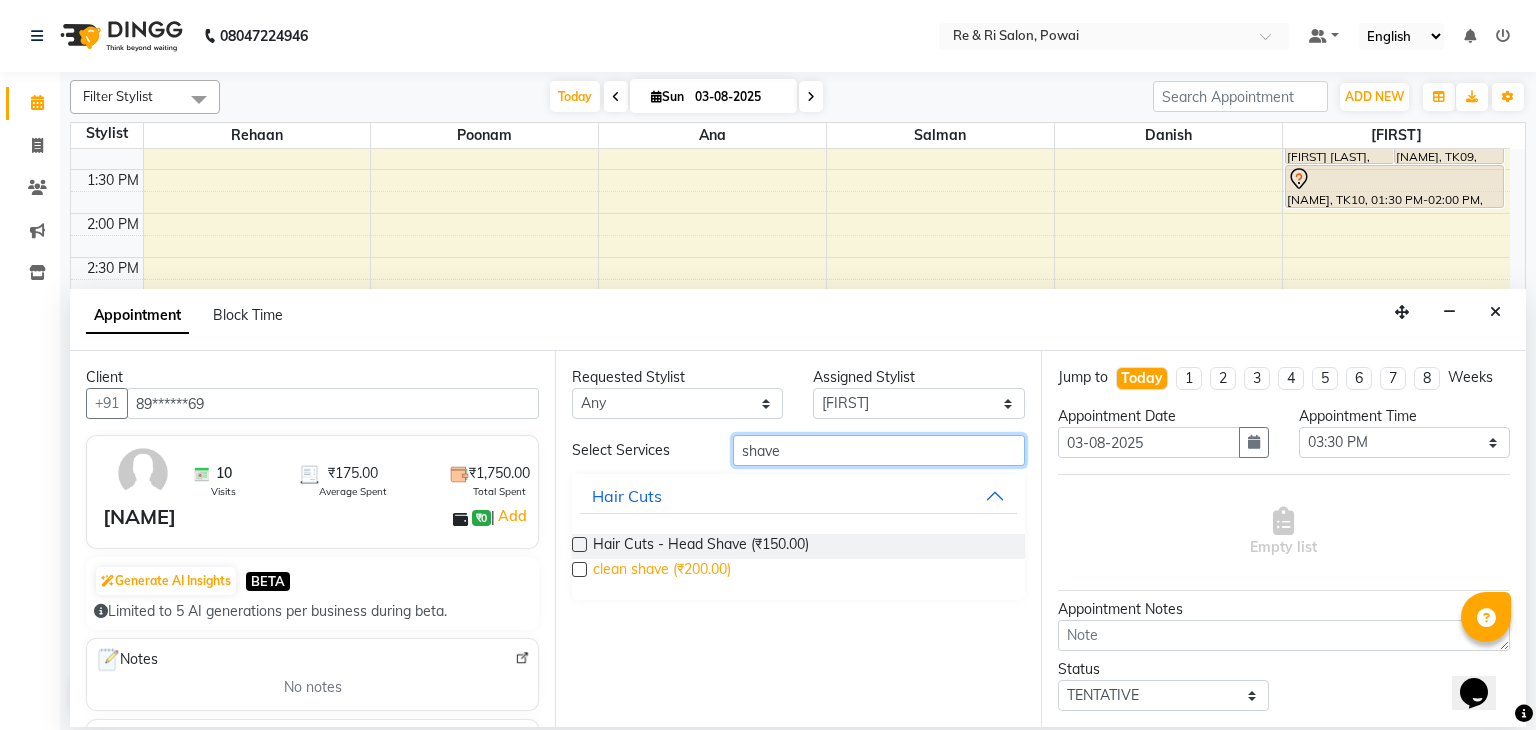 type on "shave" 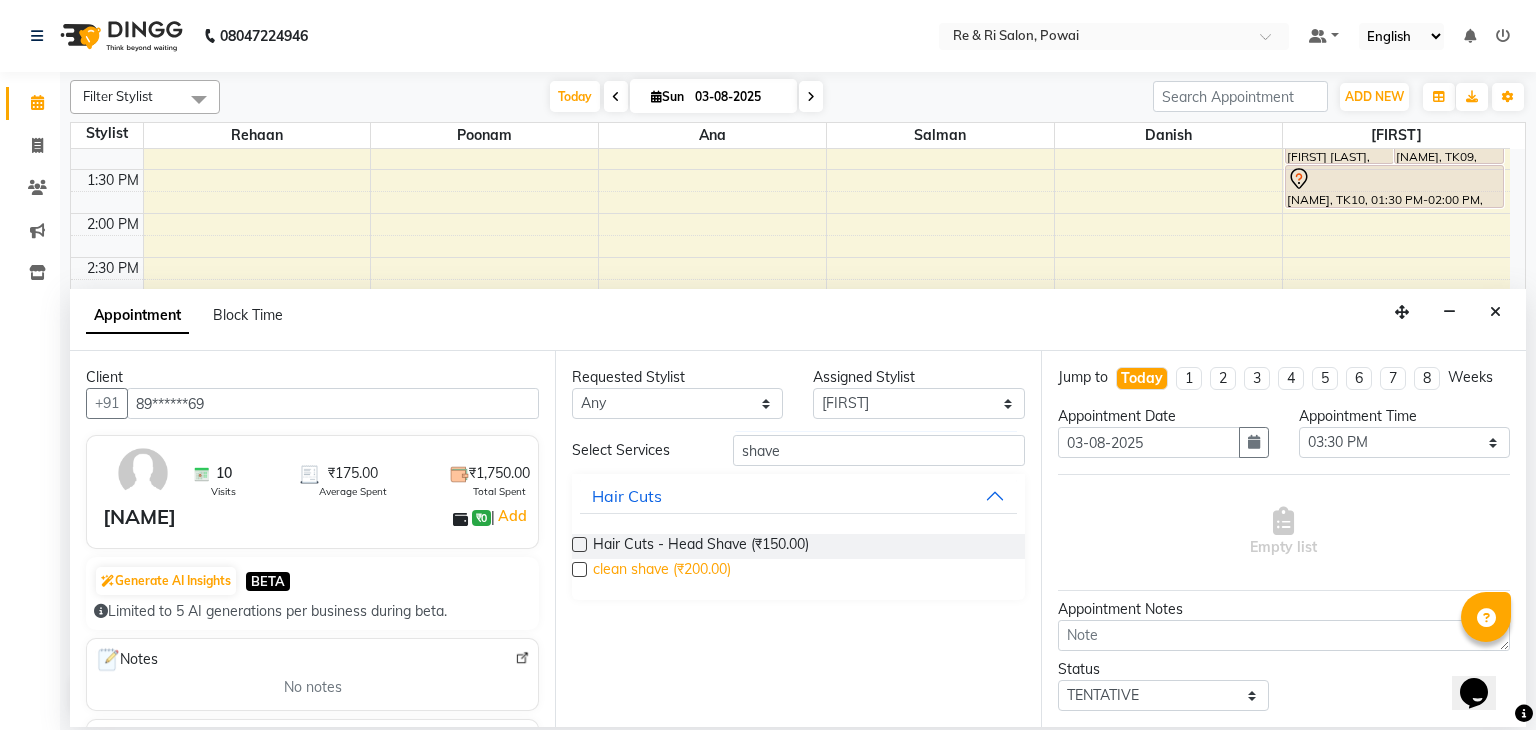 click on "clean shave (₹200.00)" at bounding box center (662, 571) 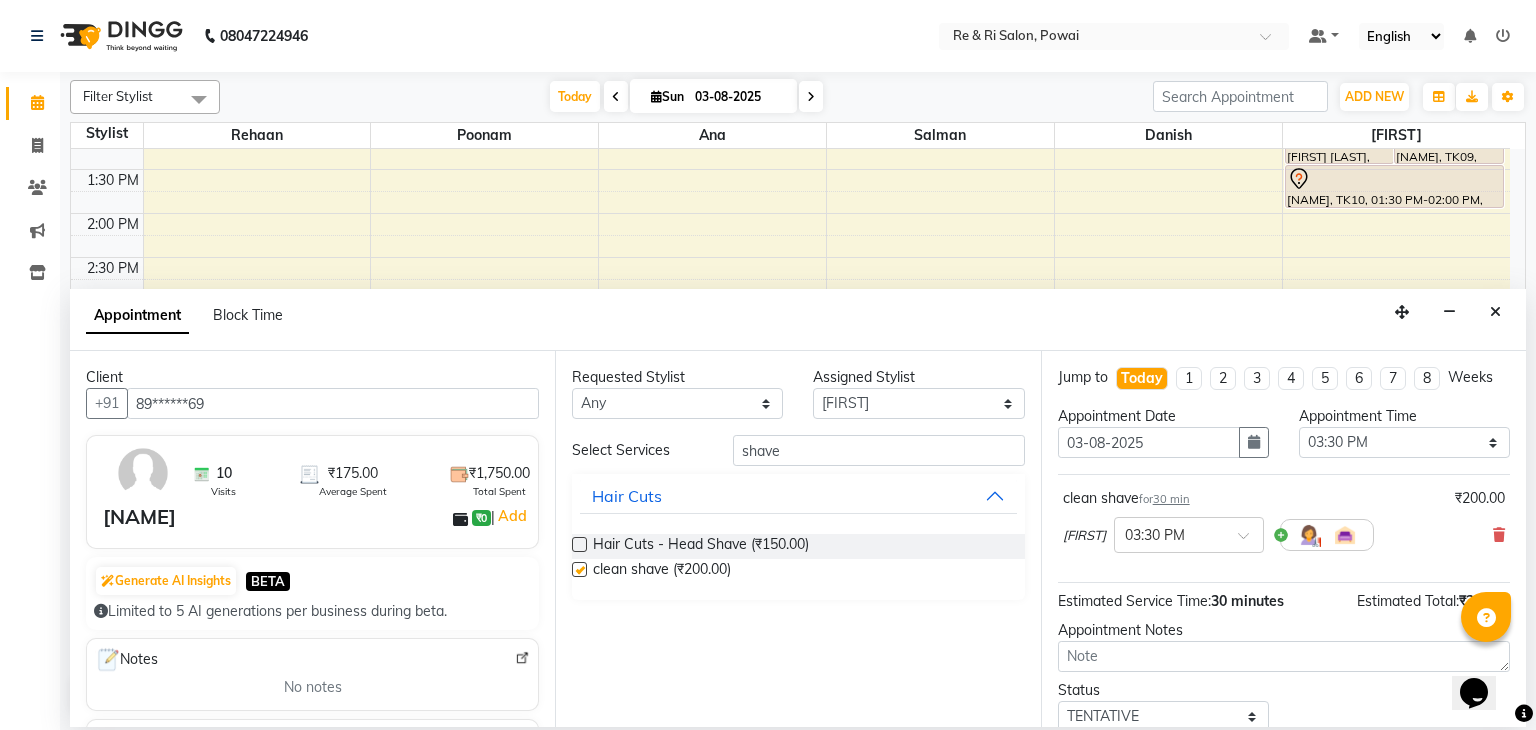 checkbox on "false" 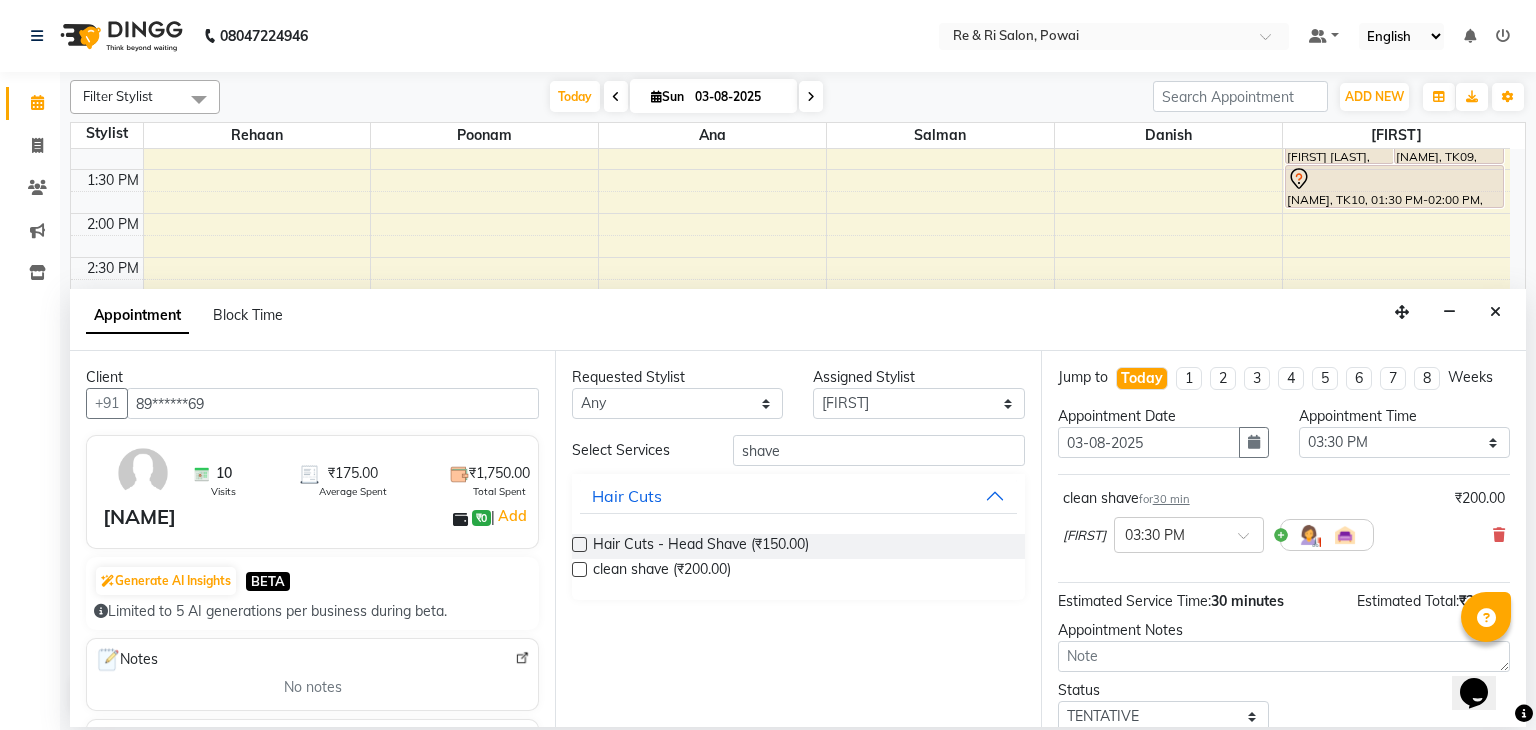 scroll, scrollTop: 130, scrollLeft: 0, axis: vertical 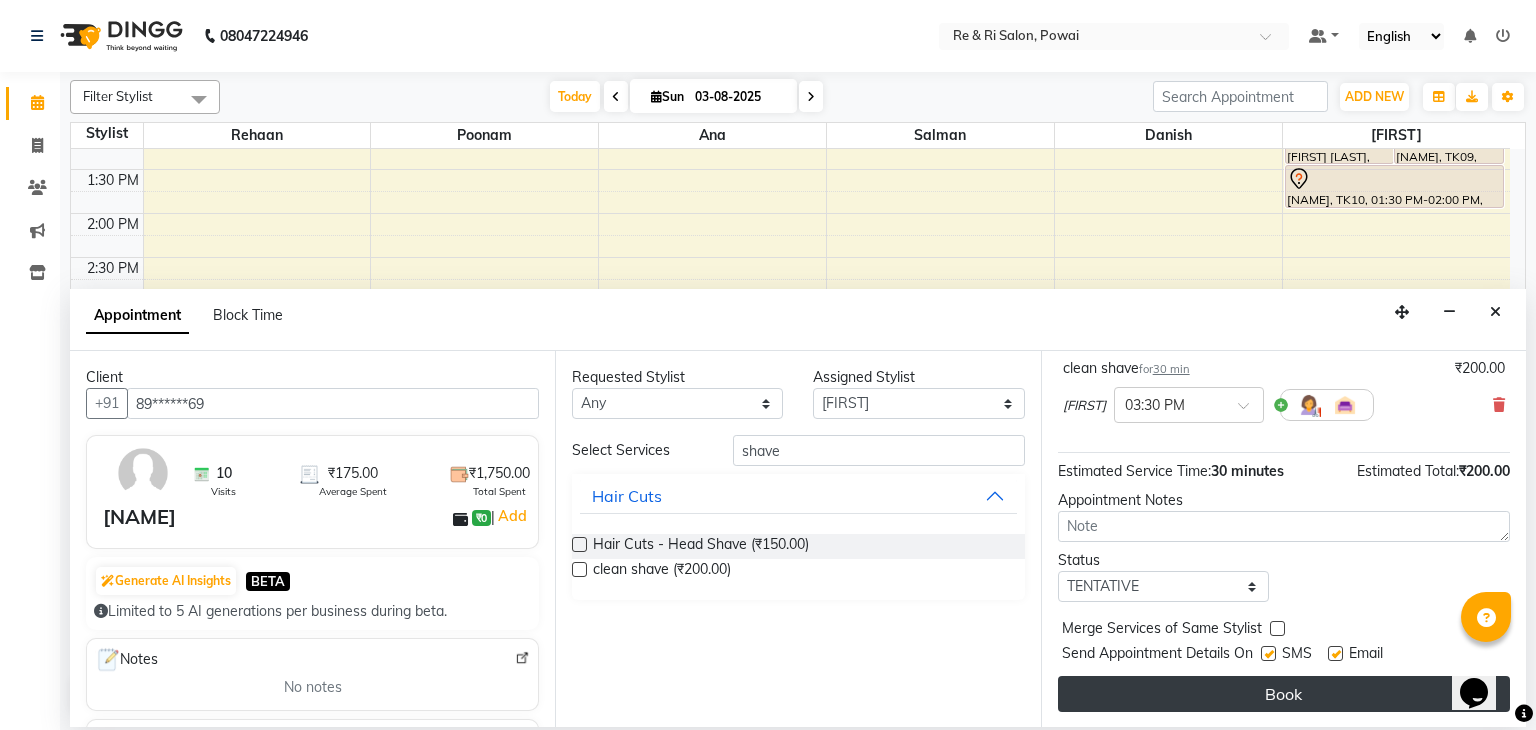 click on "Book" at bounding box center [1284, 694] 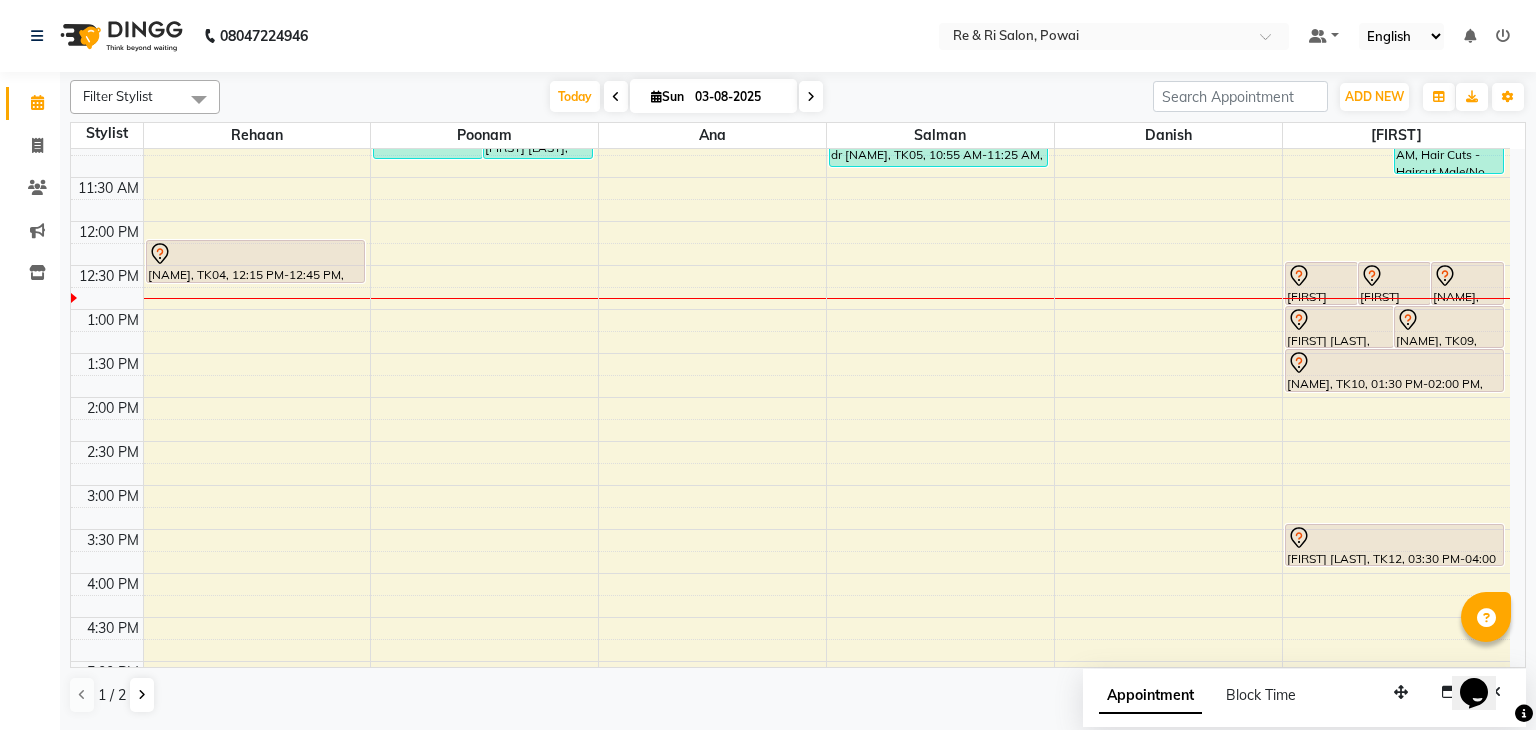 scroll, scrollTop: 283, scrollLeft: 0, axis: vertical 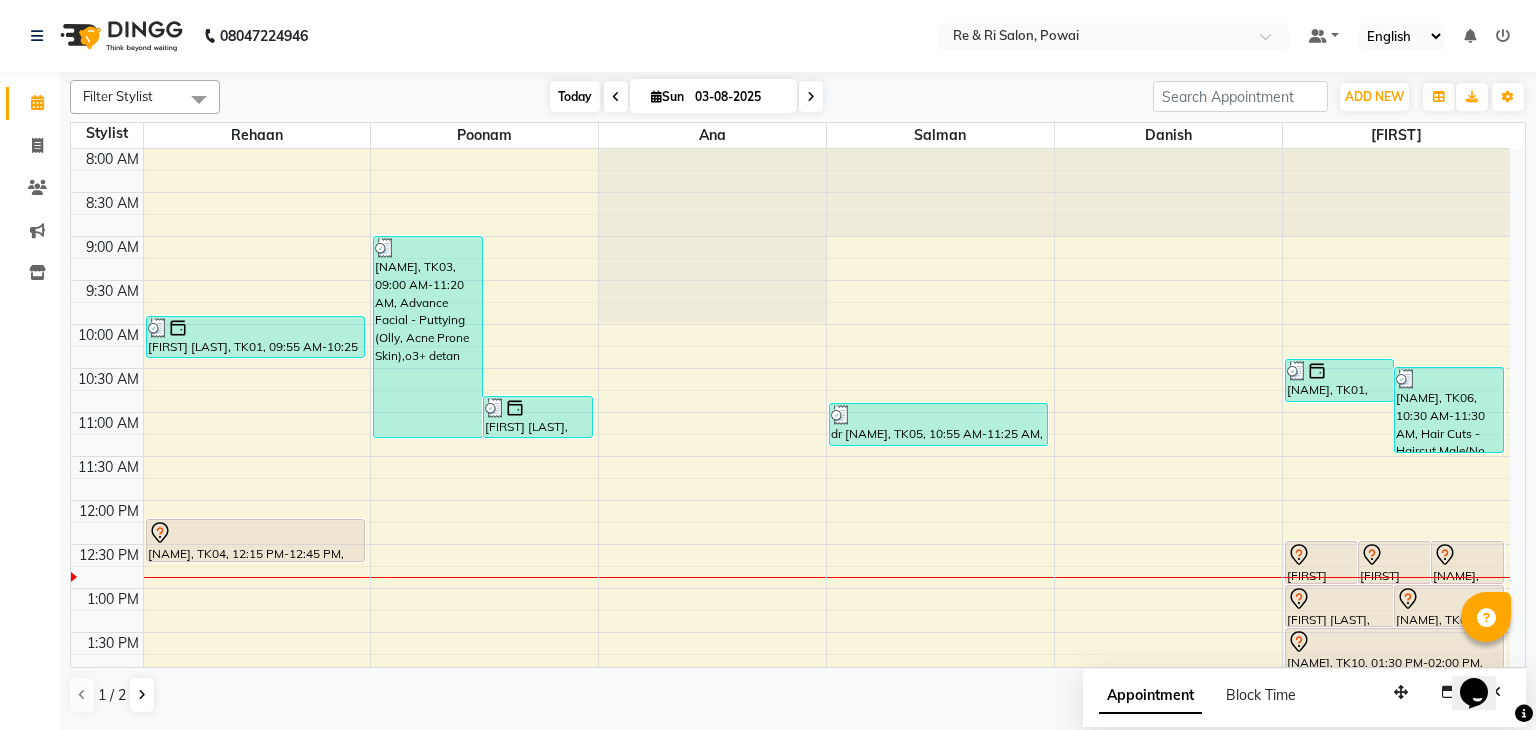 click on "Today" at bounding box center [575, 96] 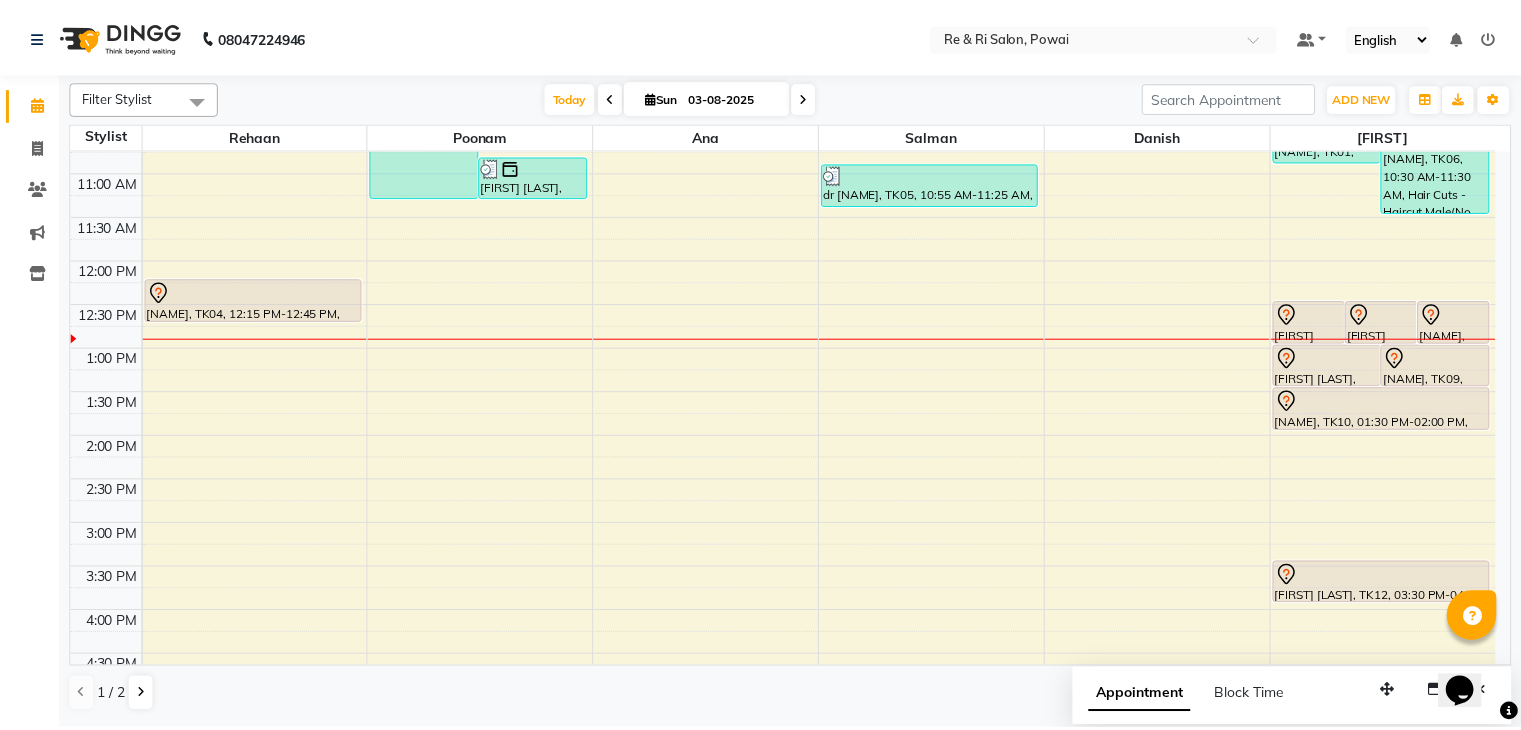 scroll, scrollTop: 239, scrollLeft: 0, axis: vertical 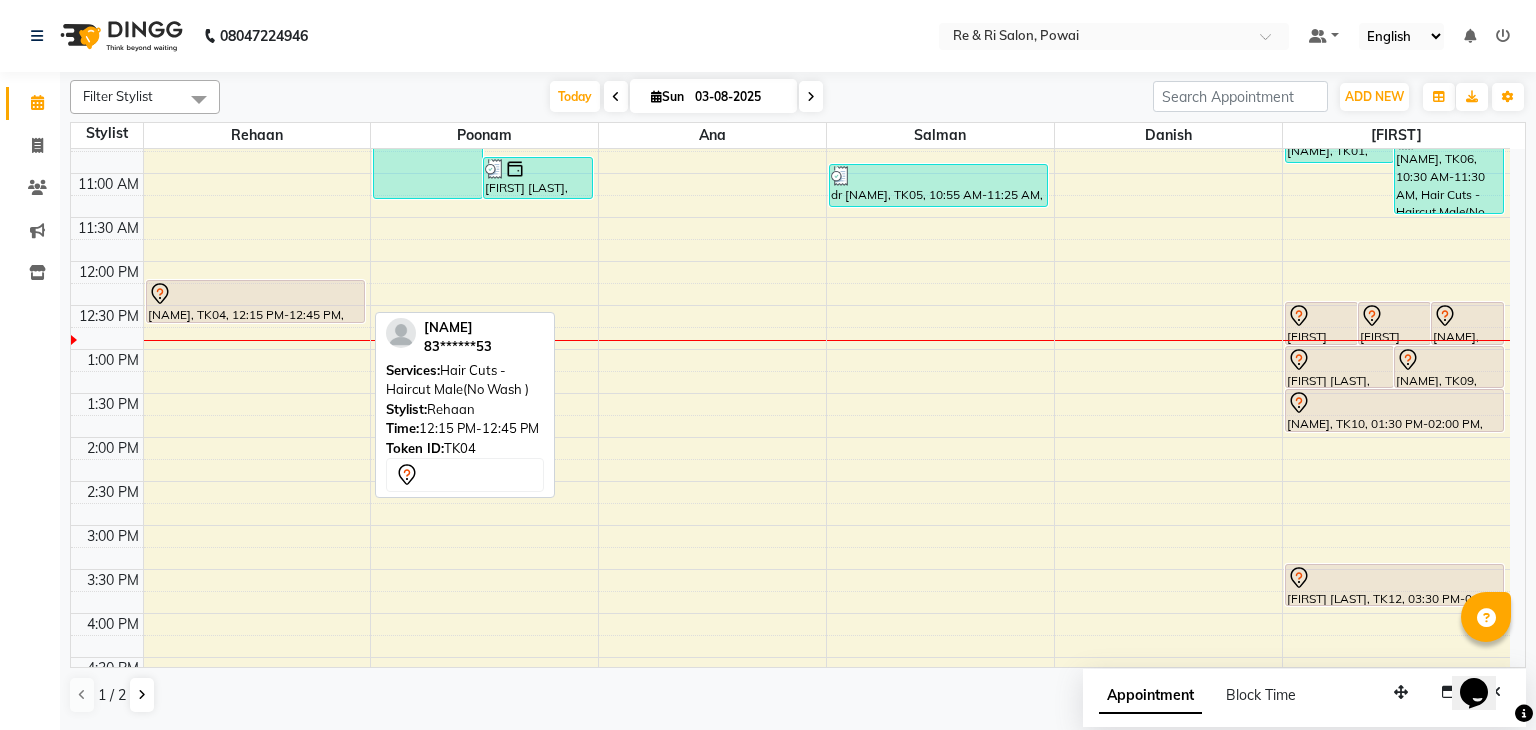 click on "[NAME], TK04, 12:15 PM-12:45 PM, Hair Cuts - Haircut Male(No Wash )" at bounding box center (255, 301) 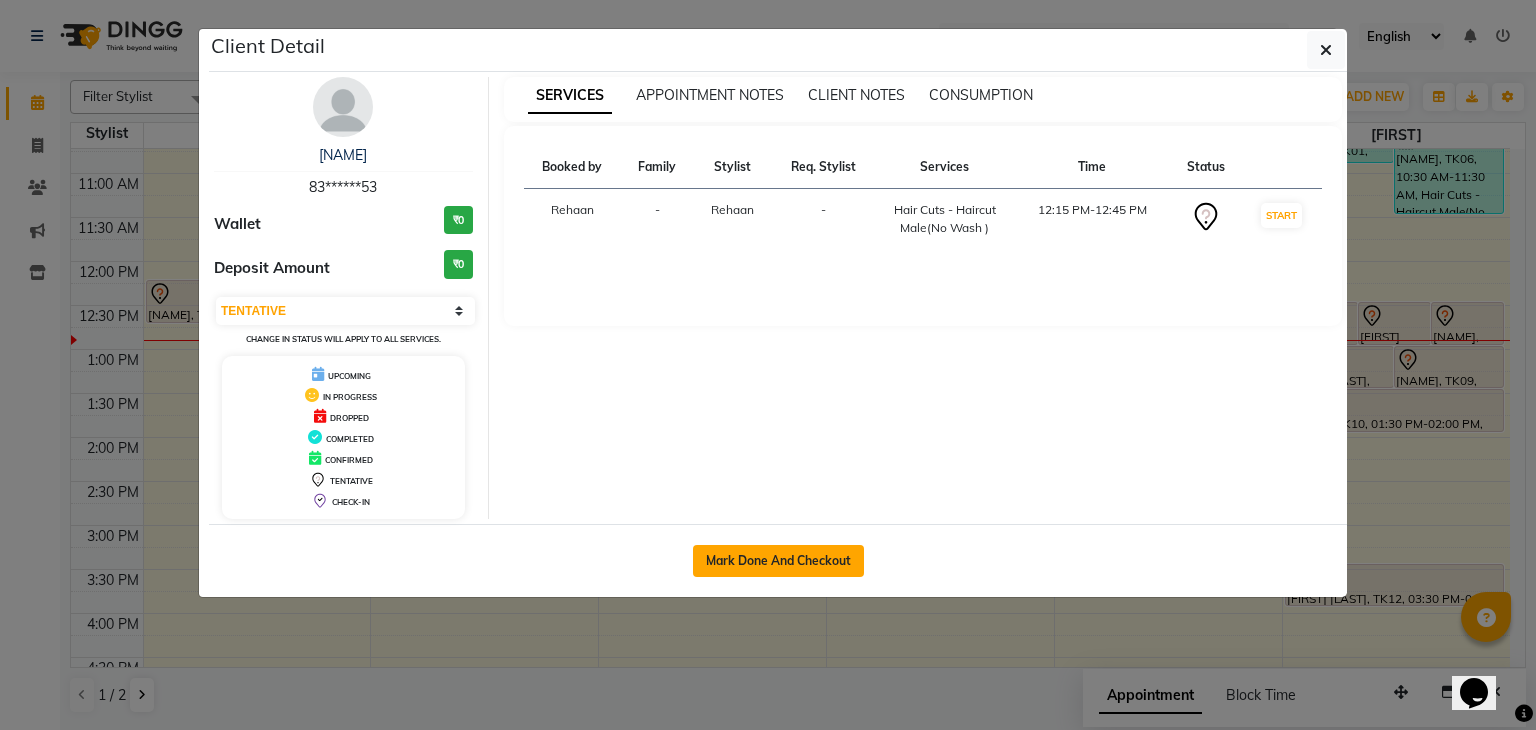 click on "Mark Done And Checkout" 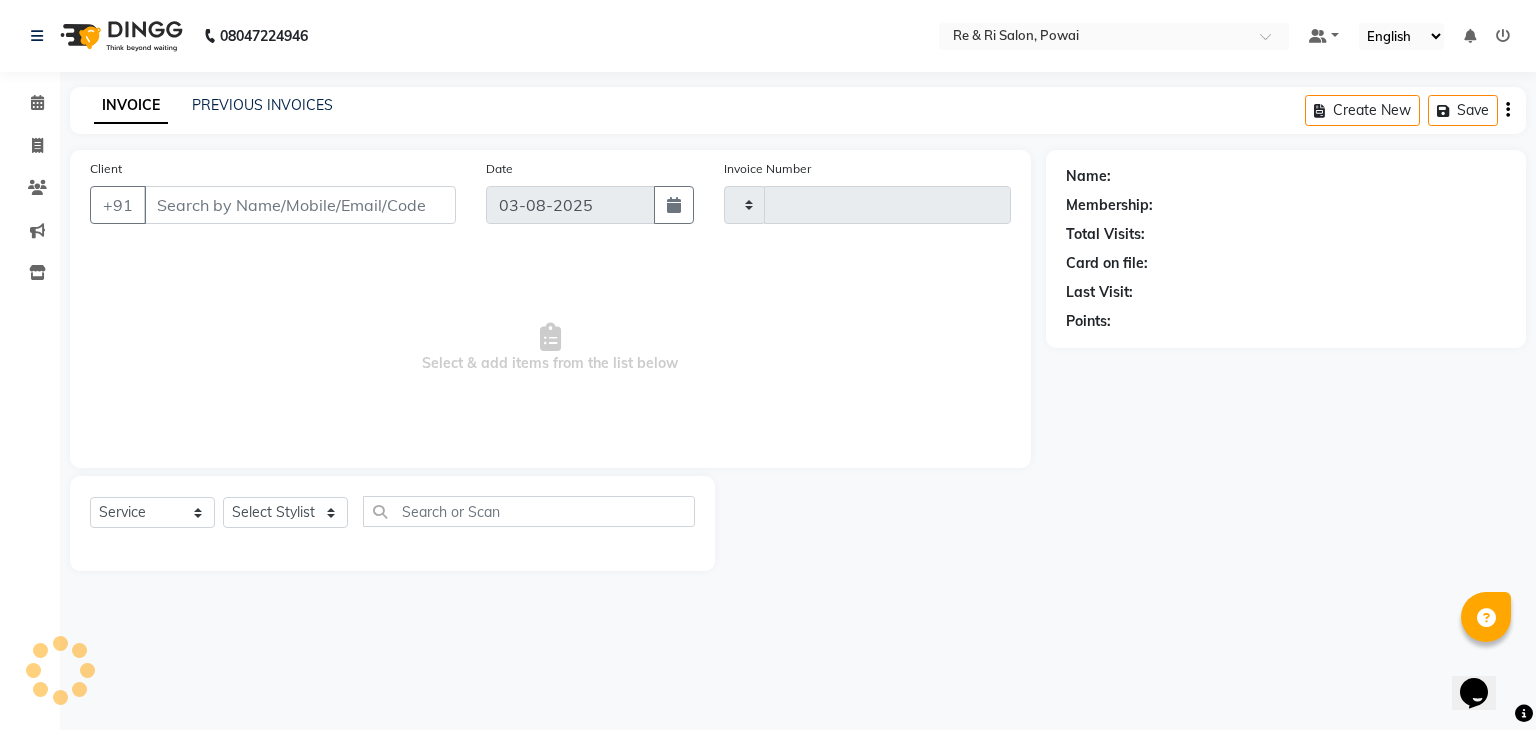 type on "1691" 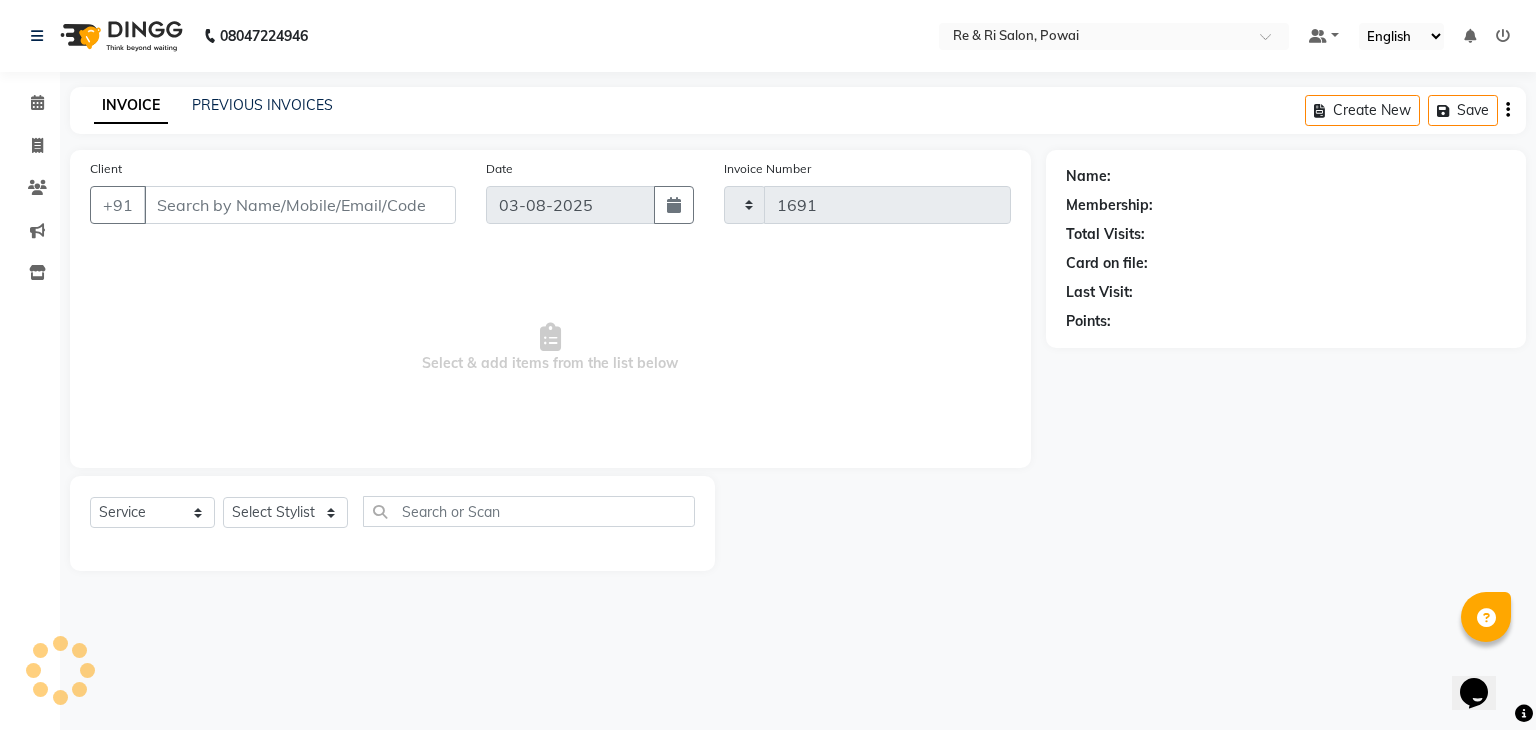 select on "5364" 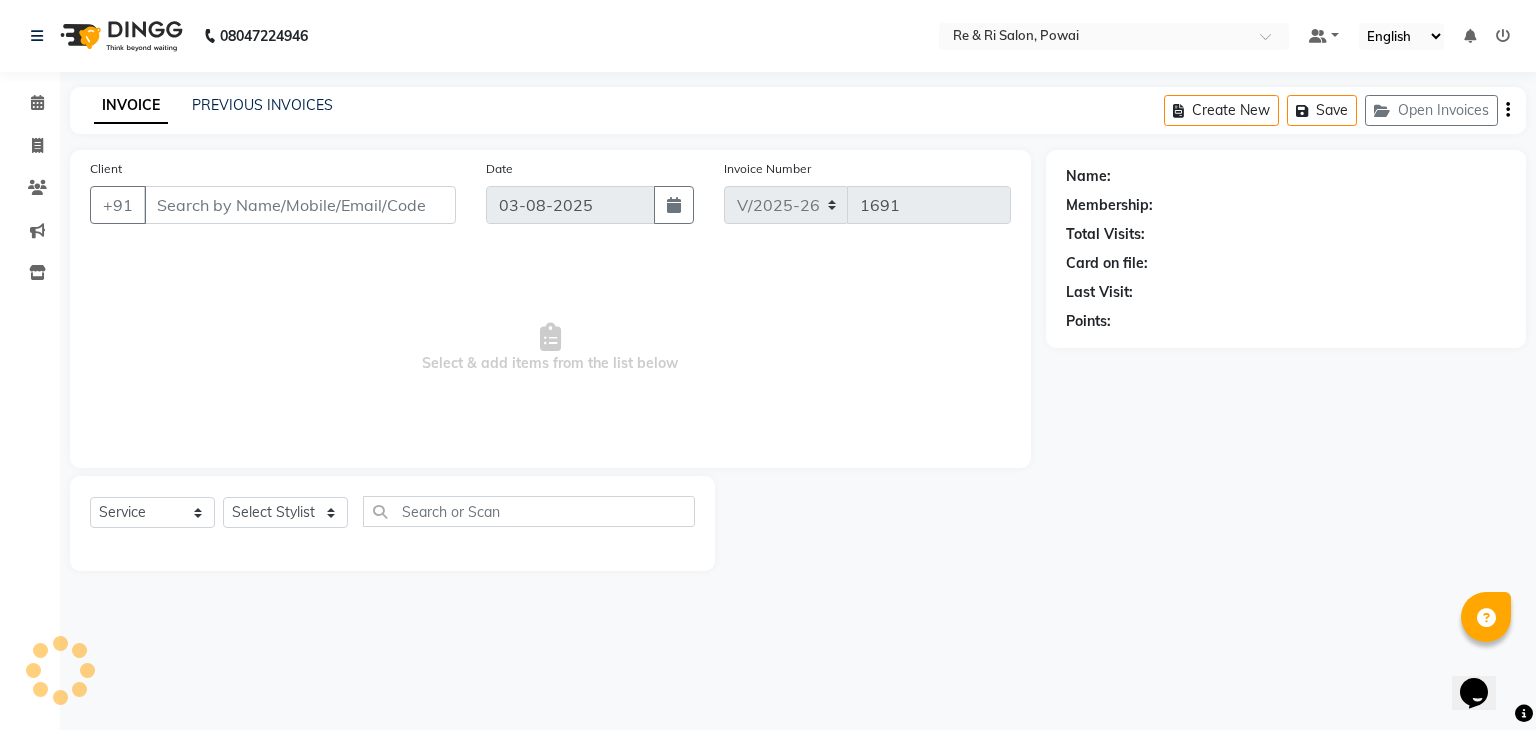type on "83******53" 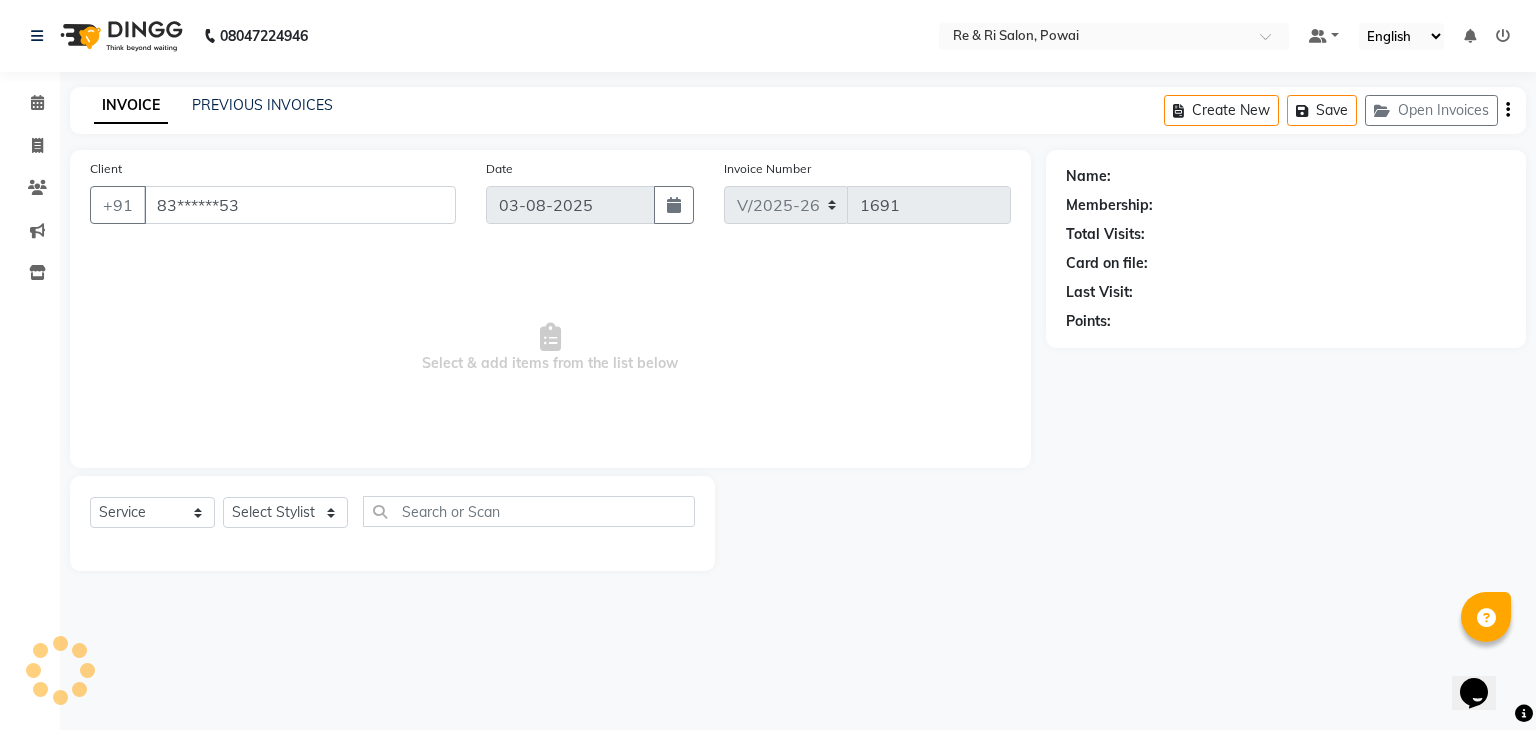 select on "35434" 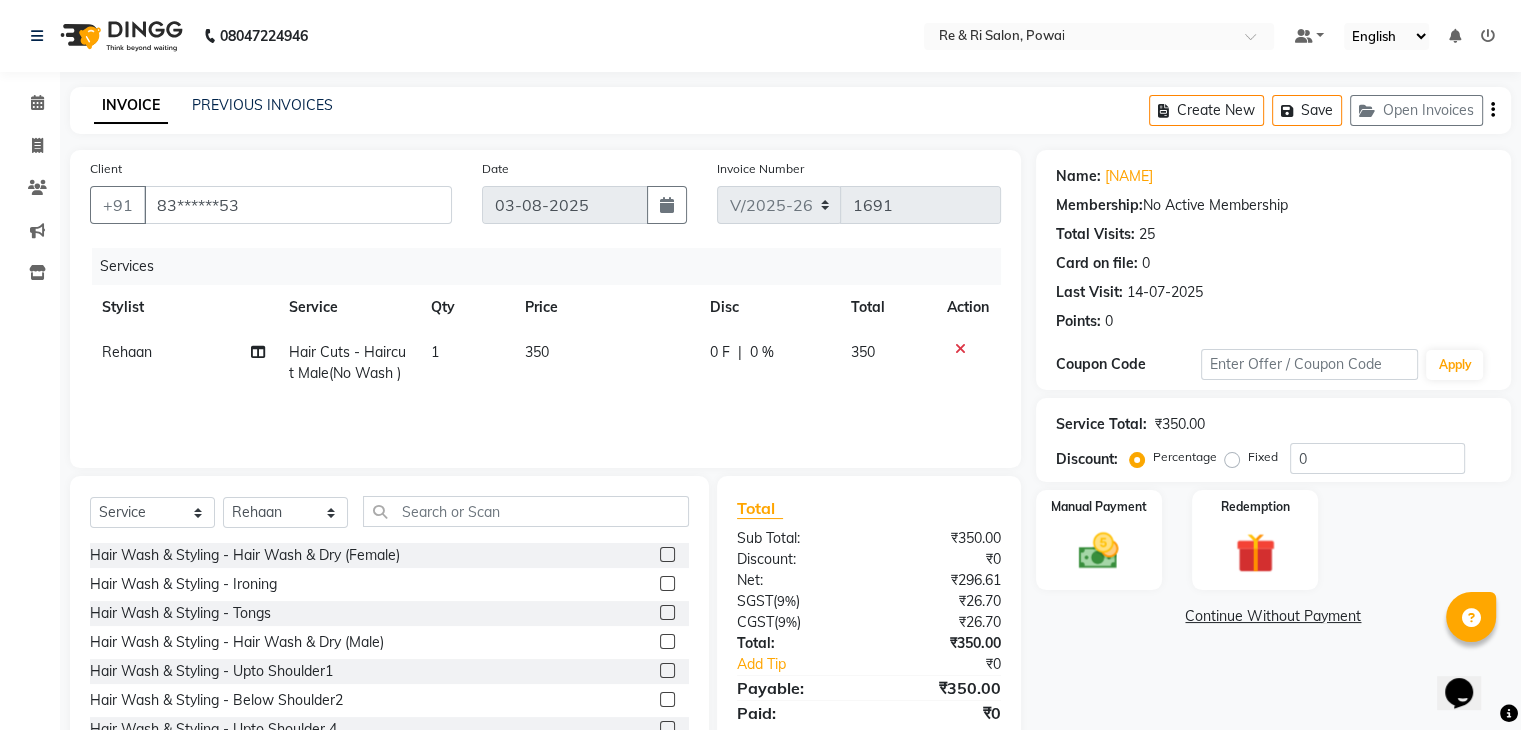 click on "0 F | 0 %" 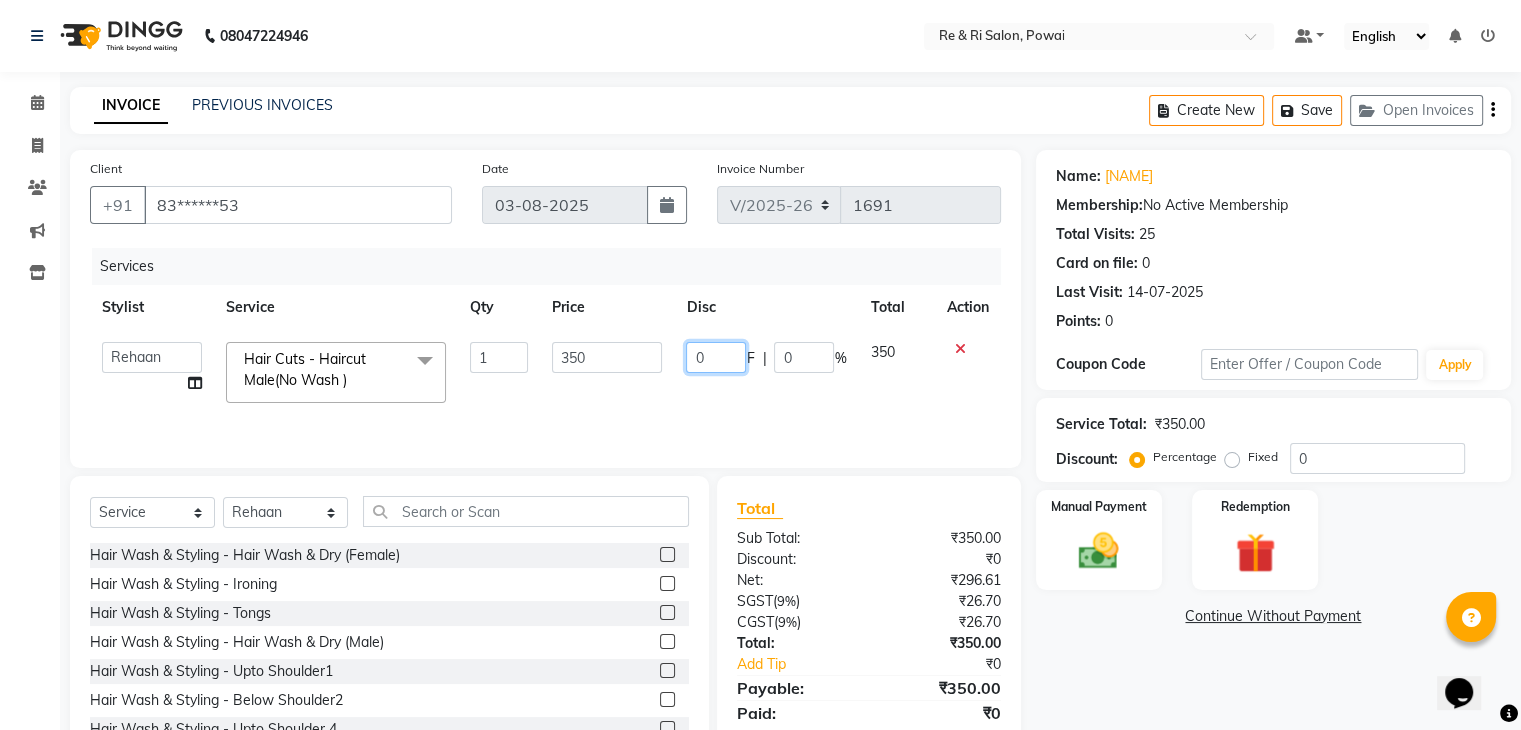 click on "0" 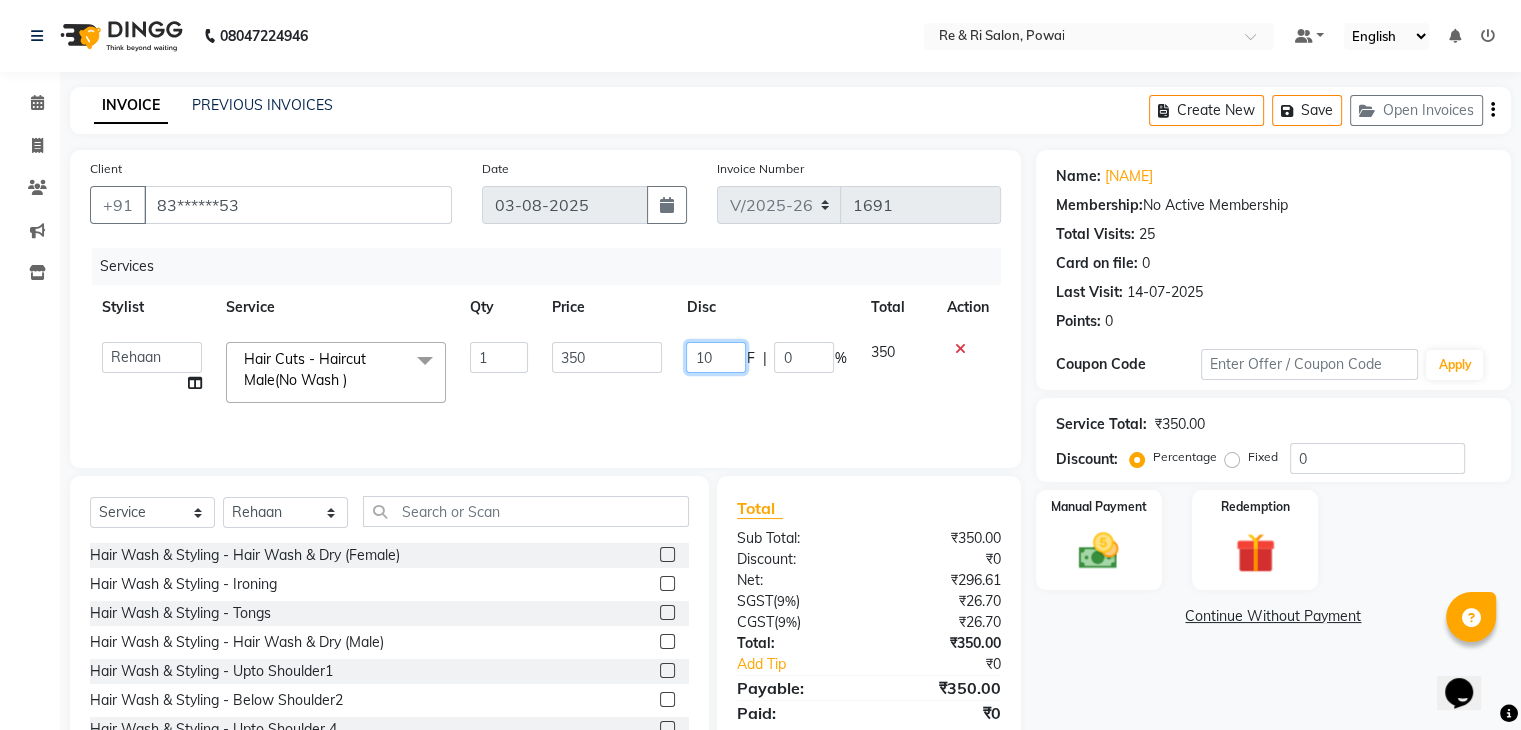 type on "150" 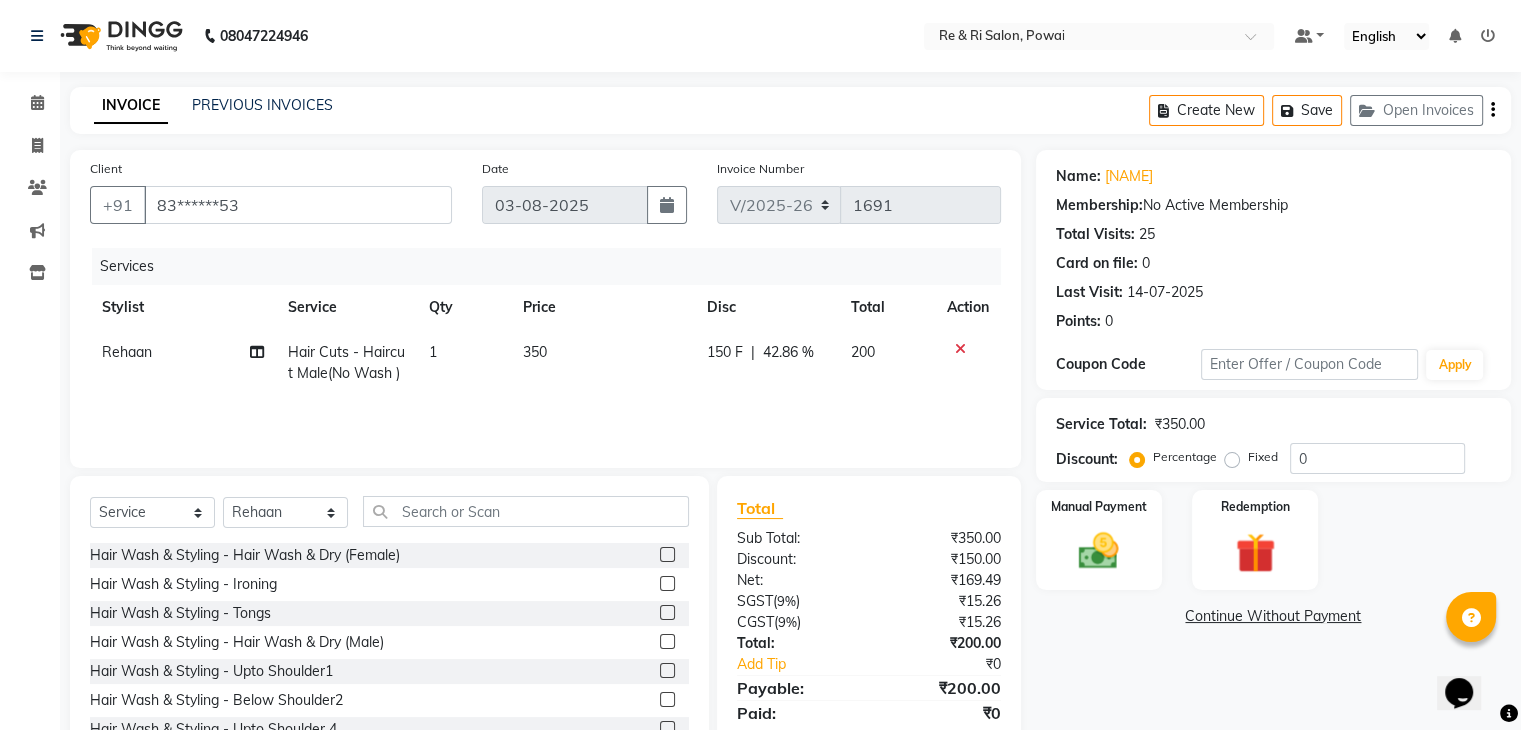 click on "150 F | 42.86 %" 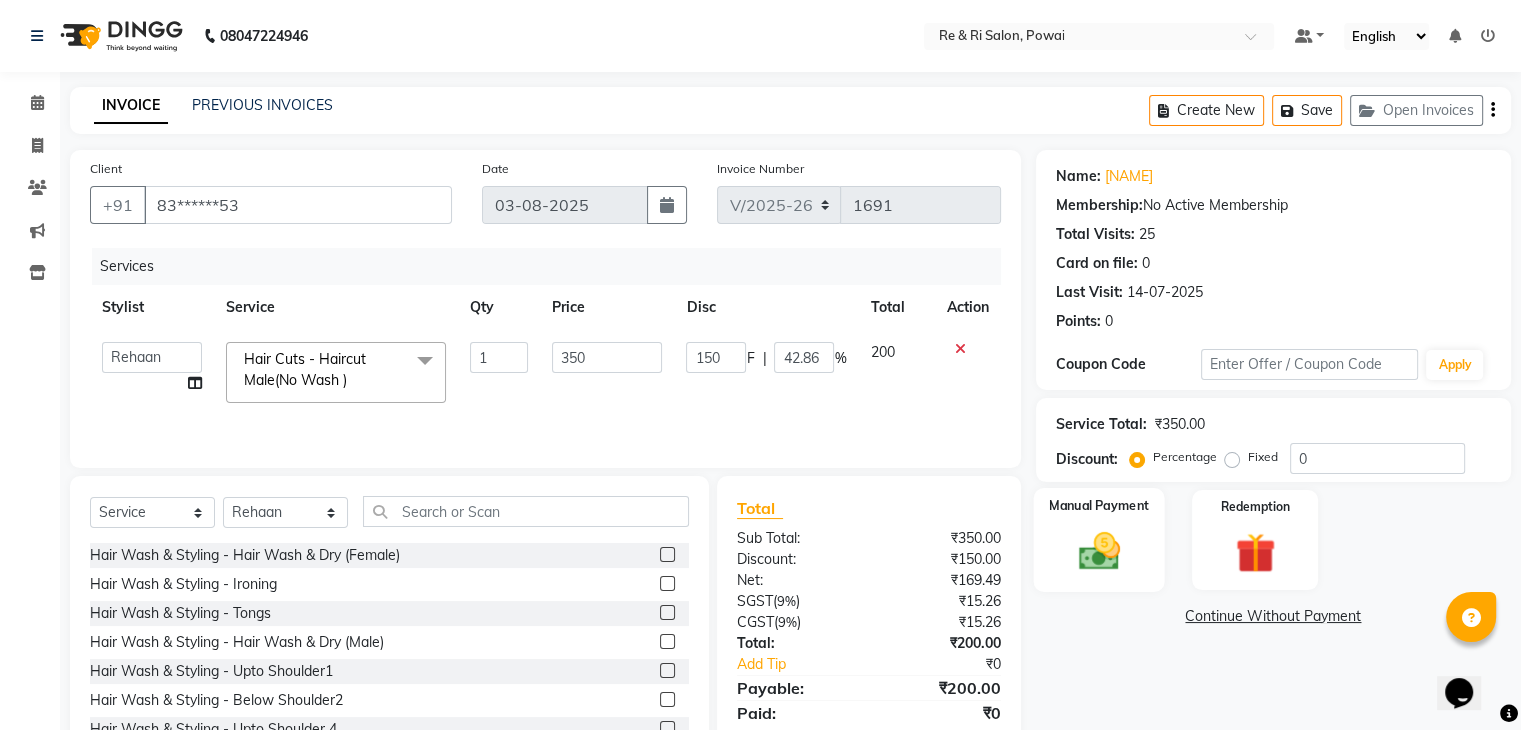 click 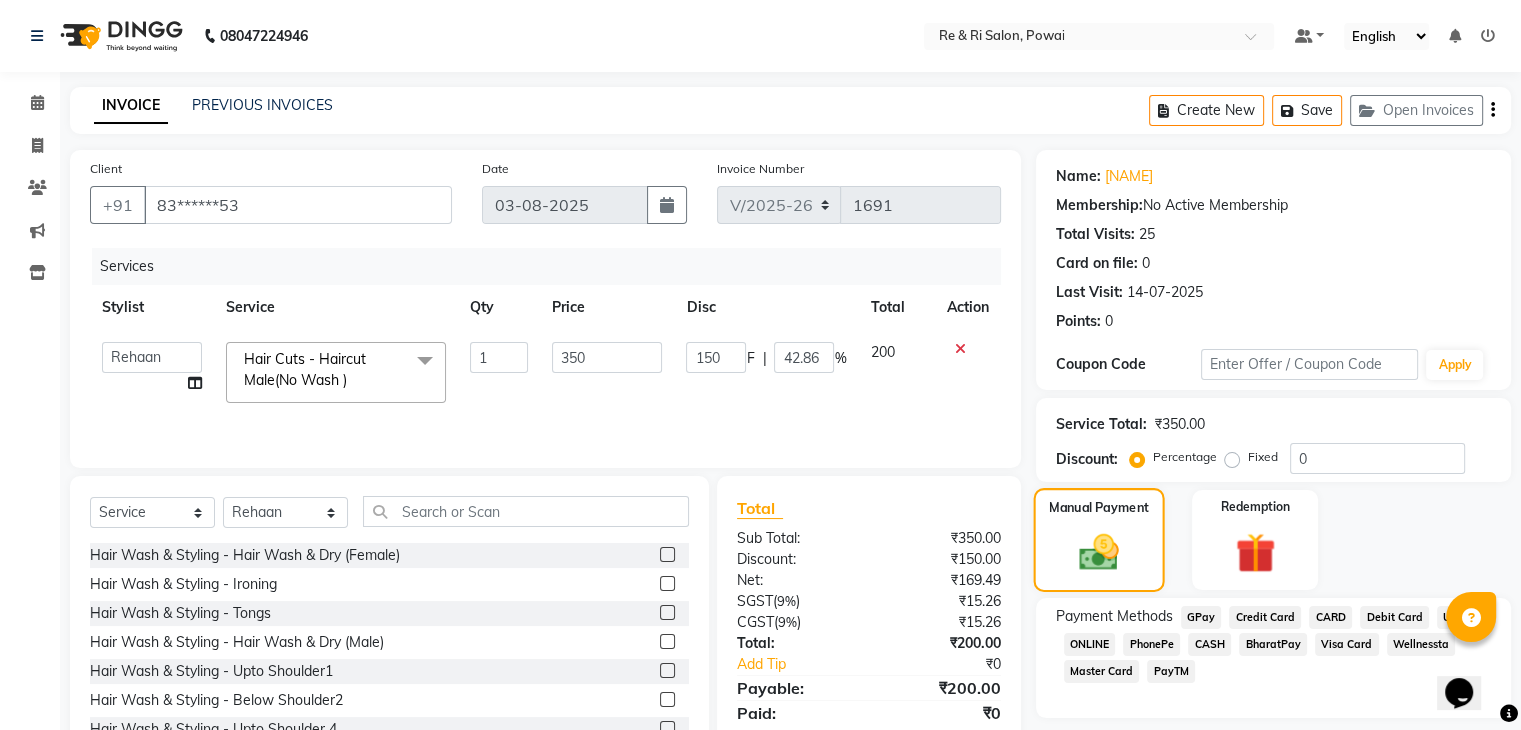 scroll, scrollTop: 72, scrollLeft: 0, axis: vertical 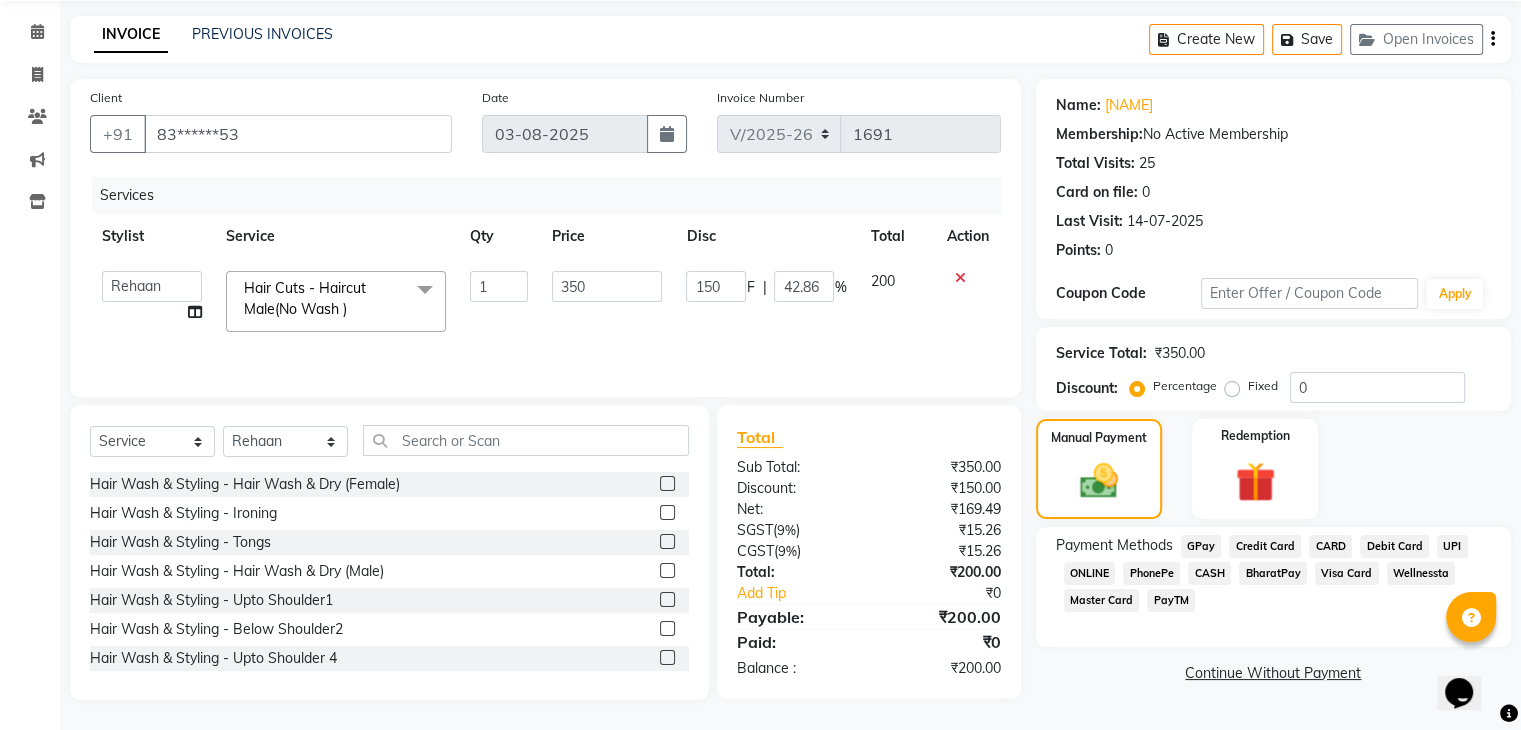 click on "GPay" 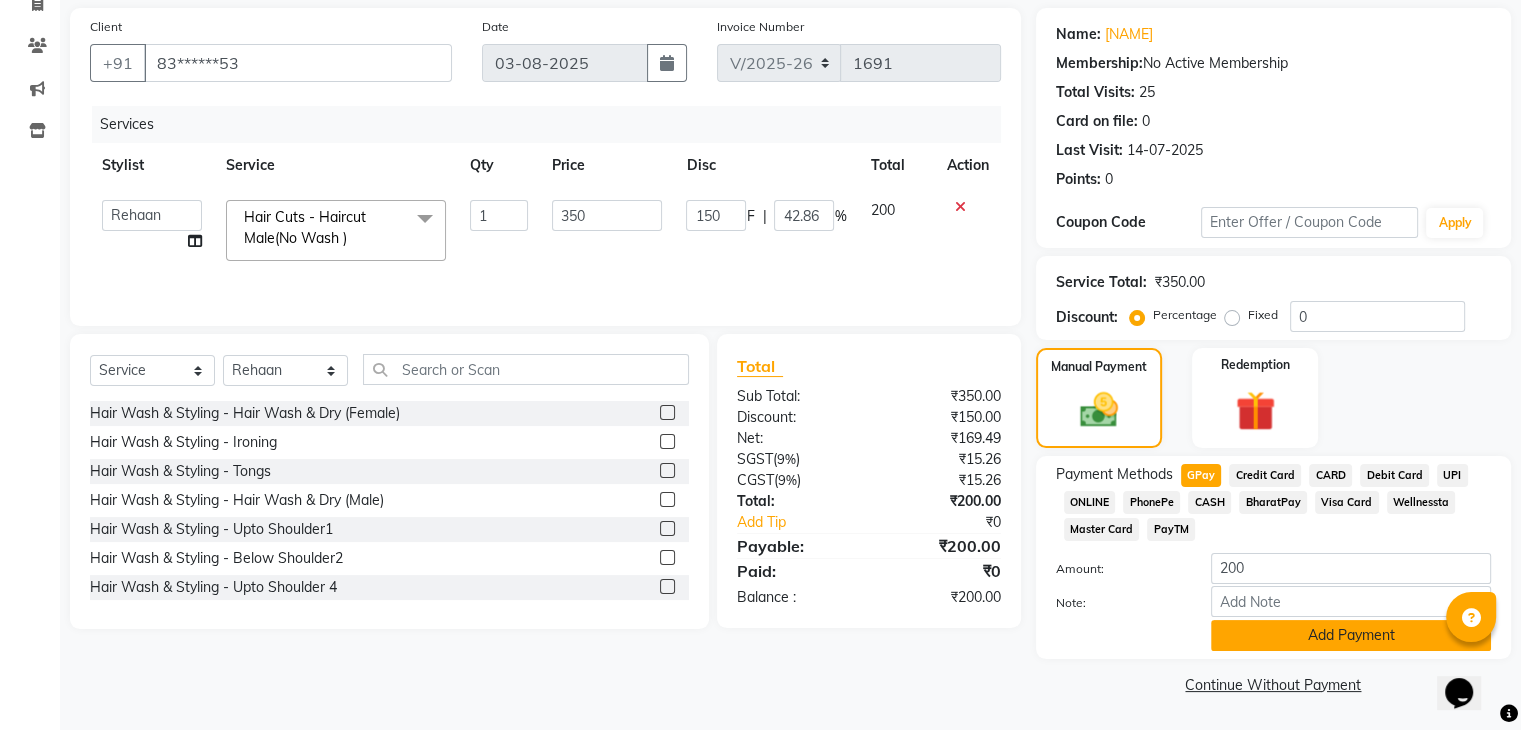 click on "Add Payment" 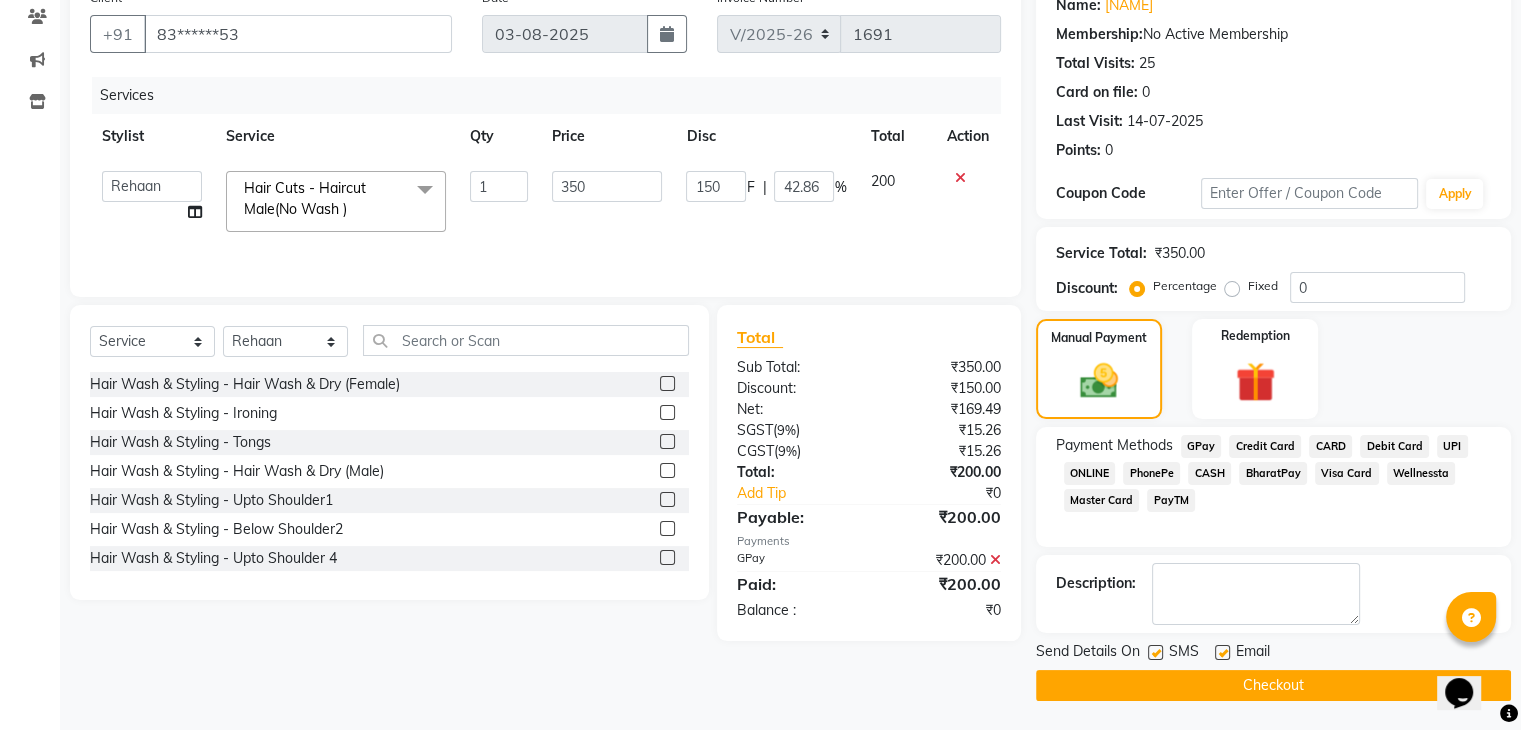 click 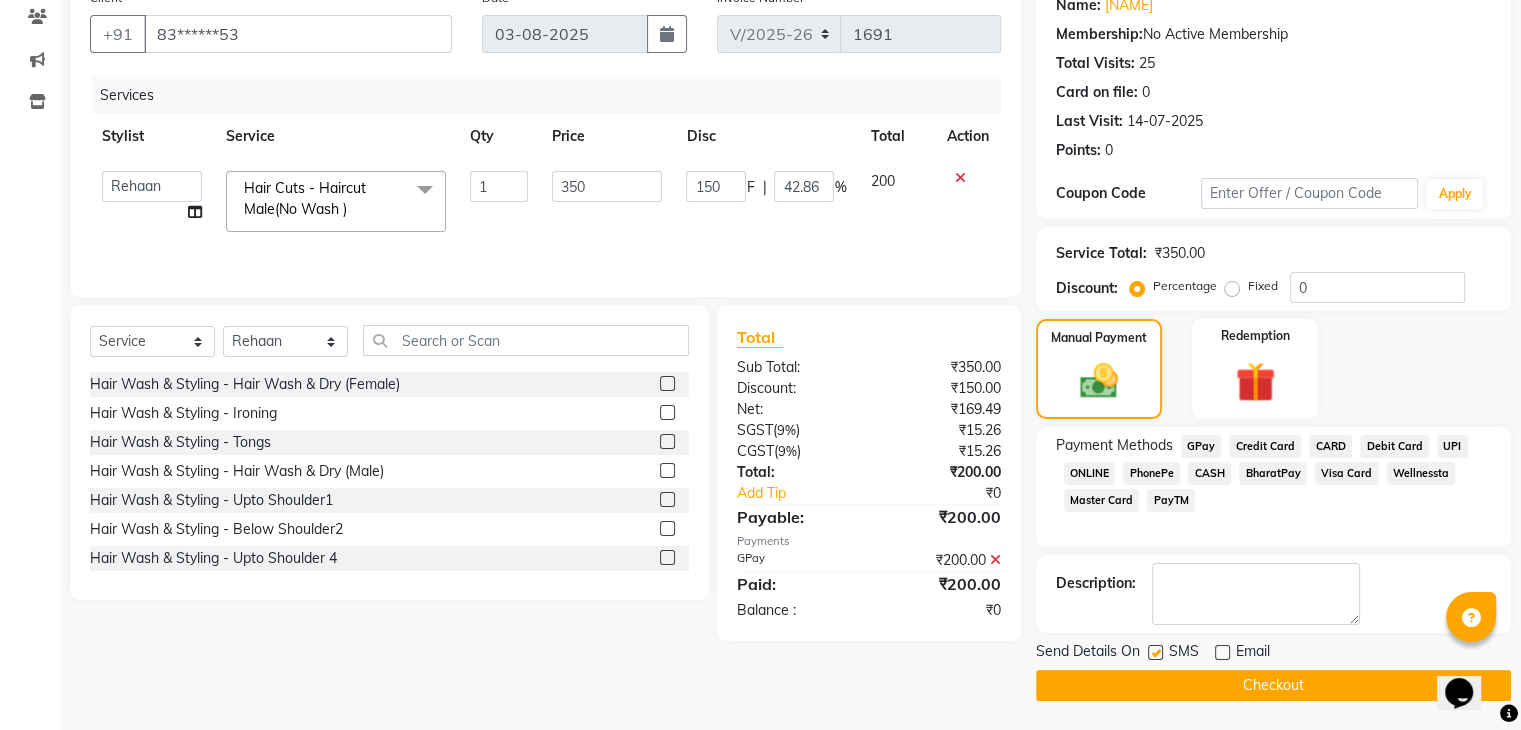 click 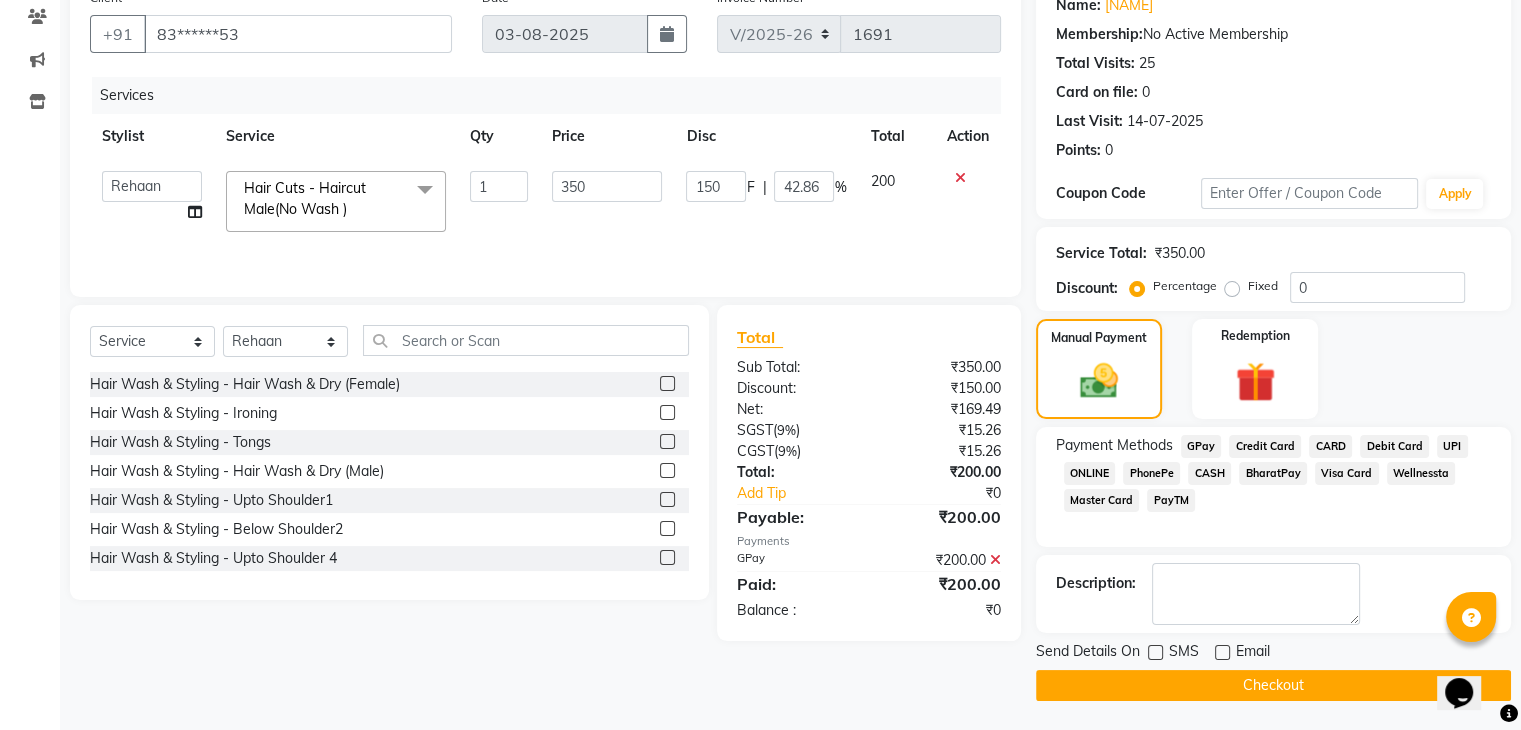 click on "Checkout" 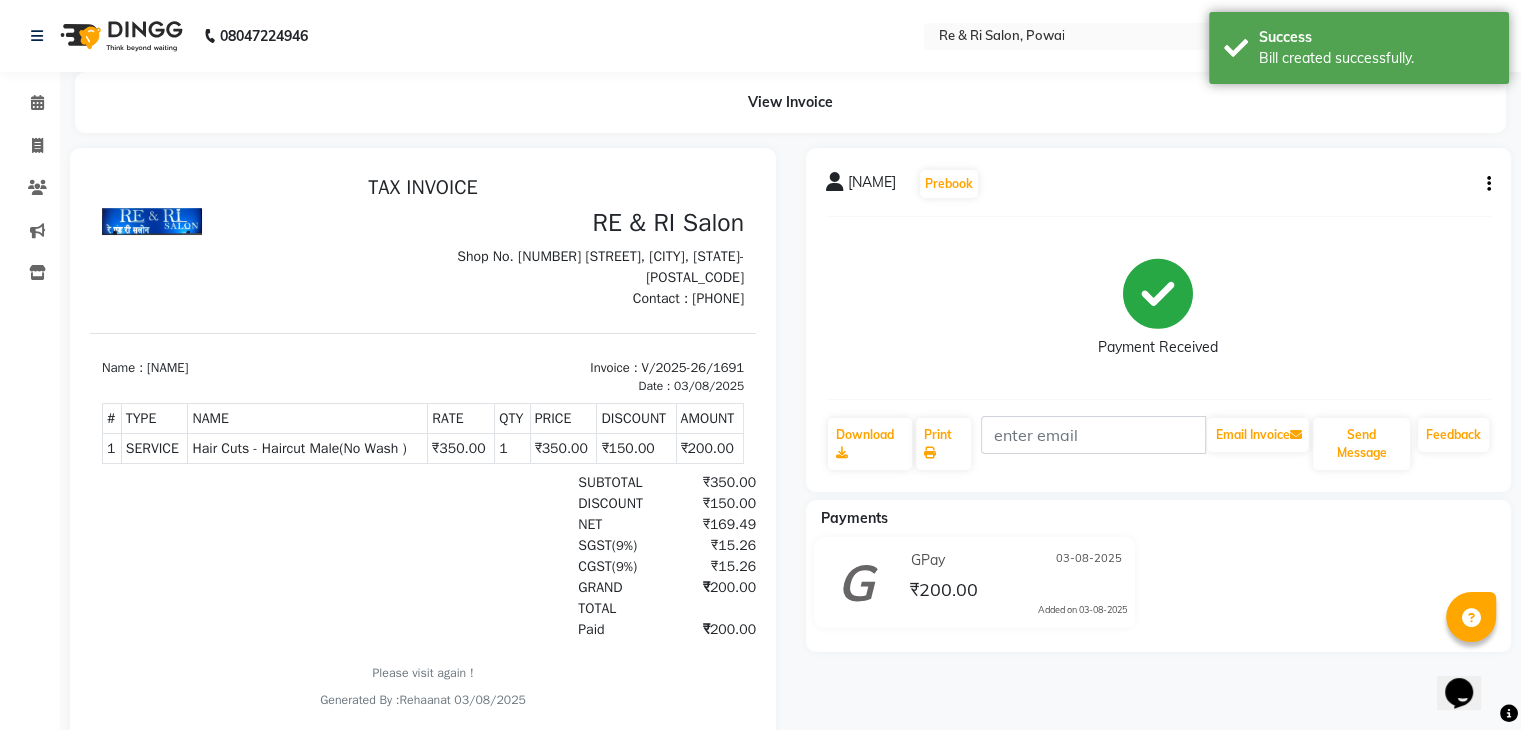 scroll, scrollTop: 0, scrollLeft: 0, axis: both 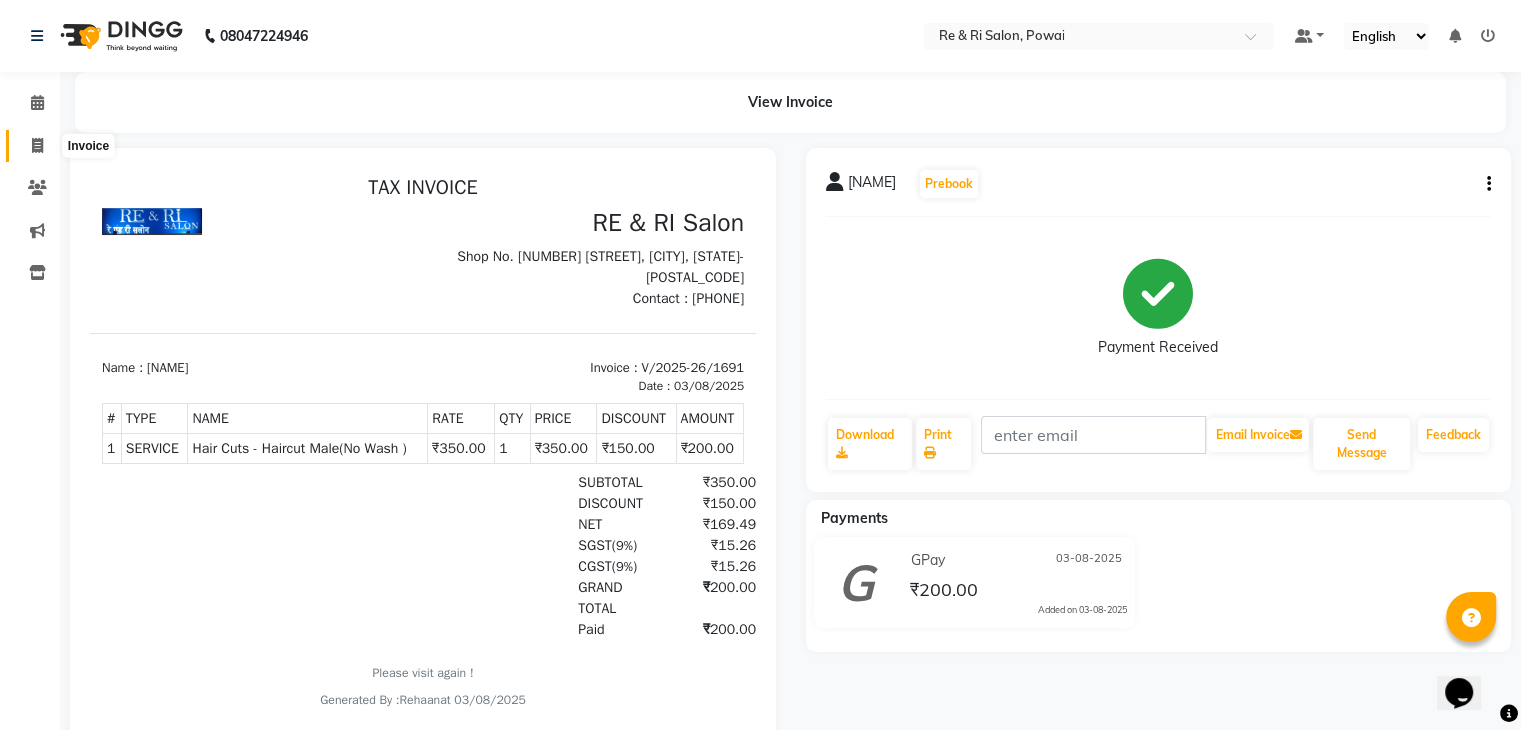 click 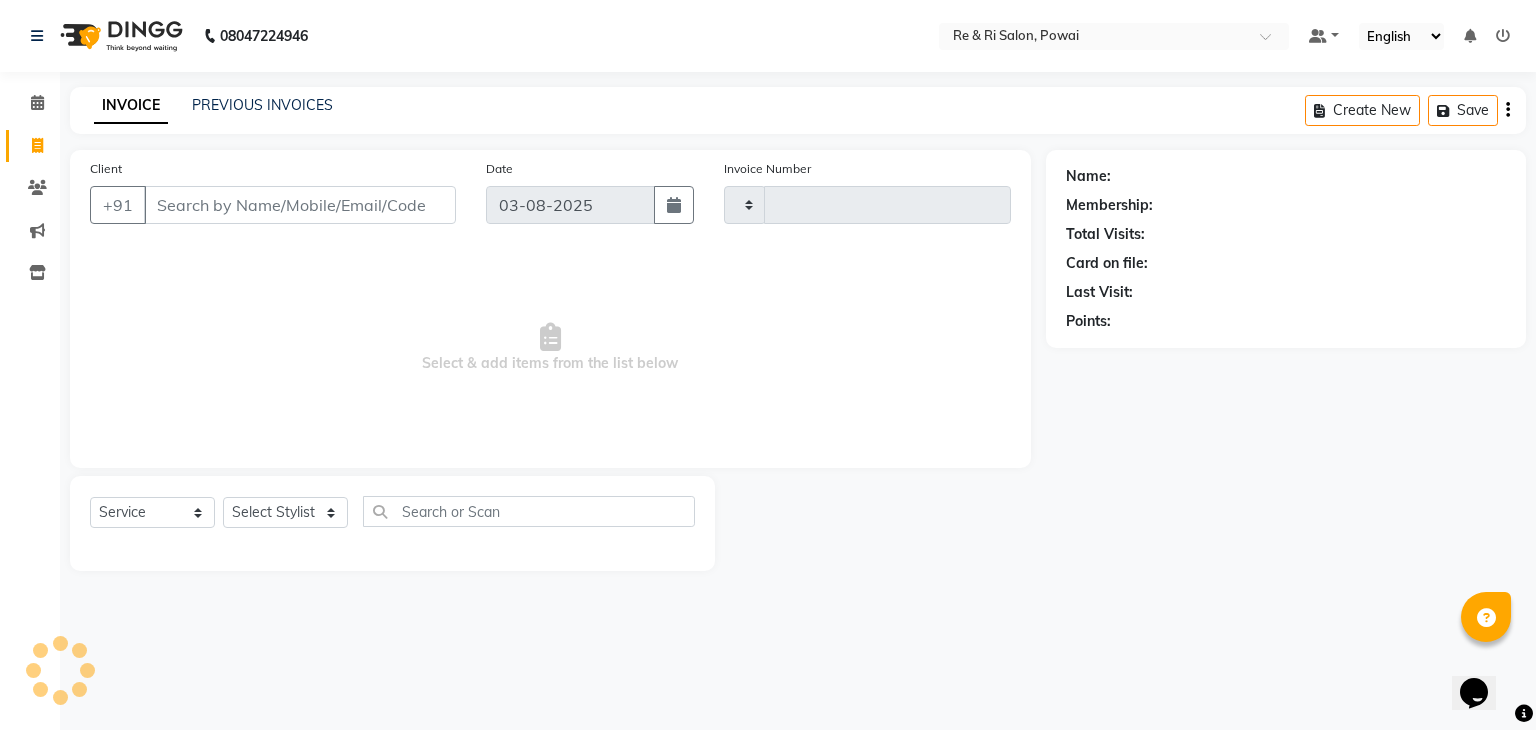 type on "1692" 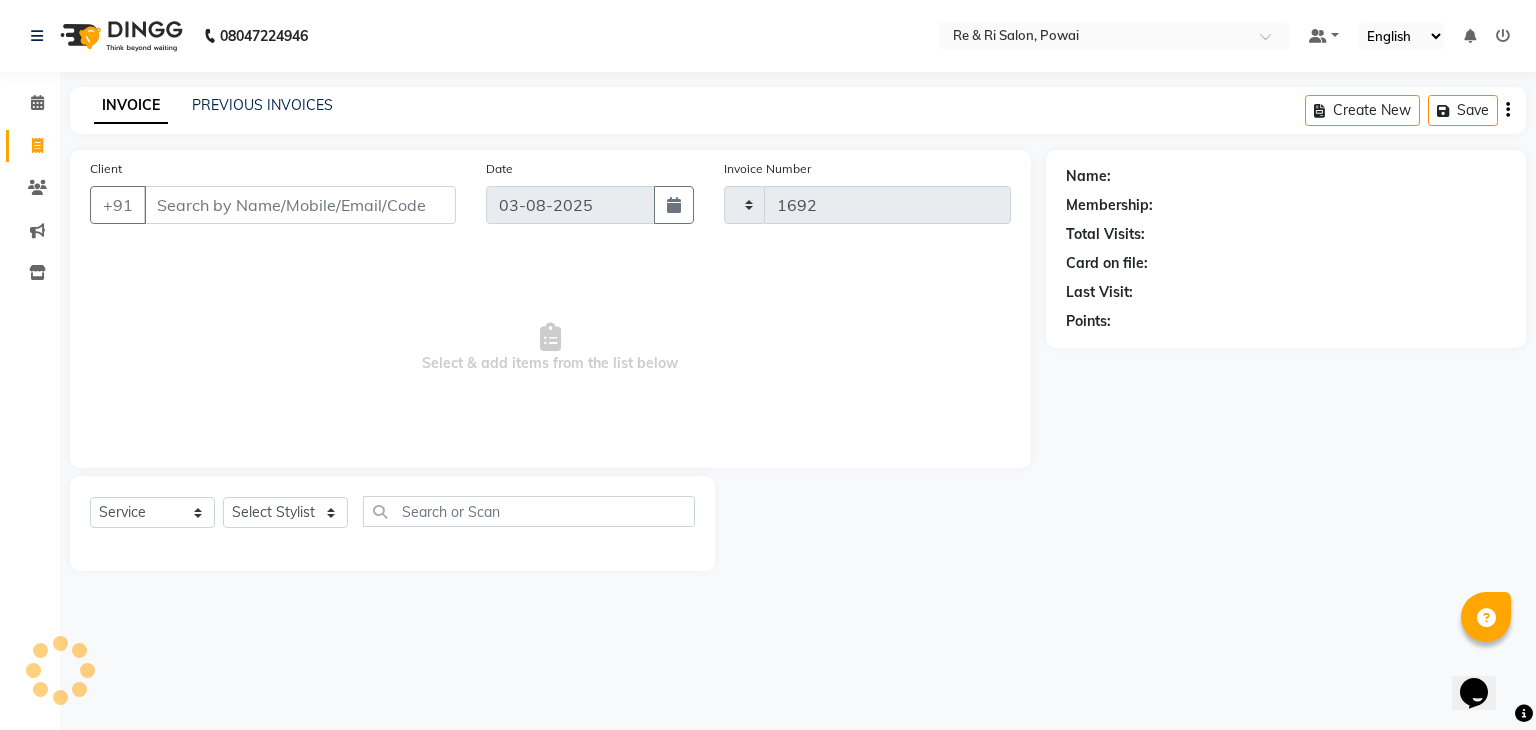select on "5364" 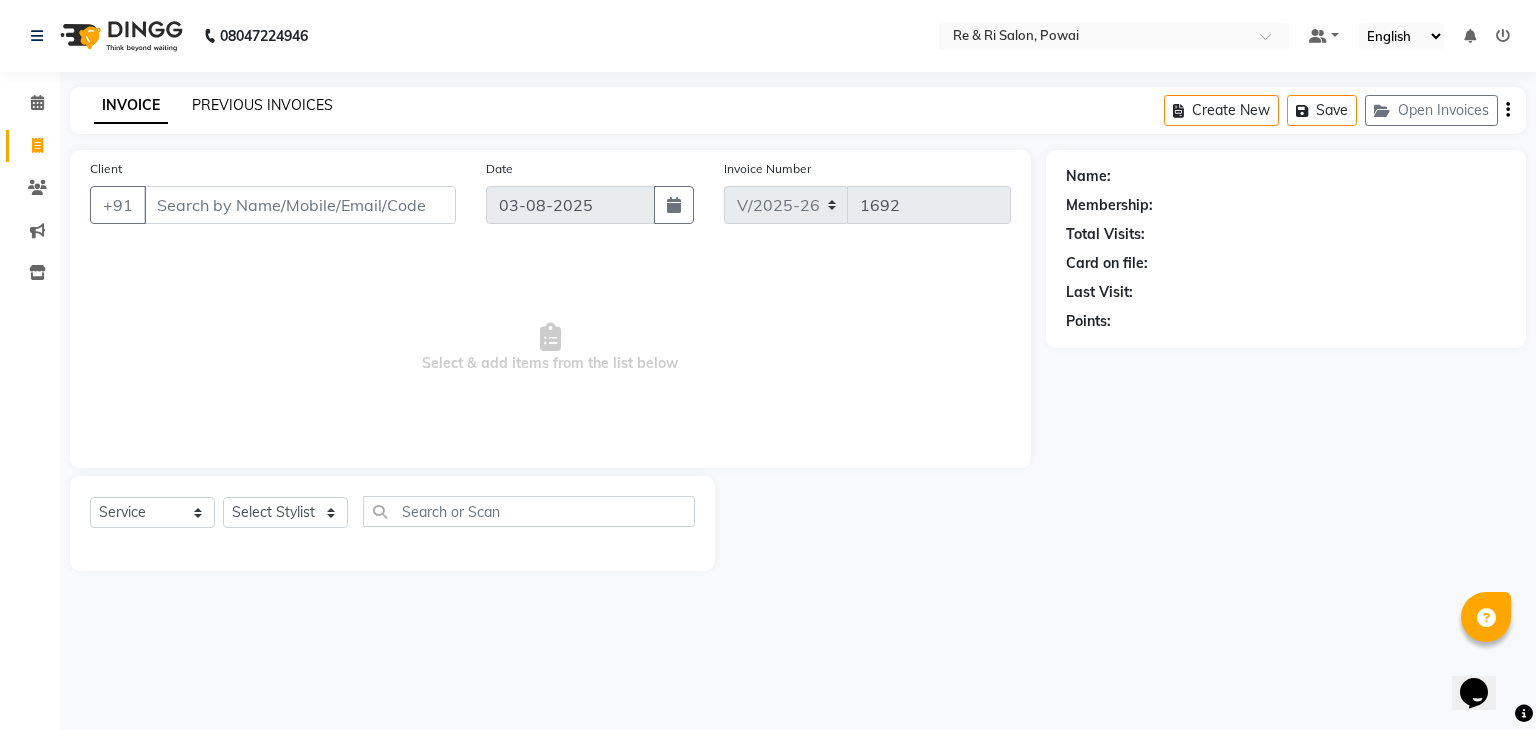 click on "PREVIOUS INVOICES" 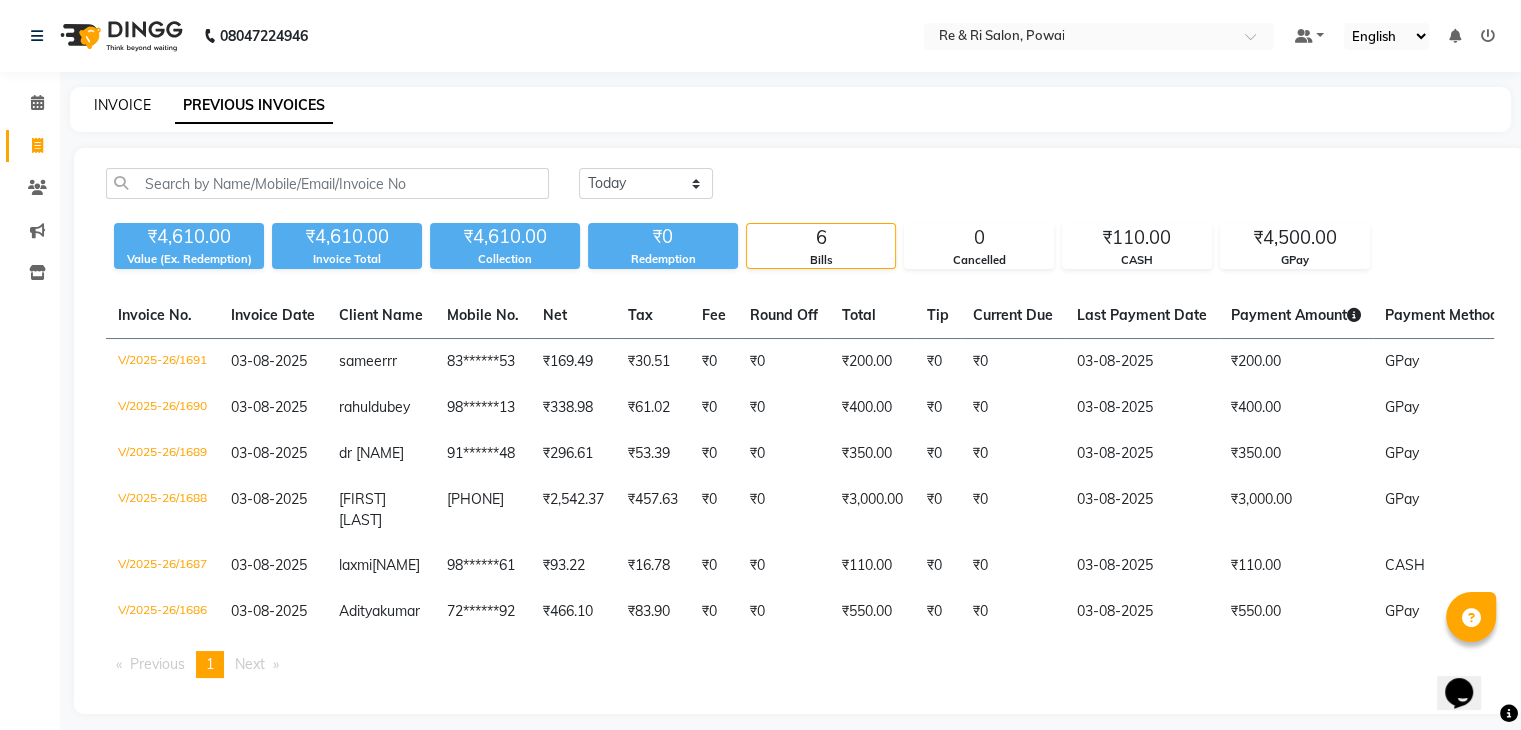 click on "INVOICE" 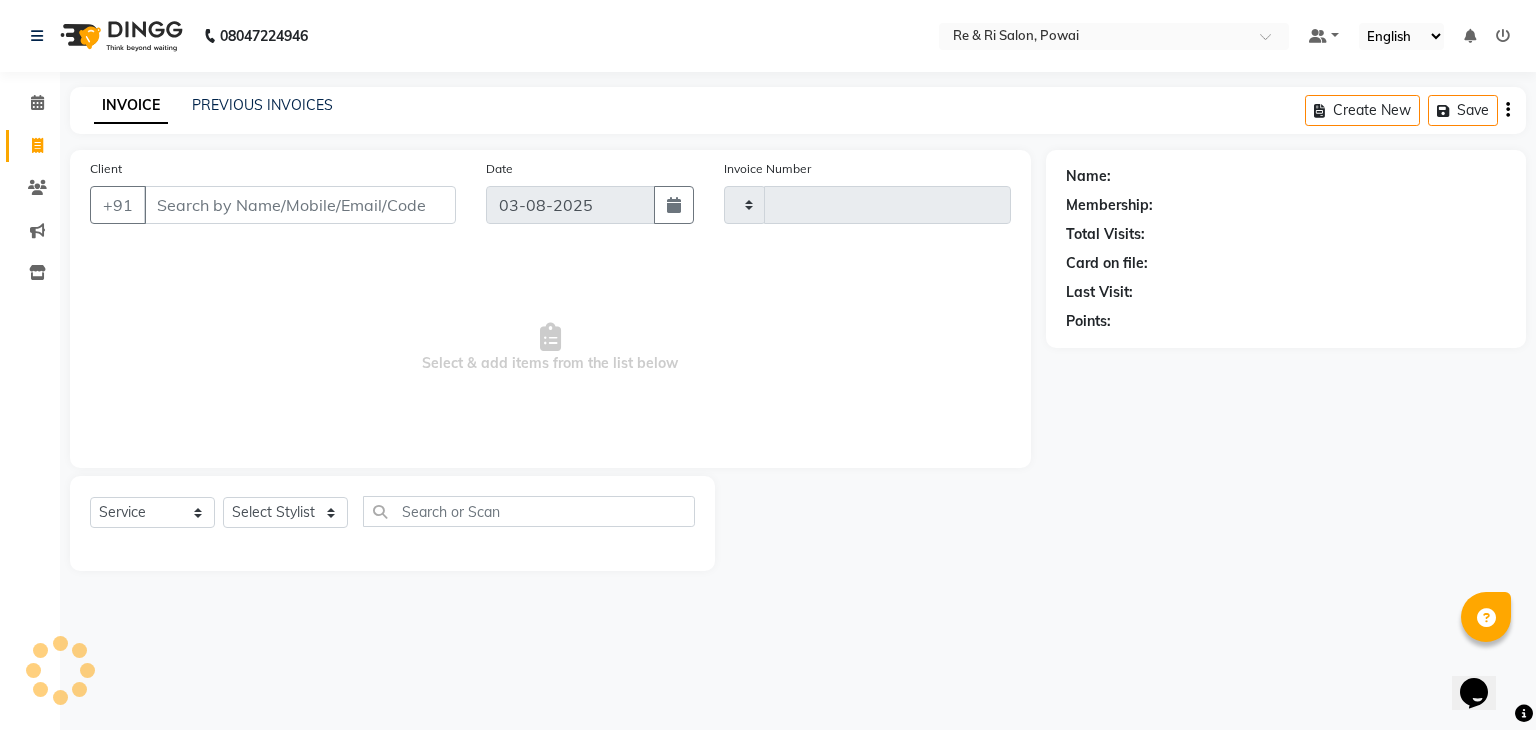 type on "1692" 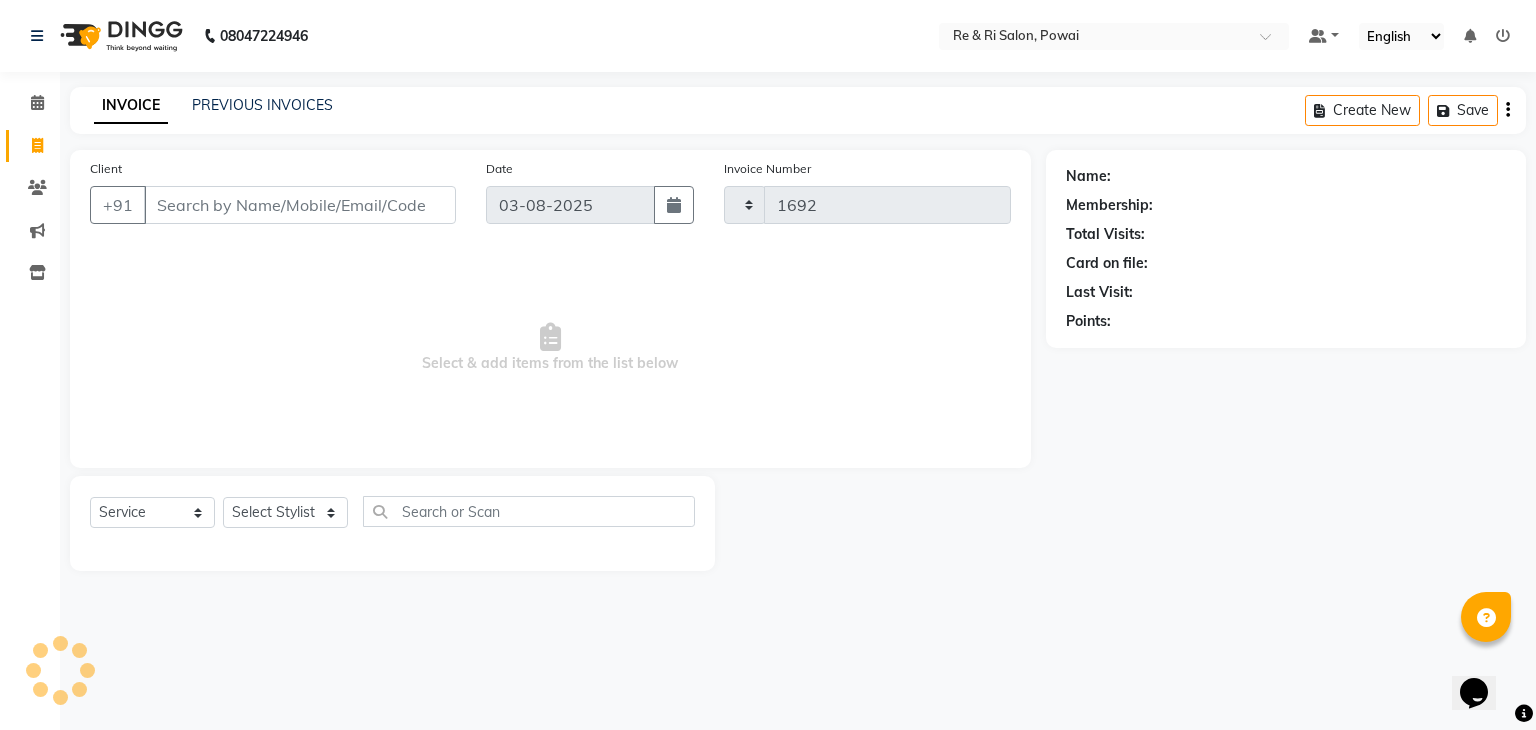select on "5364" 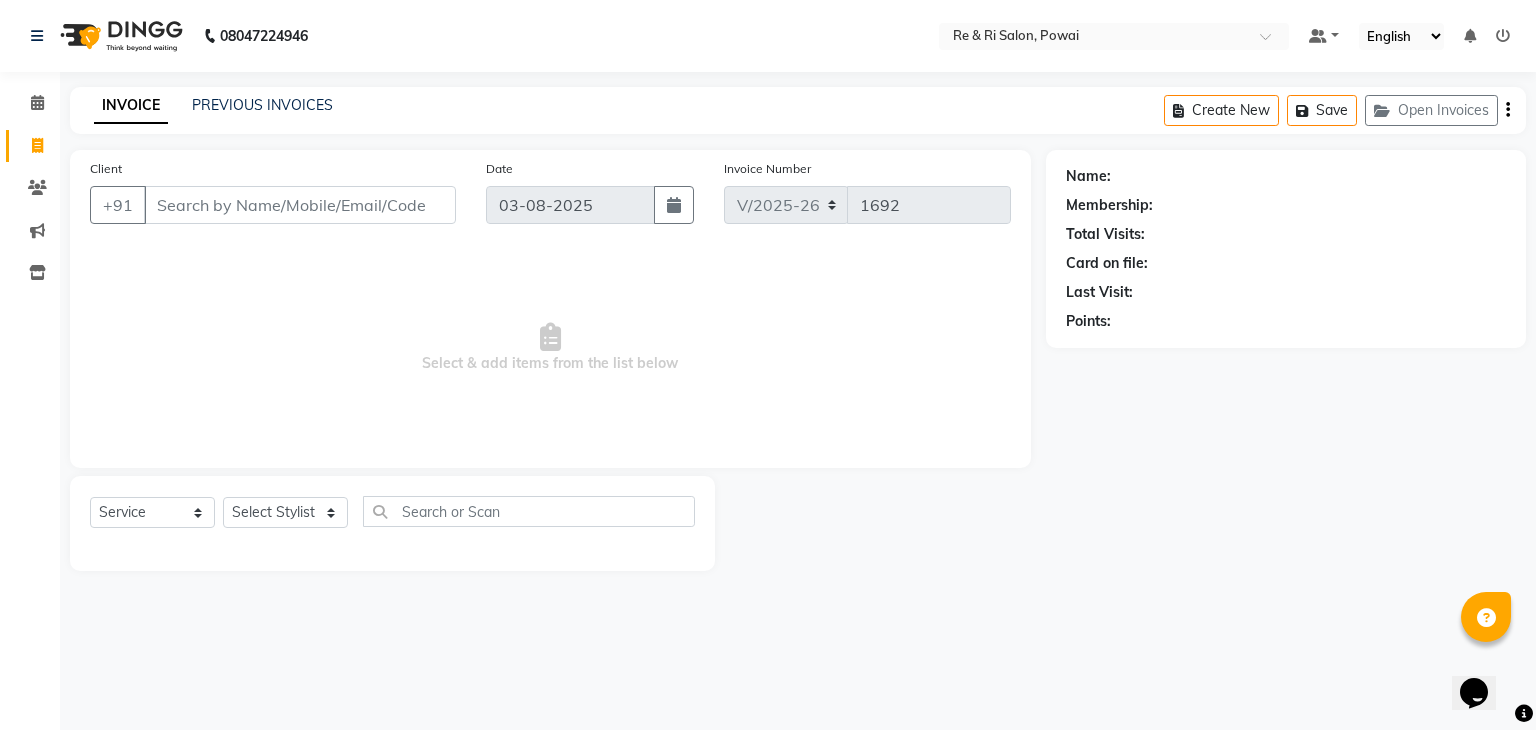 click on "Client" at bounding box center (300, 205) 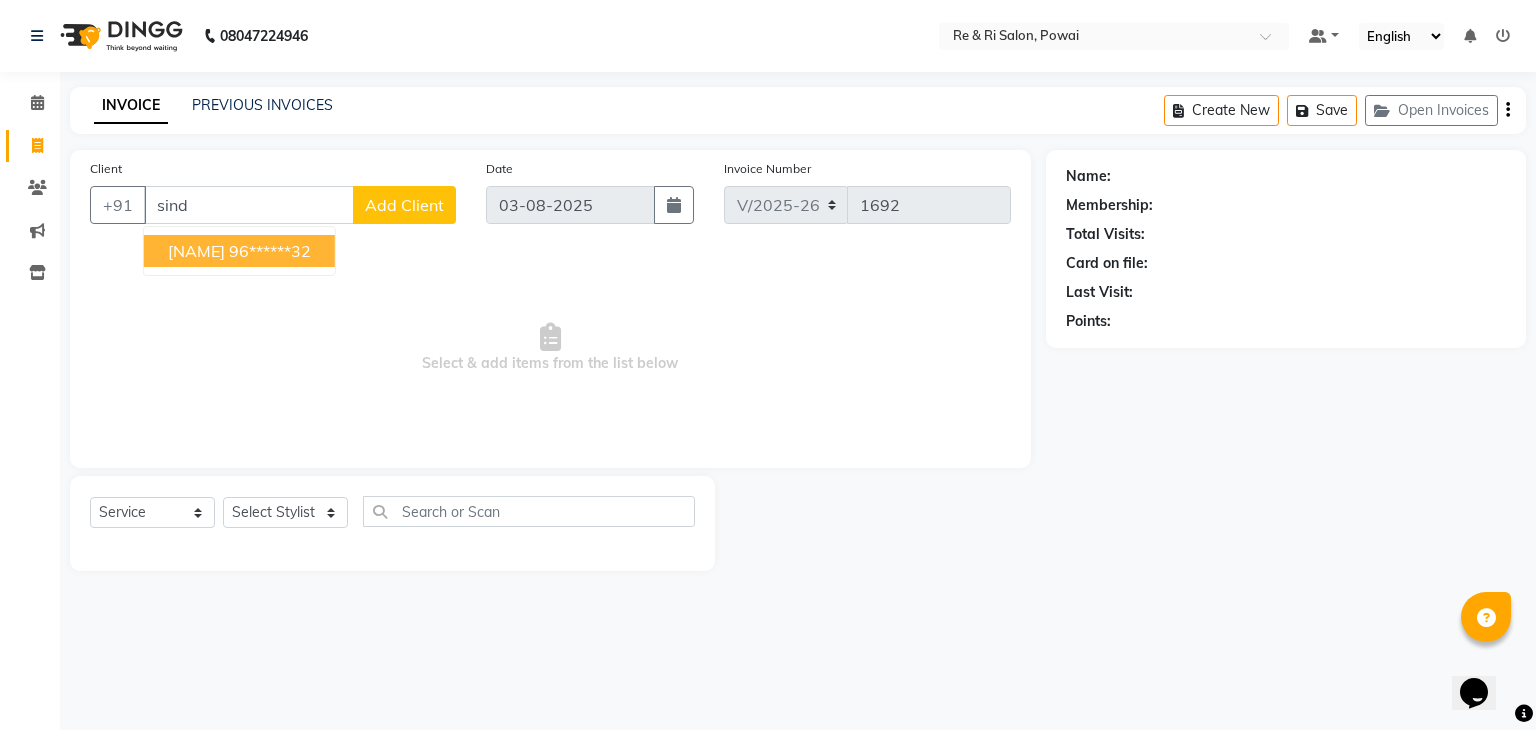 click on "[NAME]" at bounding box center (196, 251) 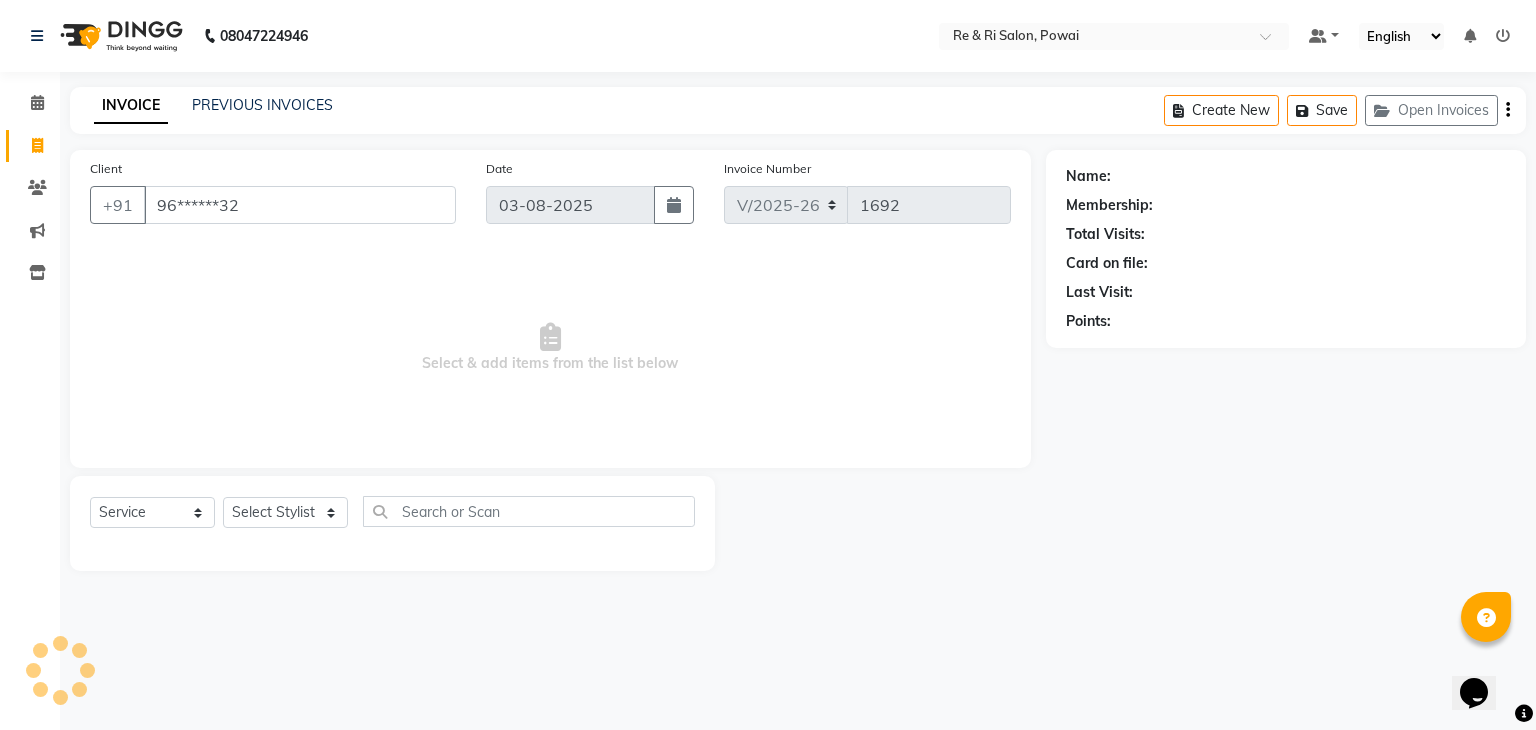type on "96******32" 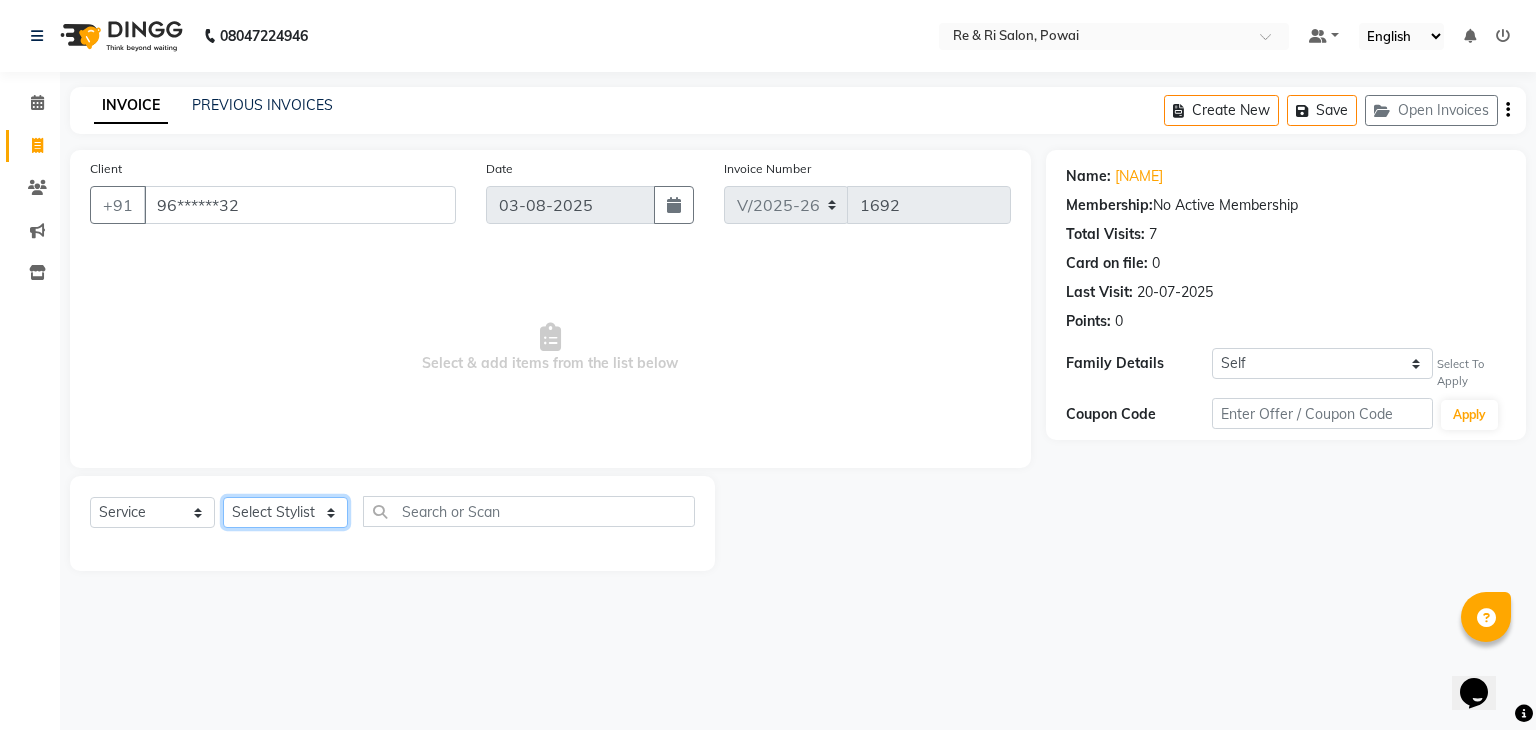 click on "Select Stylist [NAME] [NAME] [NAME] [NAME] [NAME] [NAME]" 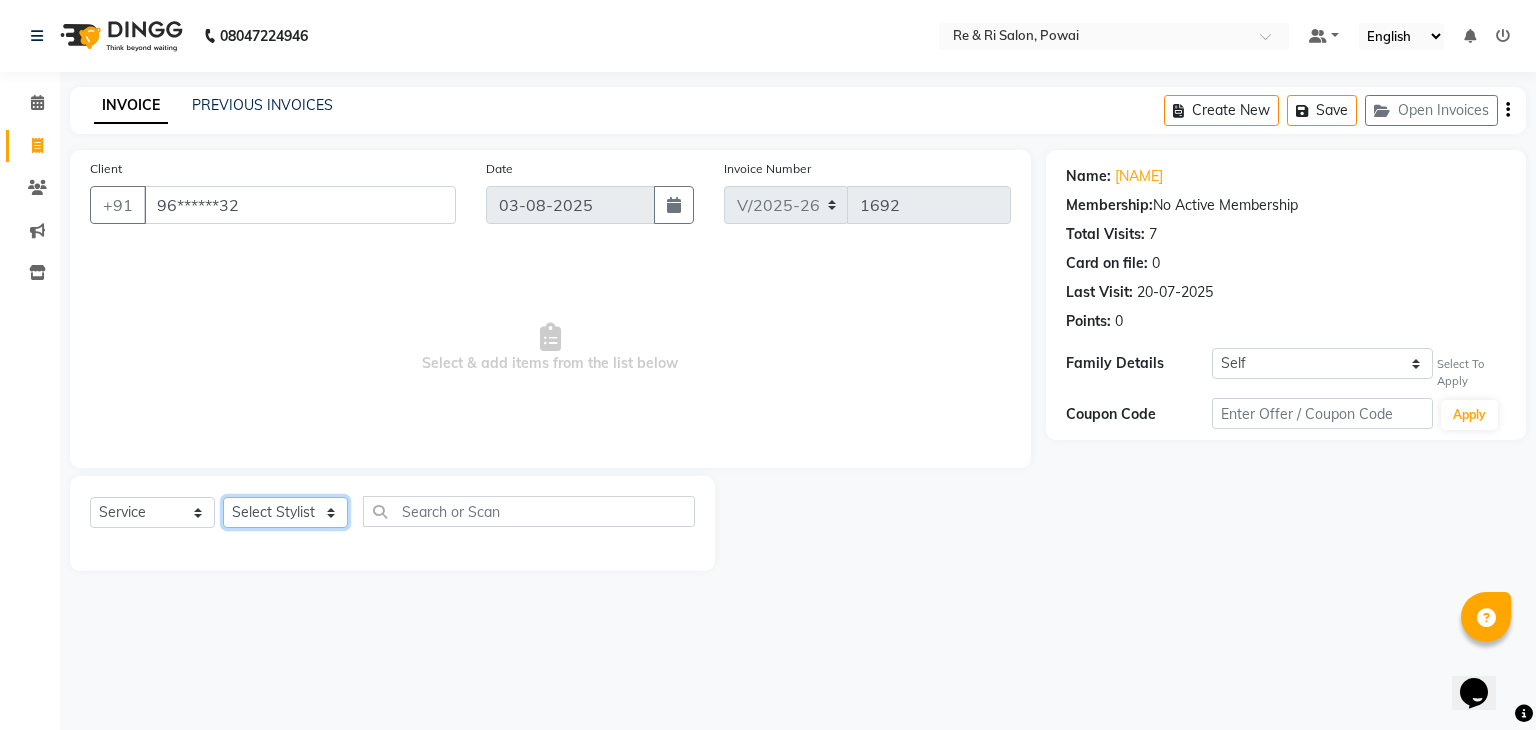 select on "35434" 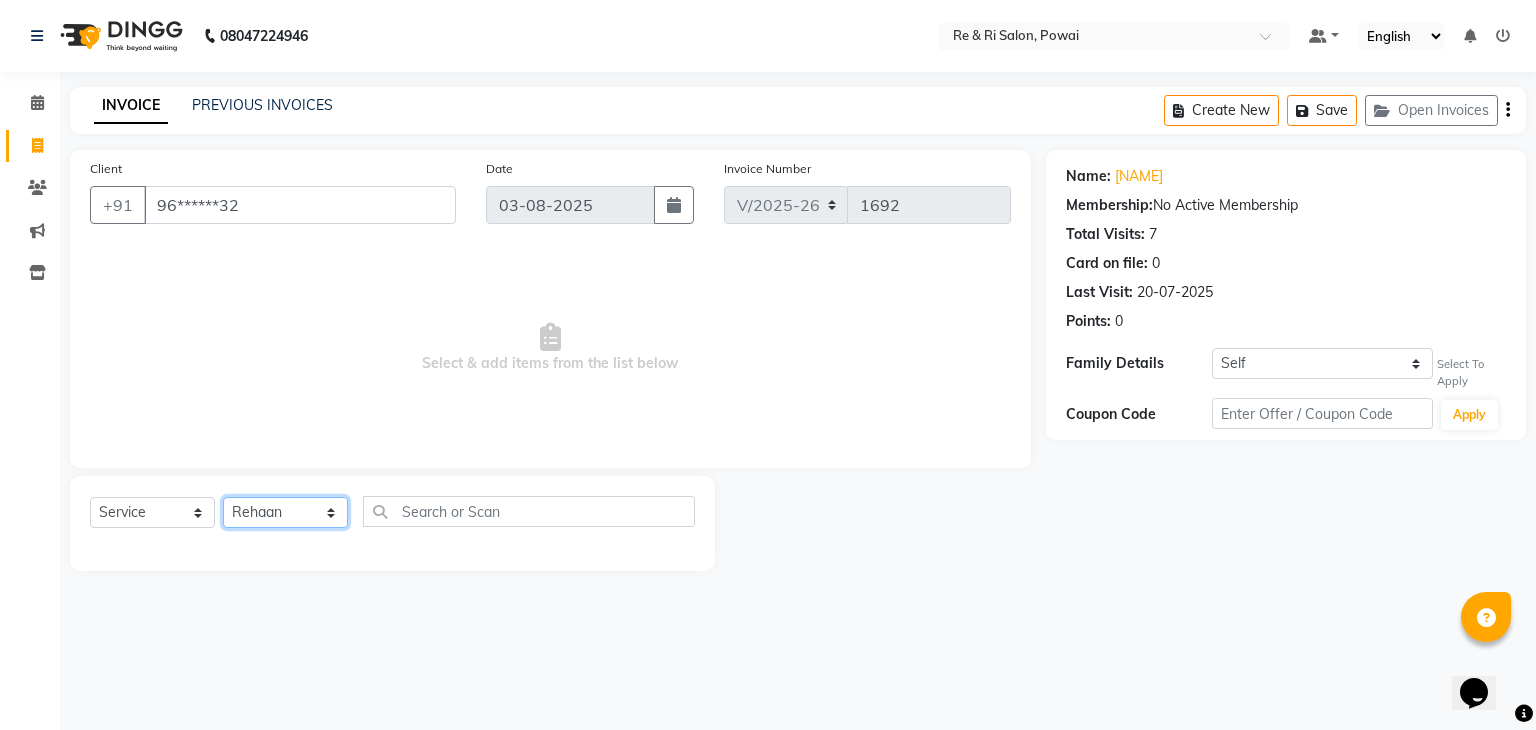 click on "Select Stylist [NAME] [NAME] [NAME] [NAME] [NAME] [NAME]" 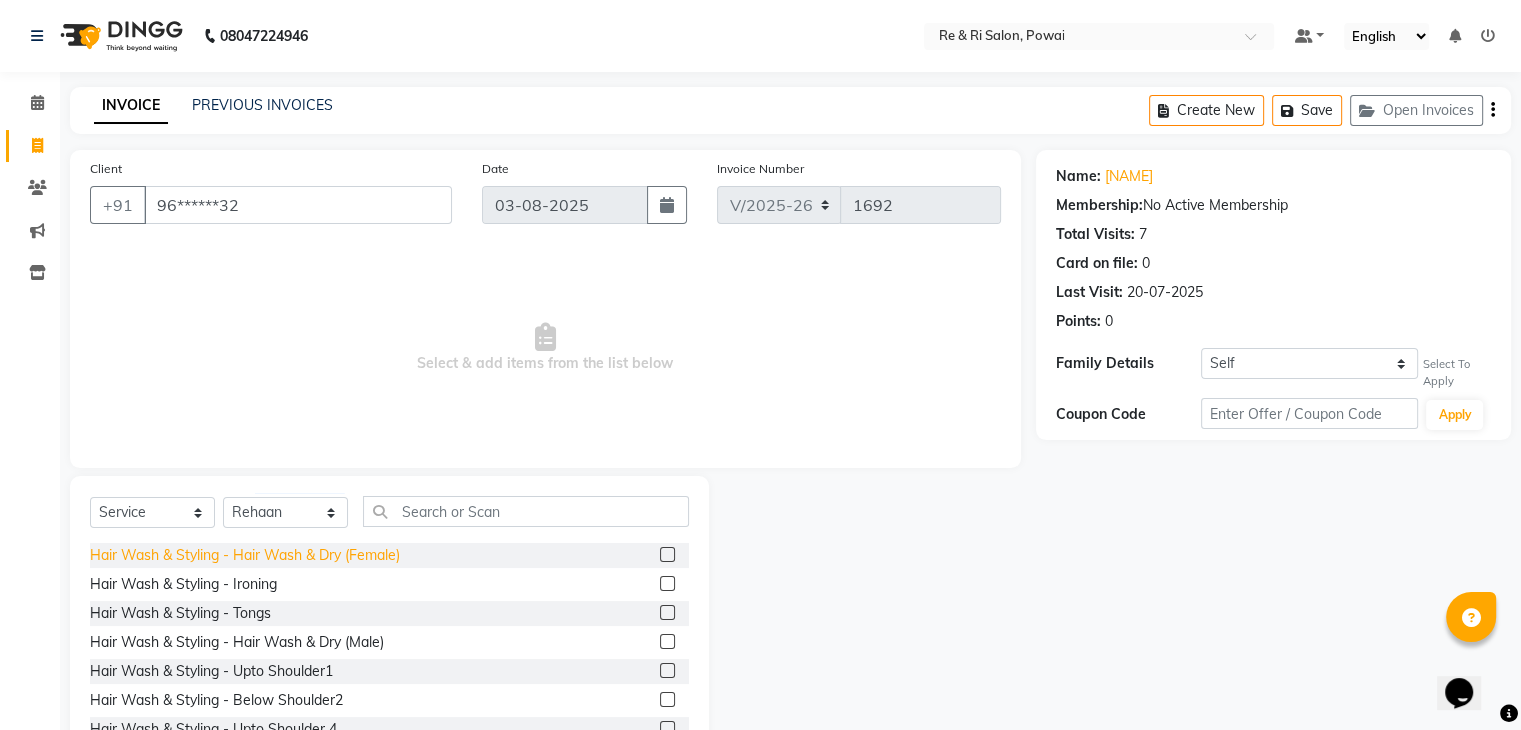 click on "Hair Wash & Styling - Hair Wash & Dry (Female)" 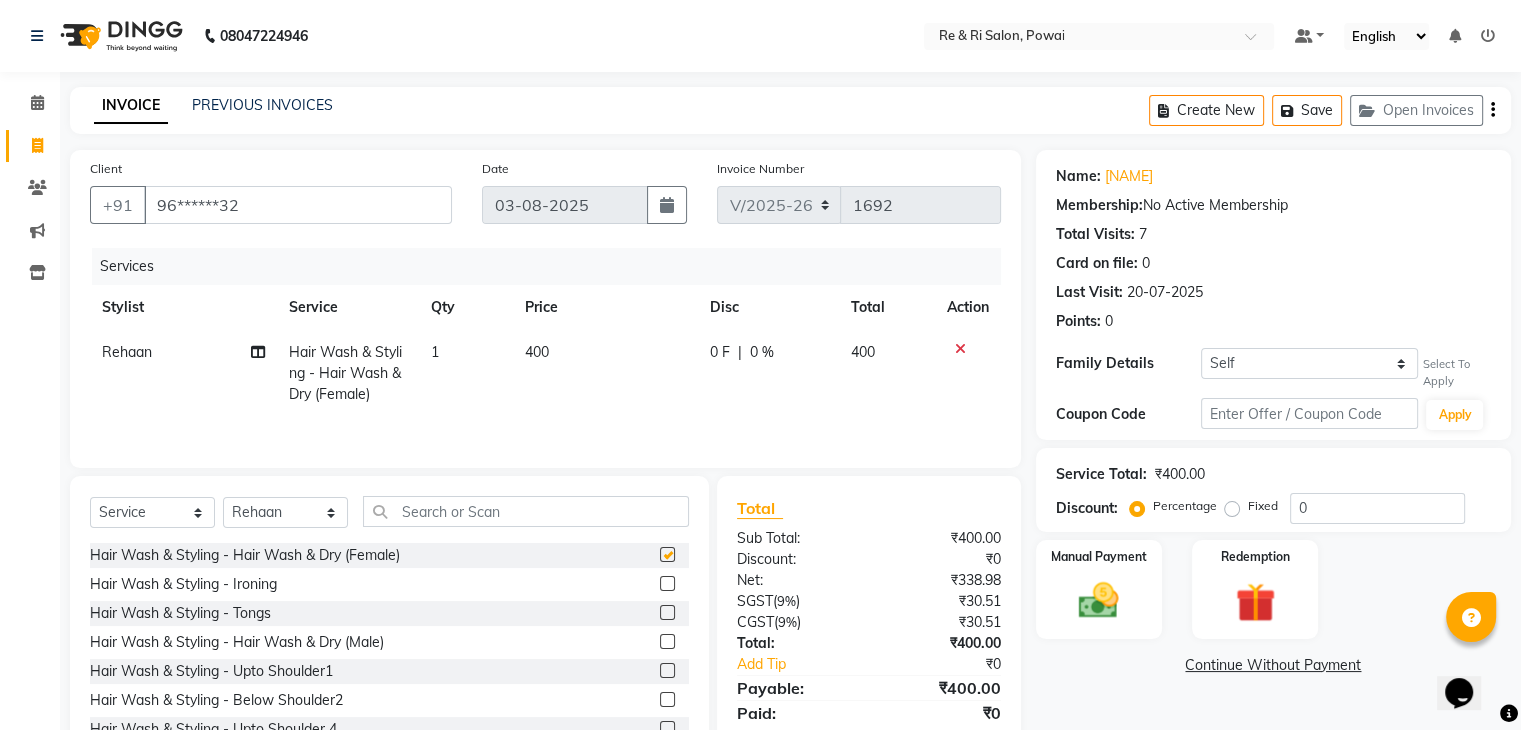 checkbox on "false" 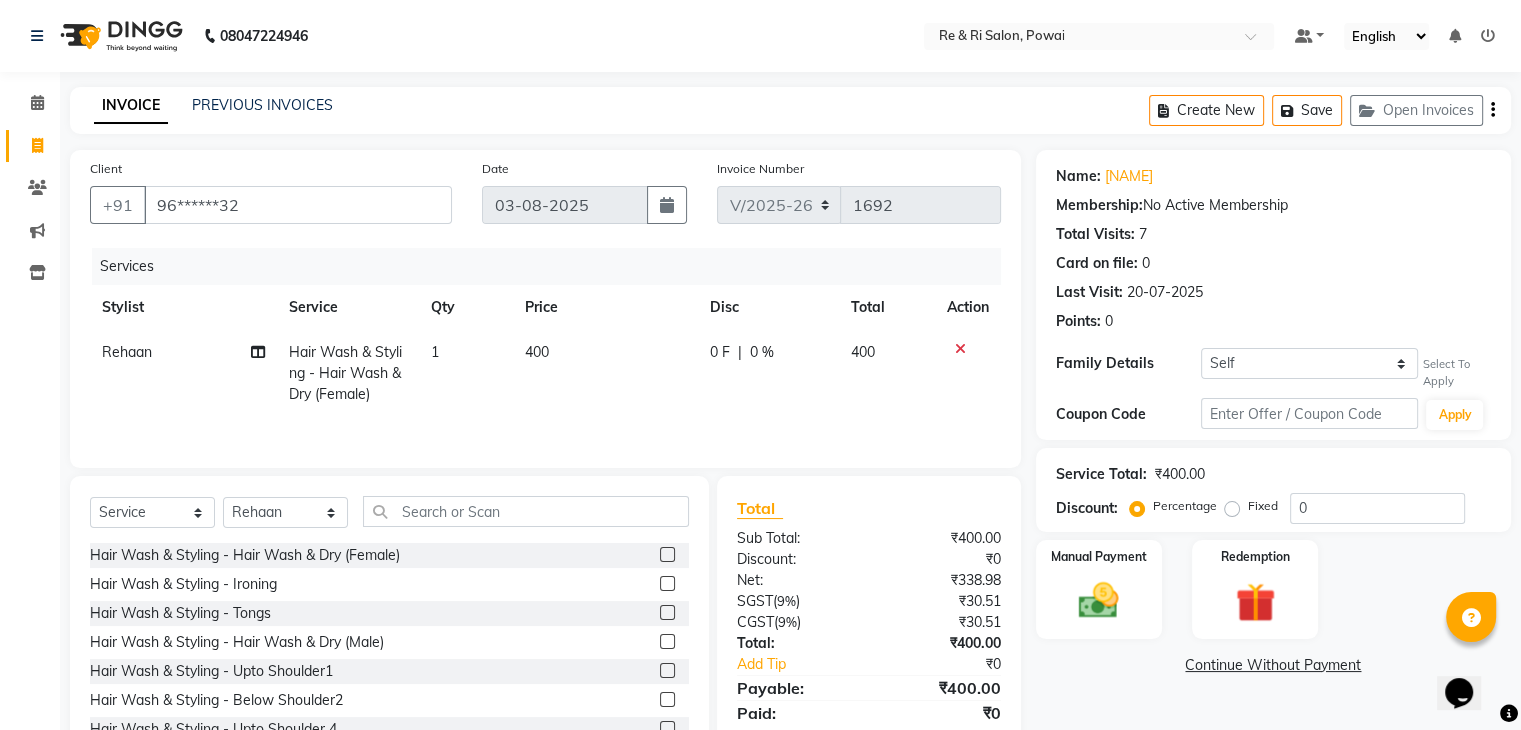 click on "400" 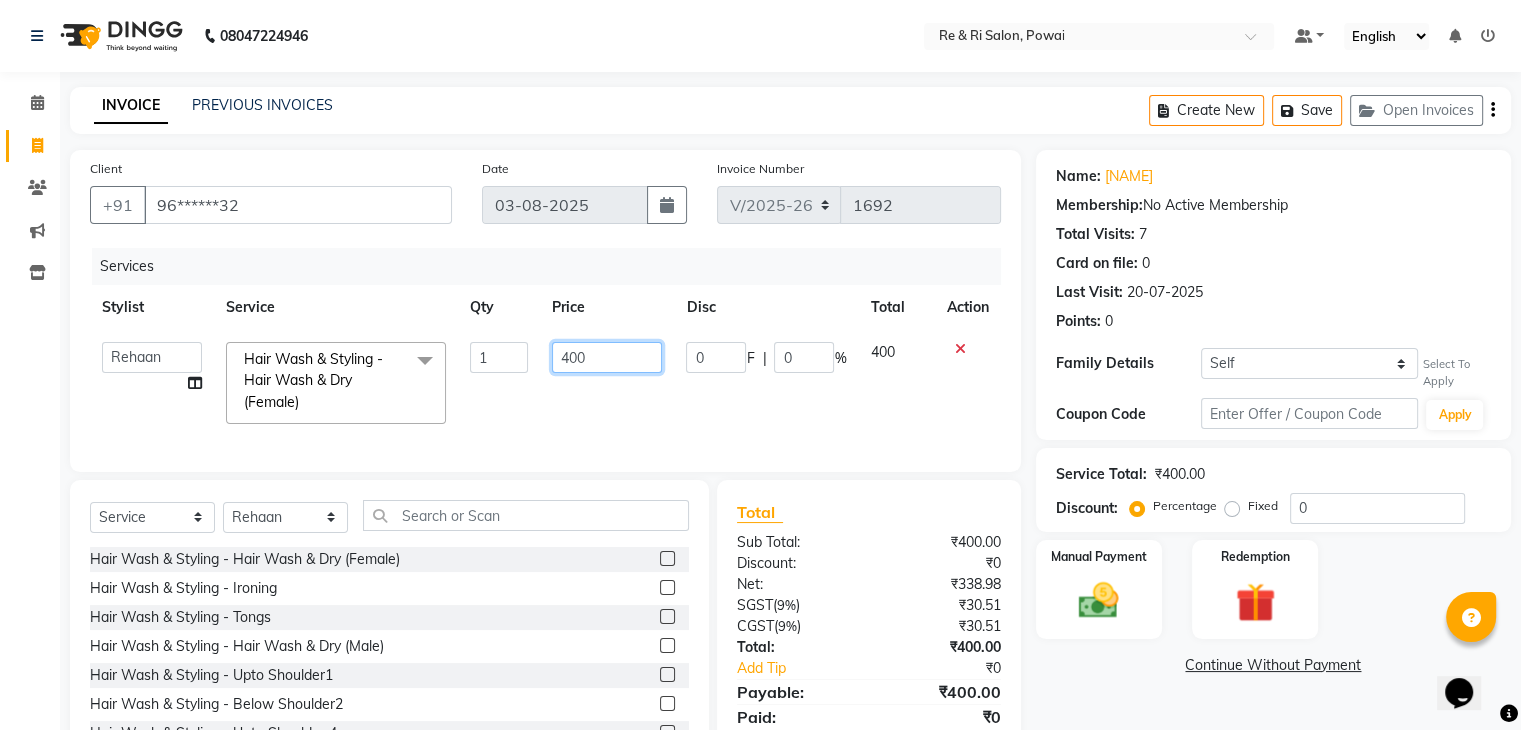 click on "400" 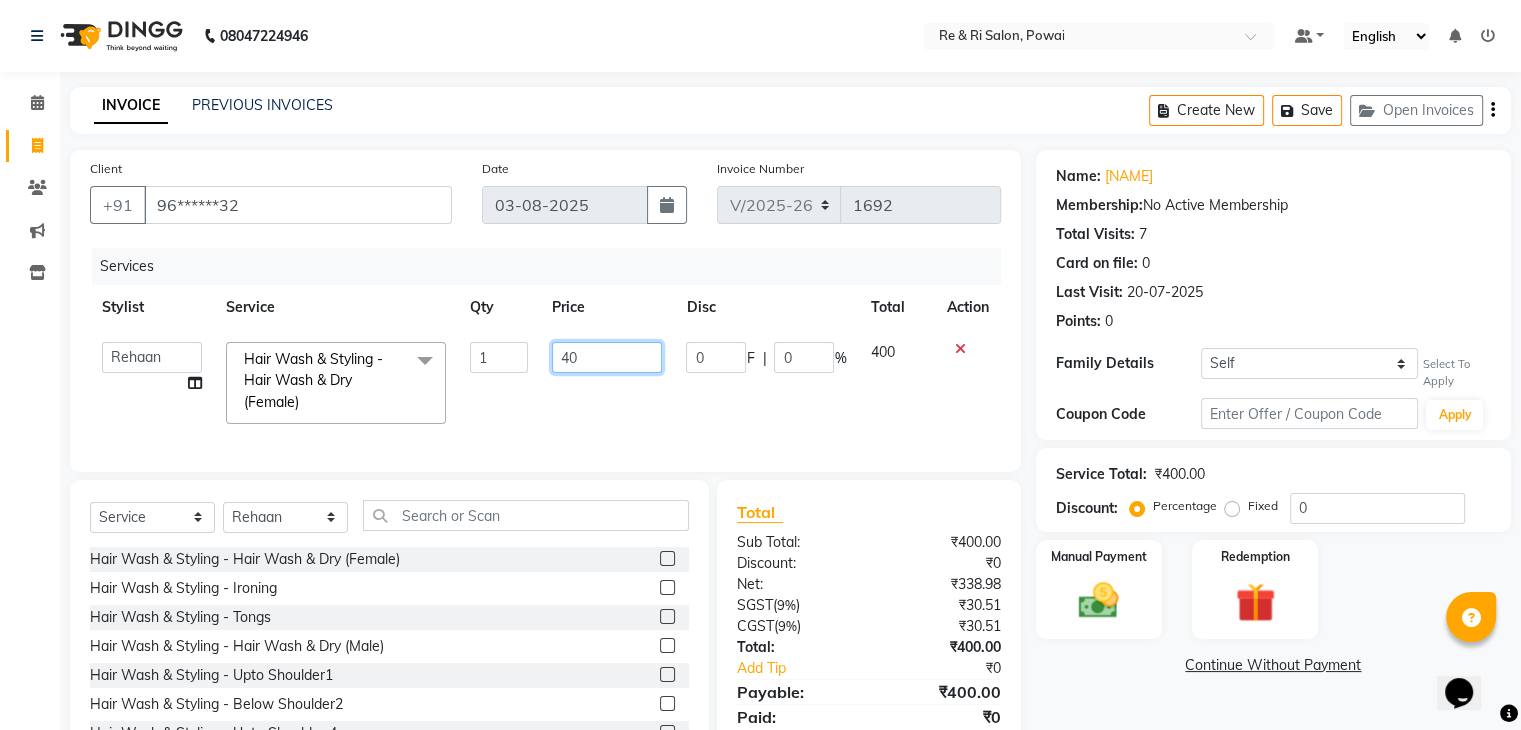 type on "4" 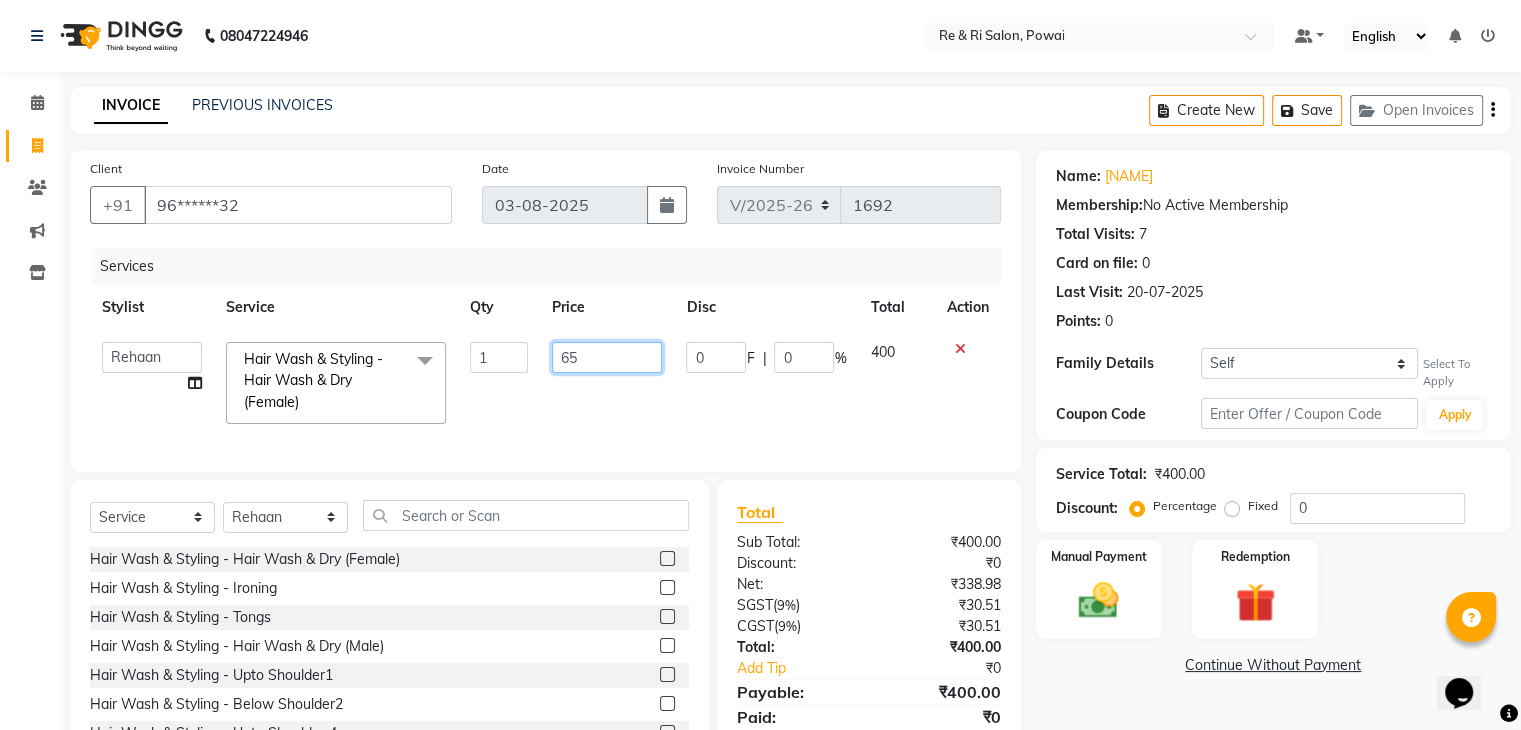 type on "650" 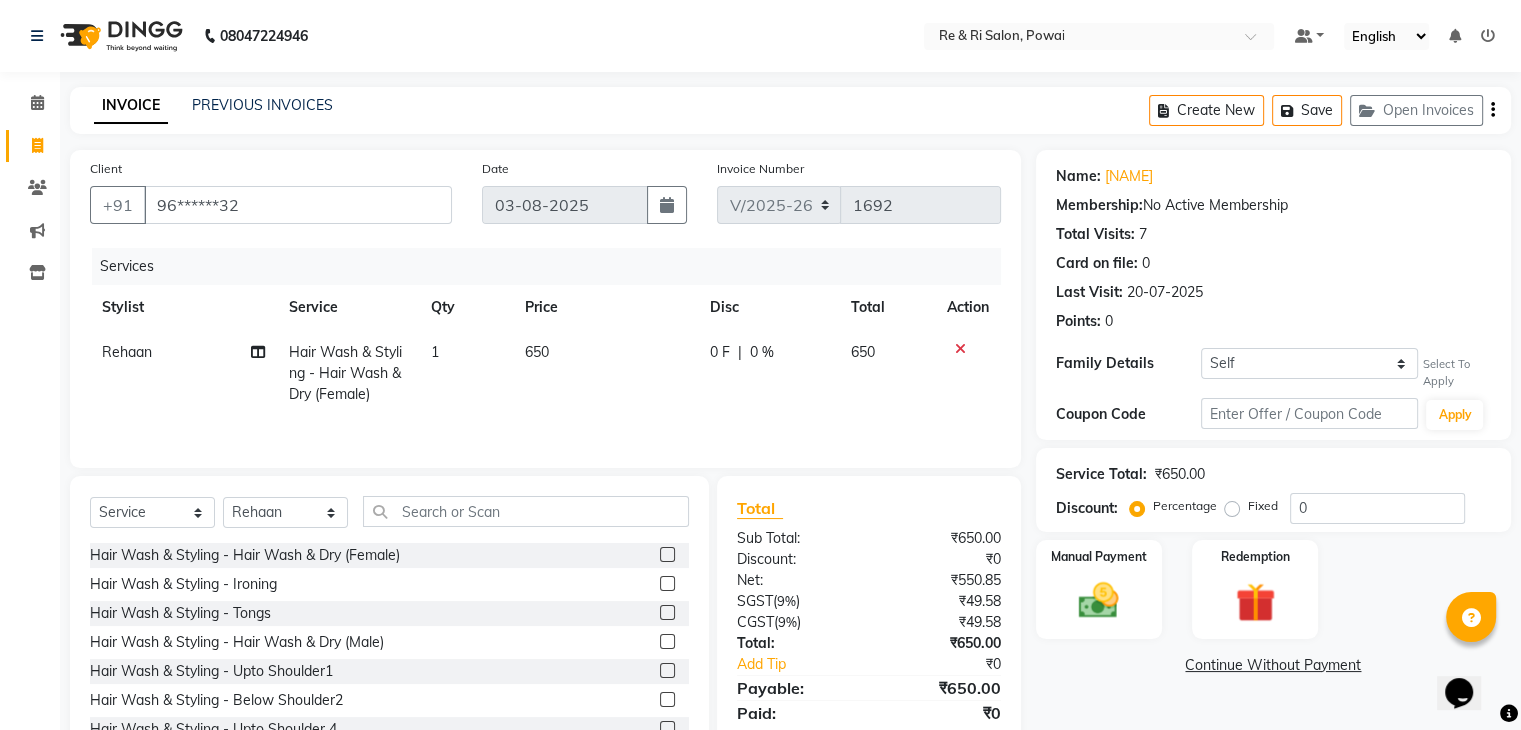 click on "Services Stylist Service Qty Price Disc Total Action [NAME] Hair Wash & Styling - Hair Wash & Dry (Female) 1 650 0 F | 0 % 650" 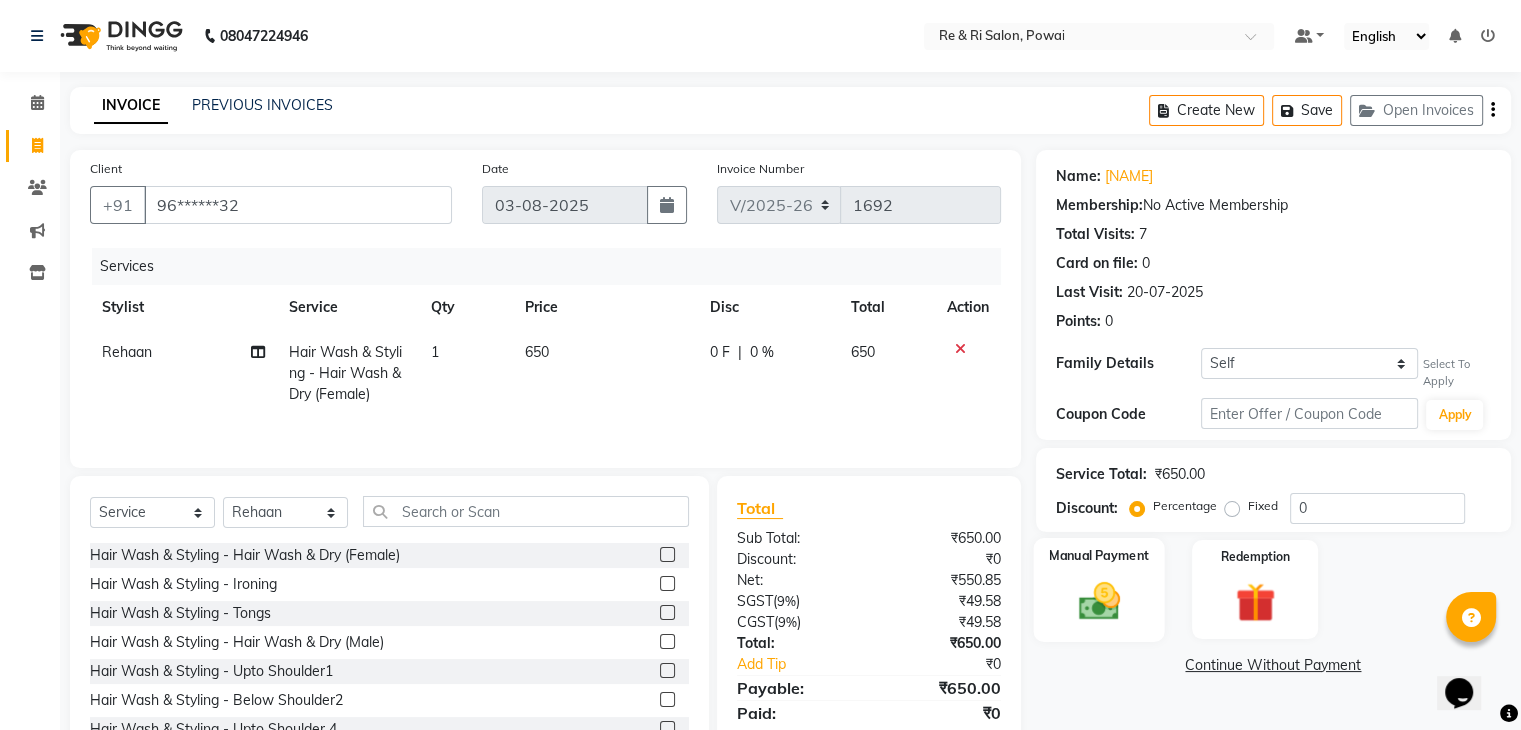 click 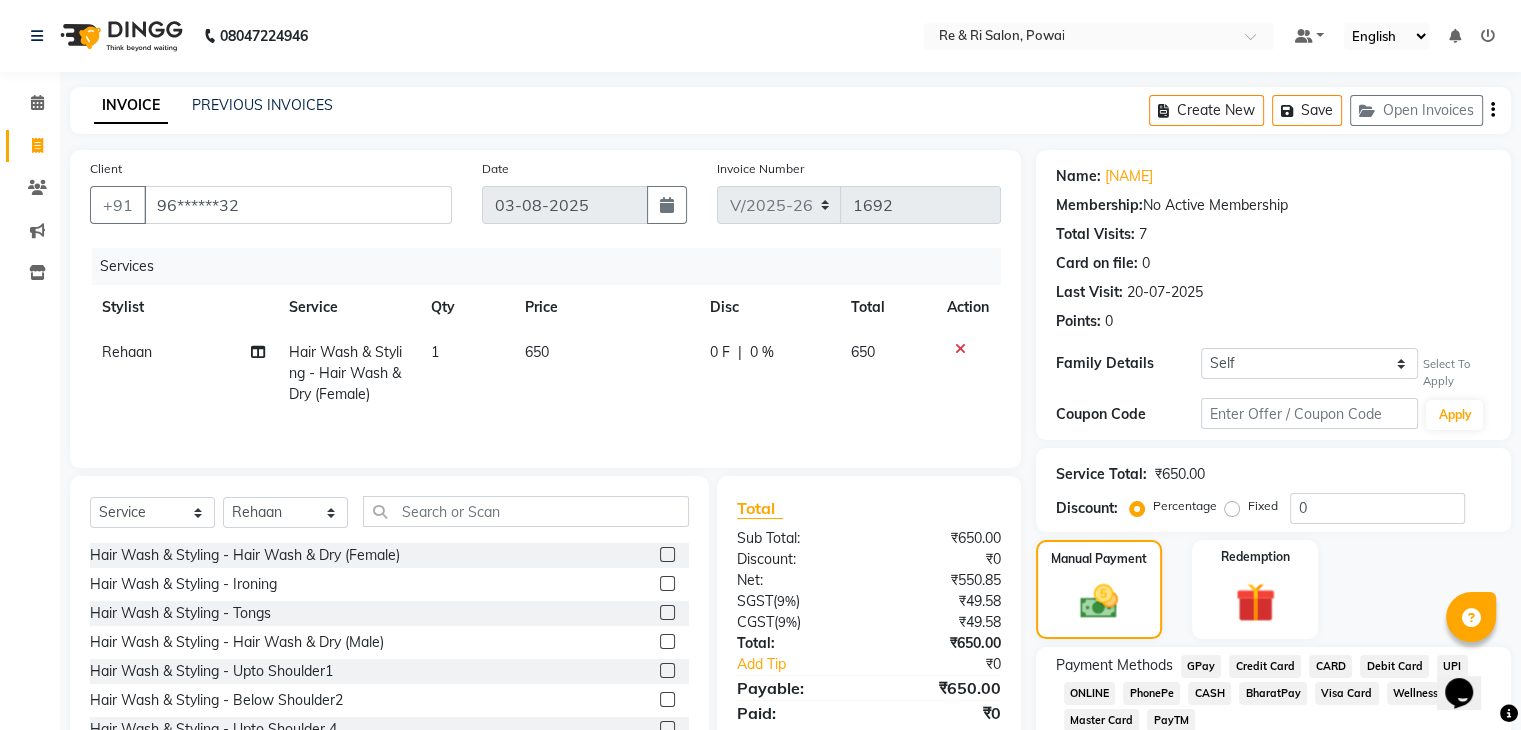 scroll, scrollTop: 109, scrollLeft: 0, axis: vertical 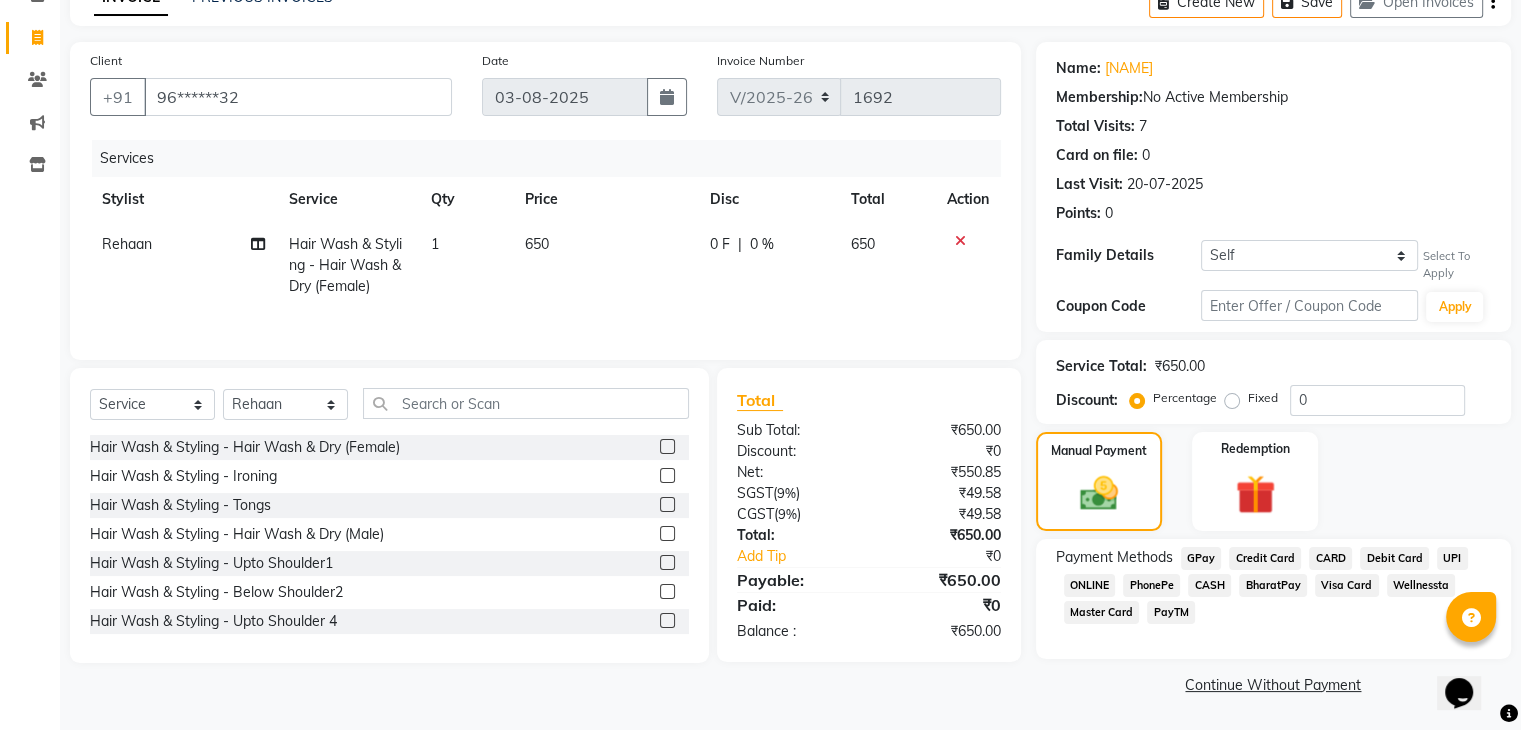 click on "GPay" 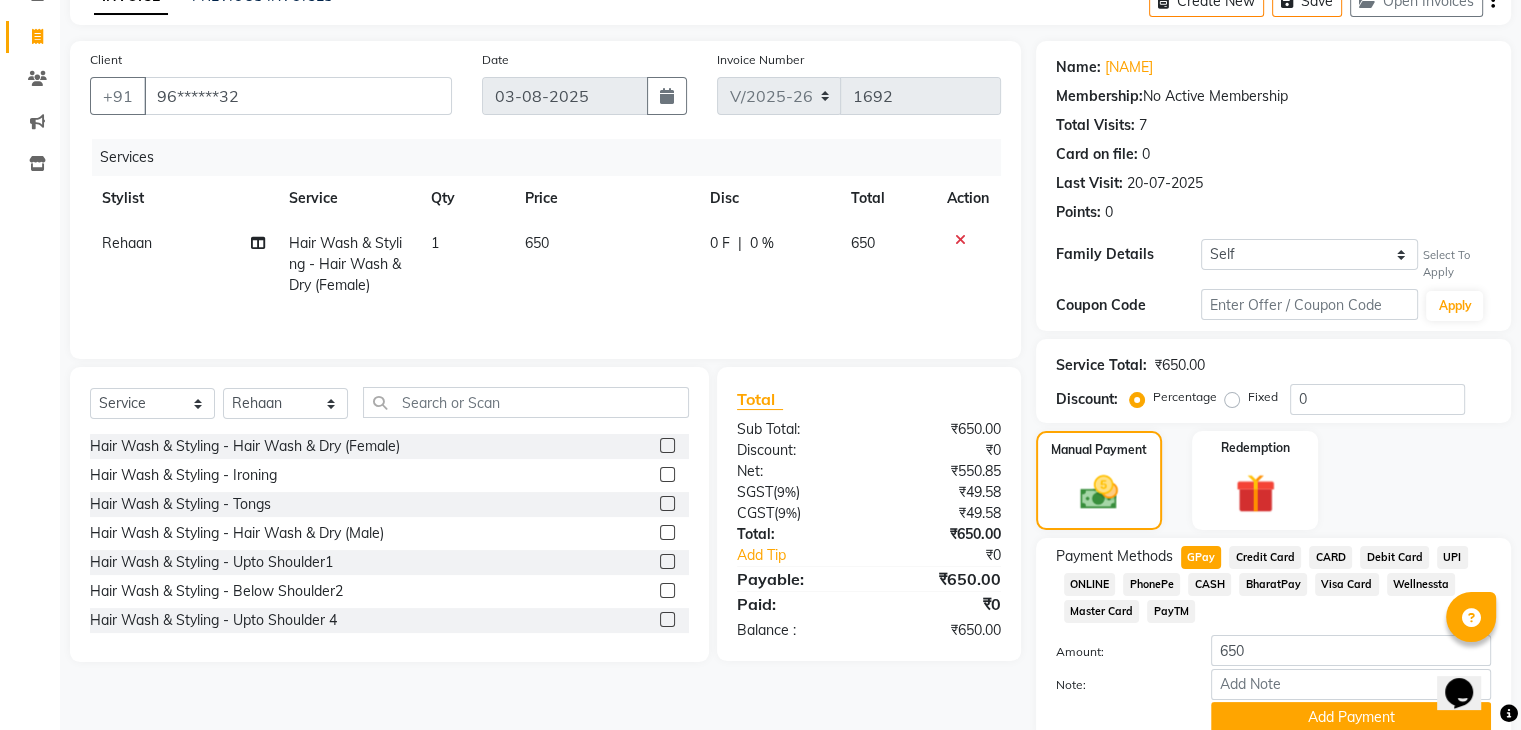 scroll, scrollTop: 196, scrollLeft: 0, axis: vertical 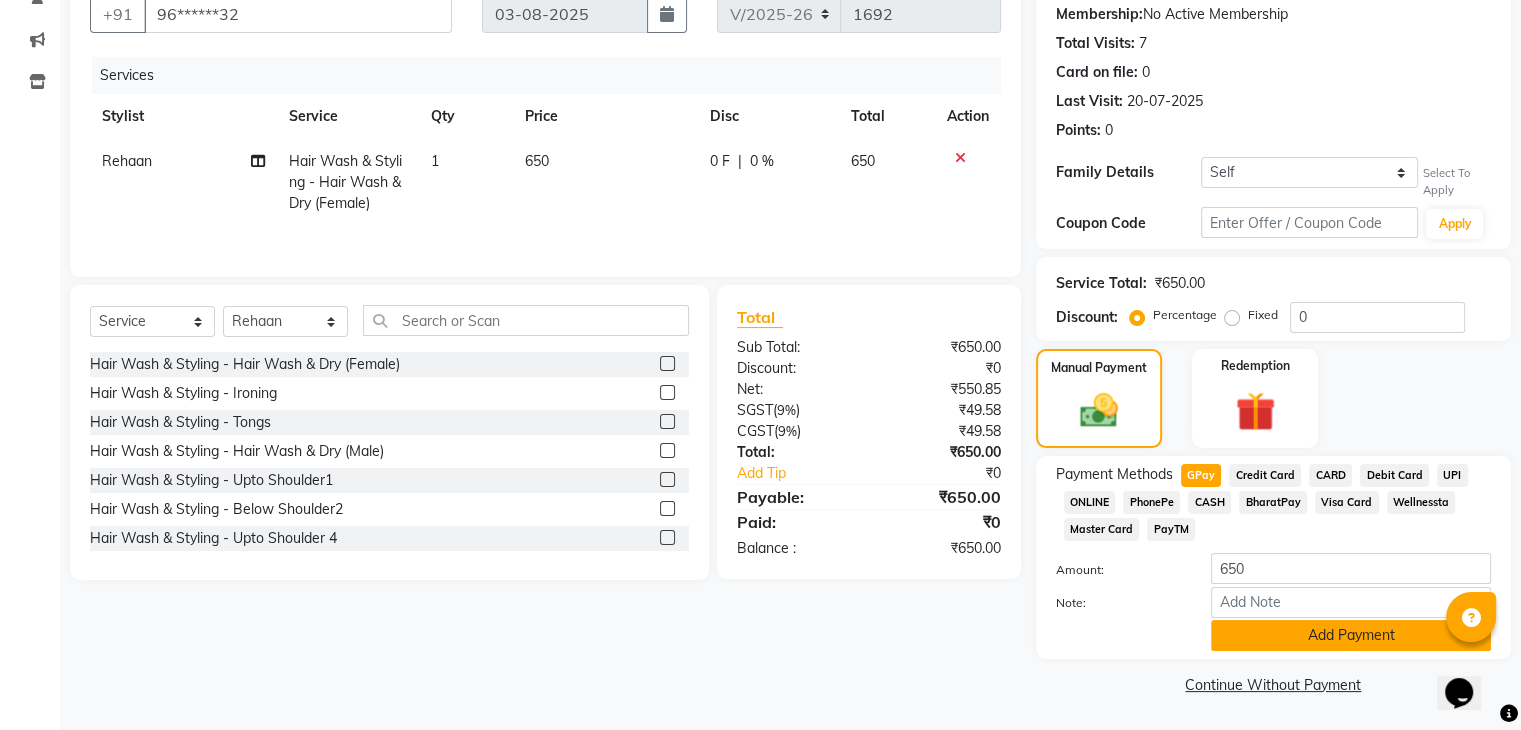 click on "Add Payment" 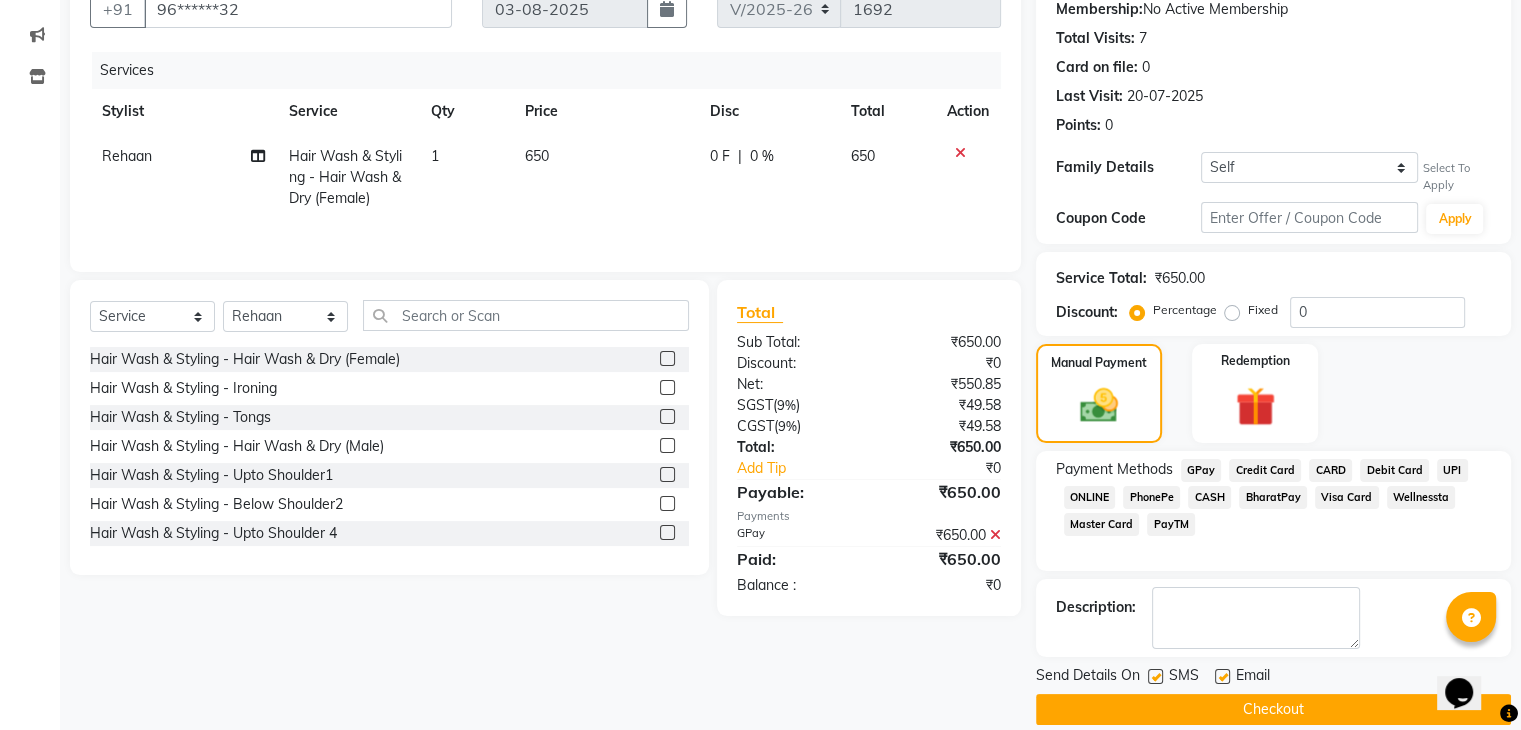 click 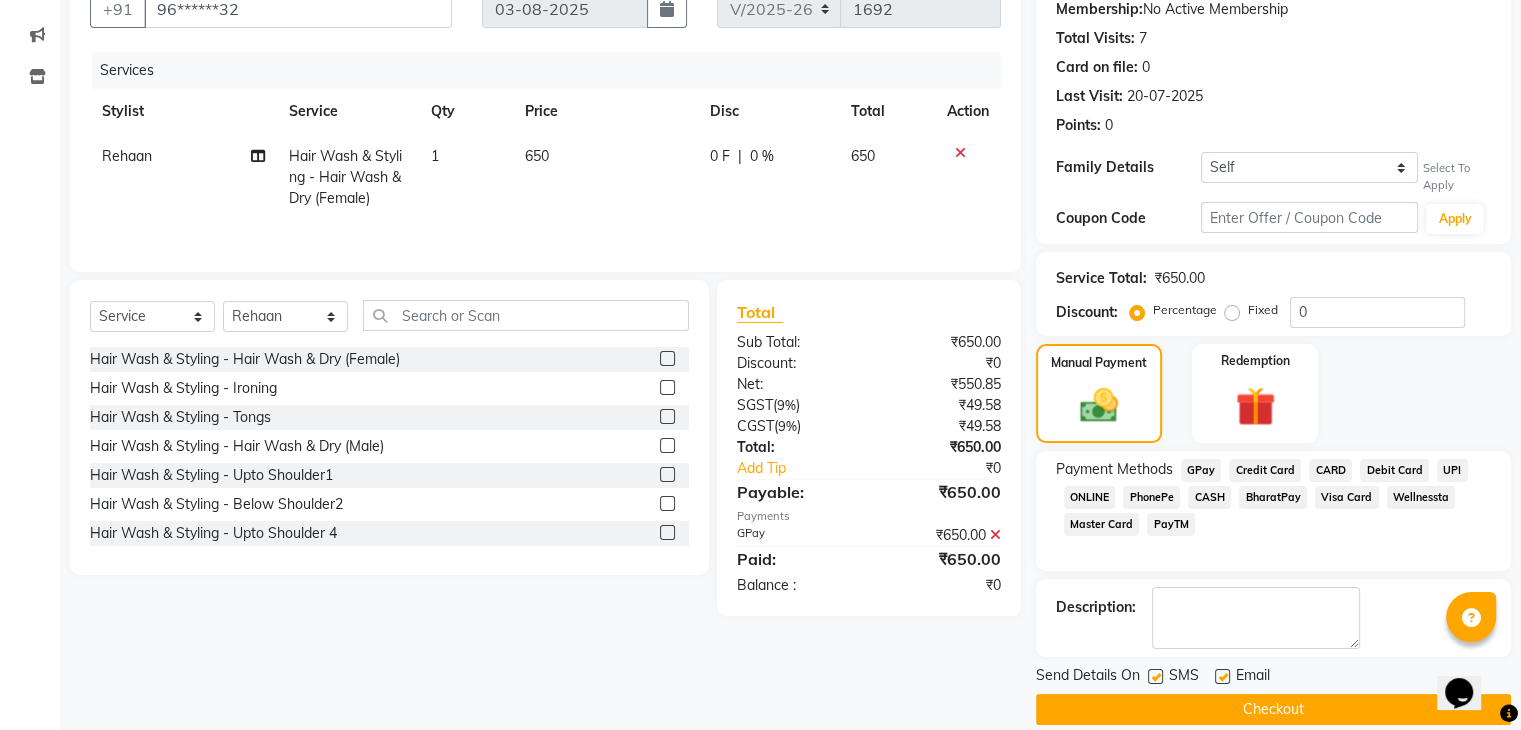 click at bounding box center [1154, 677] 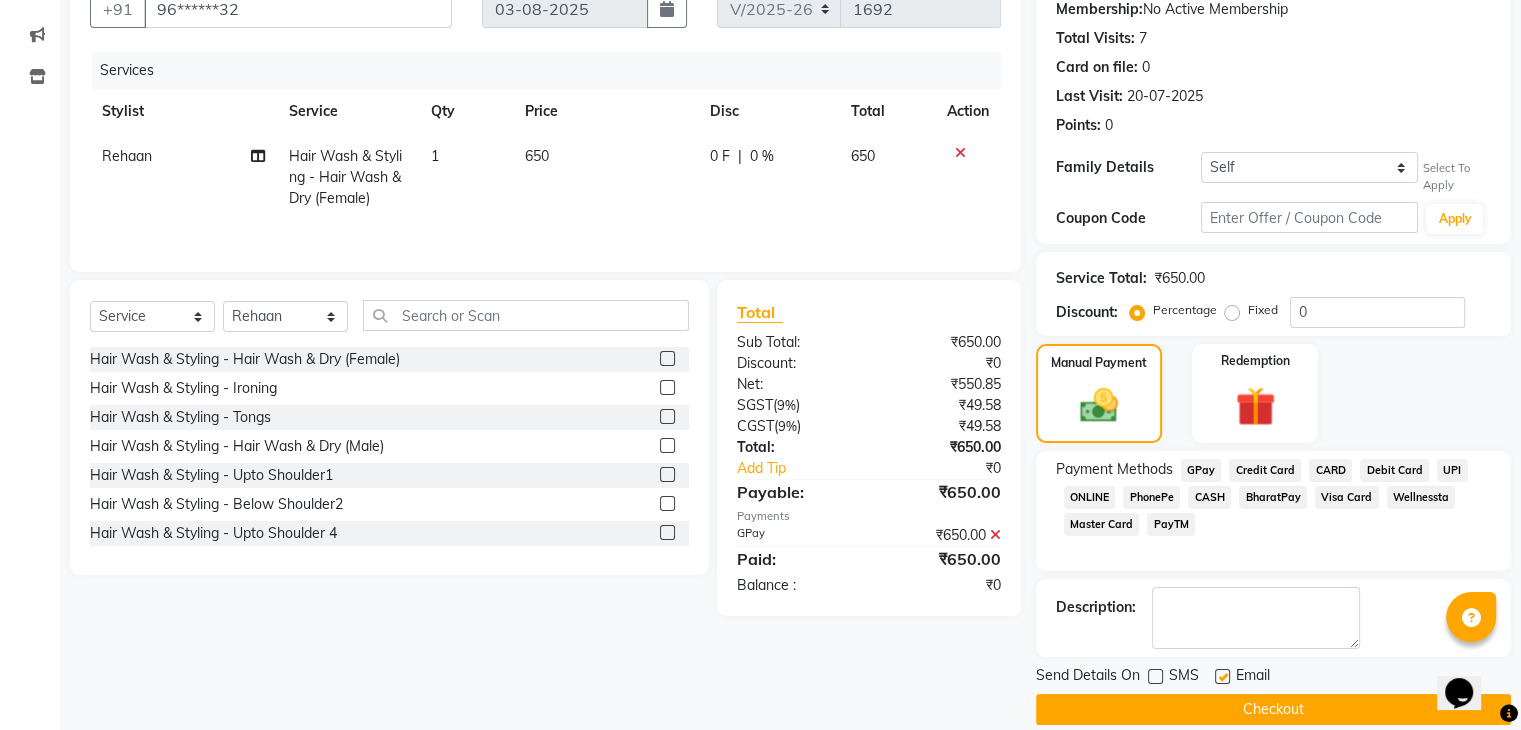 click 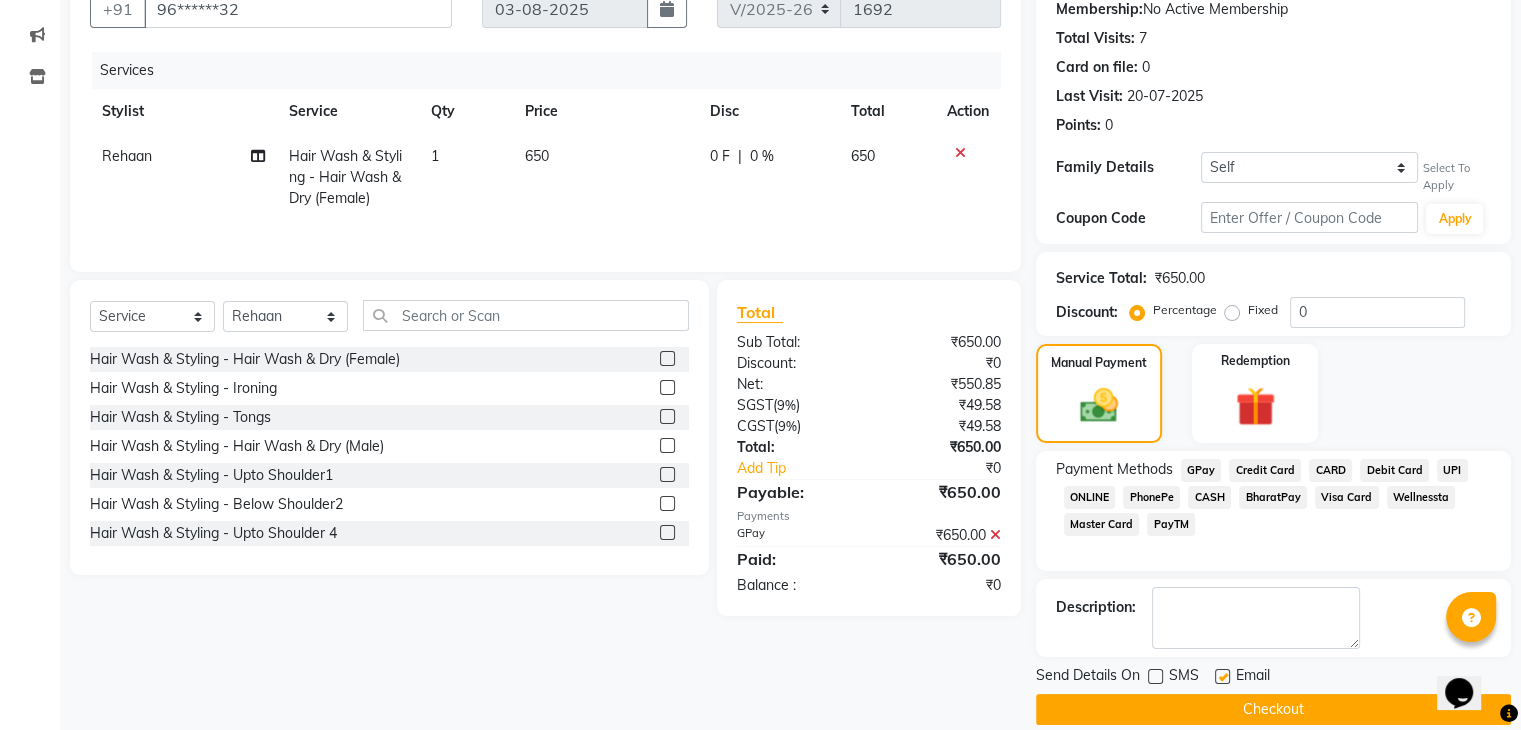 click at bounding box center [1221, 677] 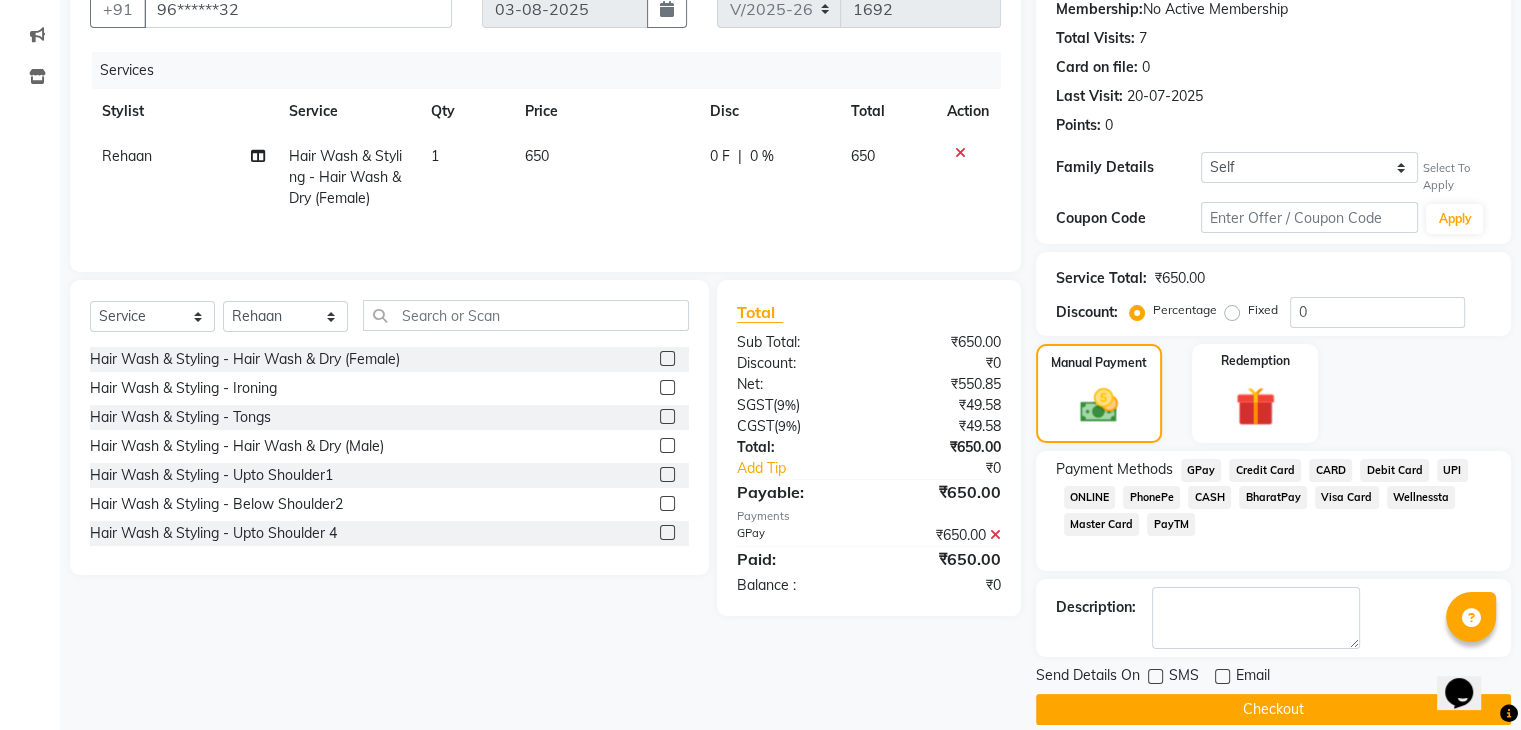 click on "Checkout" 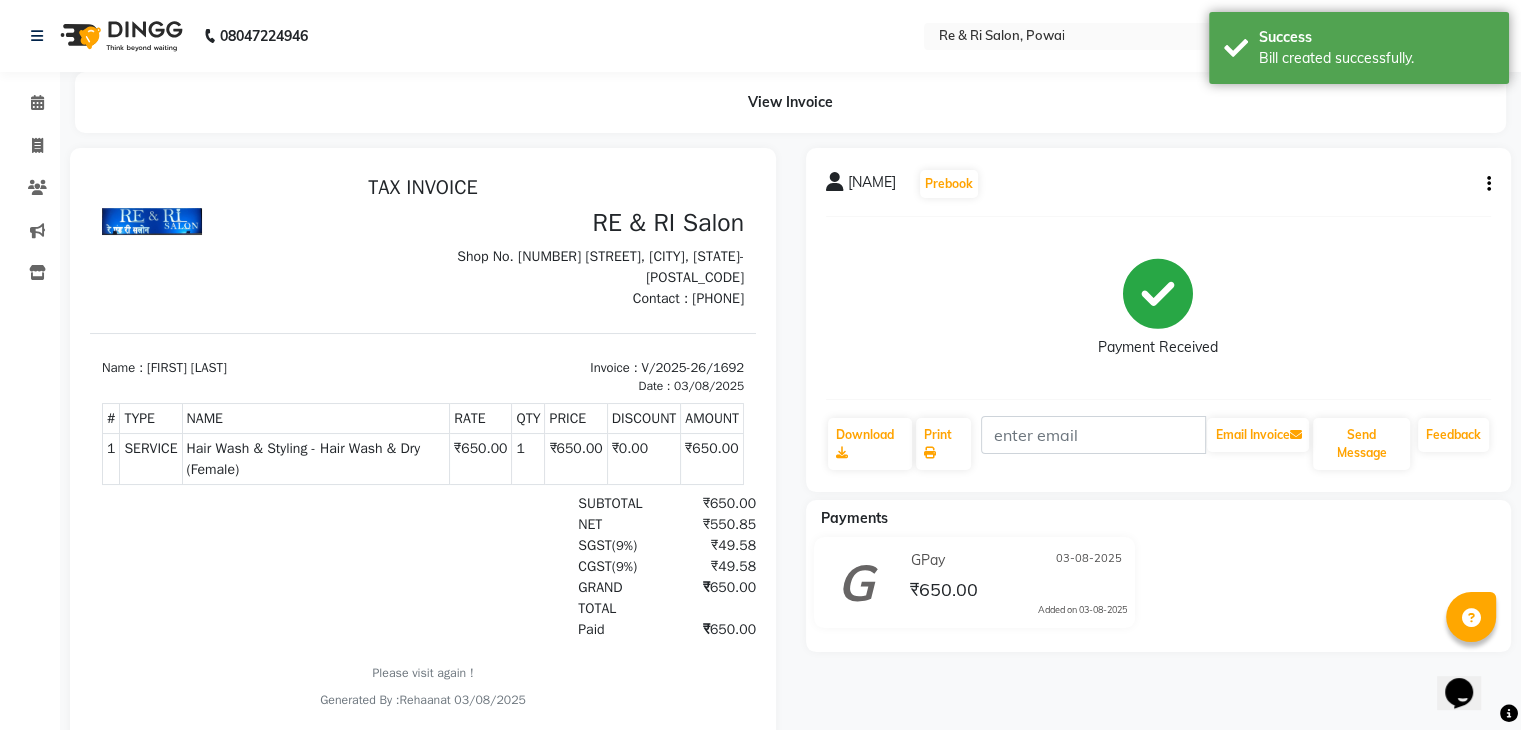 scroll, scrollTop: 0, scrollLeft: 0, axis: both 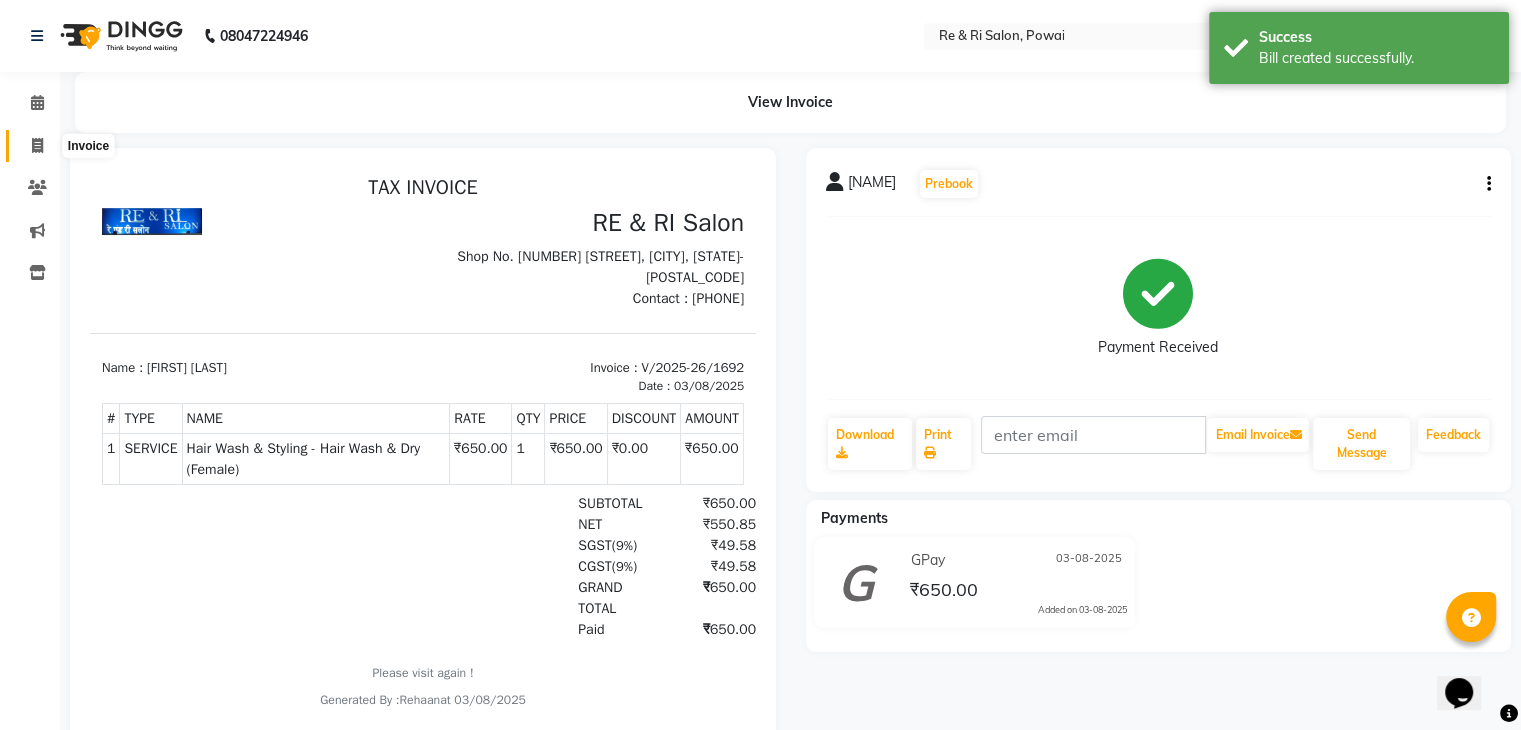 click 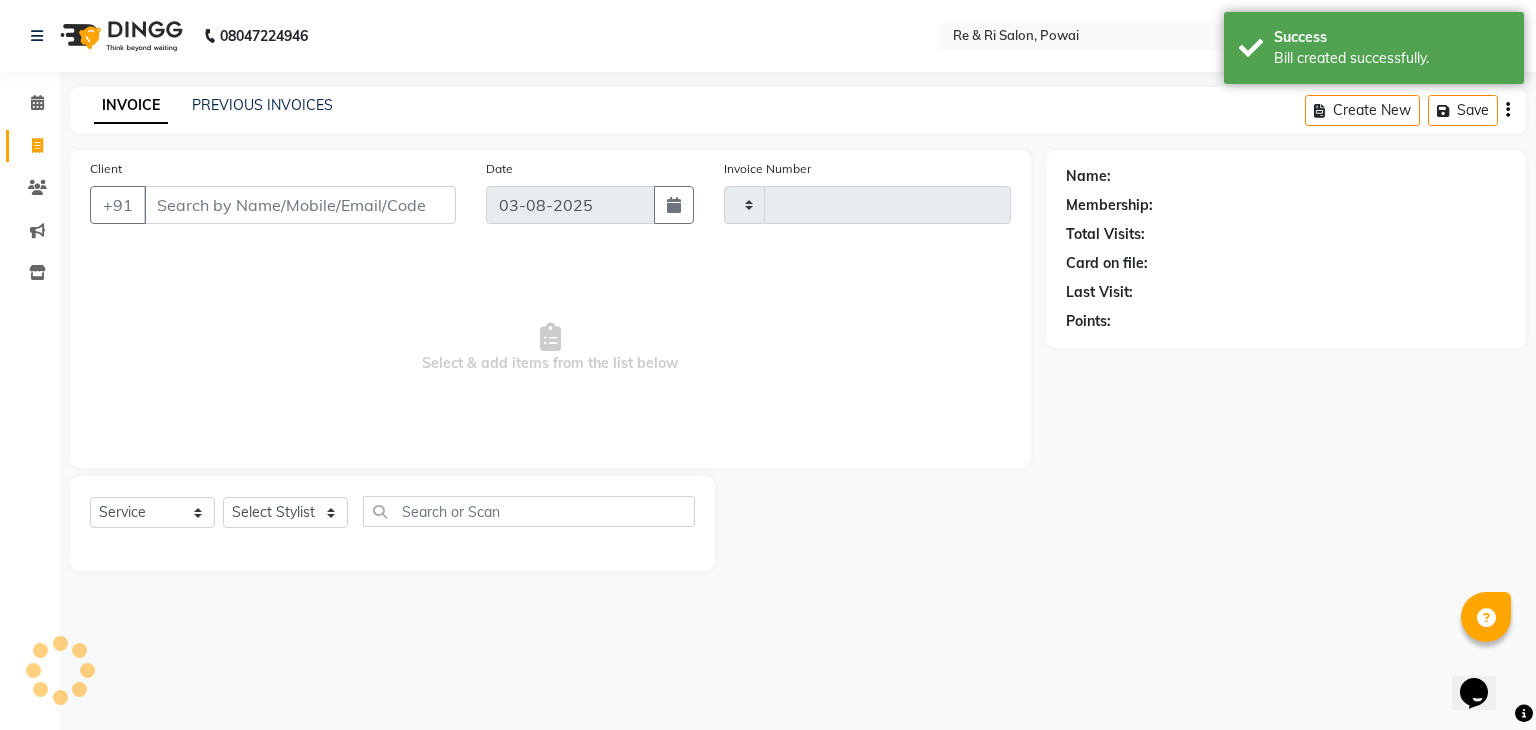 type on "1693" 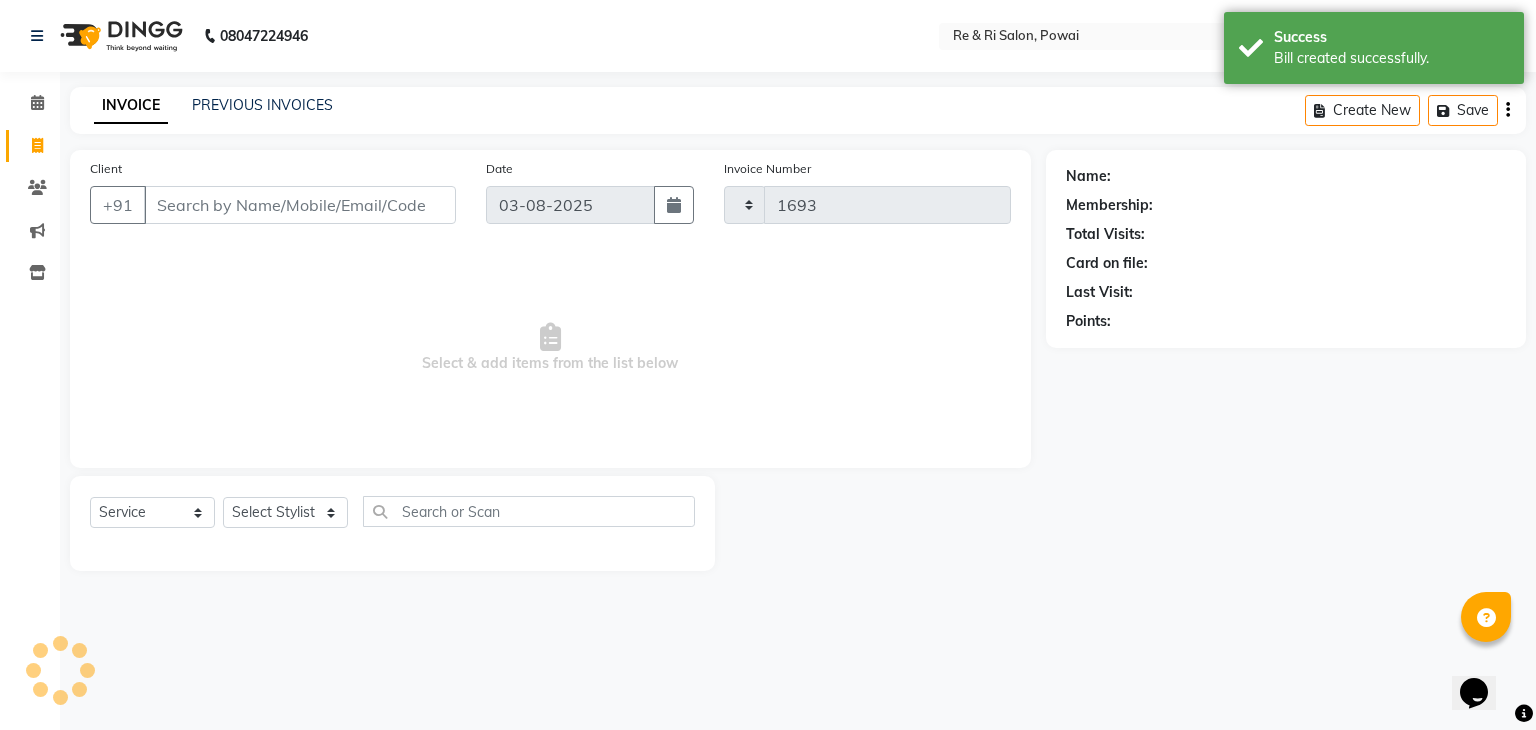 select on "5364" 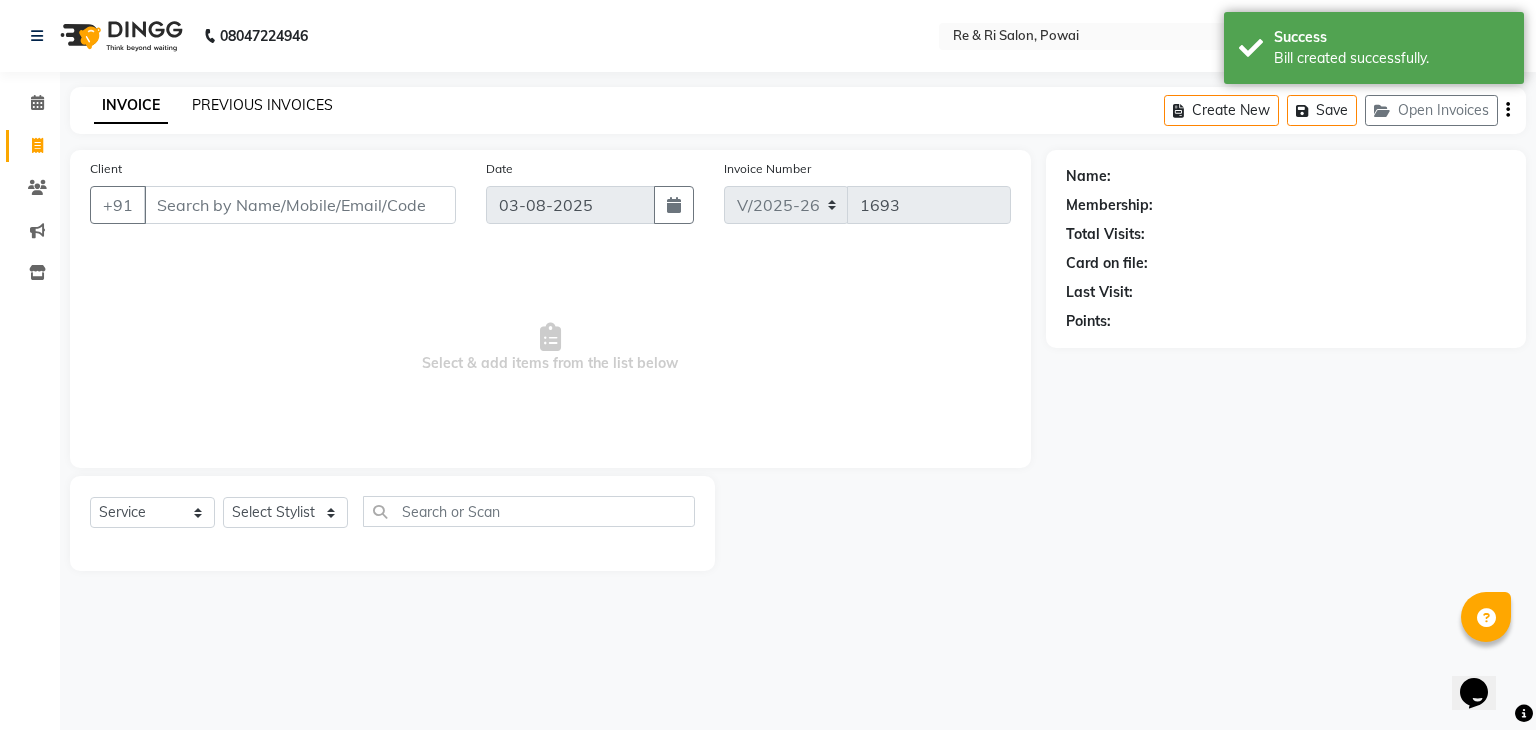 click on "PREVIOUS INVOICES" 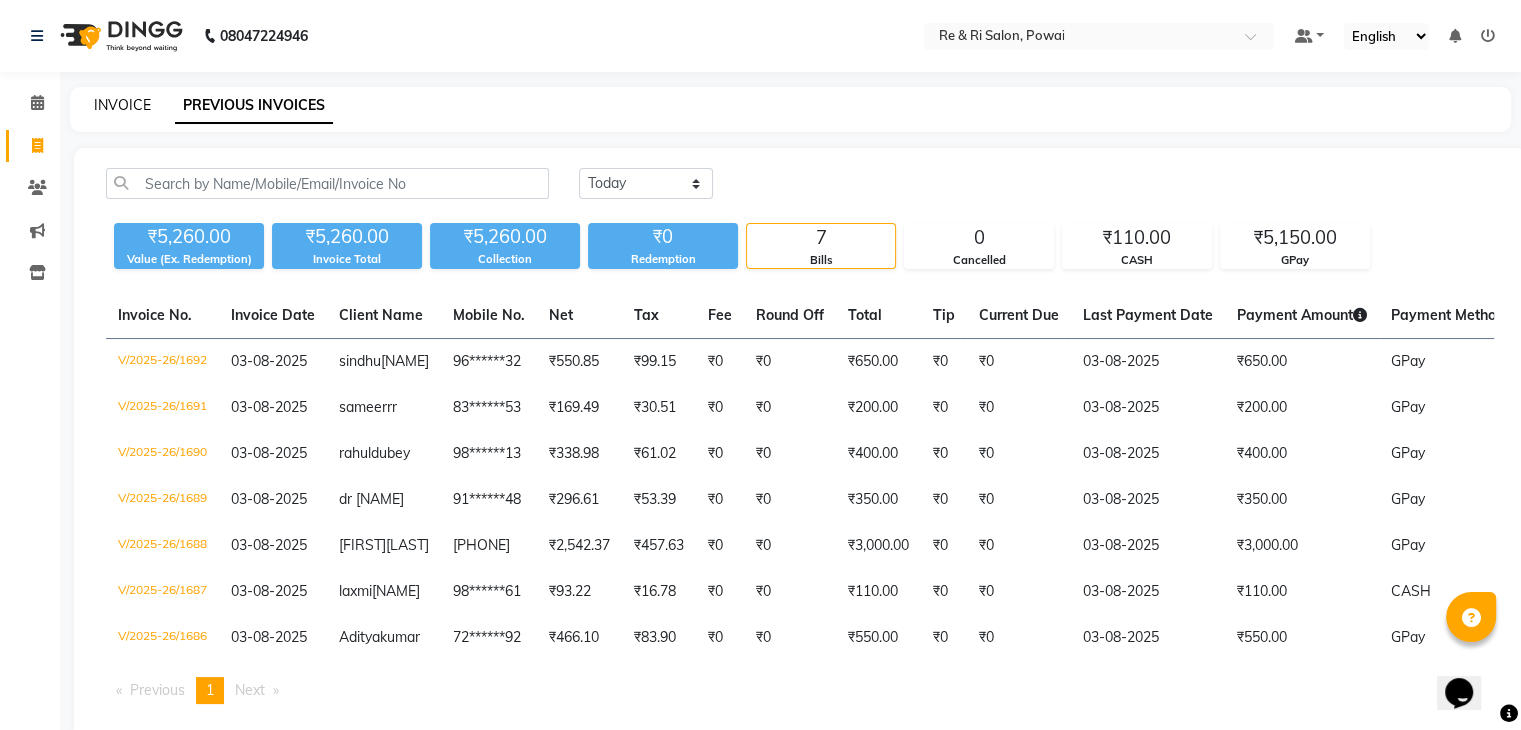 click on "INVOICE" 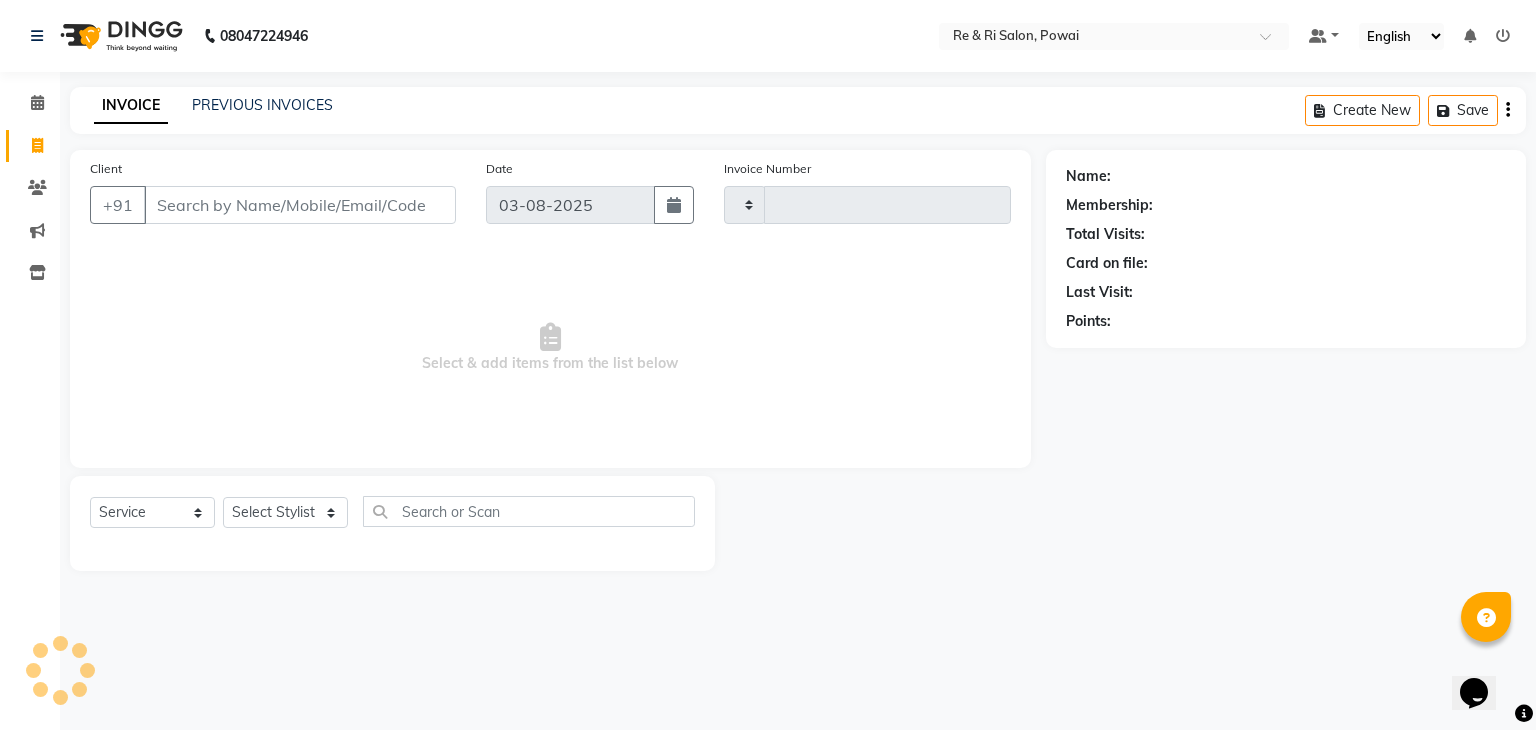 type on "1693" 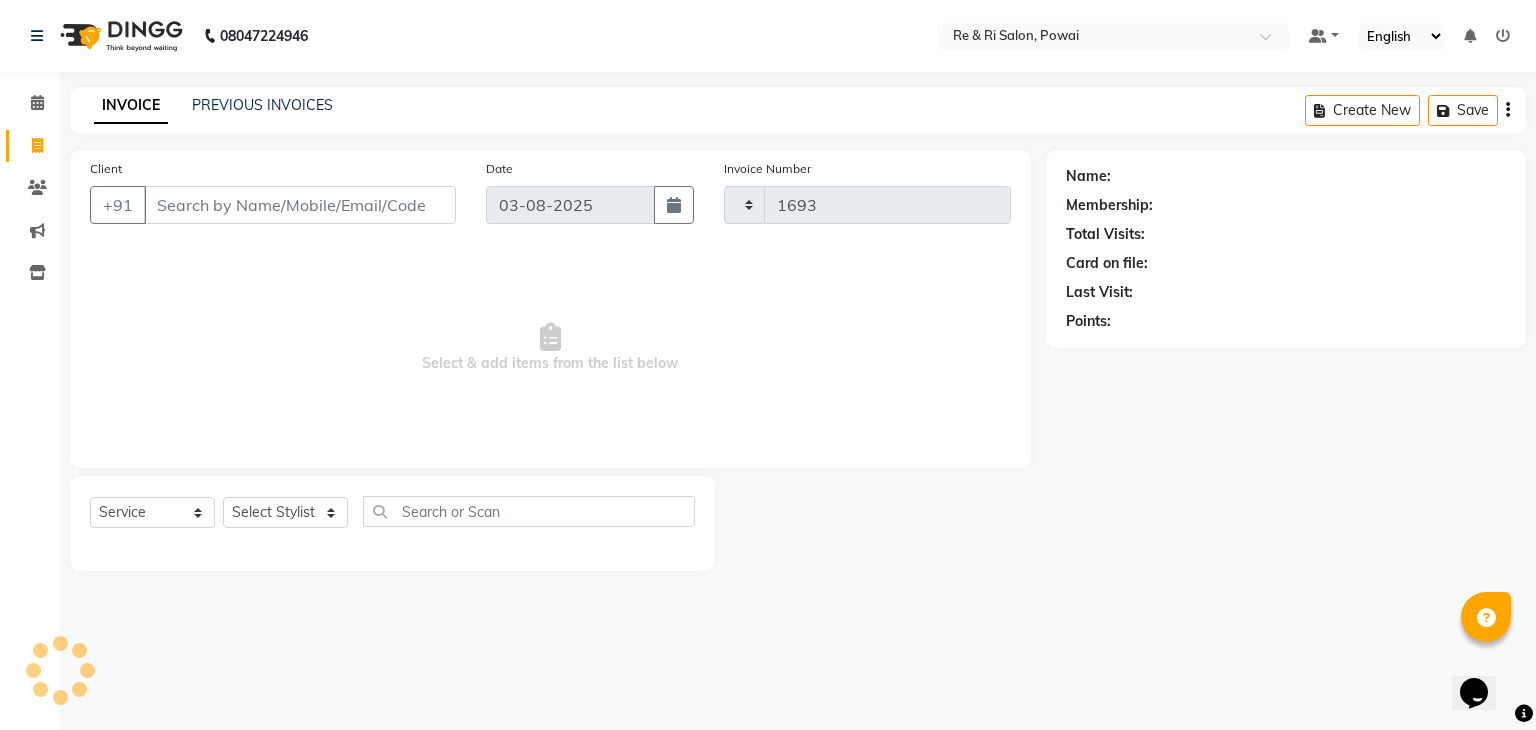 select on "5364" 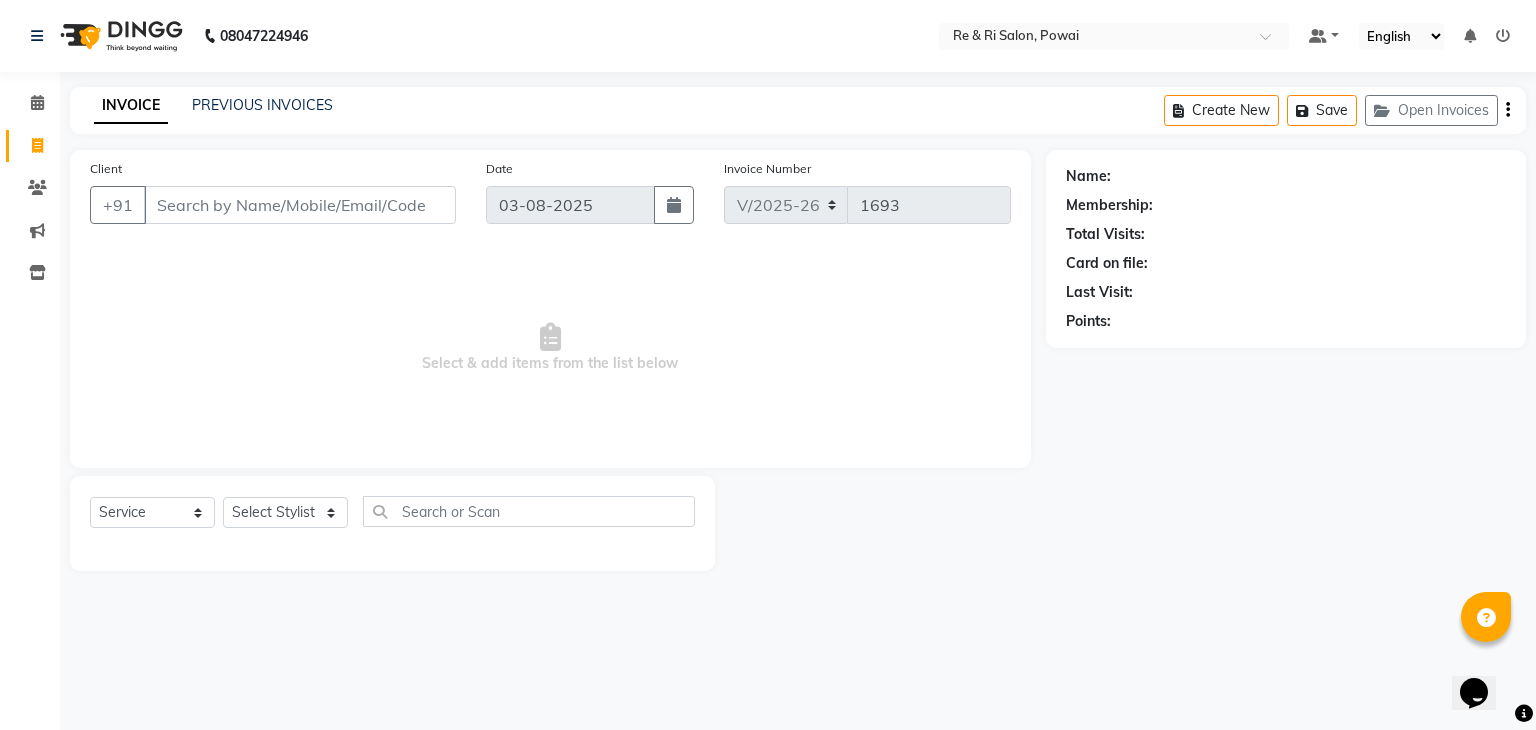 click on "Client" at bounding box center [300, 205] 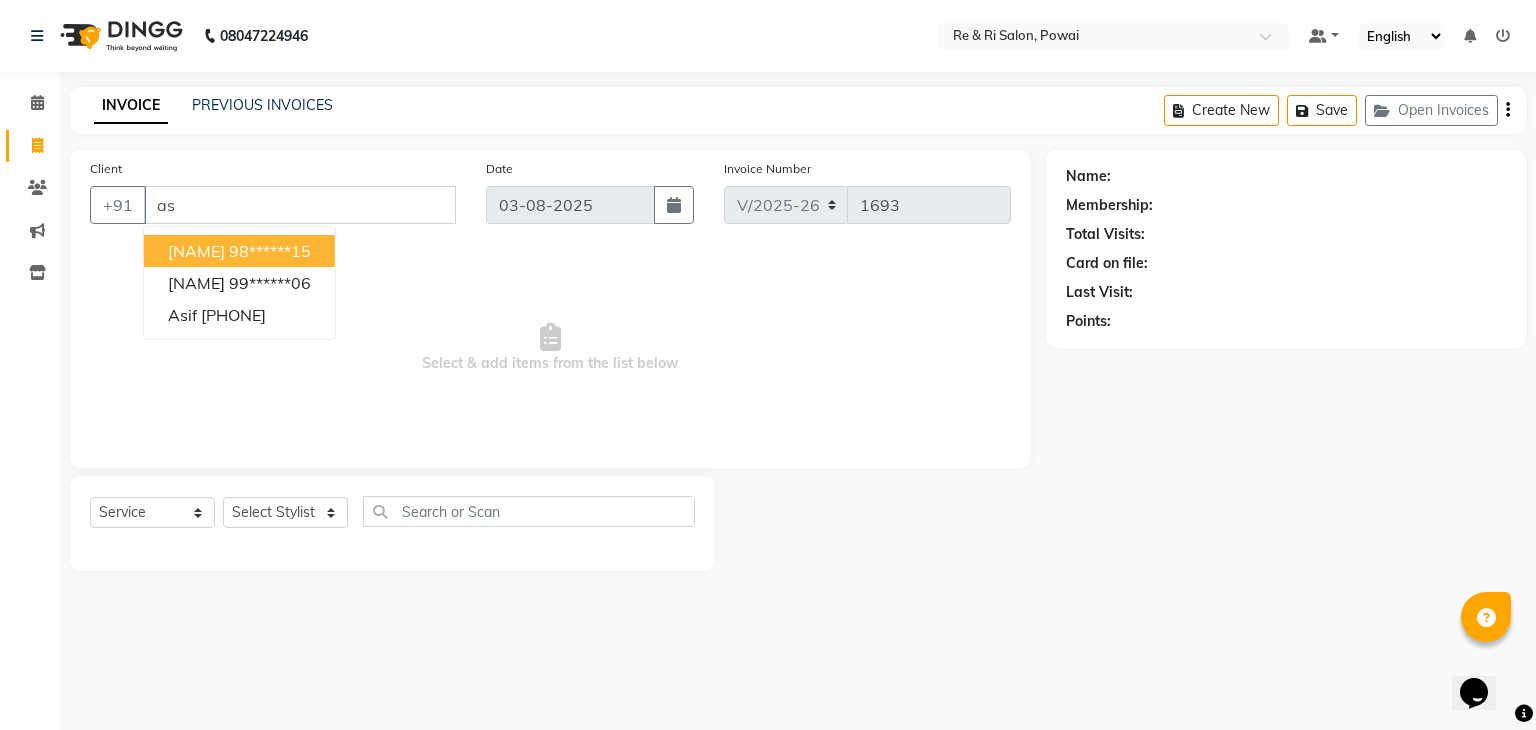 type on "a" 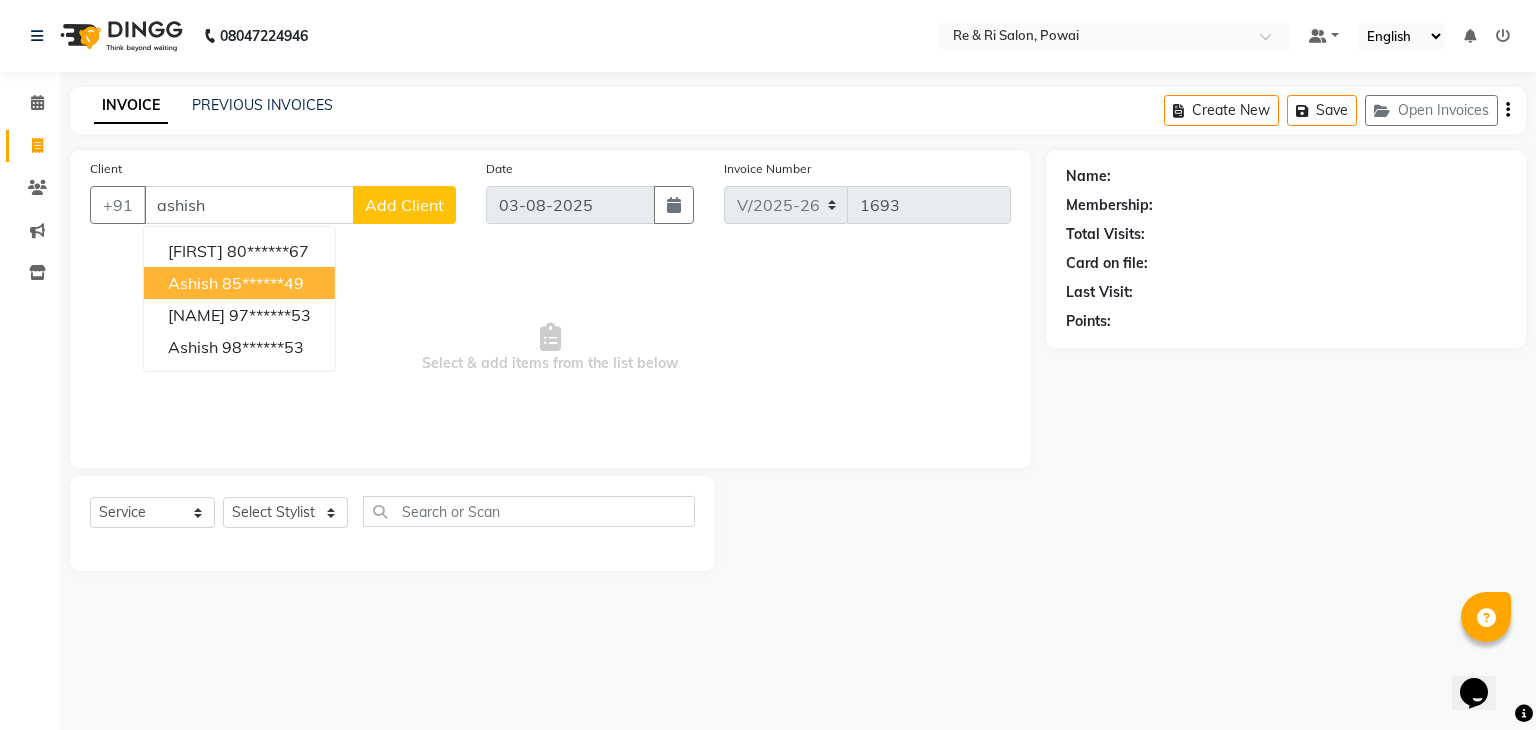 click on "85******49" at bounding box center [263, 283] 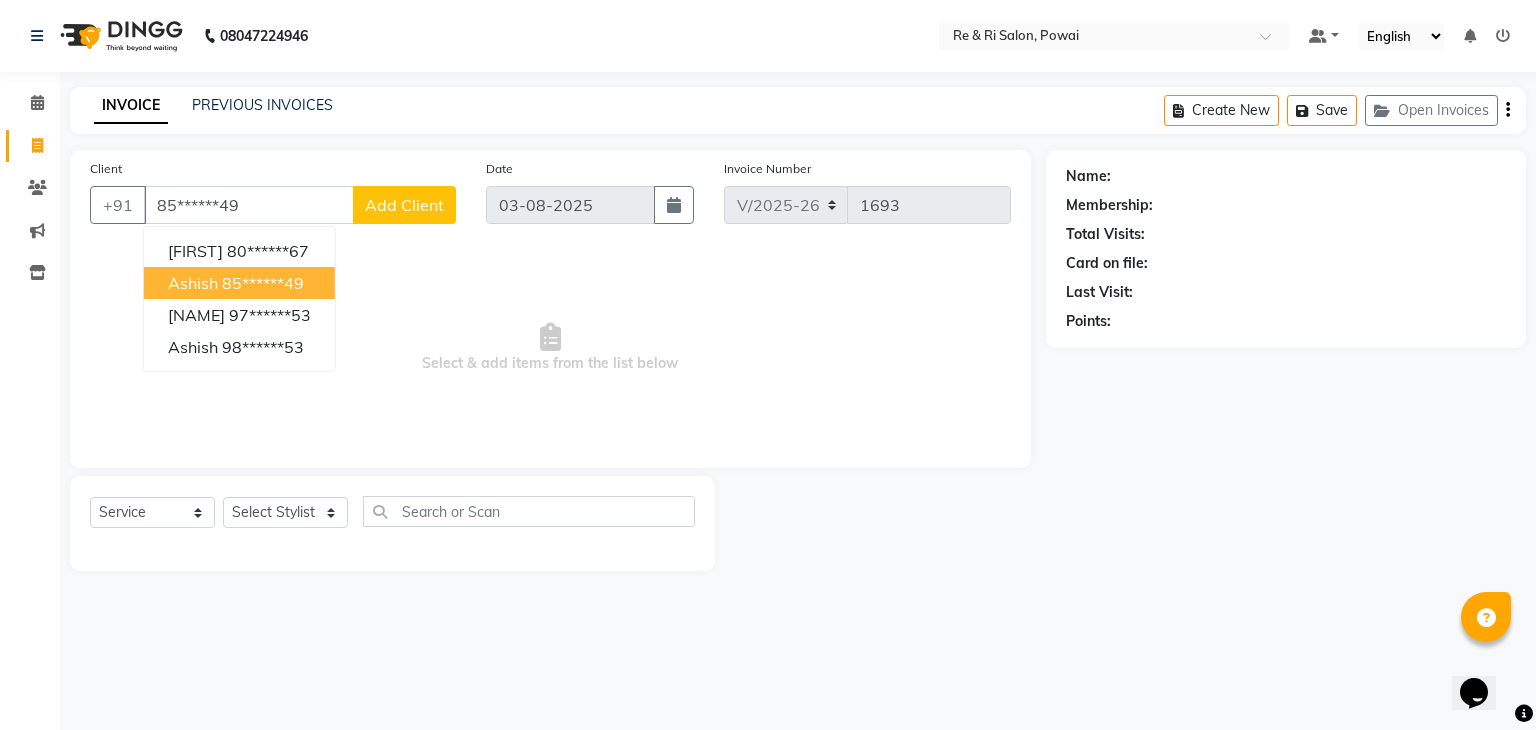 type on "85******49" 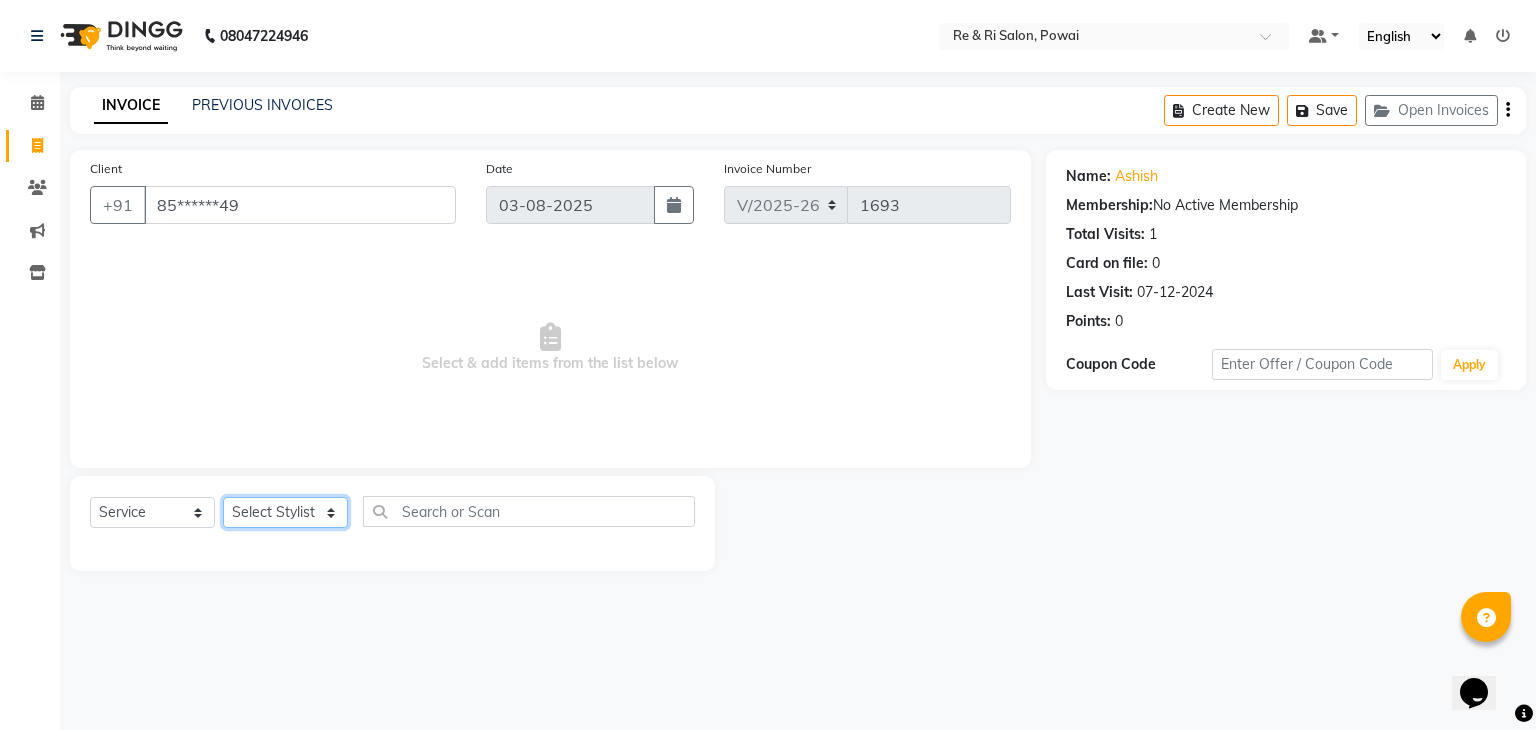 click on "Select Stylist [NAME] [NAME] [NAME] [NAME] [NAME] [NAME]" 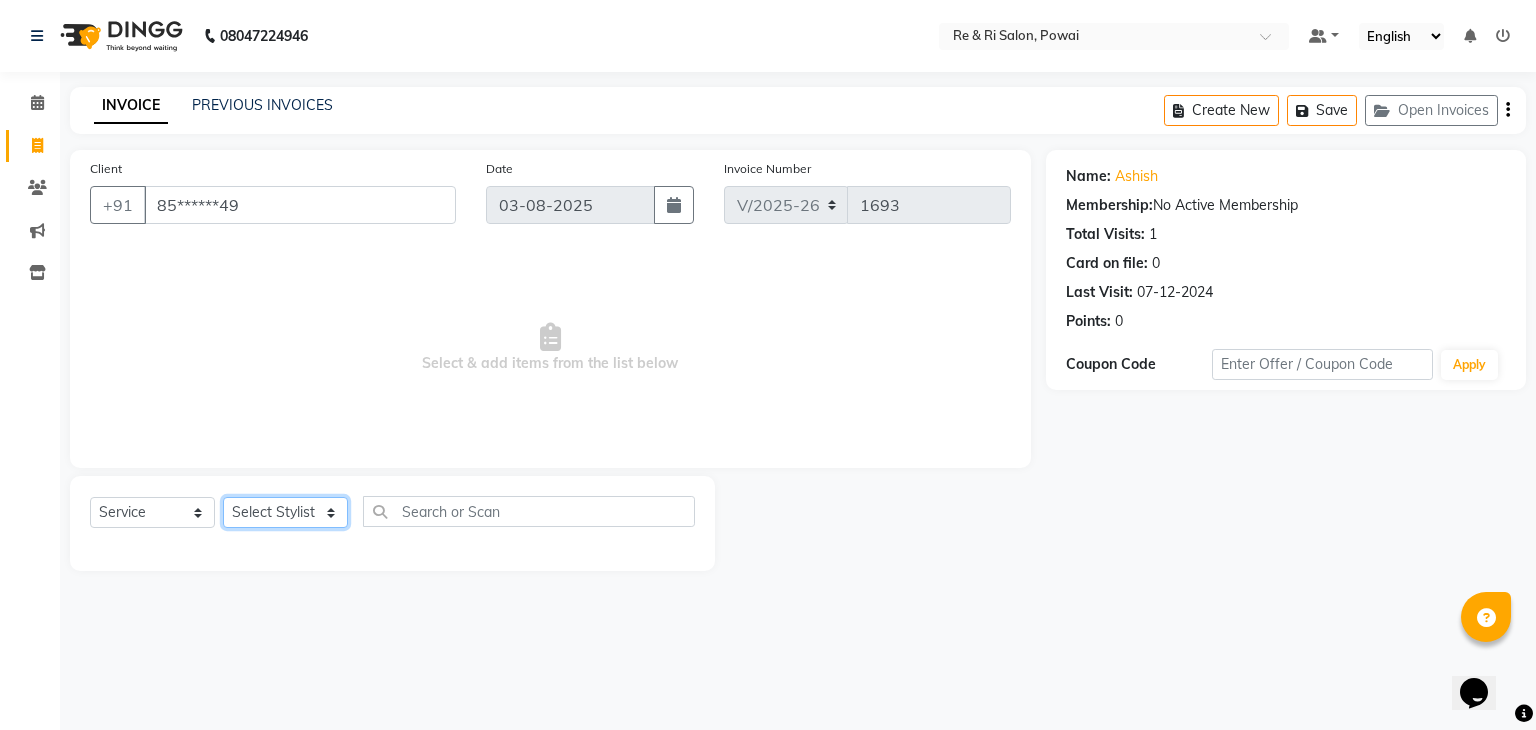 select on "63988" 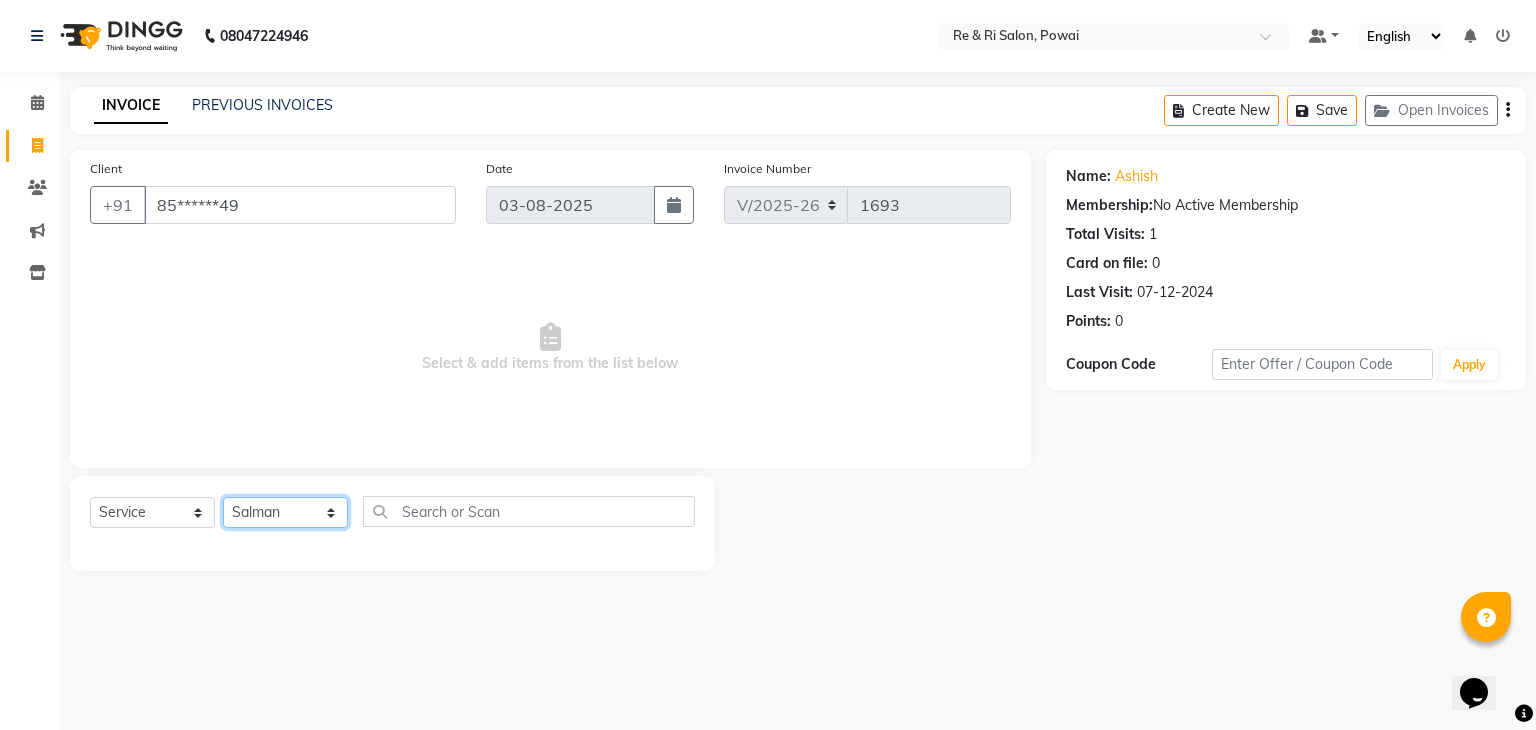 click on "Select Stylist [NAME] [NAME] [NAME] [NAME] [NAME] [NAME]" 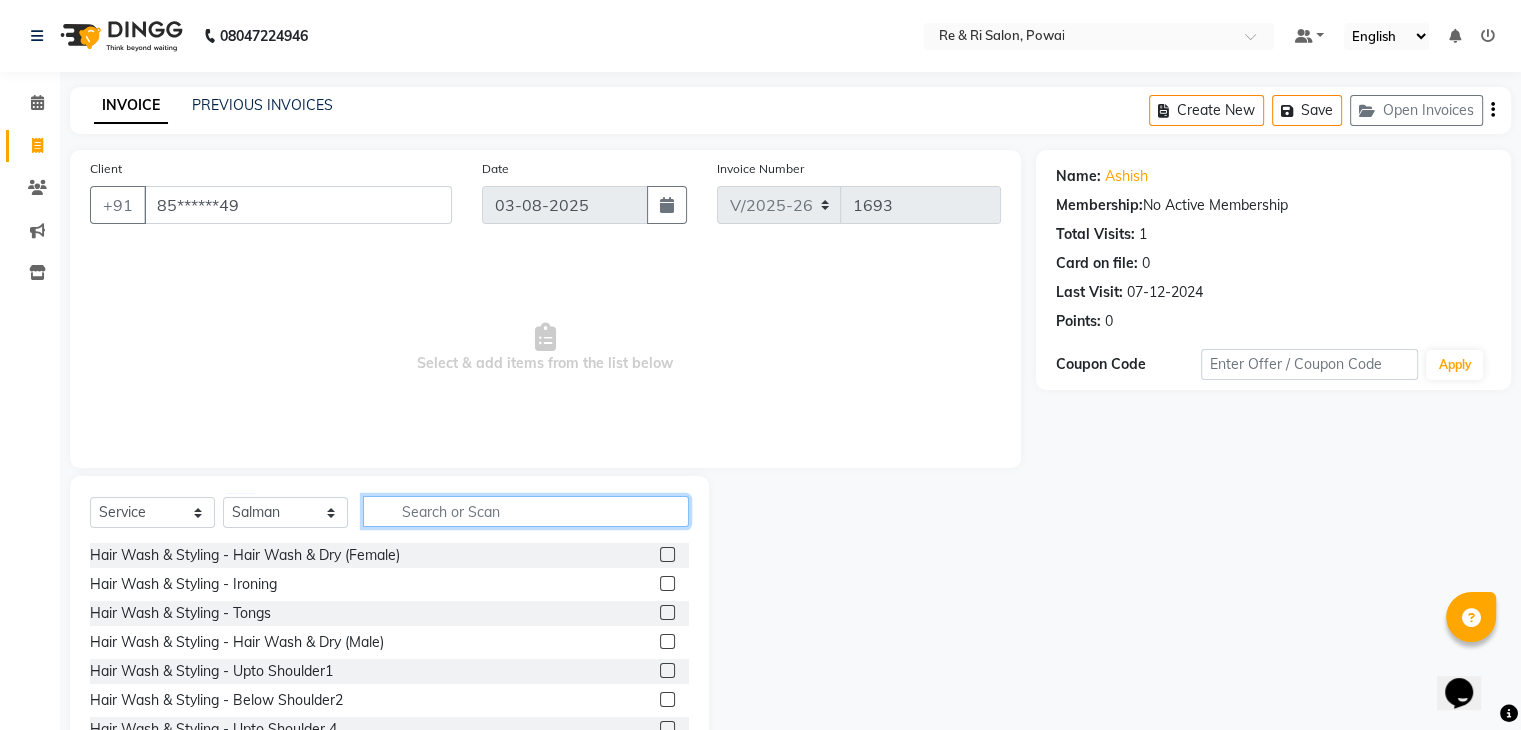 click 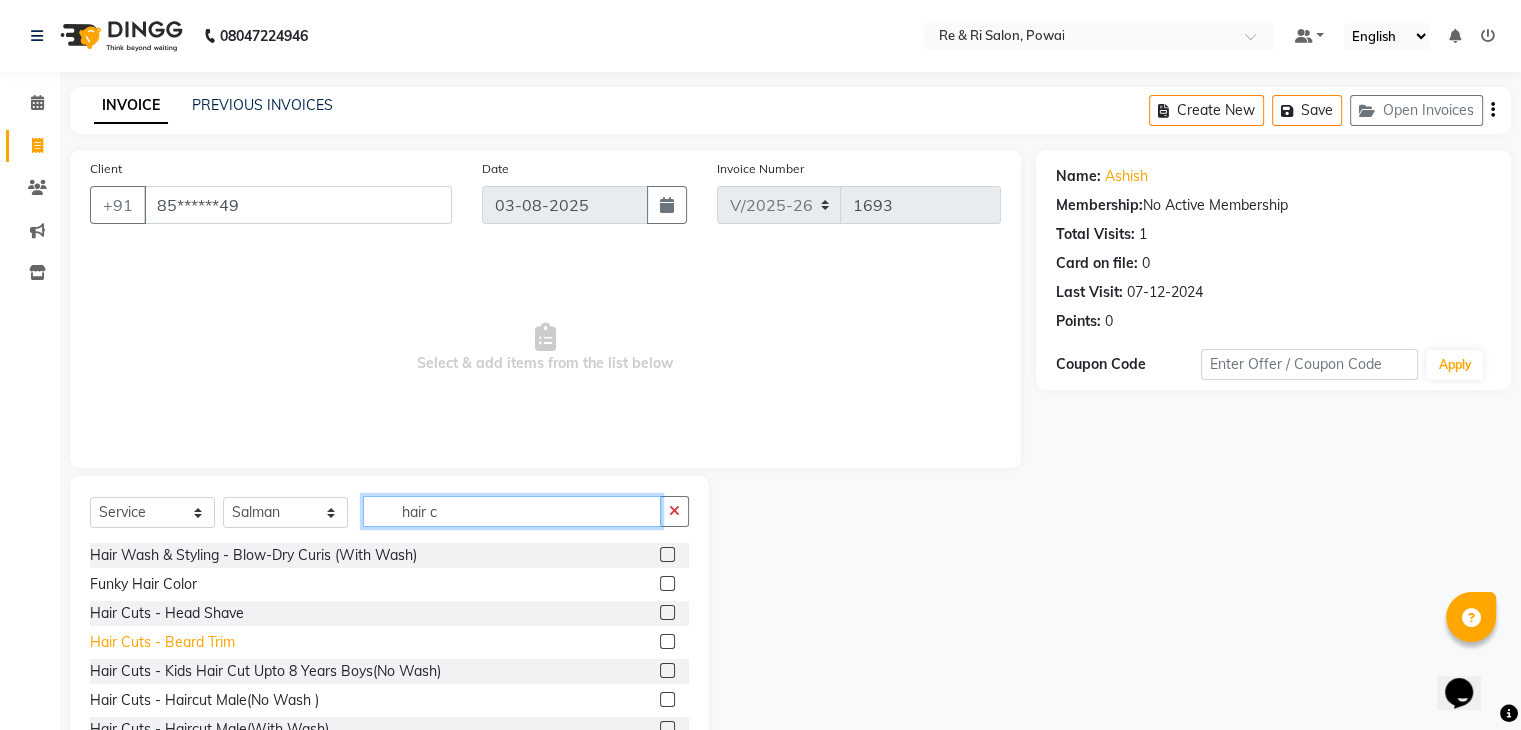 type on "hair c" 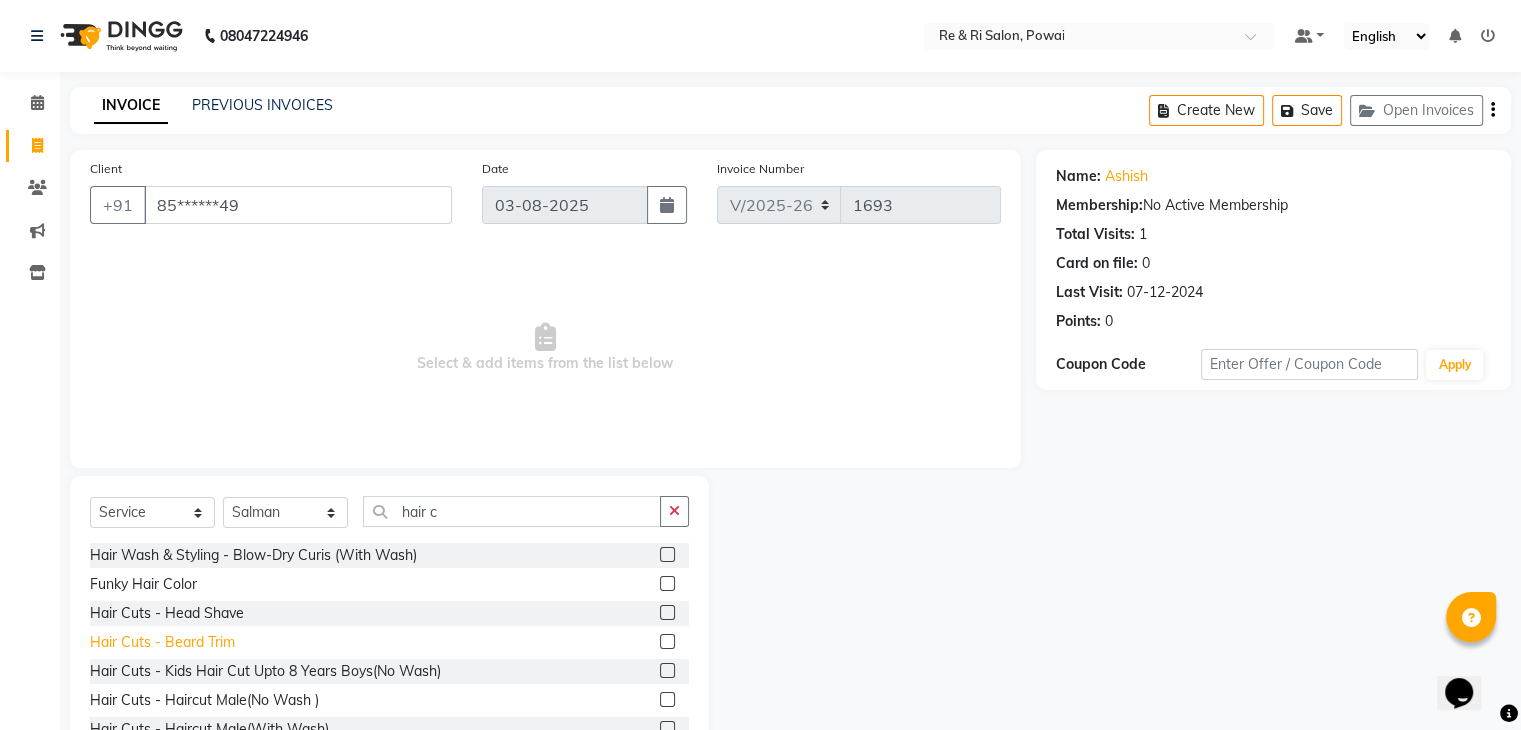 click on "Hair Cuts - Beard Trim" 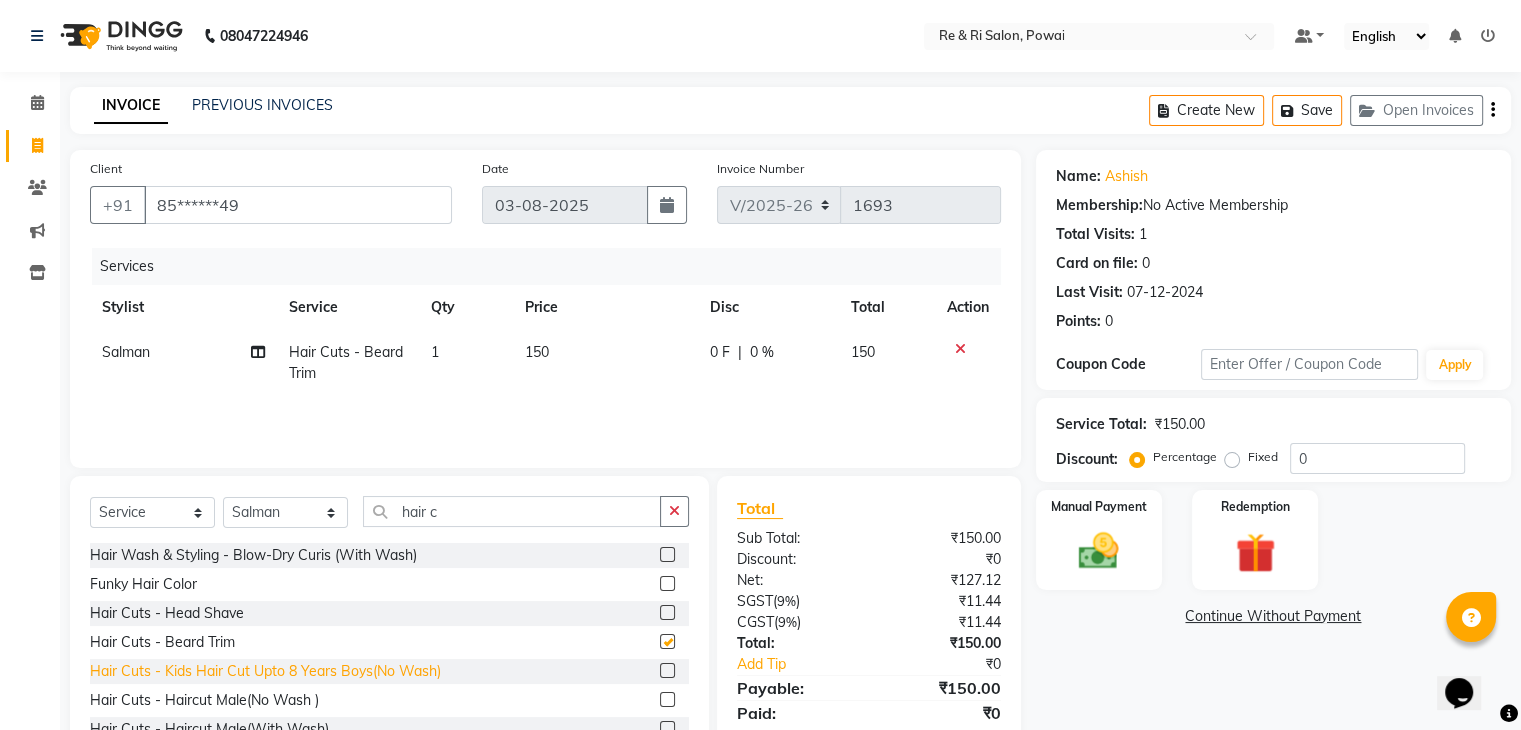 checkbox on "false" 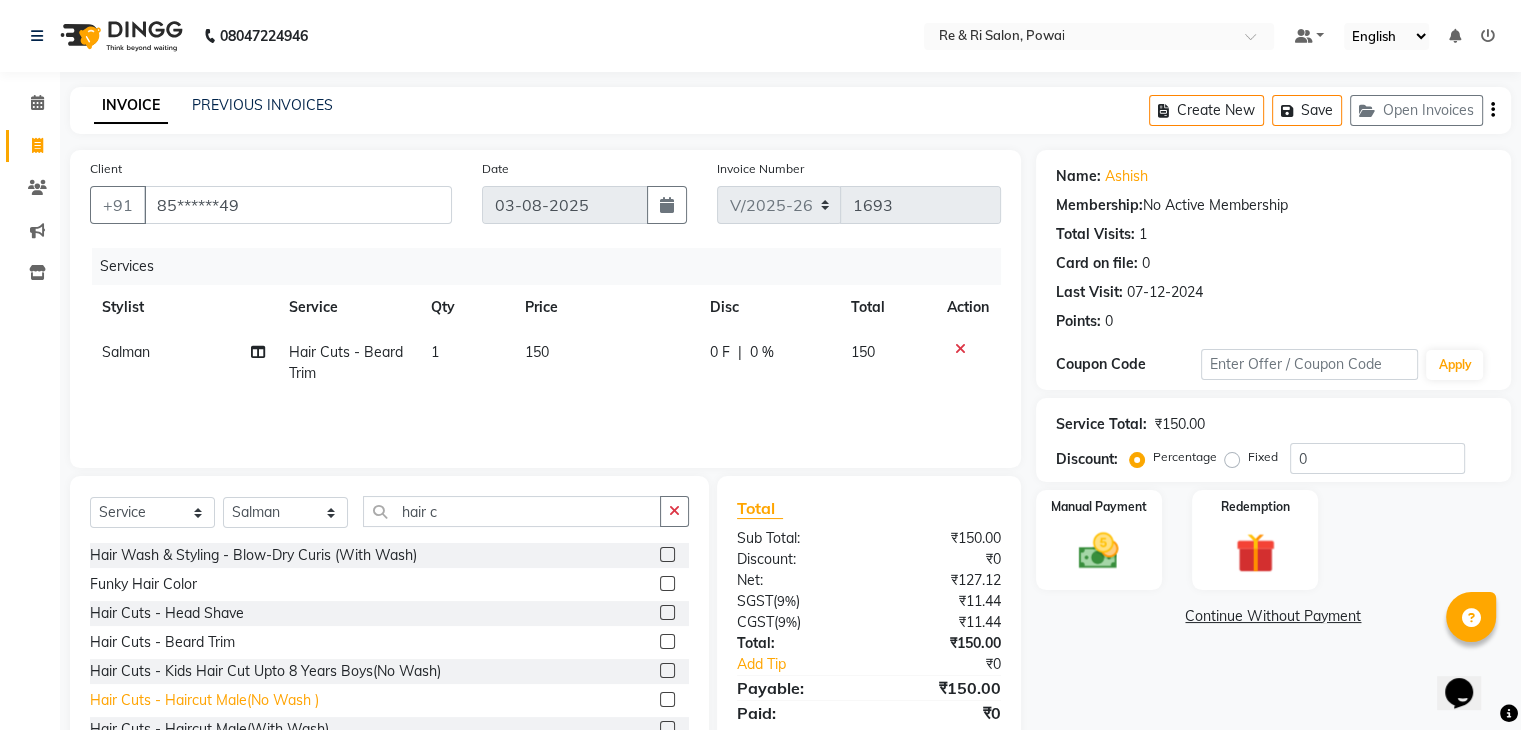 click on "Hair Cuts - Haircut Male(No Wash )" 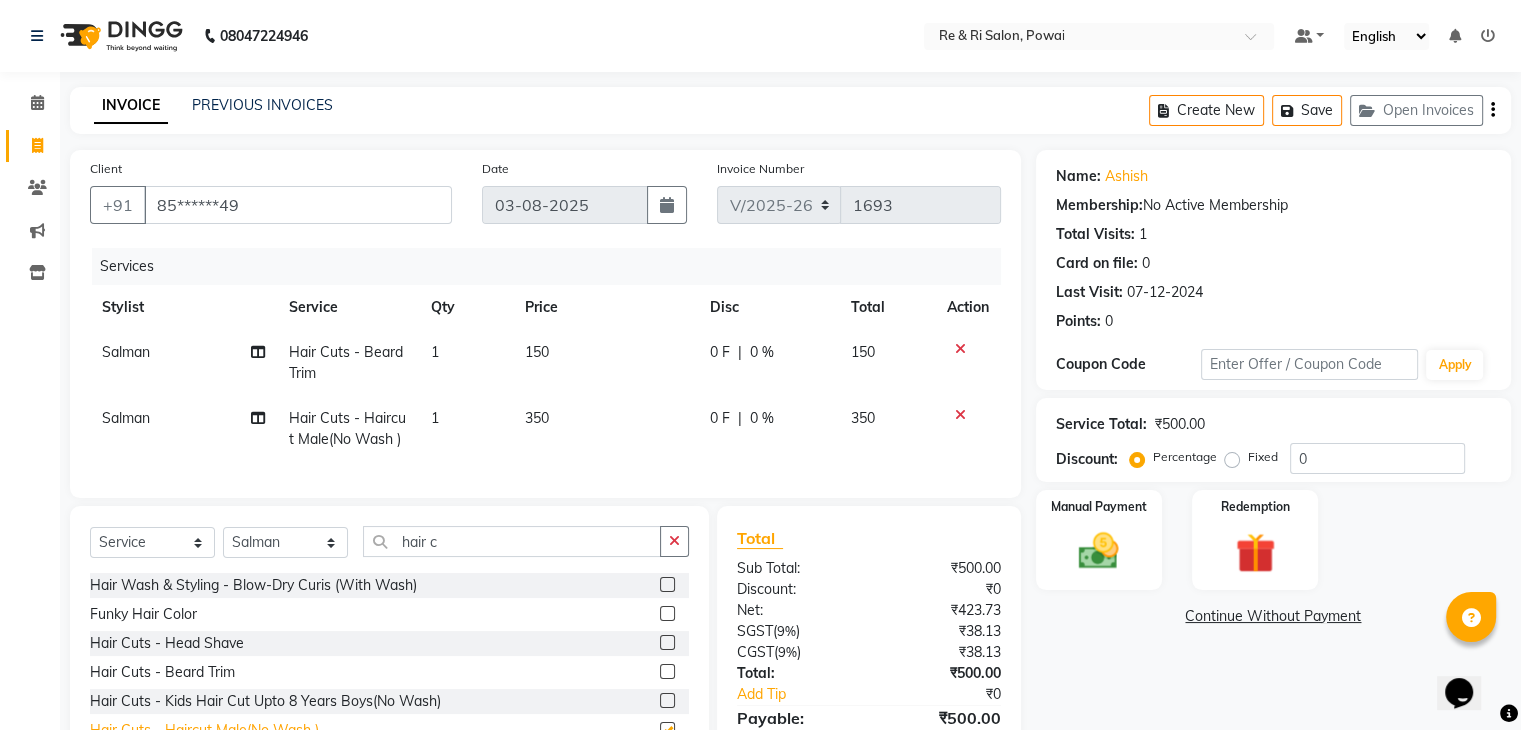 checkbox on "false" 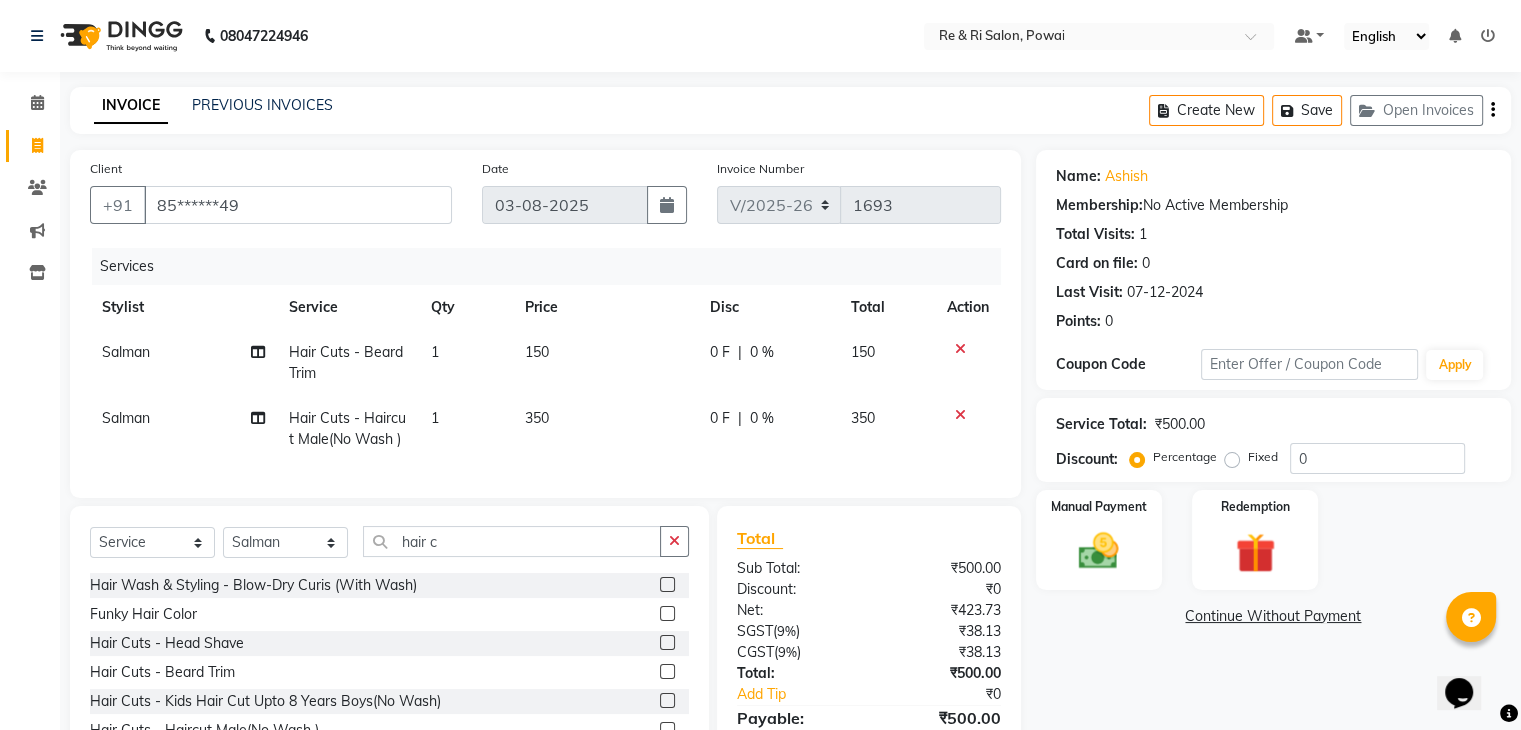 scroll, scrollTop: 117, scrollLeft: 0, axis: vertical 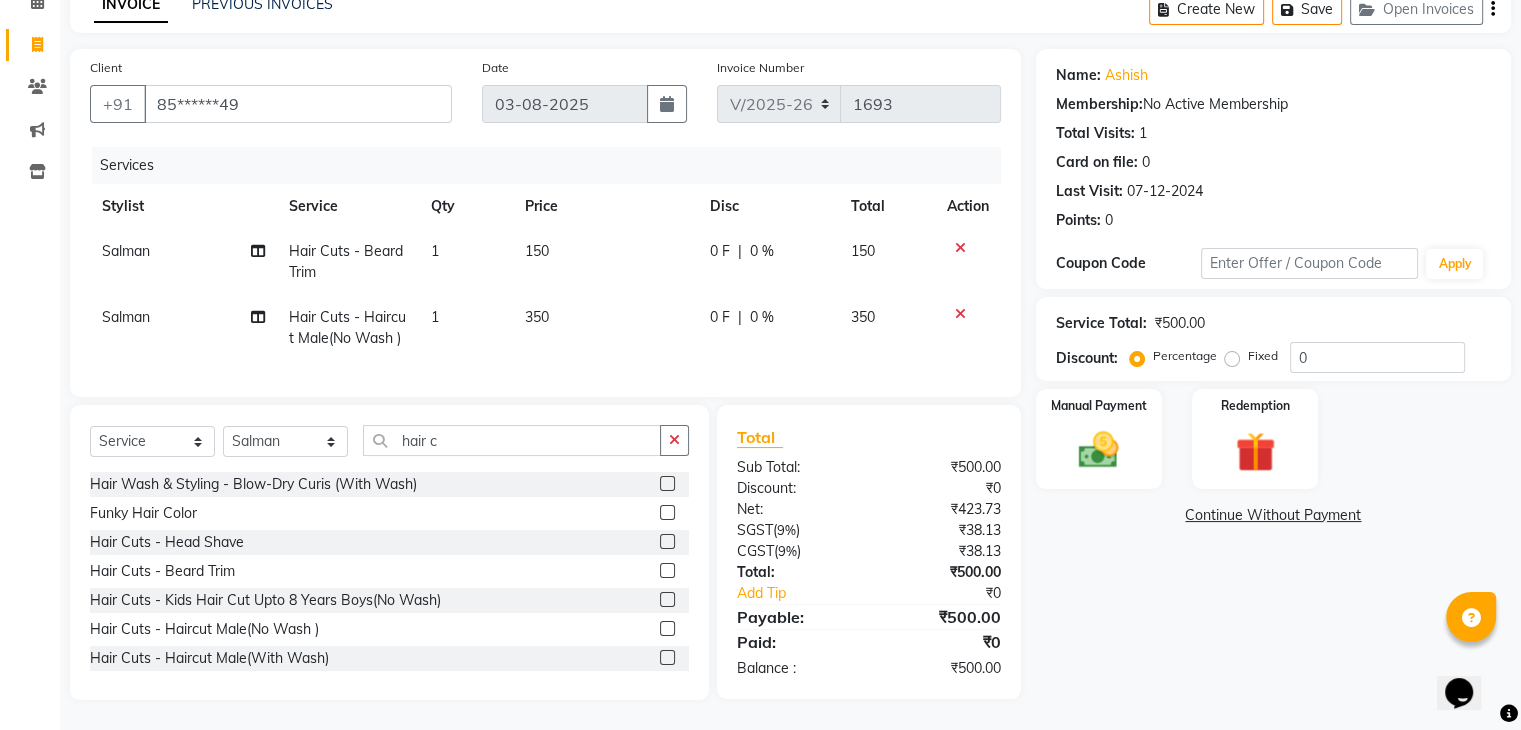 click on "0 F" 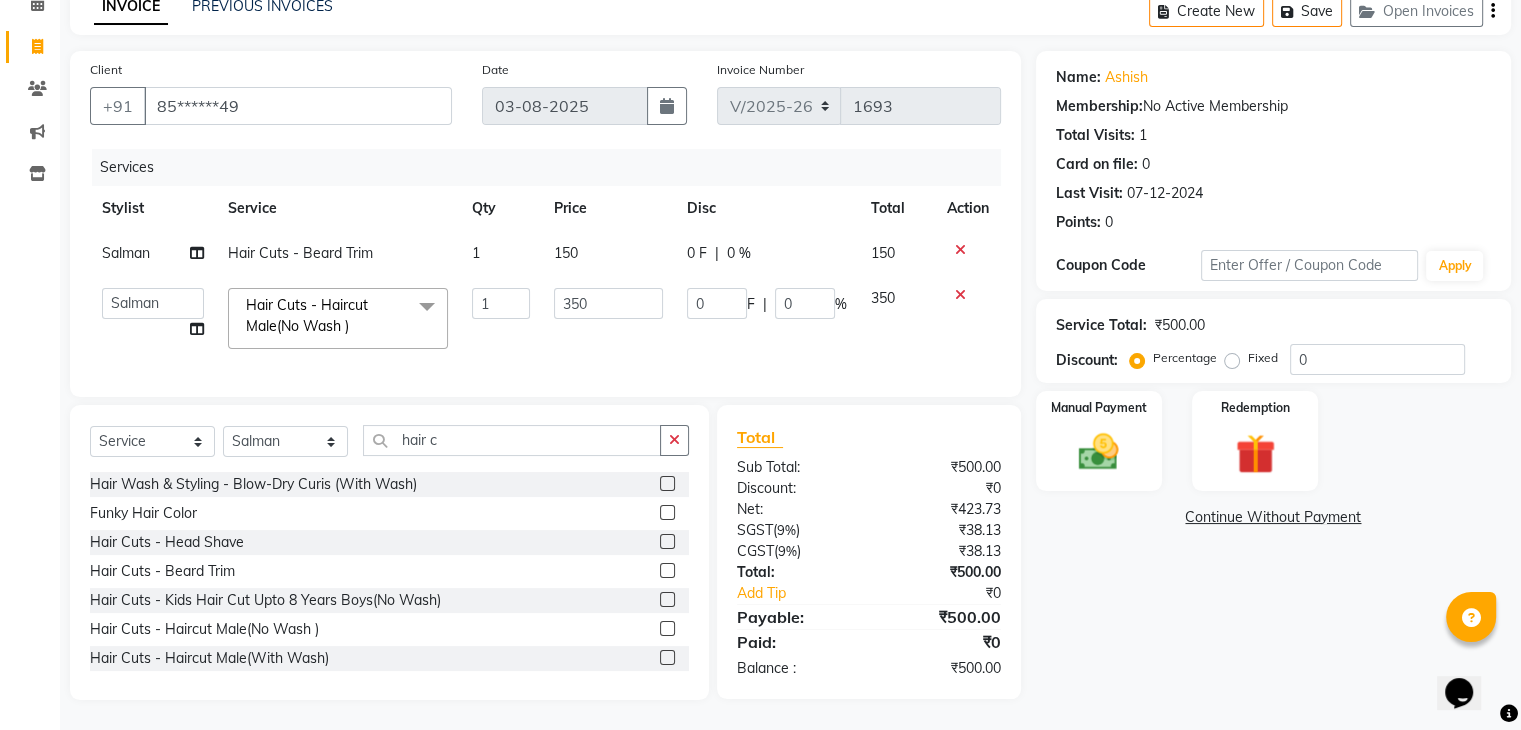 scroll, scrollTop: 115, scrollLeft: 0, axis: vertical 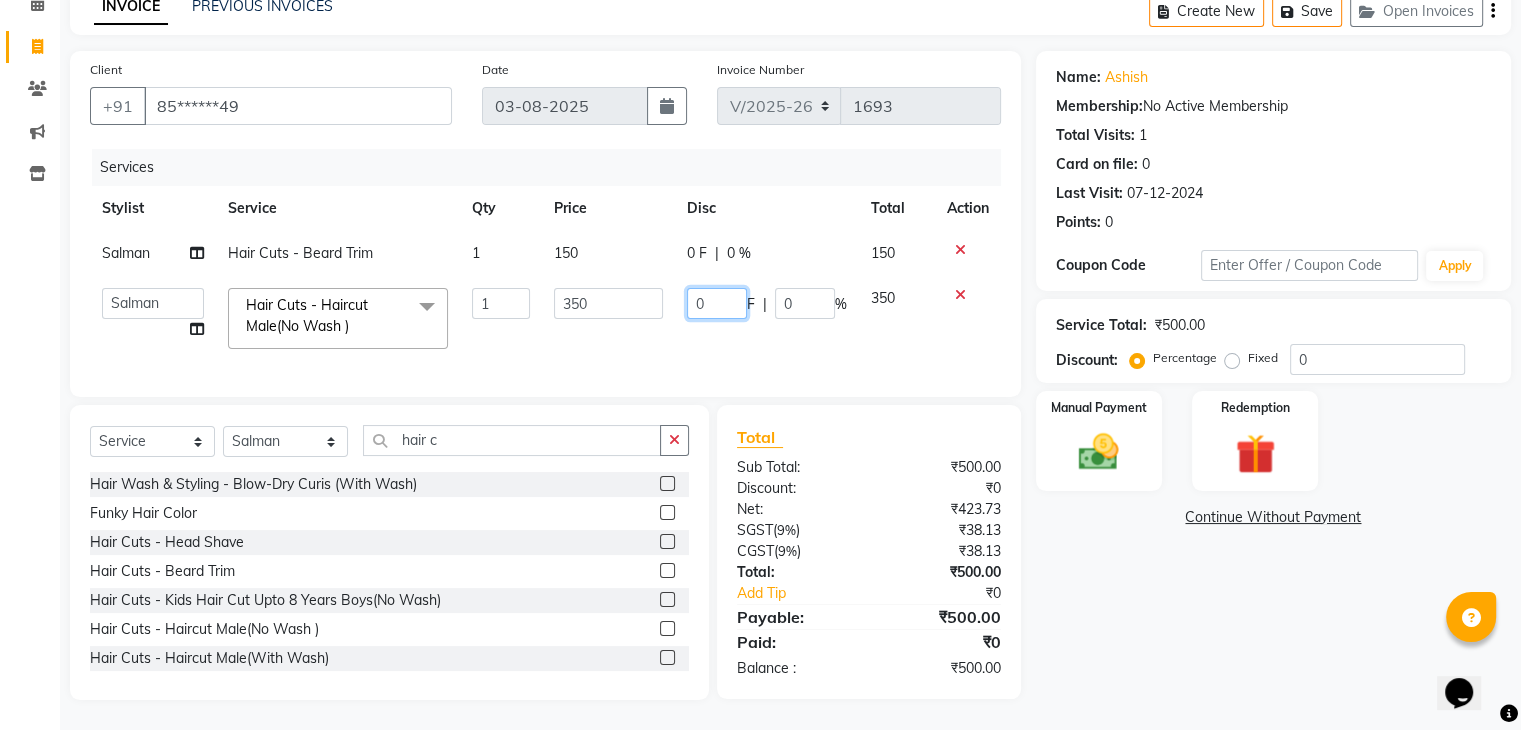 click on "0" 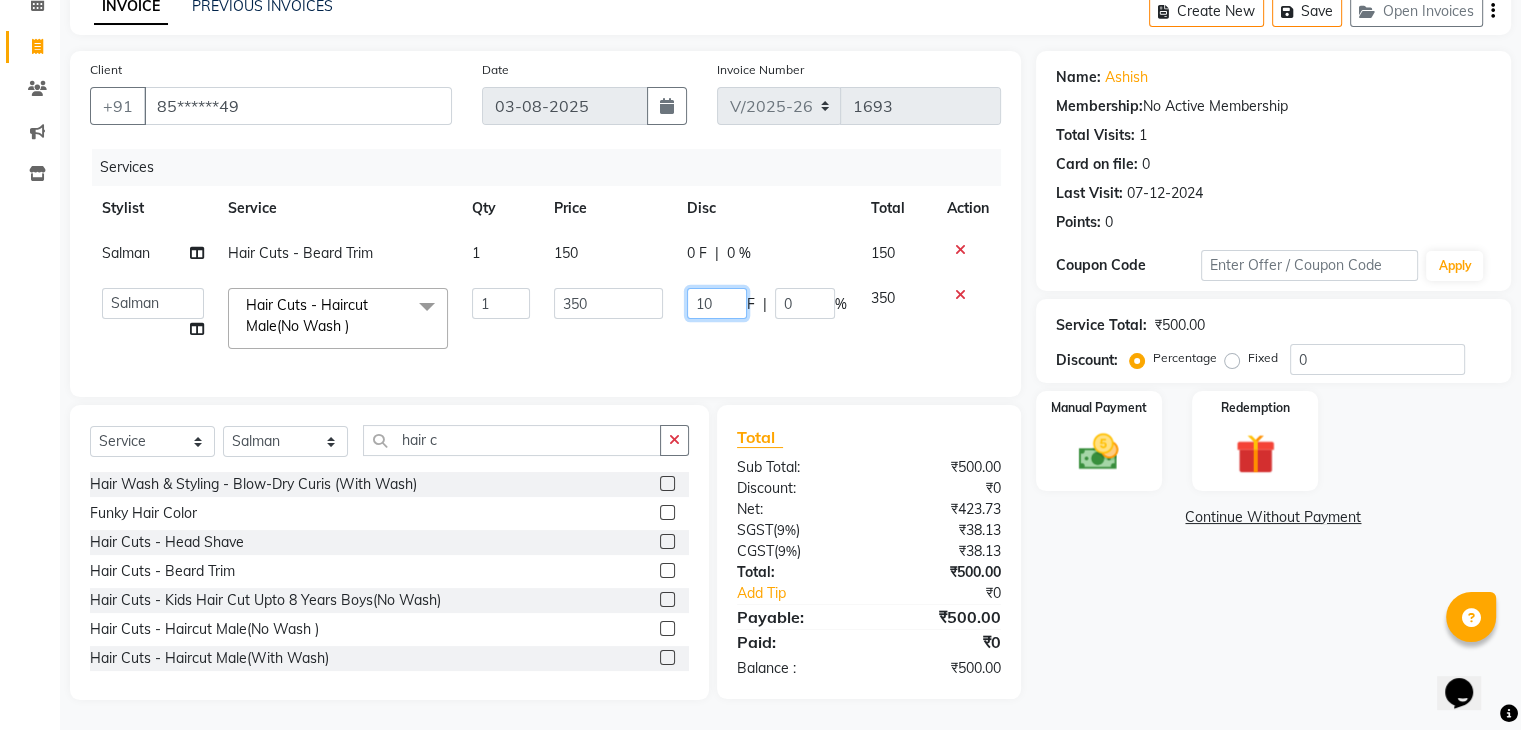 type on "100" 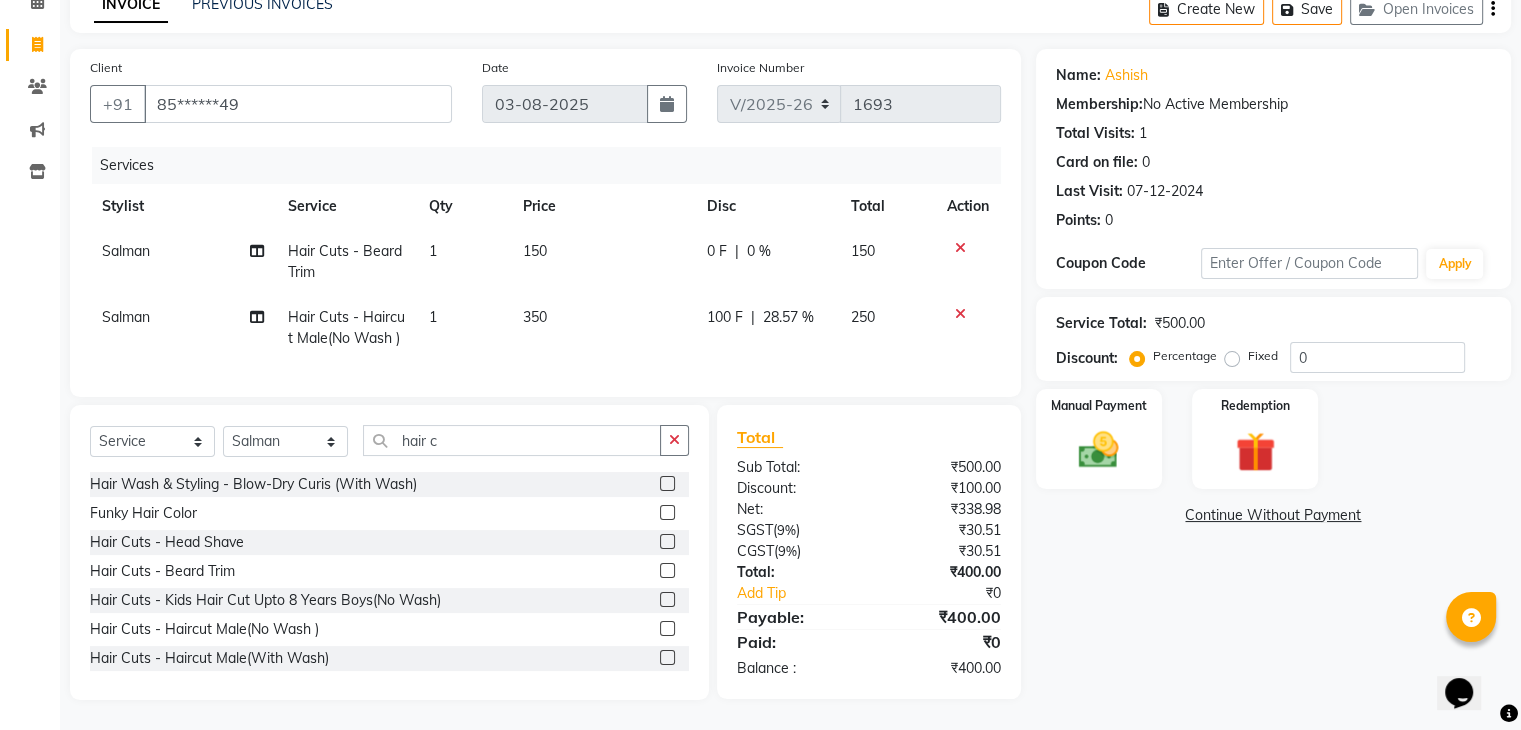 click on "100 F | 28.57 %" 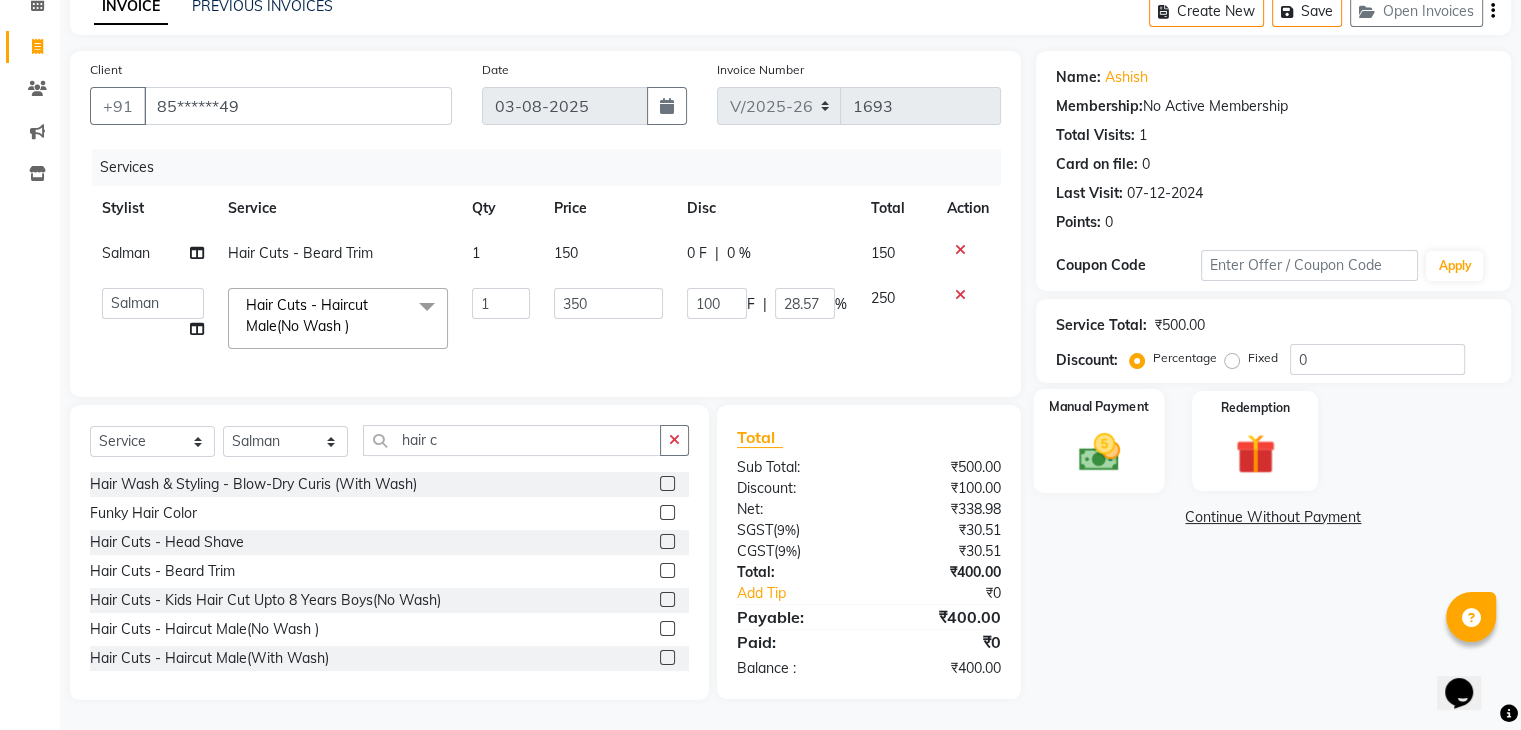 click 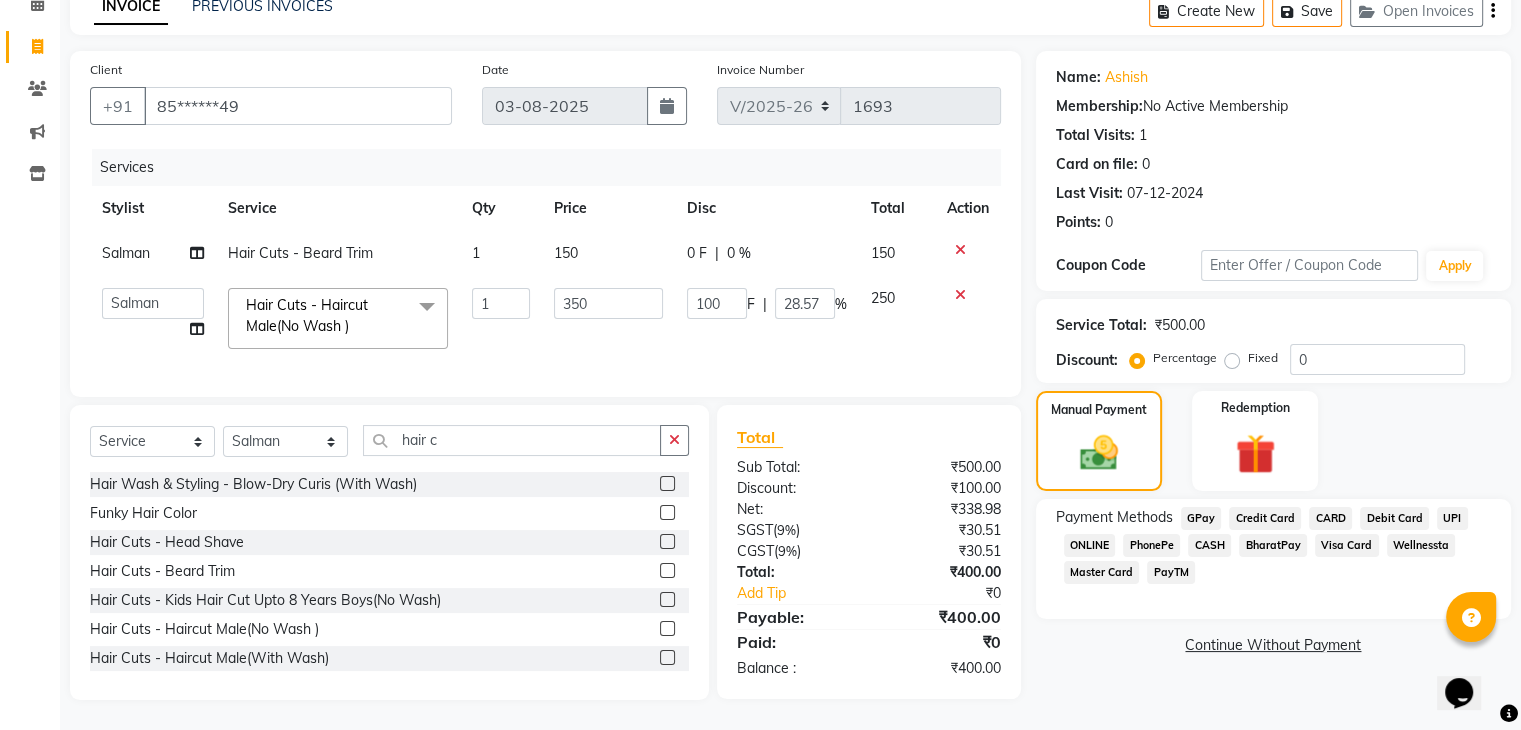 click on "GPay" 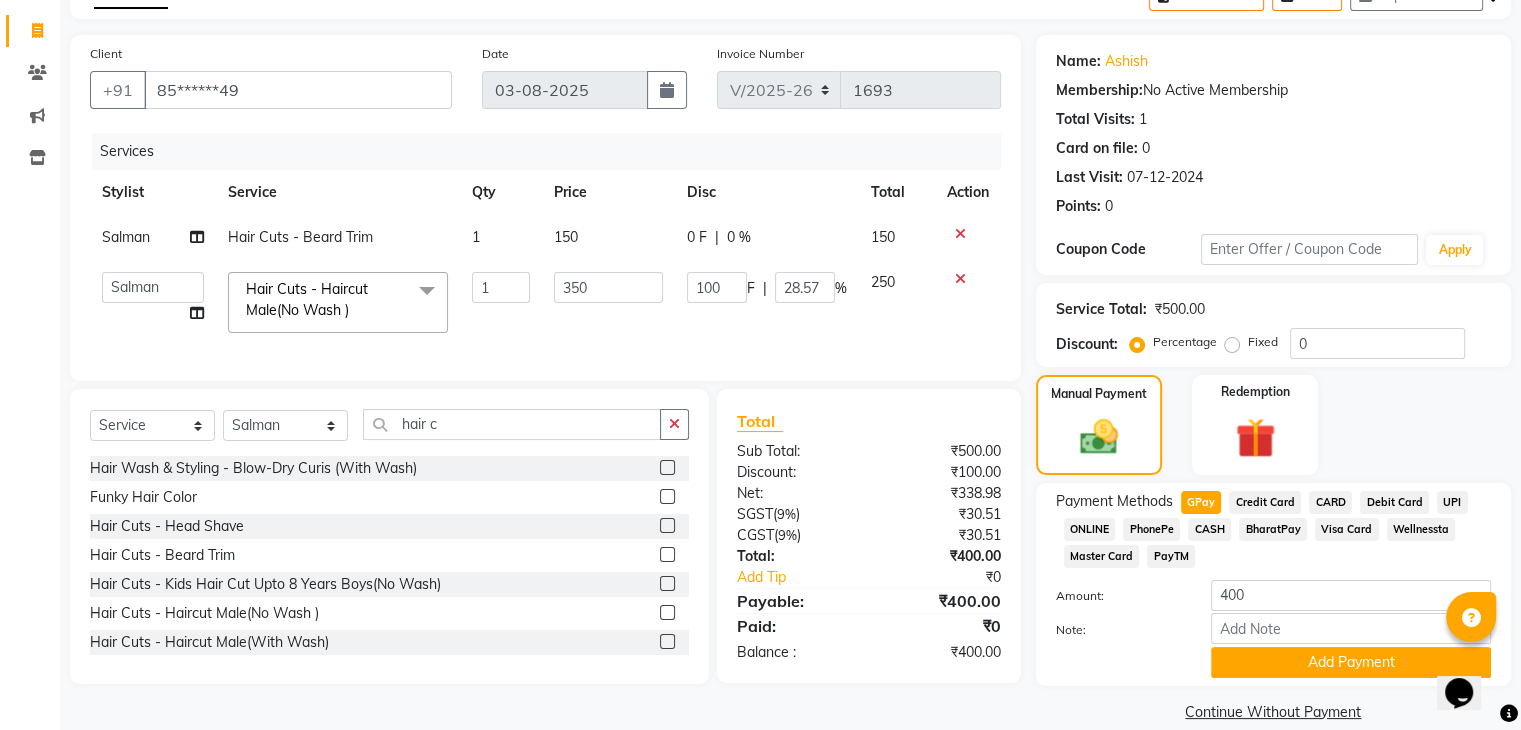 scroll, scrollTop: 145, scrollLeft: 0, axis: vertical 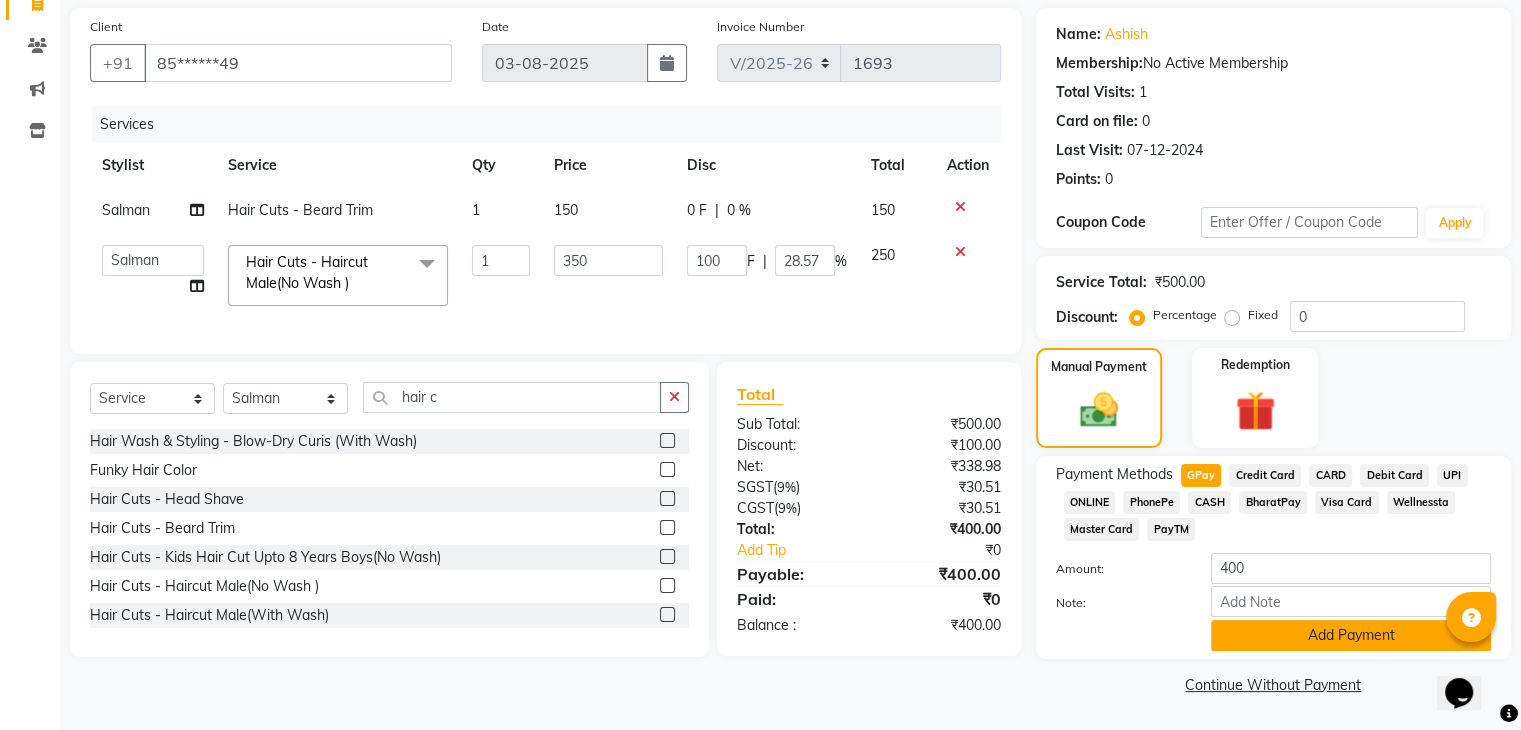 click on "Add Payment" 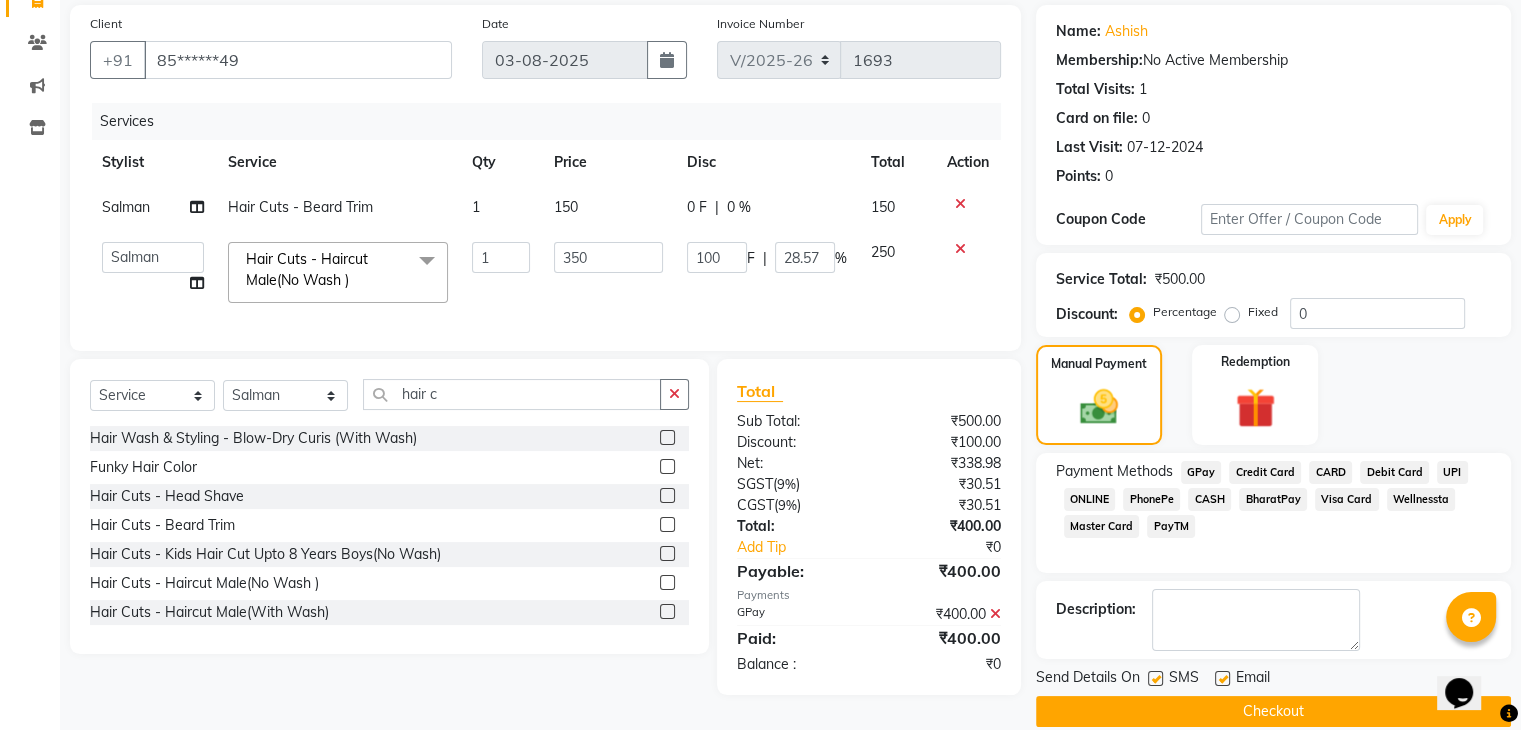 click 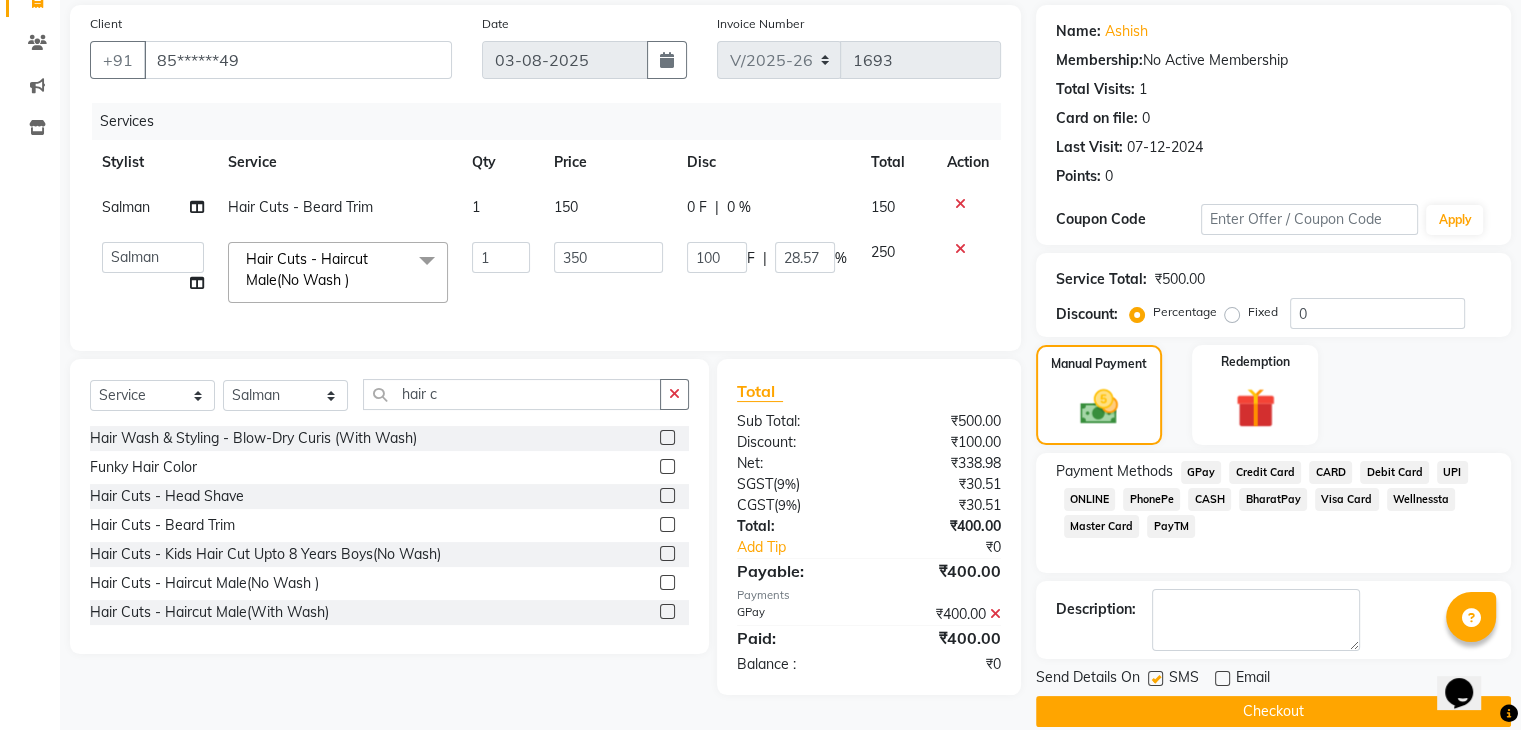 click on "CASH" 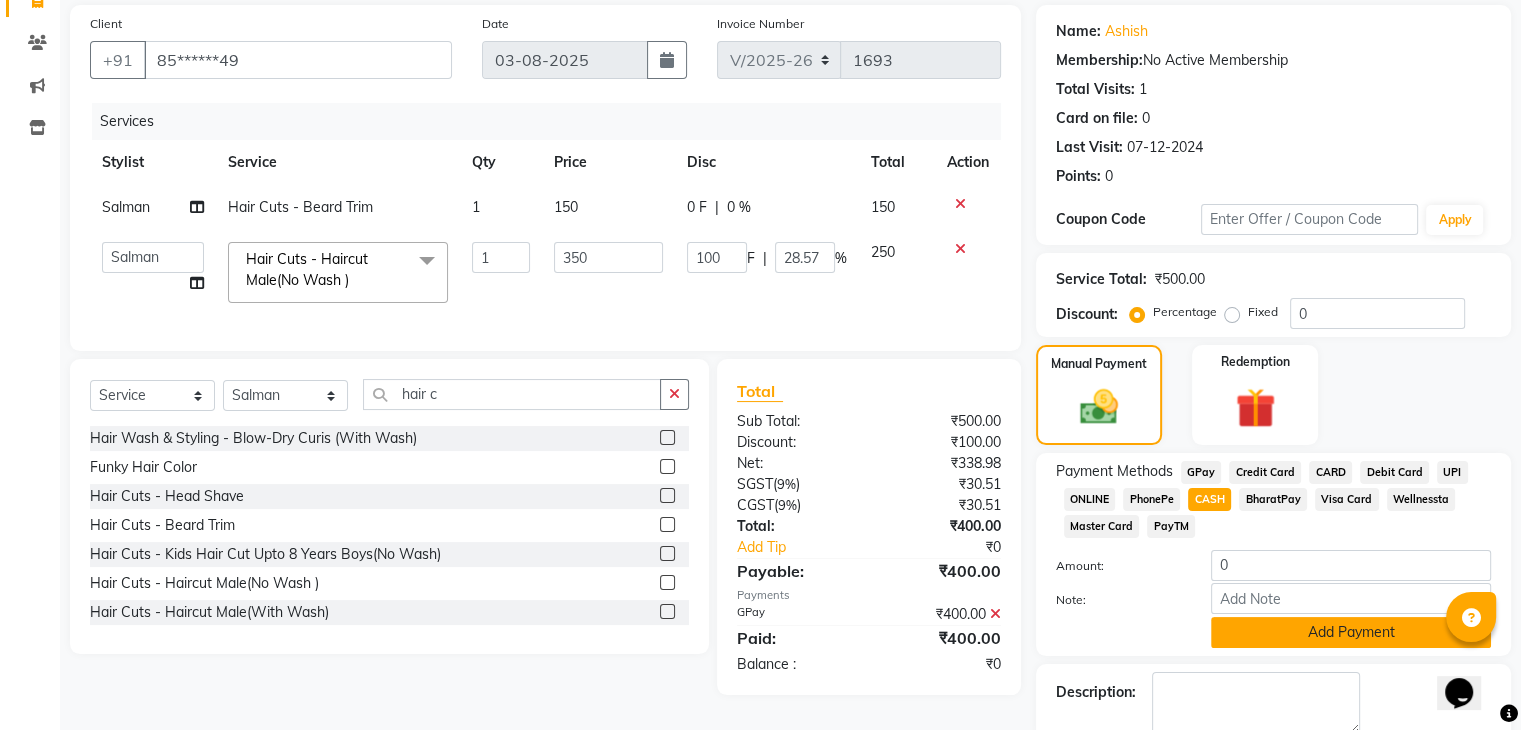 click on "Add Payment" 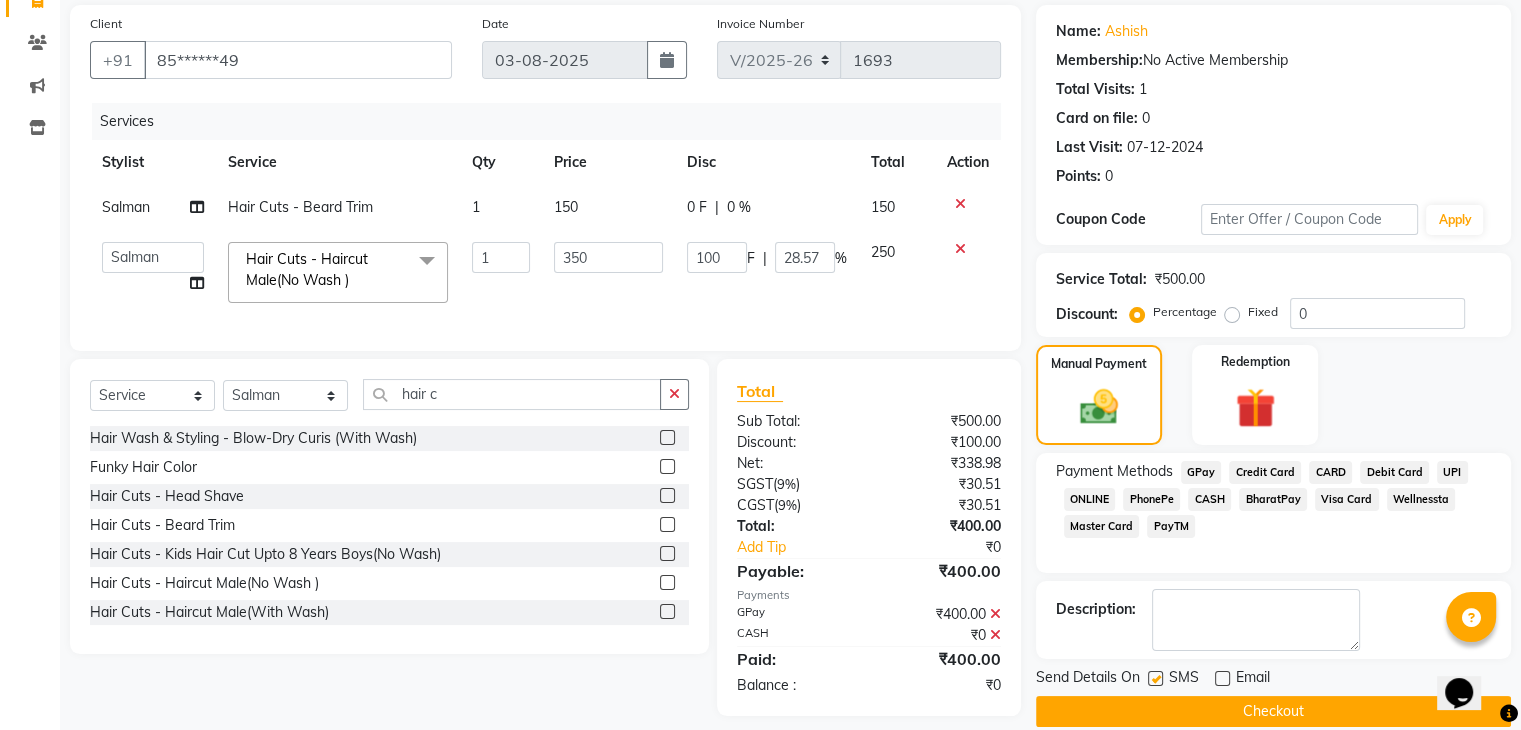 click 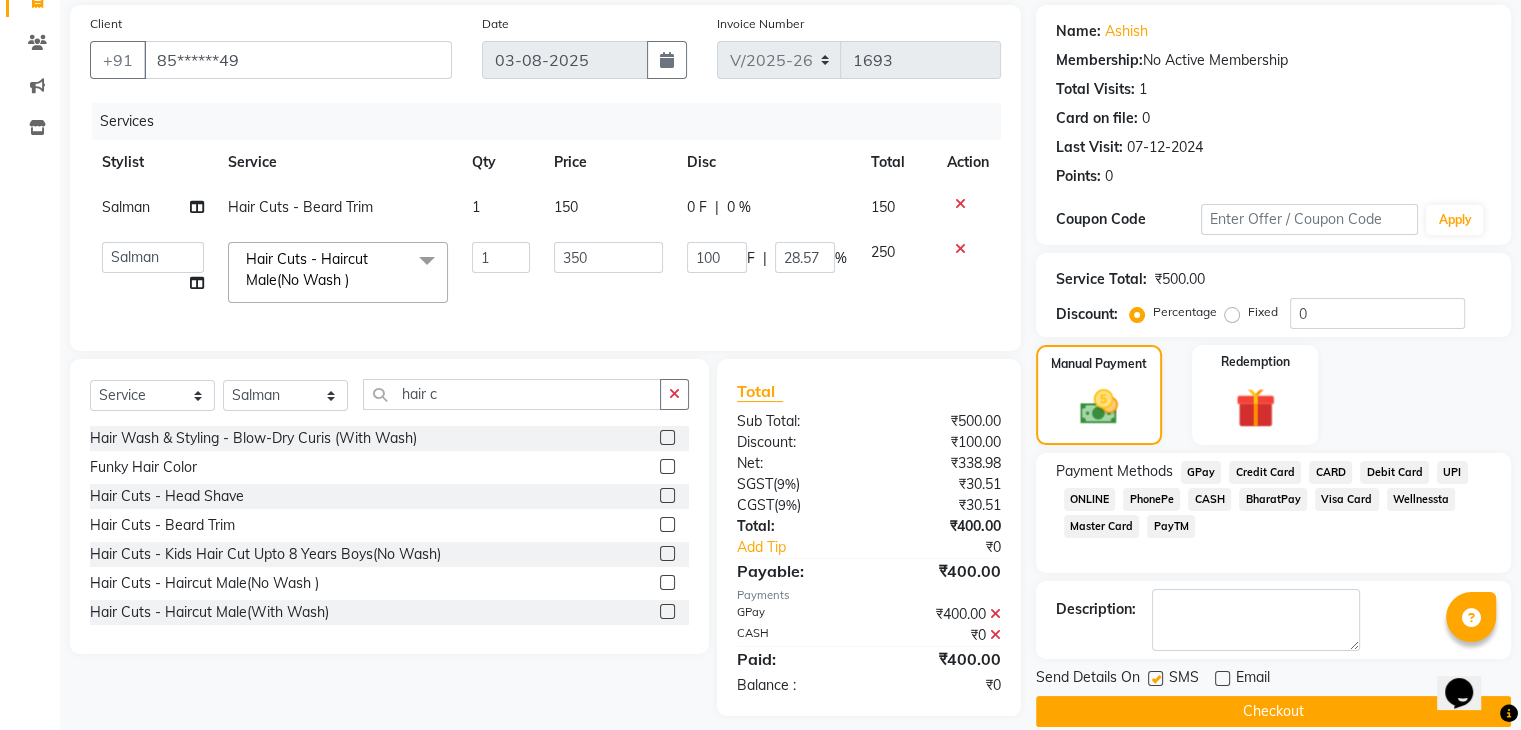 click at bounding box center [1154, 679] 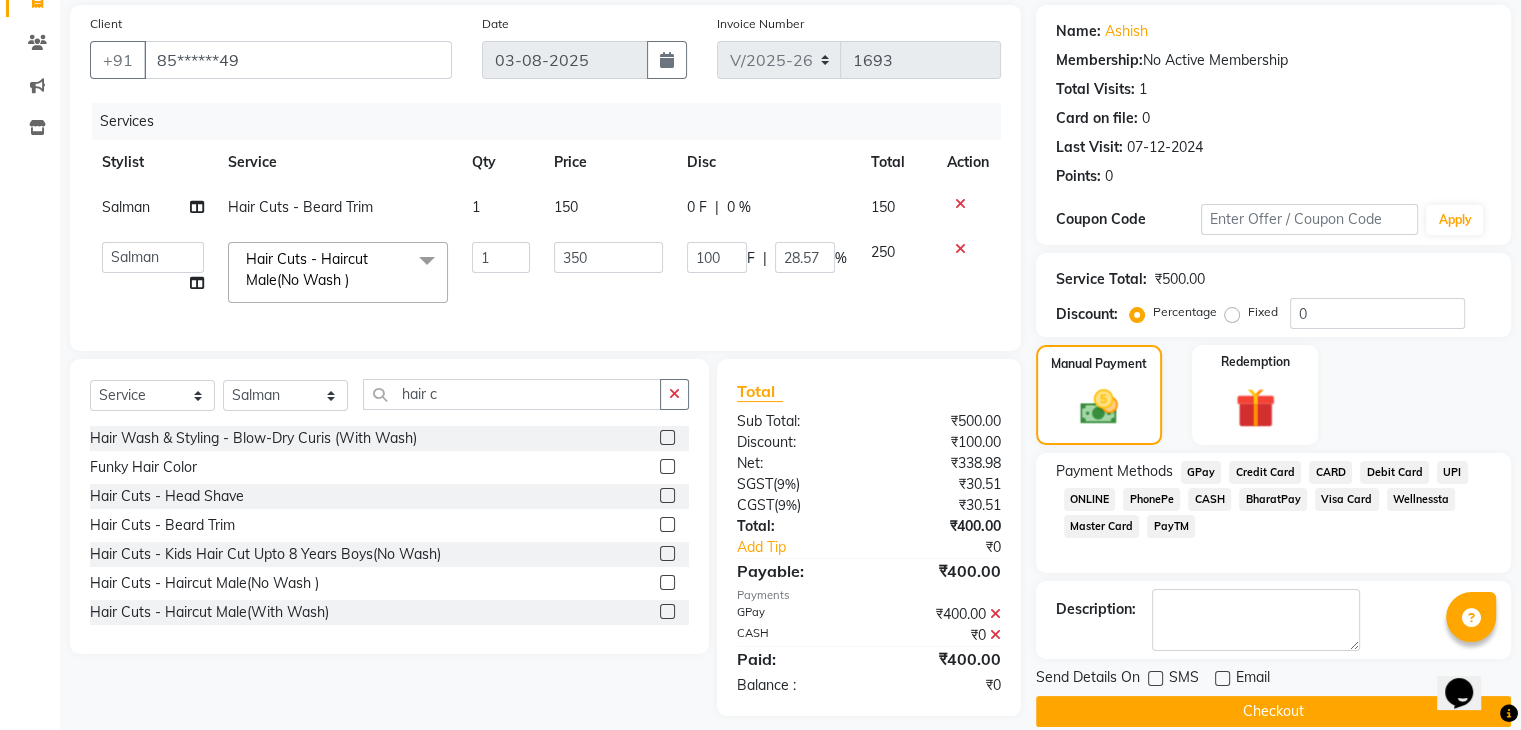 click on "Checkout" 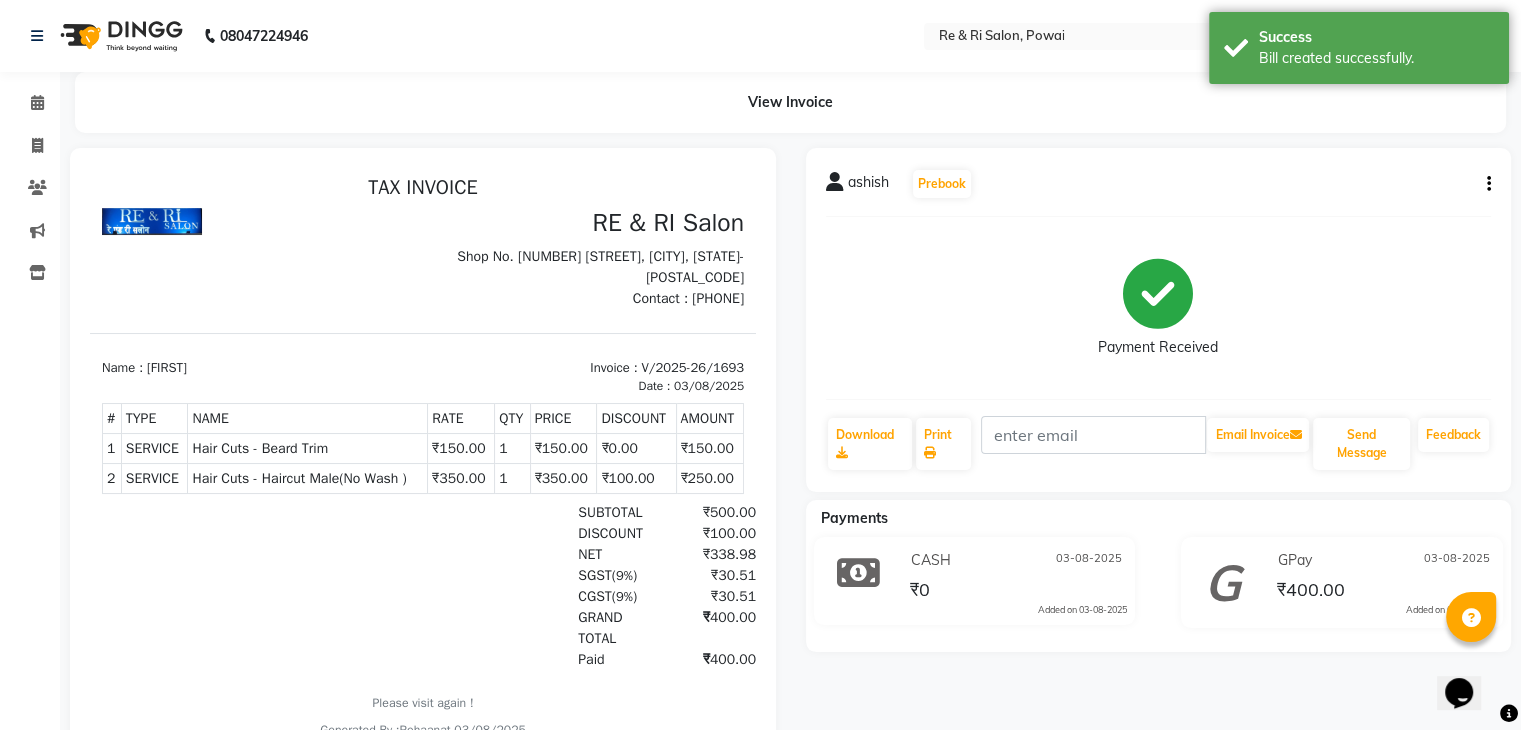 scroll, scrollTop: 0, scrollLeft: 0, axis: both 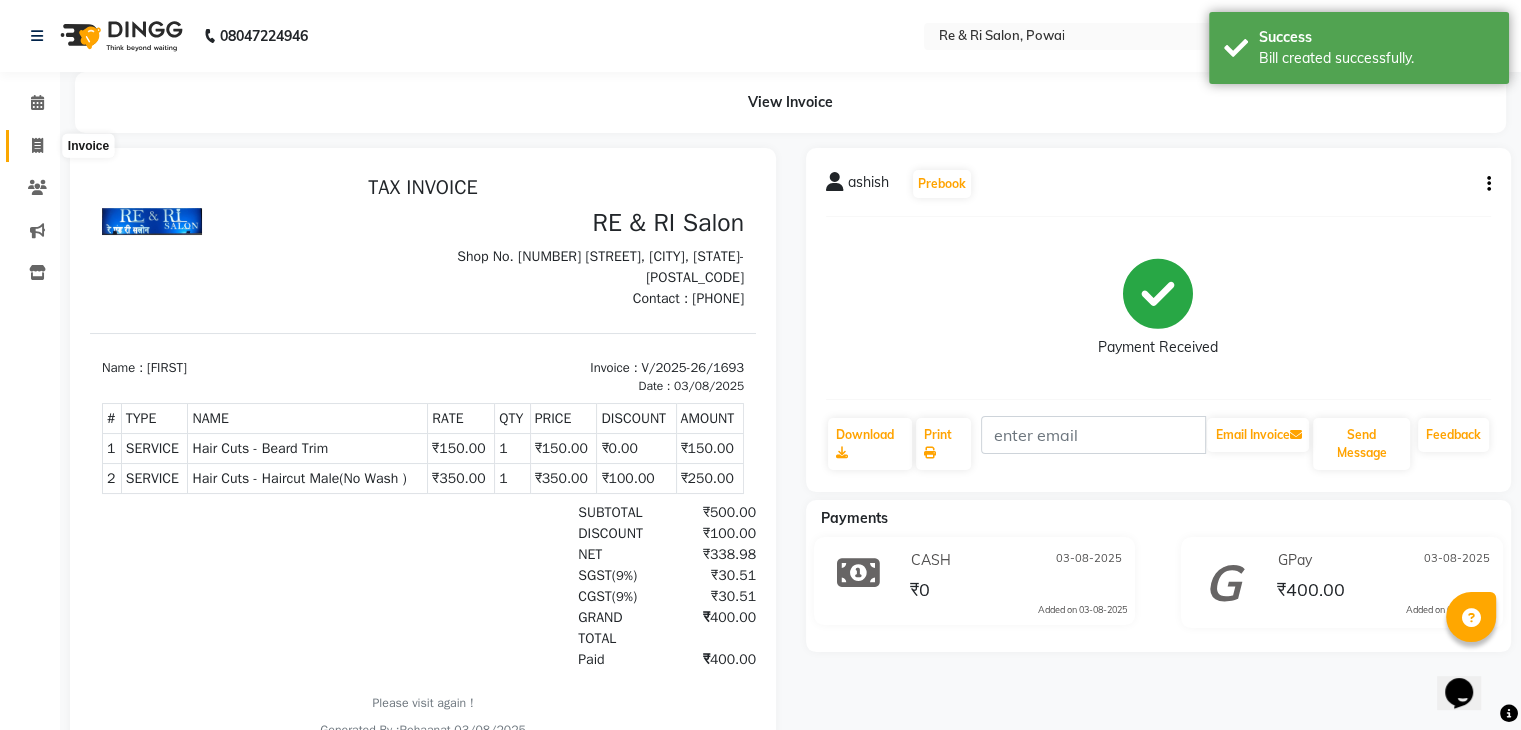 click 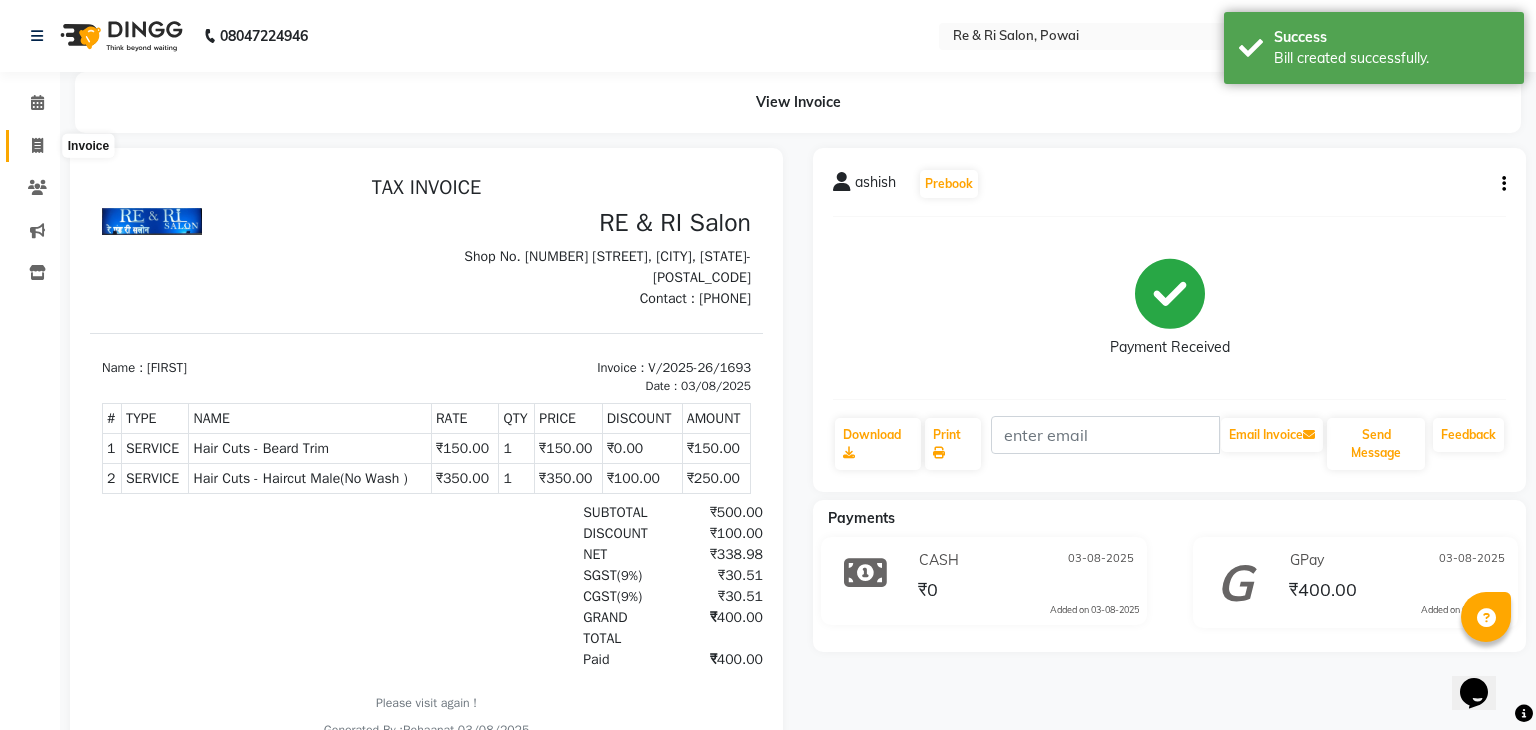 select on "service" 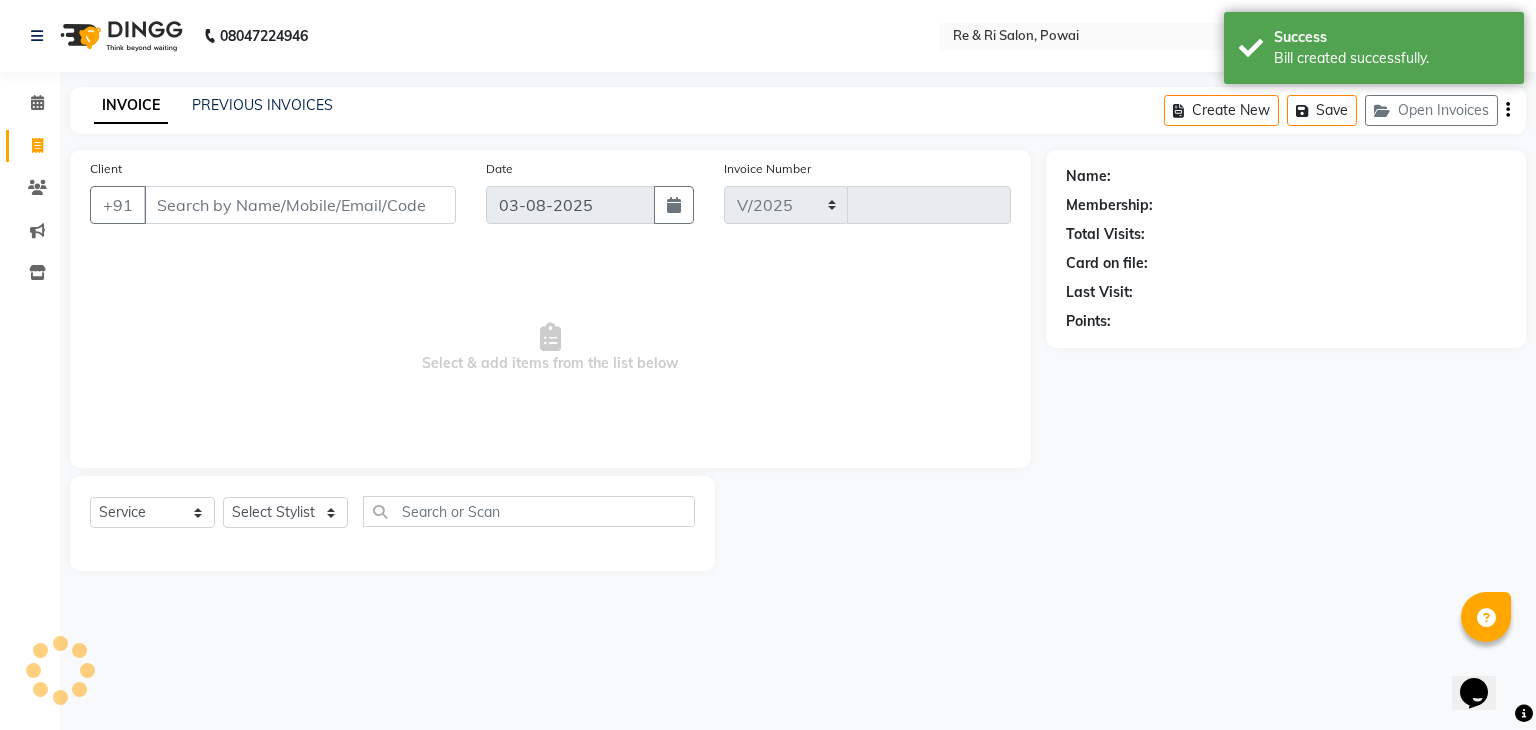 select on "5364" 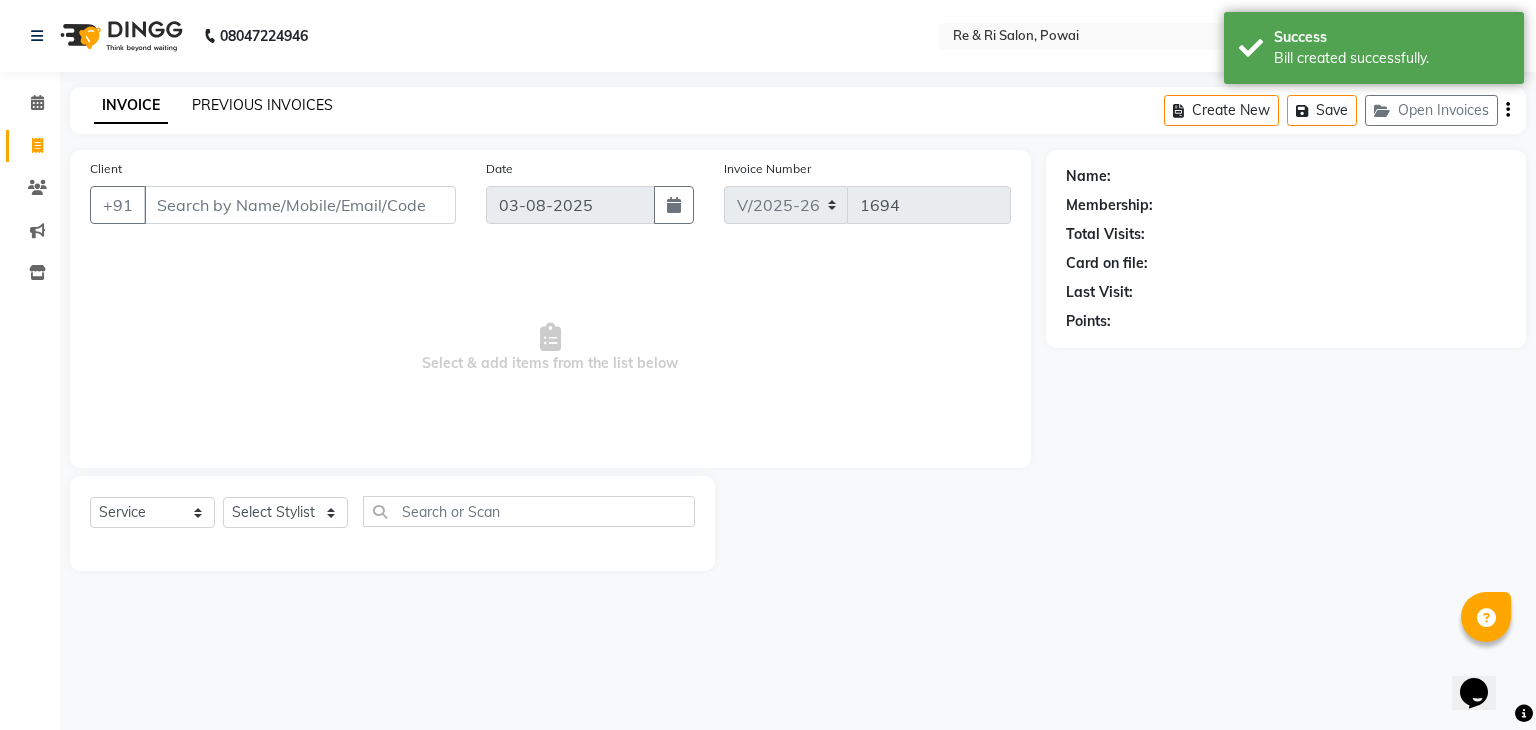 click on "PREVIOUS INVOICES" 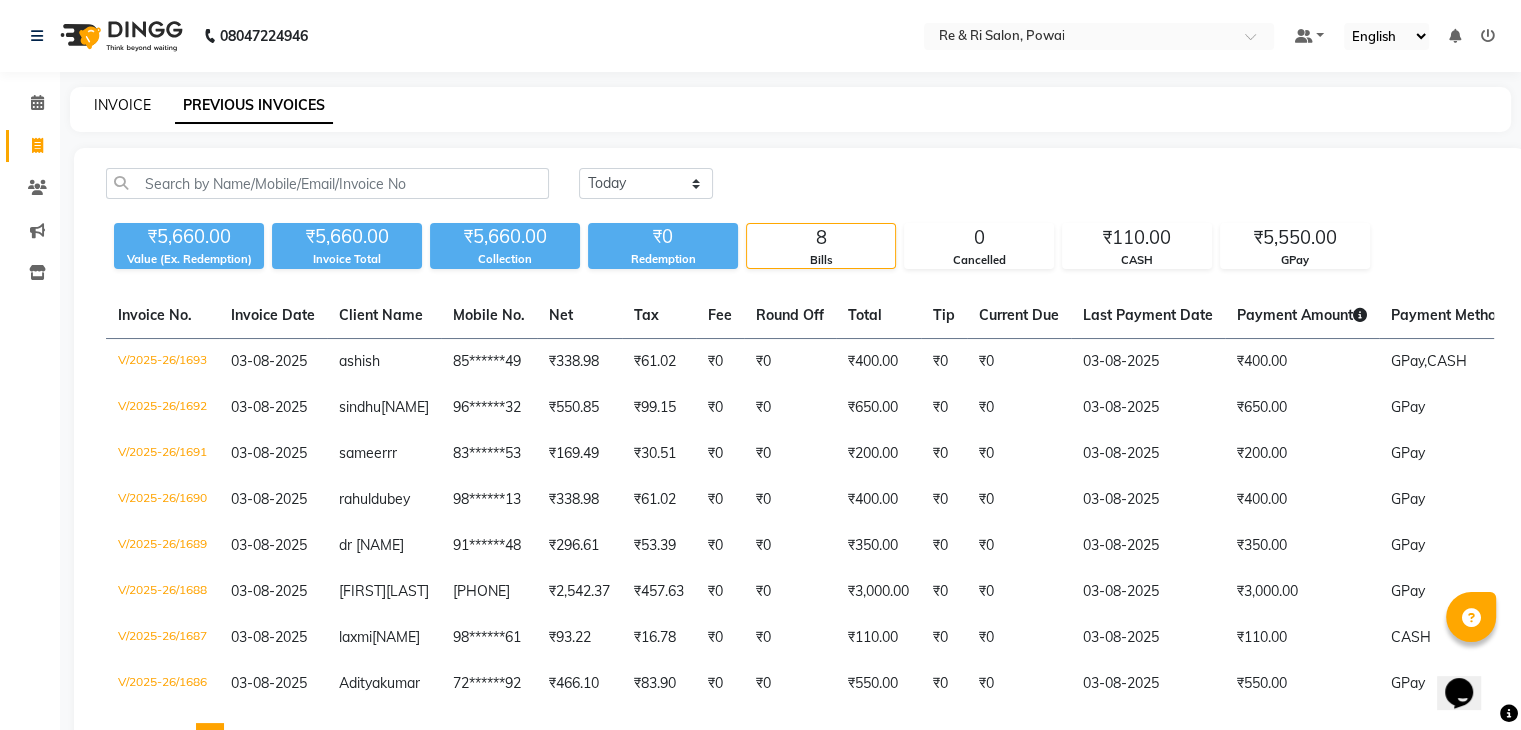 click on "INVOICE" 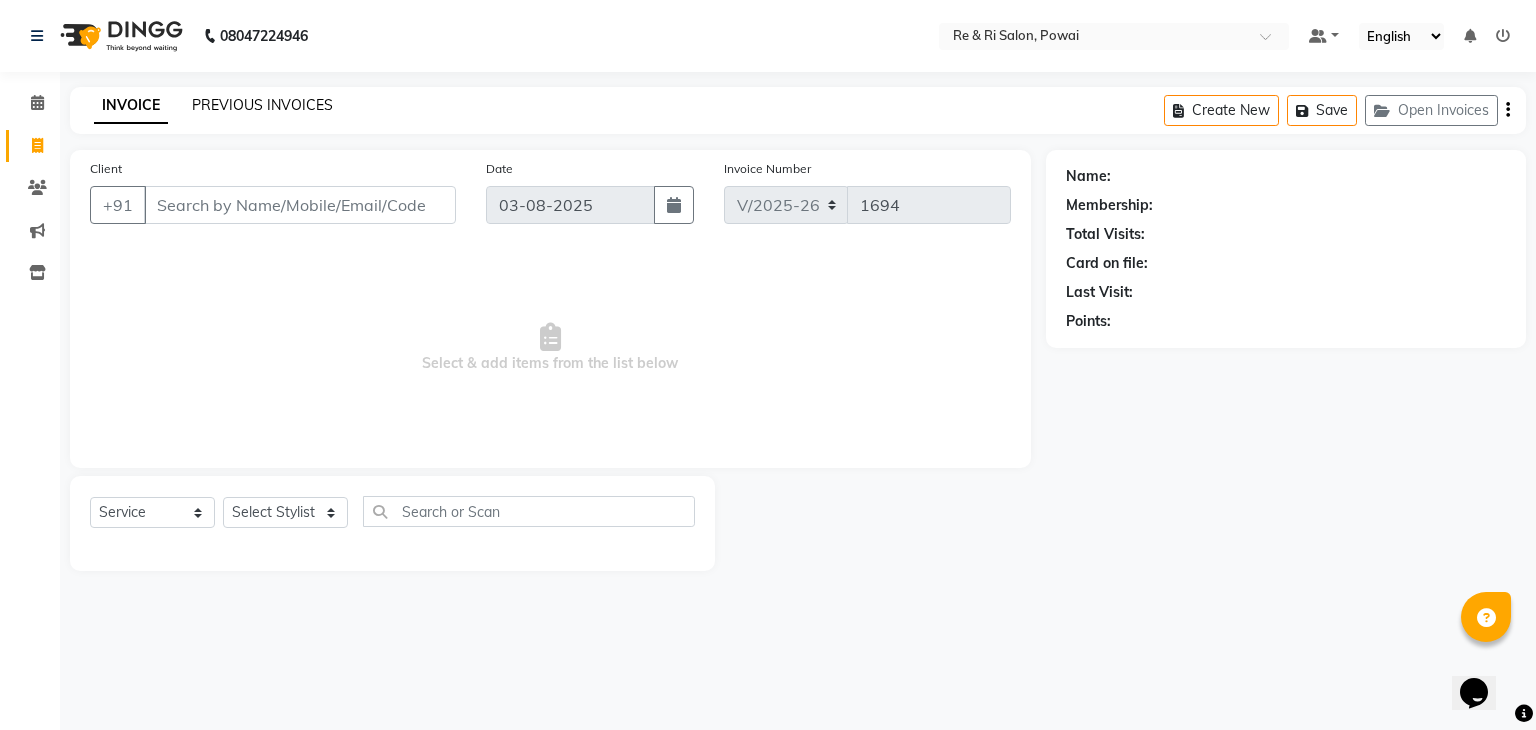 click on "PREVIOUS INVOICES" 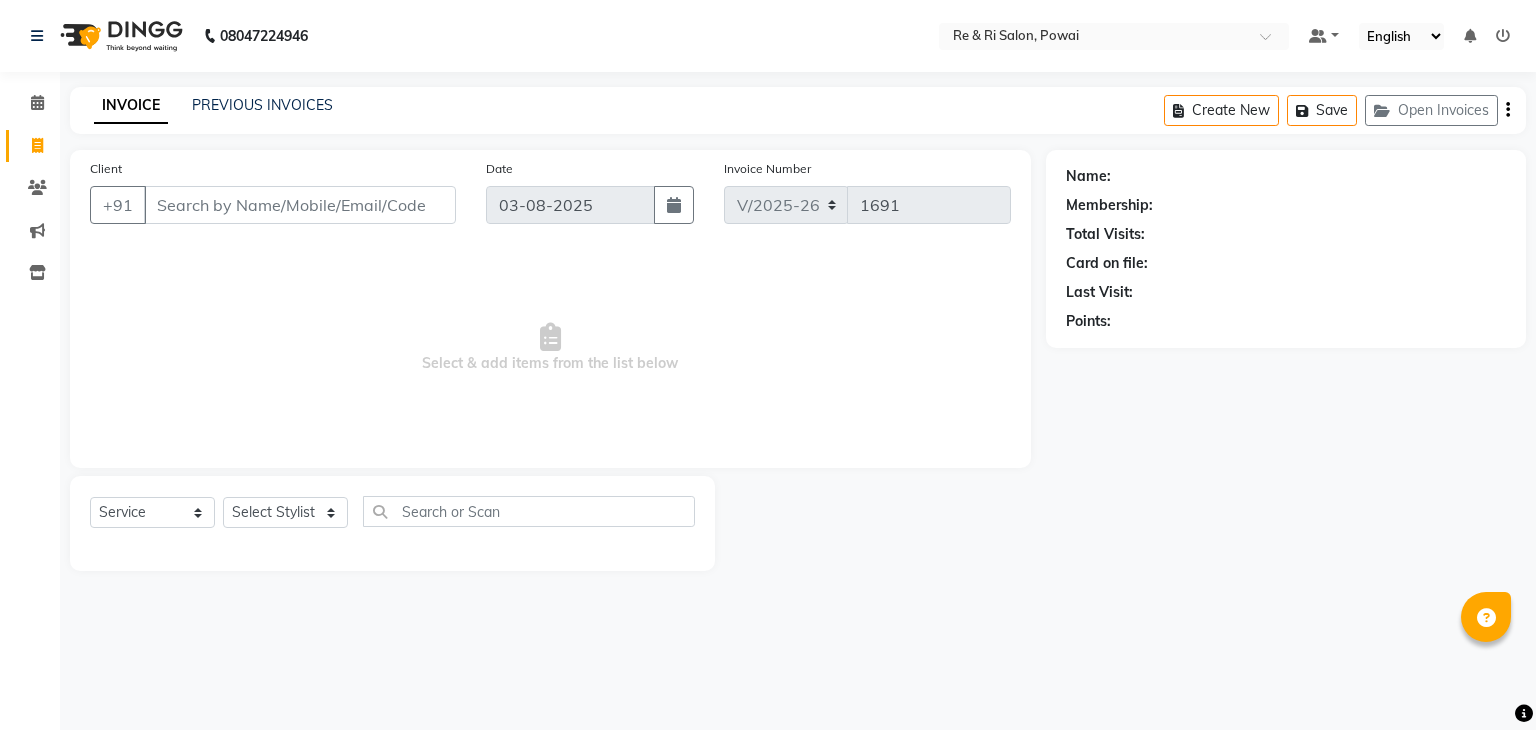 select on "5364" 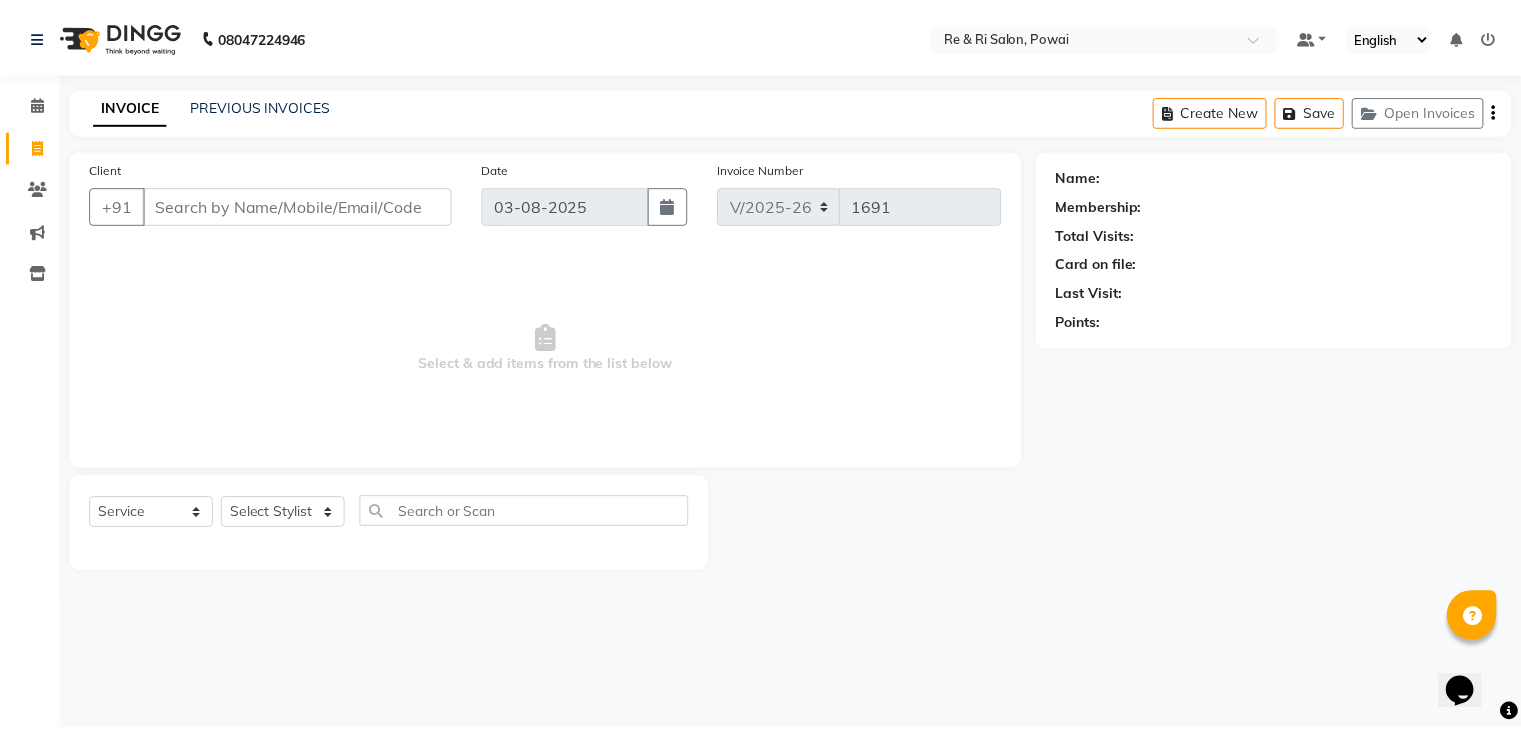 scroll, scrollTop: 0, scrollLeft: 0, axis: both 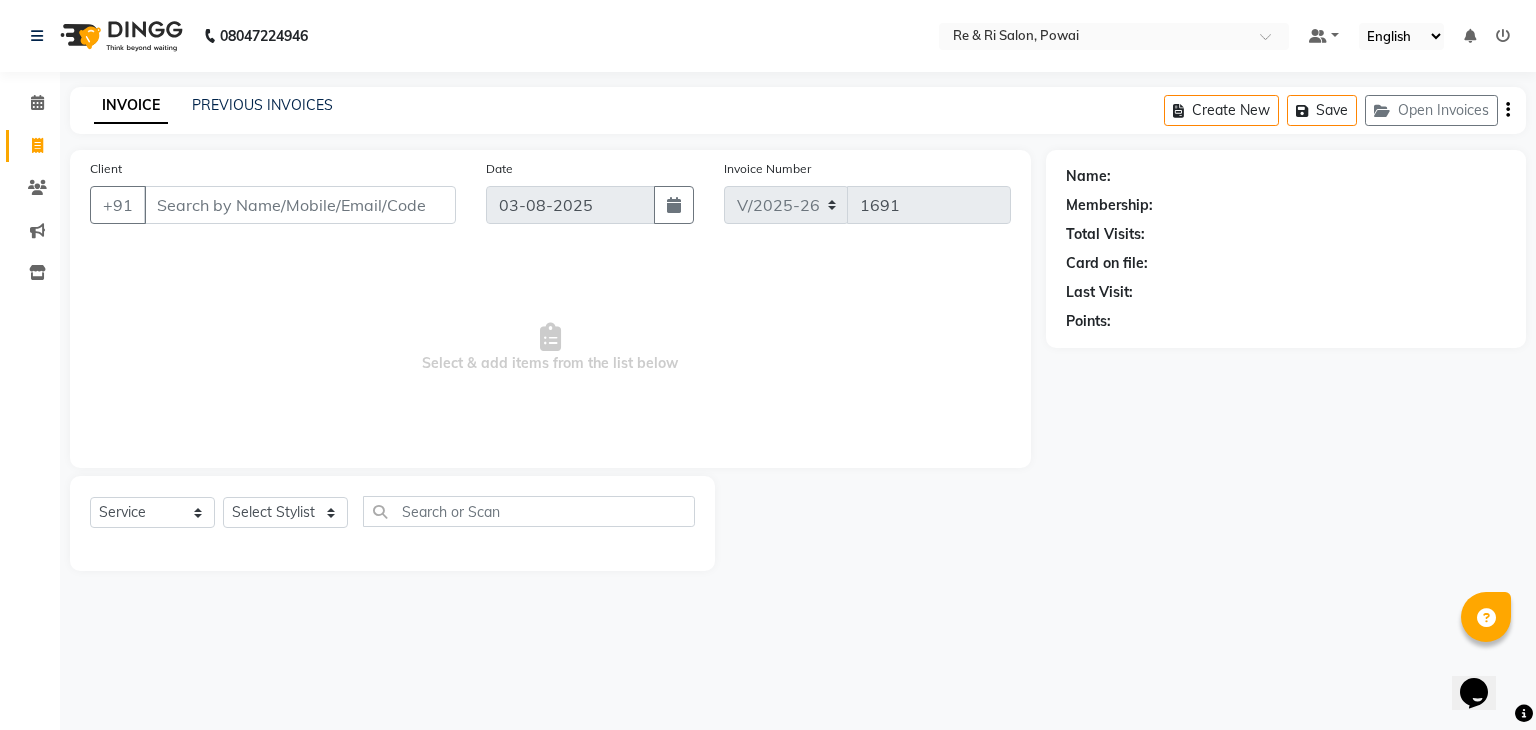 click on "Client" at bounding box center (300, 205) 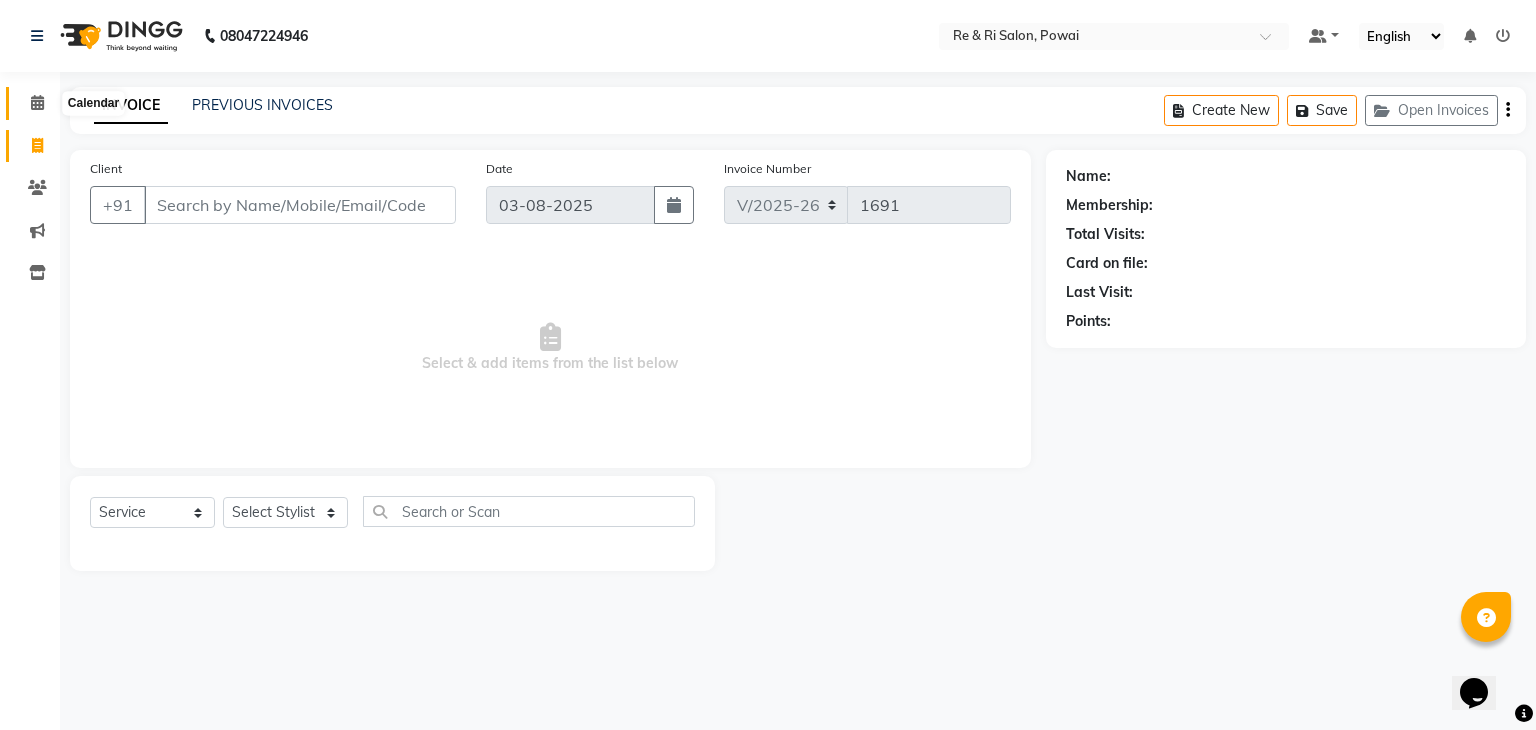 click 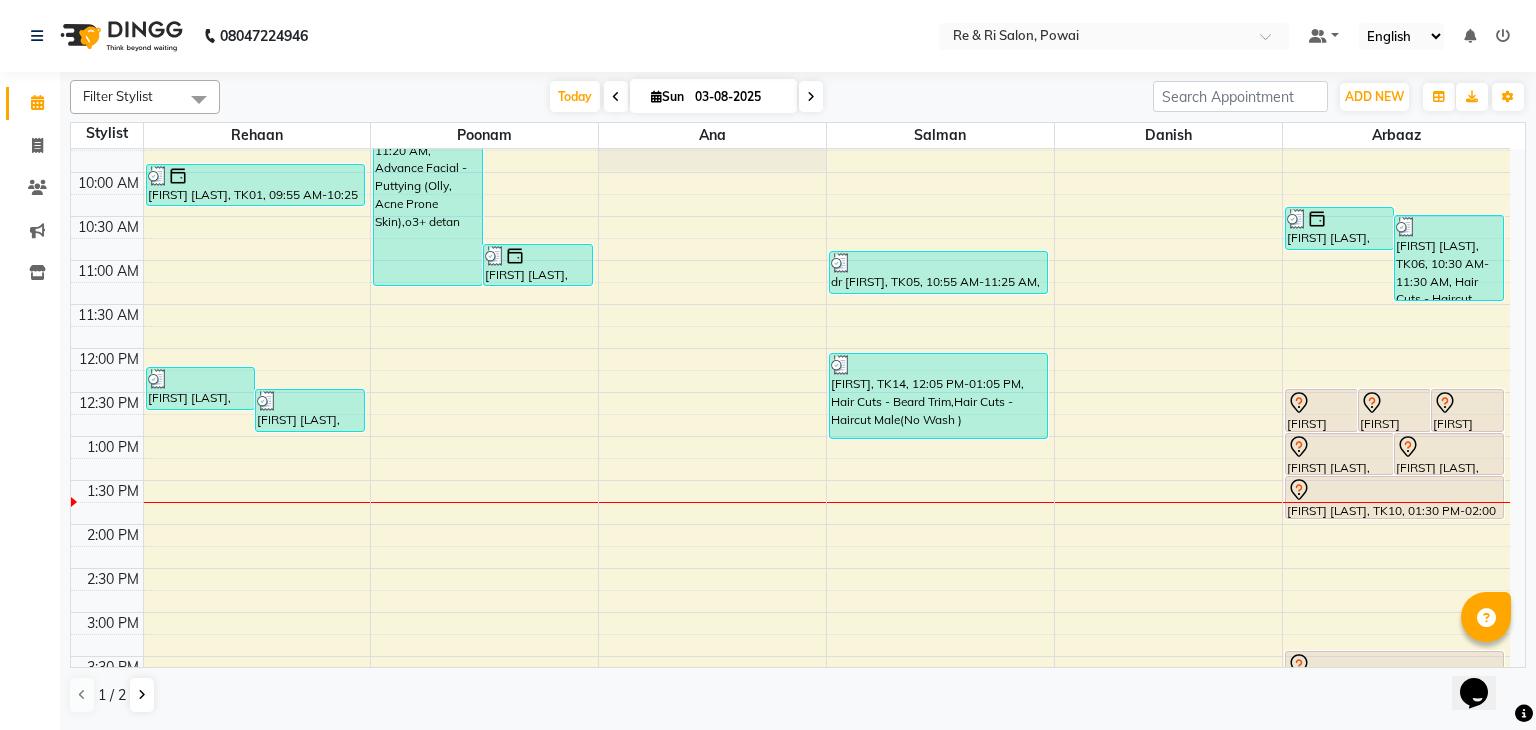 scroll, scrollTop: 152, scrollLeft: 0, axis: vertical 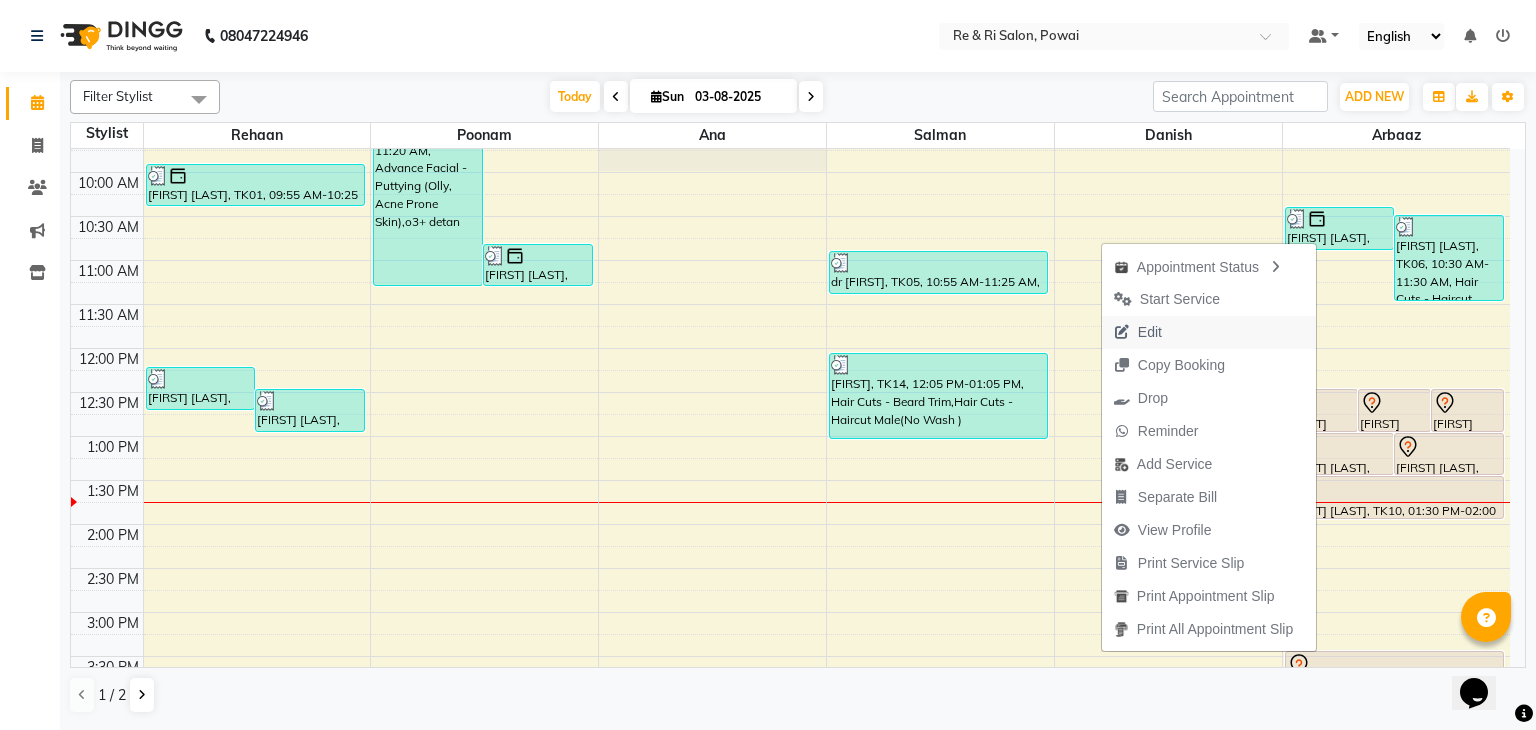 click on "Edit" at bounding box center (1138, 332) 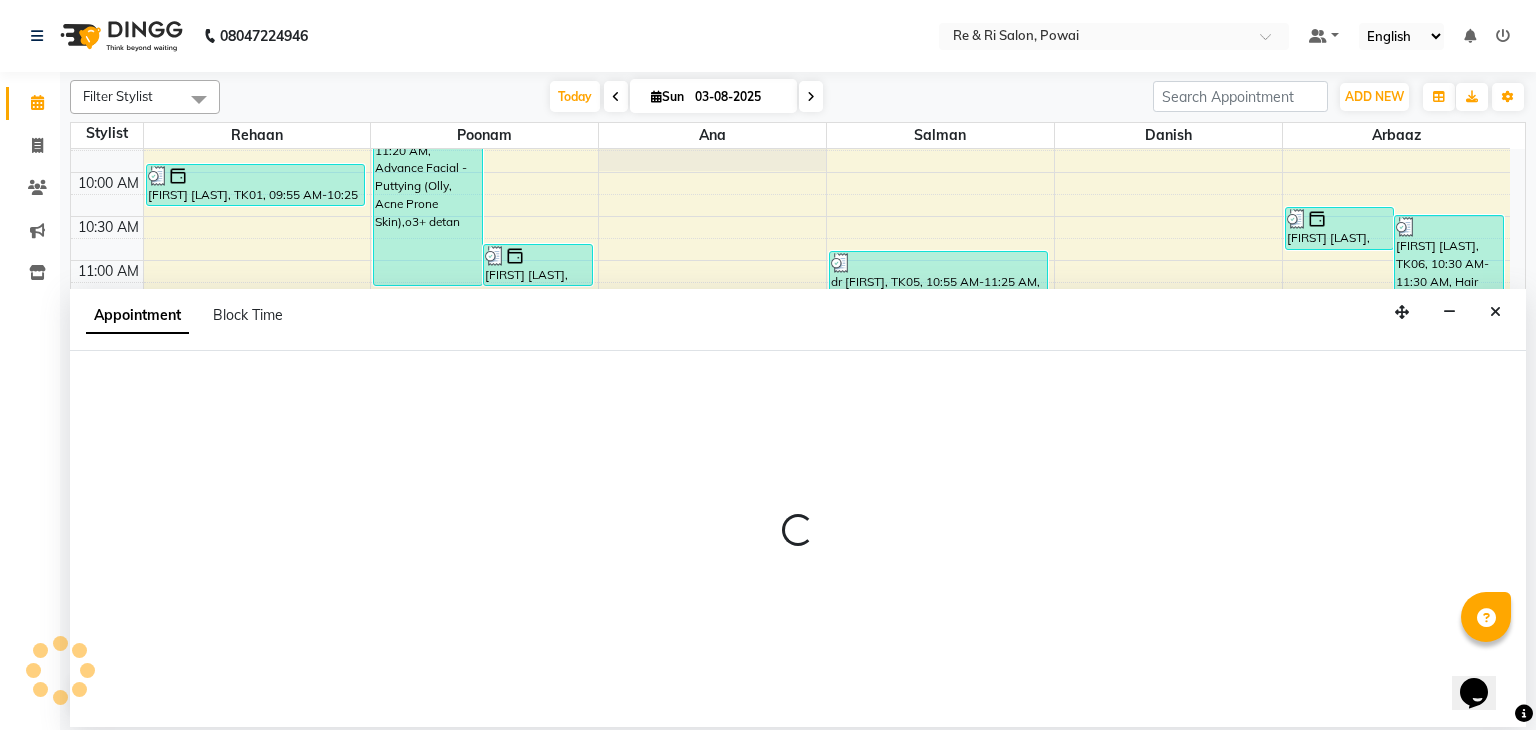select on "tentative" 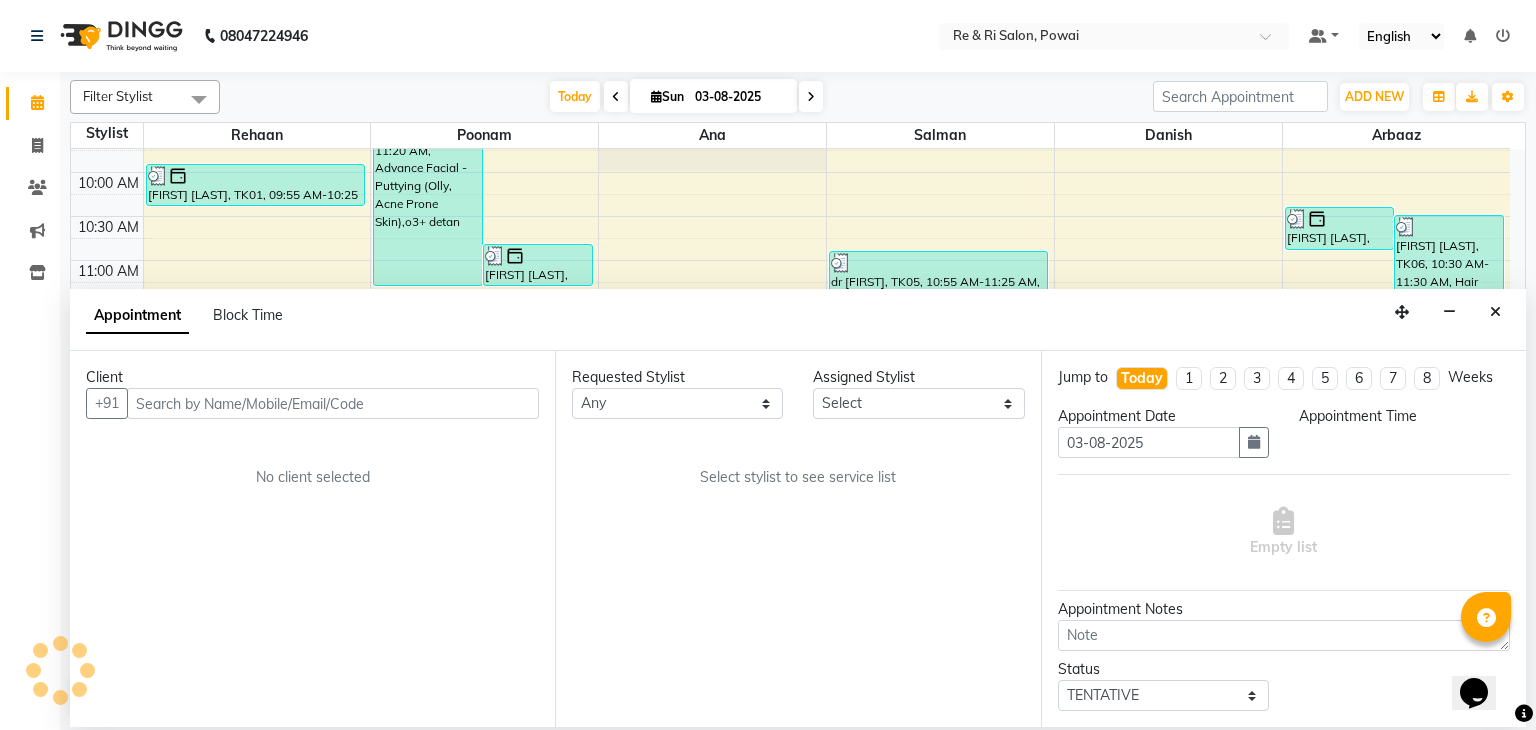 scroll, scrollTop: 0, scrollLeft: 0, axis: both 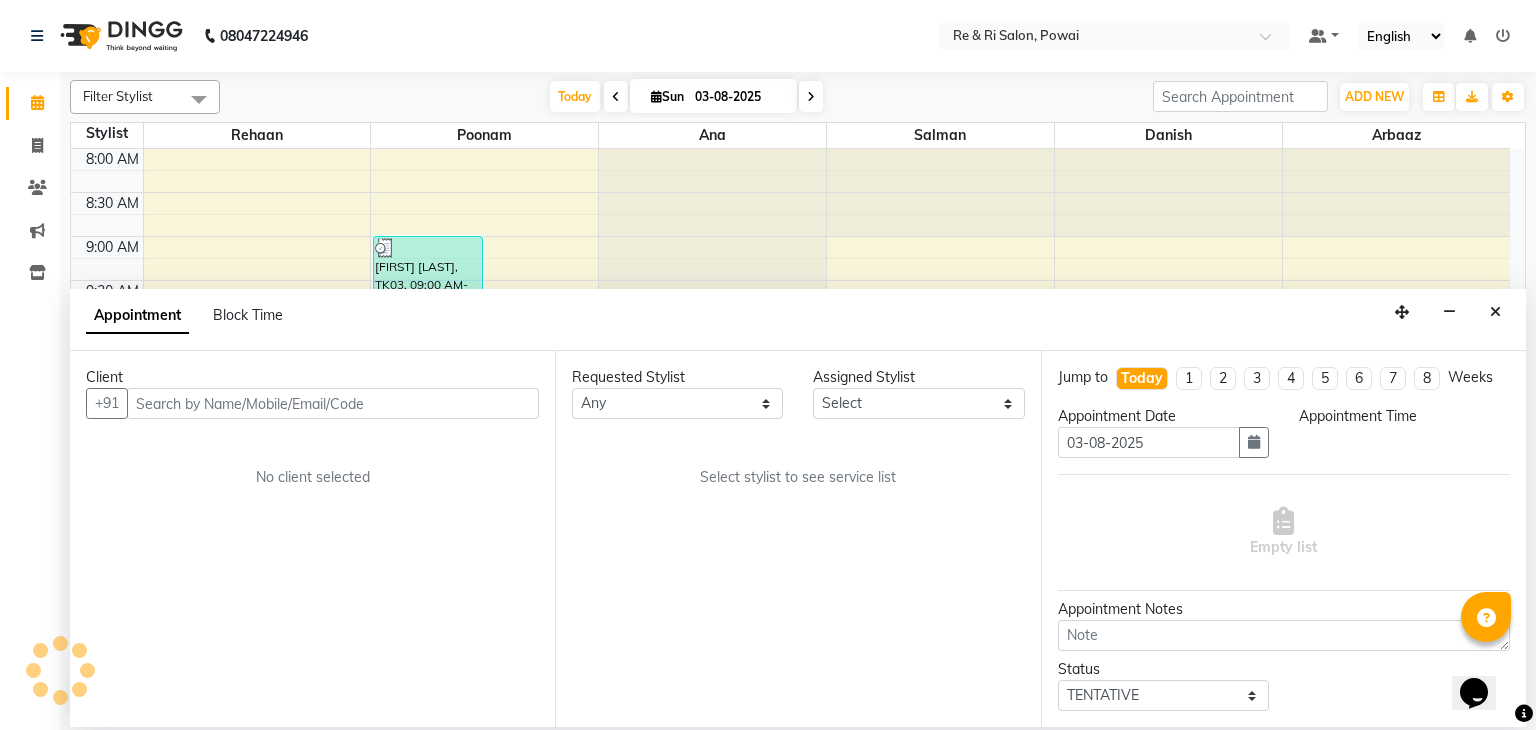 select on "87747" 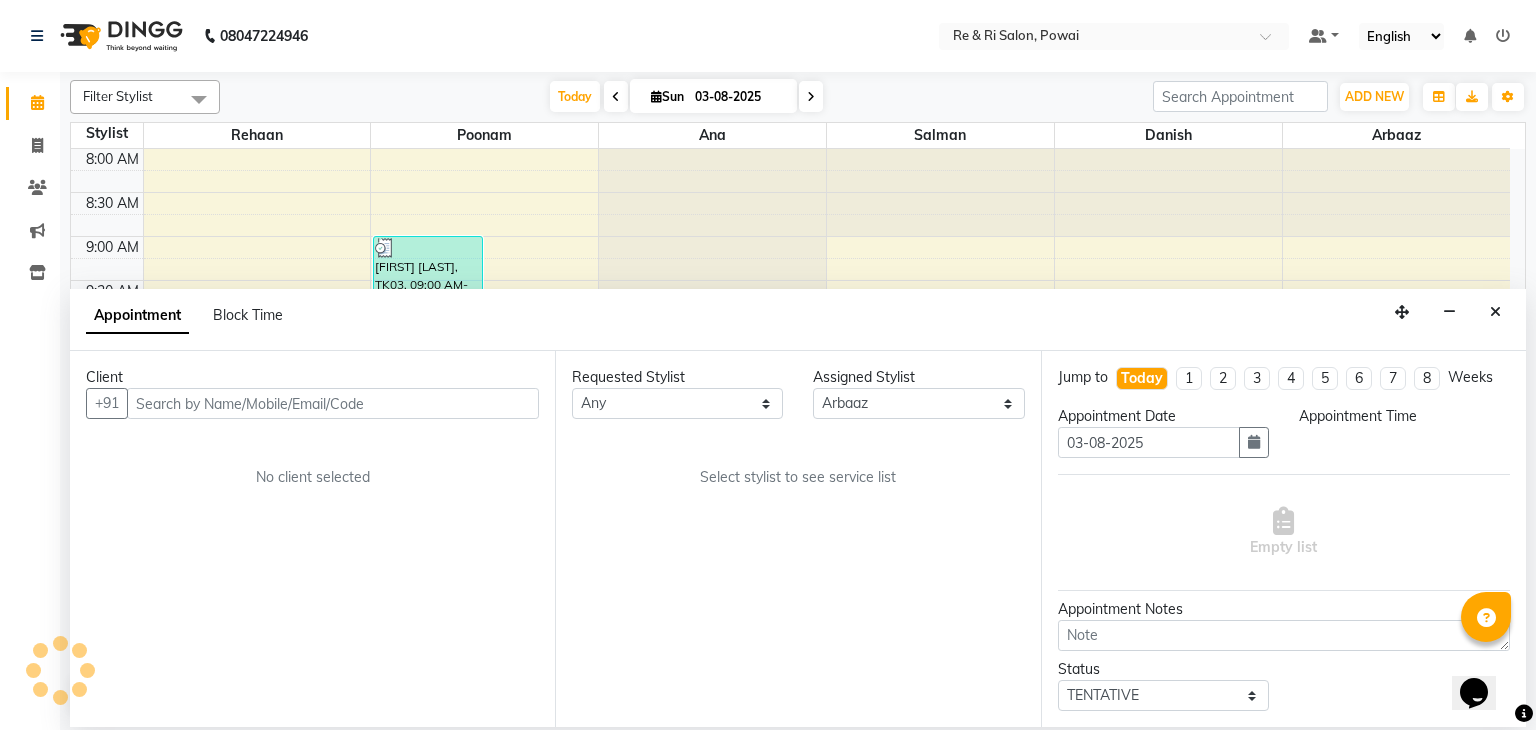 select on "780" 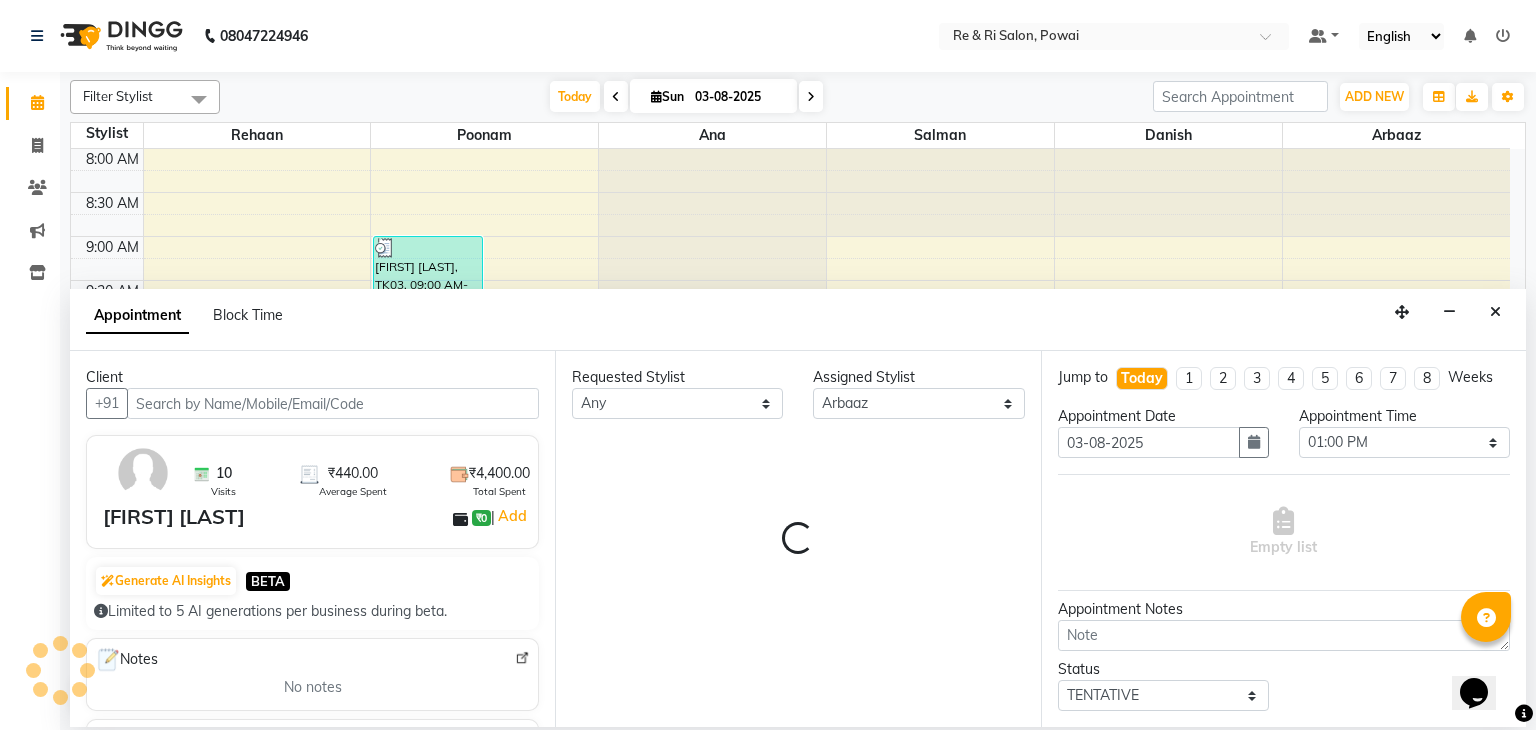 scroll, scrollTop: 436, scrollLeft: 0, axis: vertical 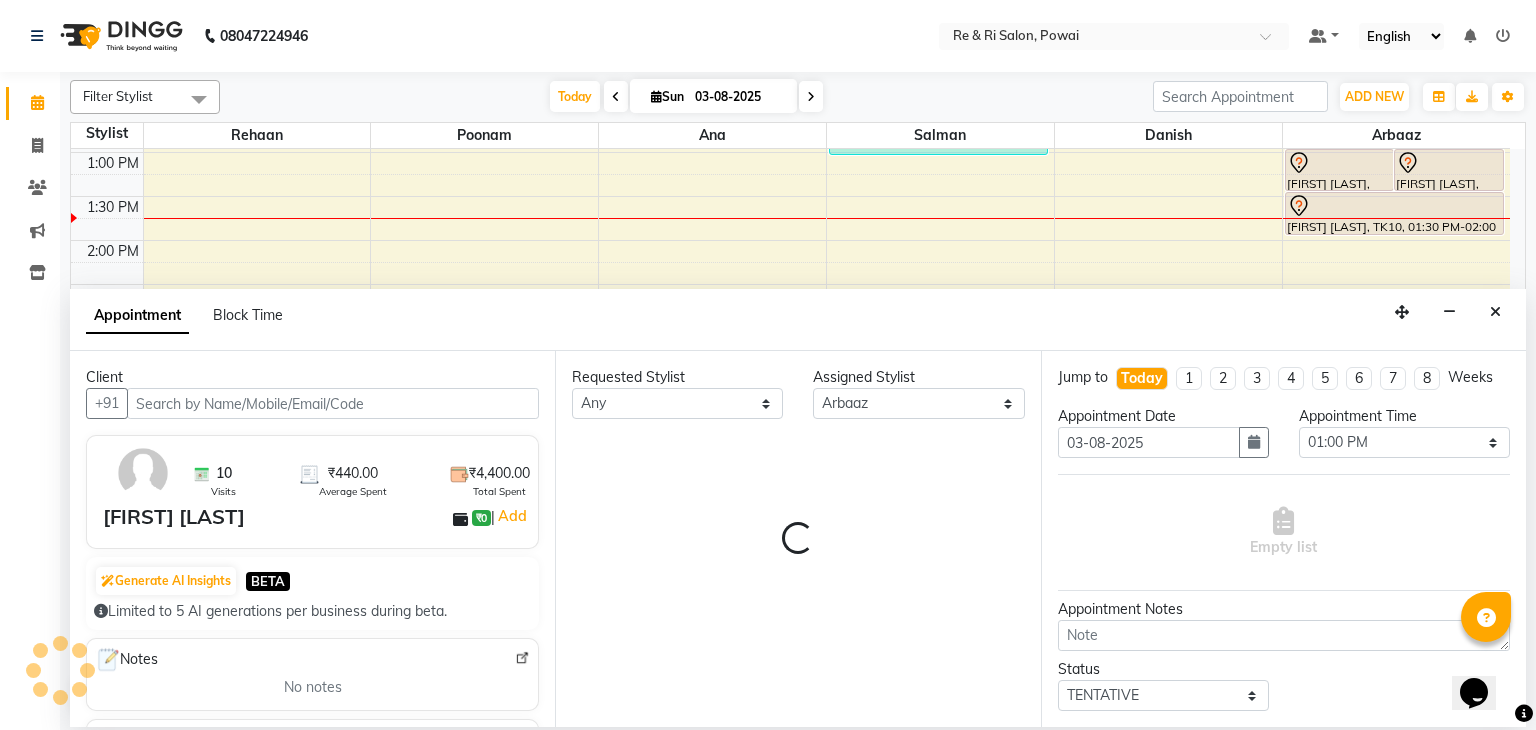 select on "2475" 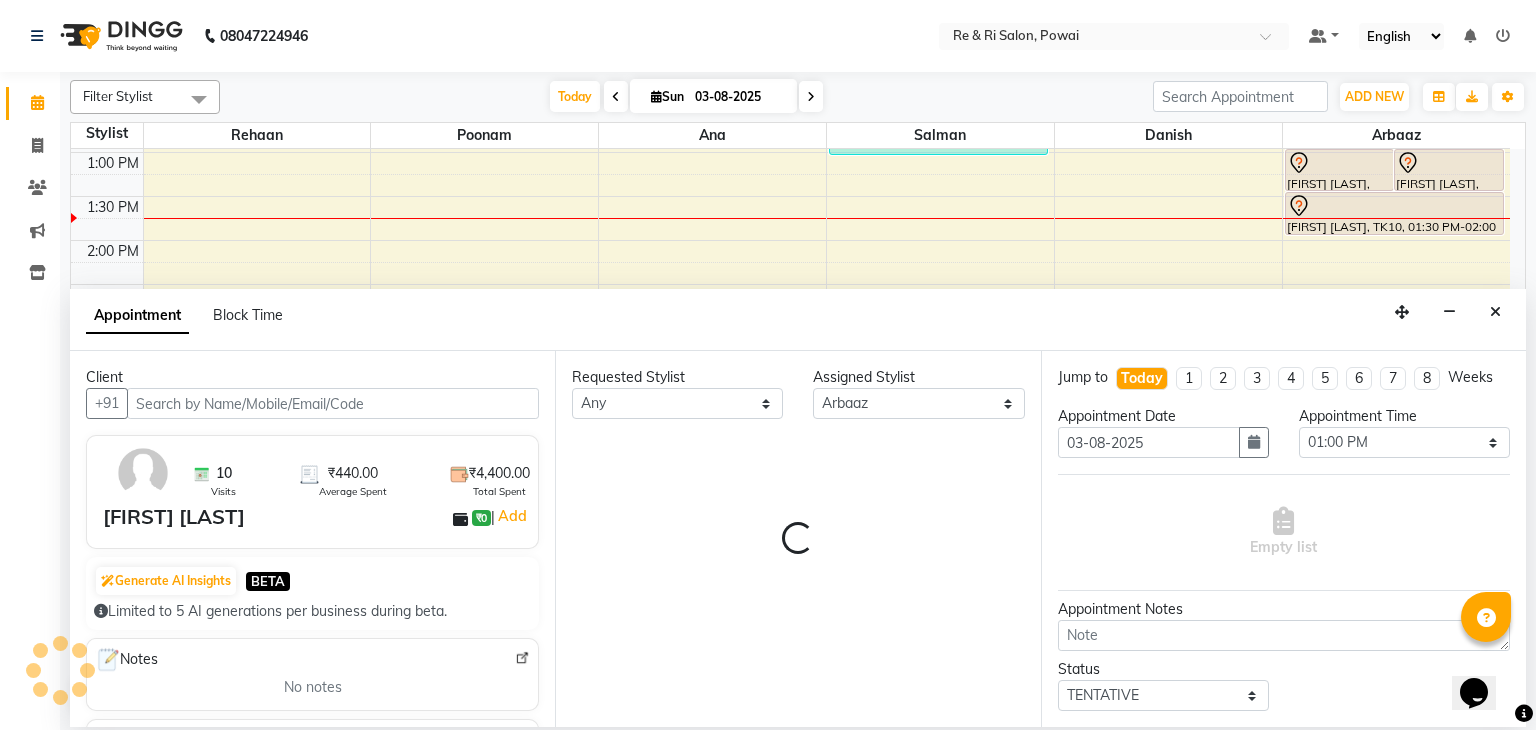 select on "2475" 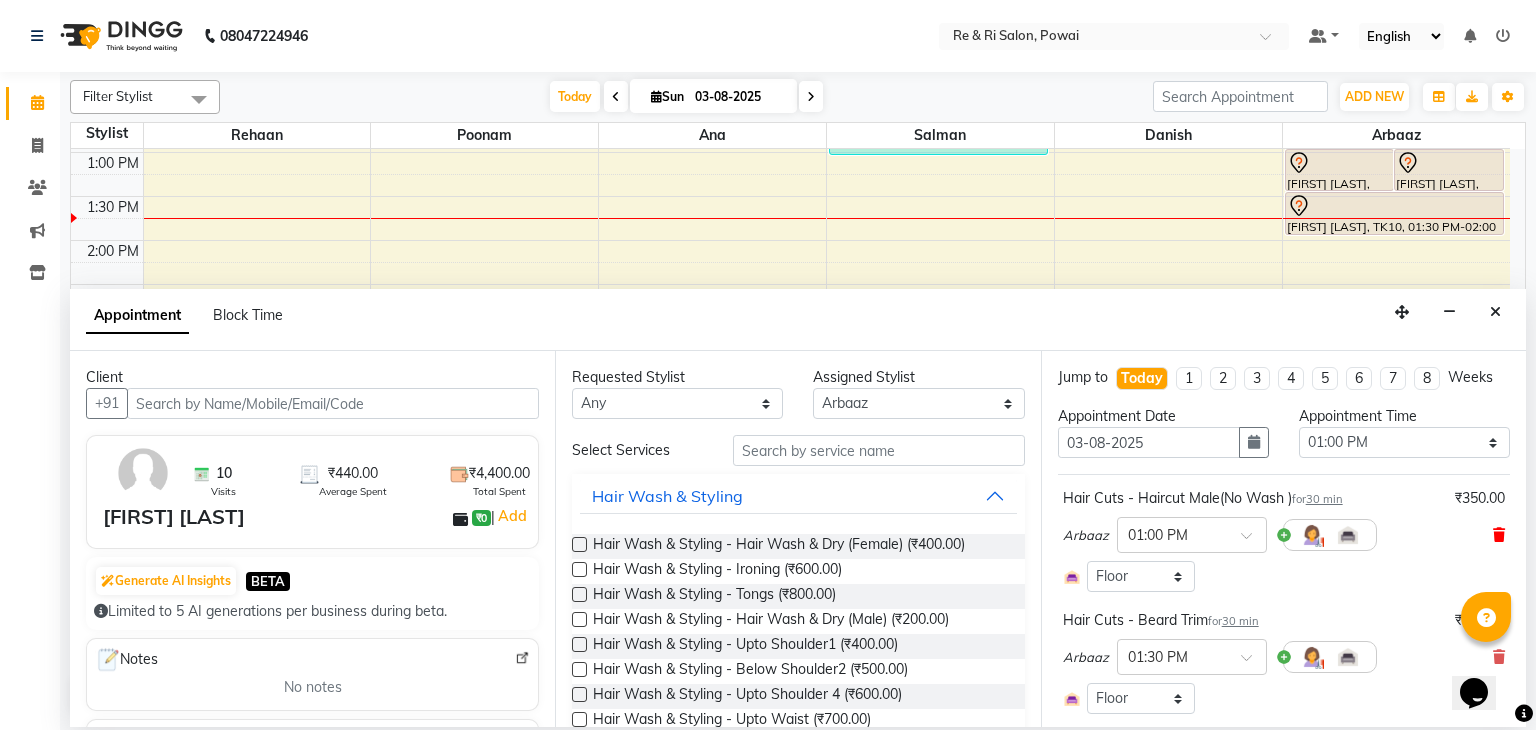 click at bounding box center [1499, 535] 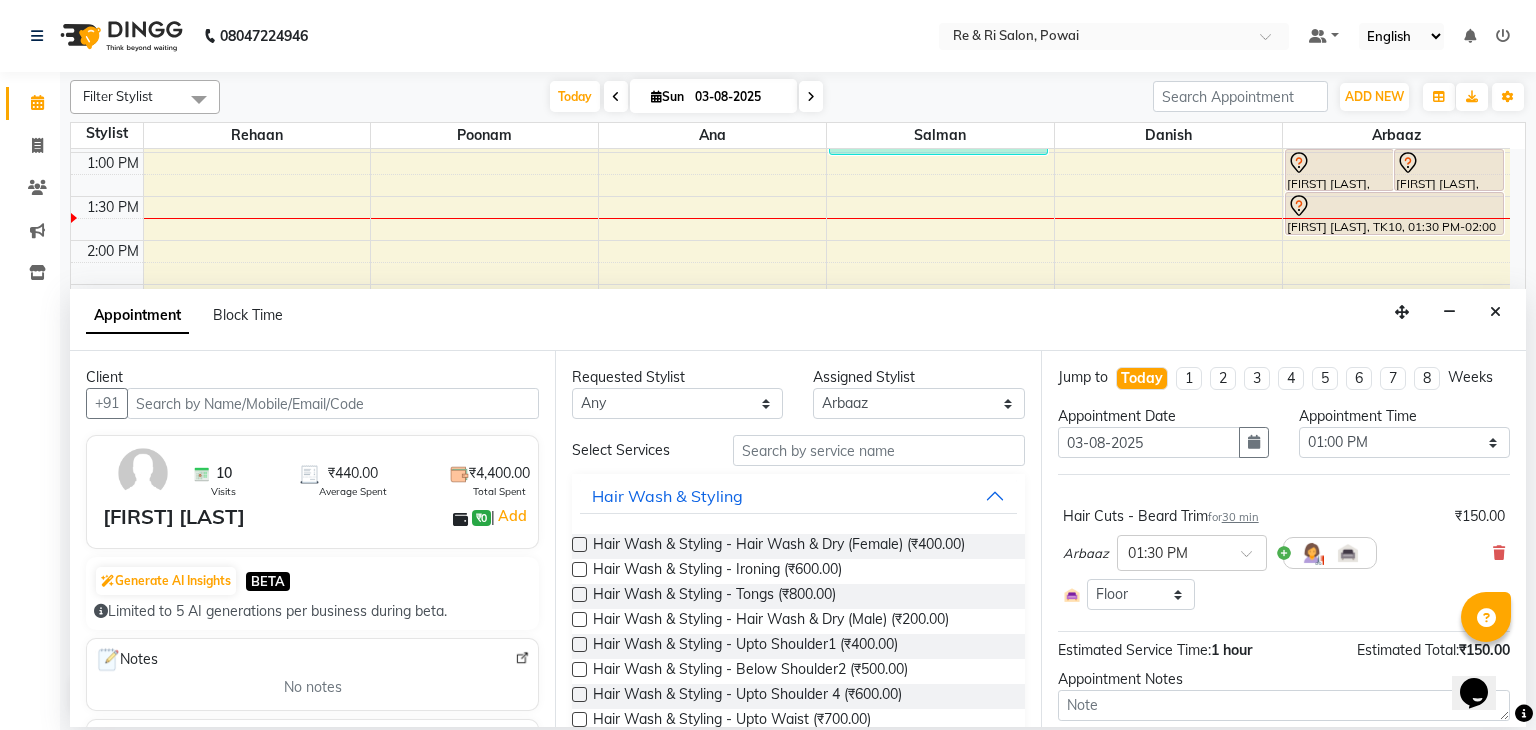 click on "Arbaaz  × 01:30 PM" at bounding box center (1284, 553) 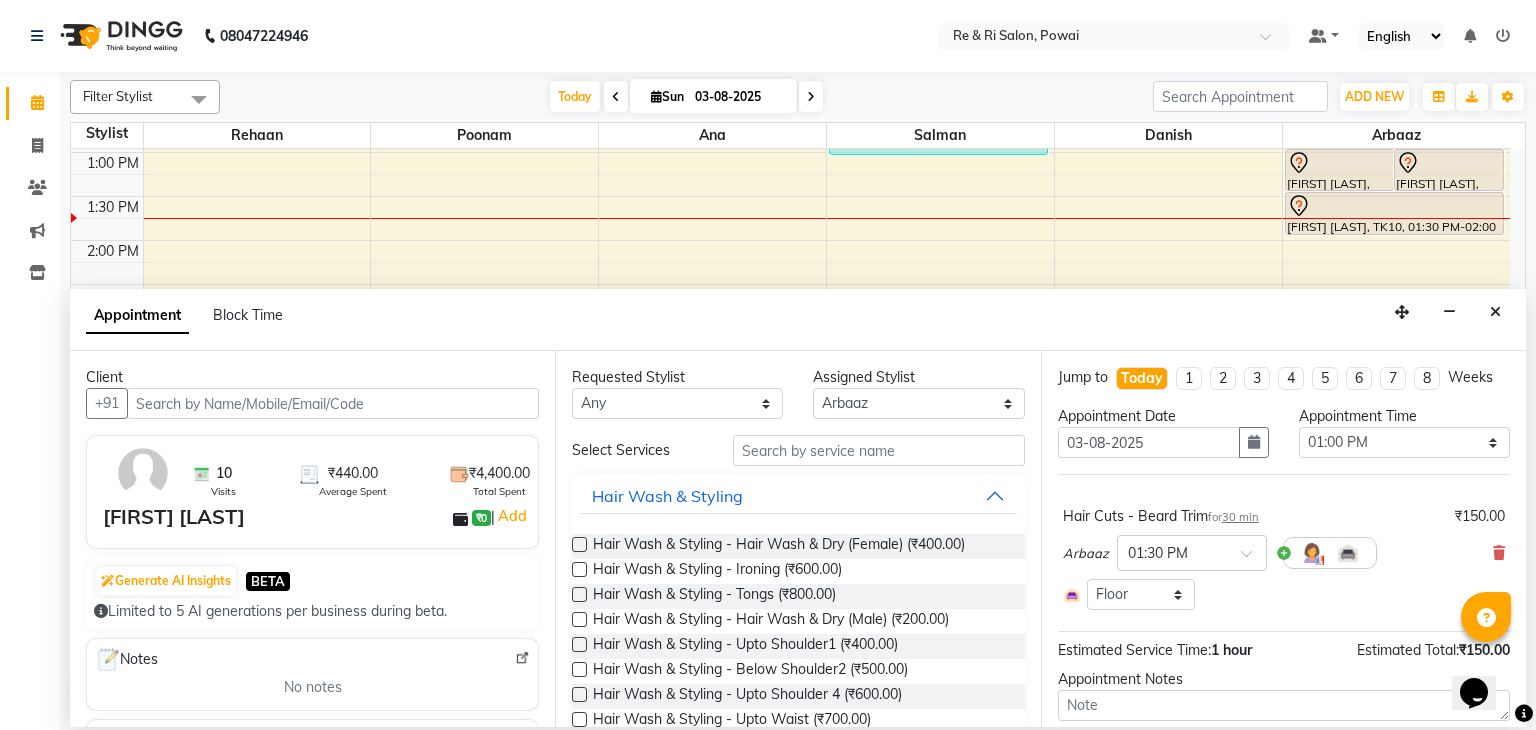click on "Arbaaz  × 01:30 PM" at bounding box center (1284, 553) 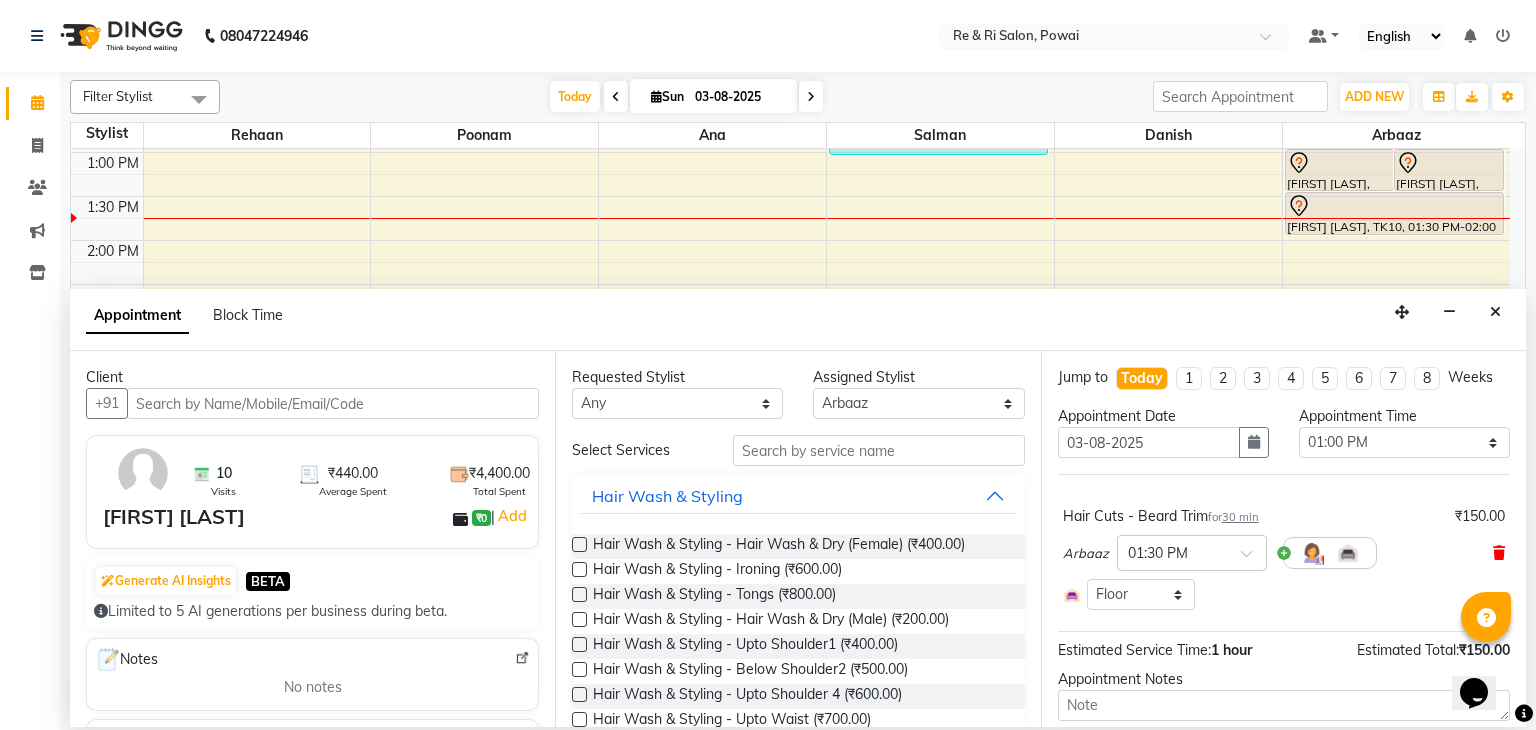 click at bounding box center [1499, 553] 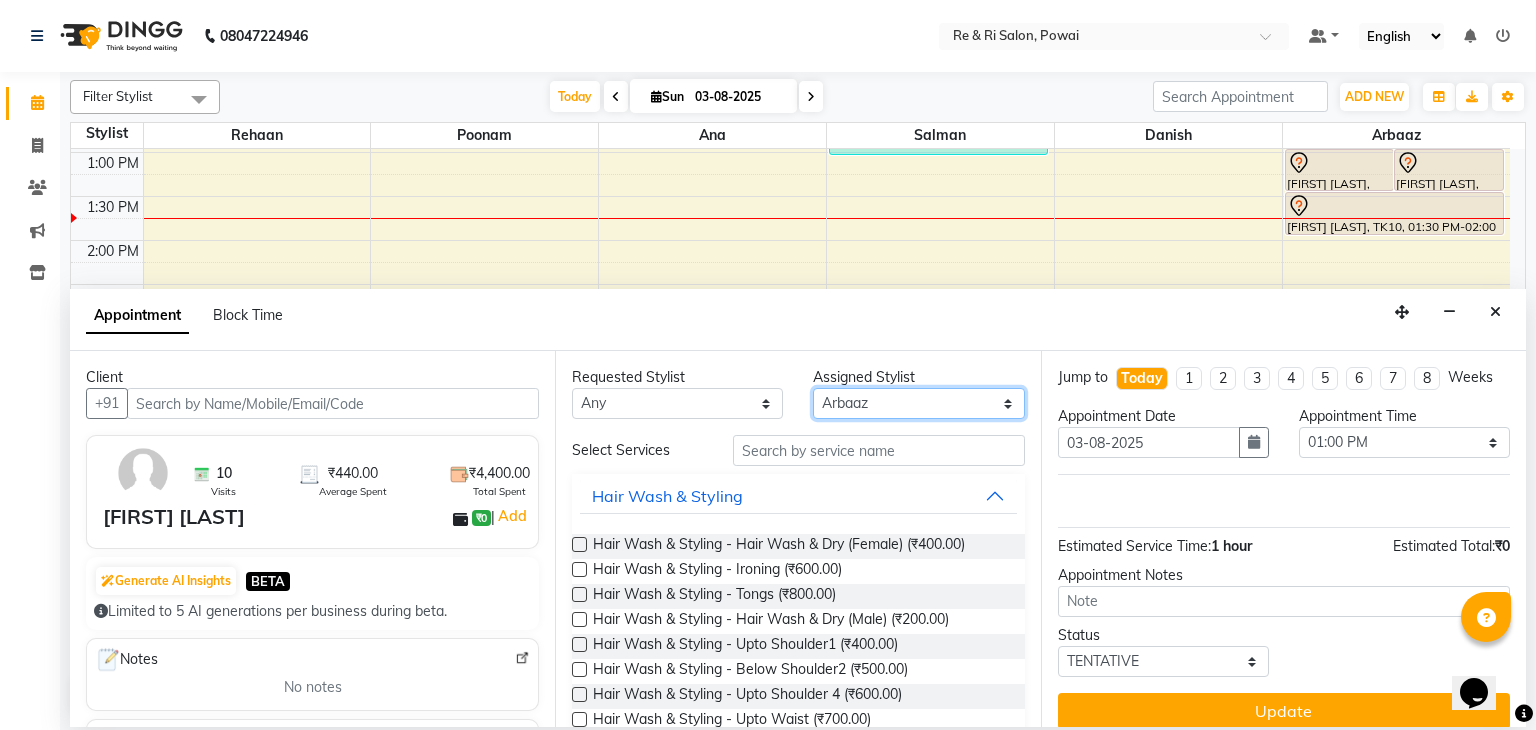 click on "Select Stylist [NAME] [NAME] [NAME] [NAME] [NAME] [NAME]" at bounding box center (918, 403) 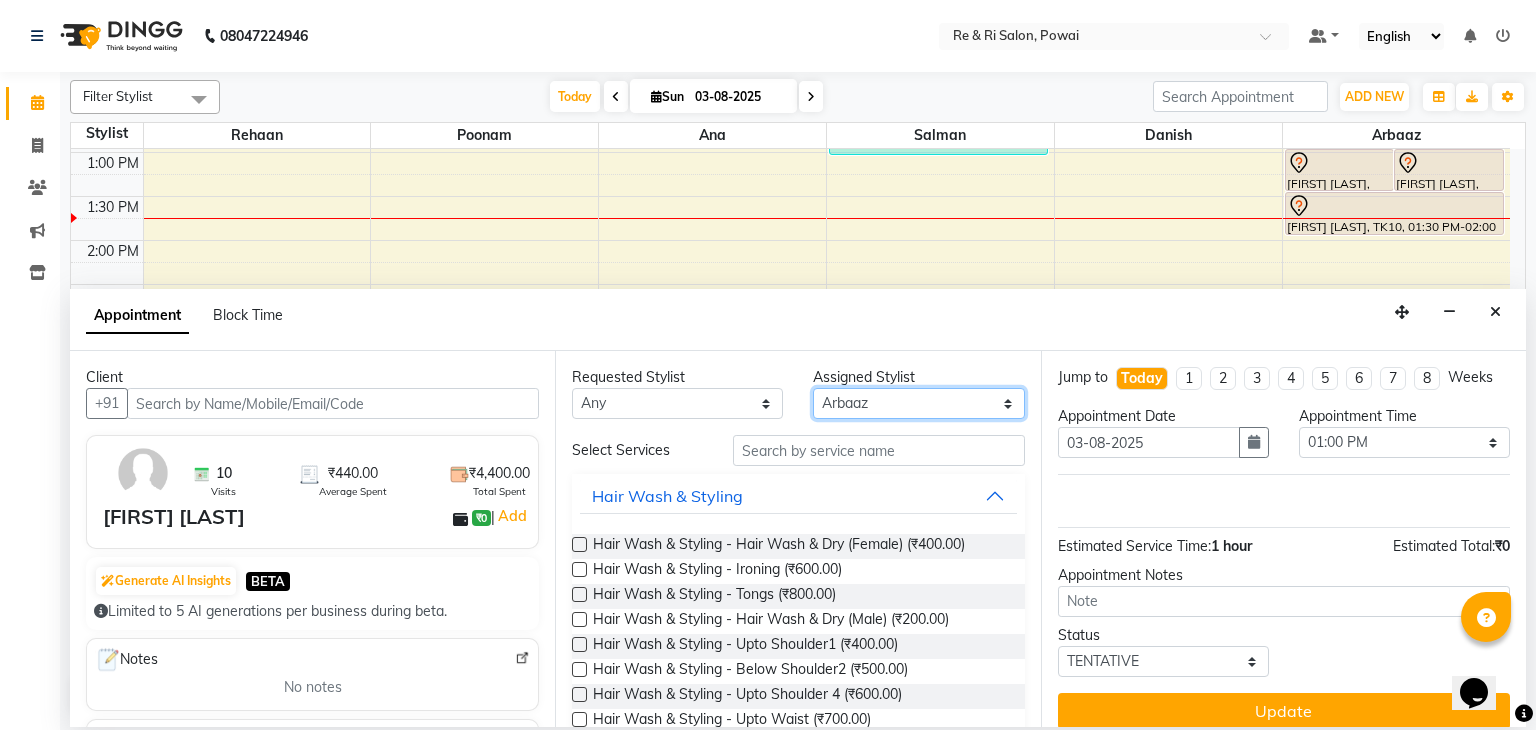select on "63988" 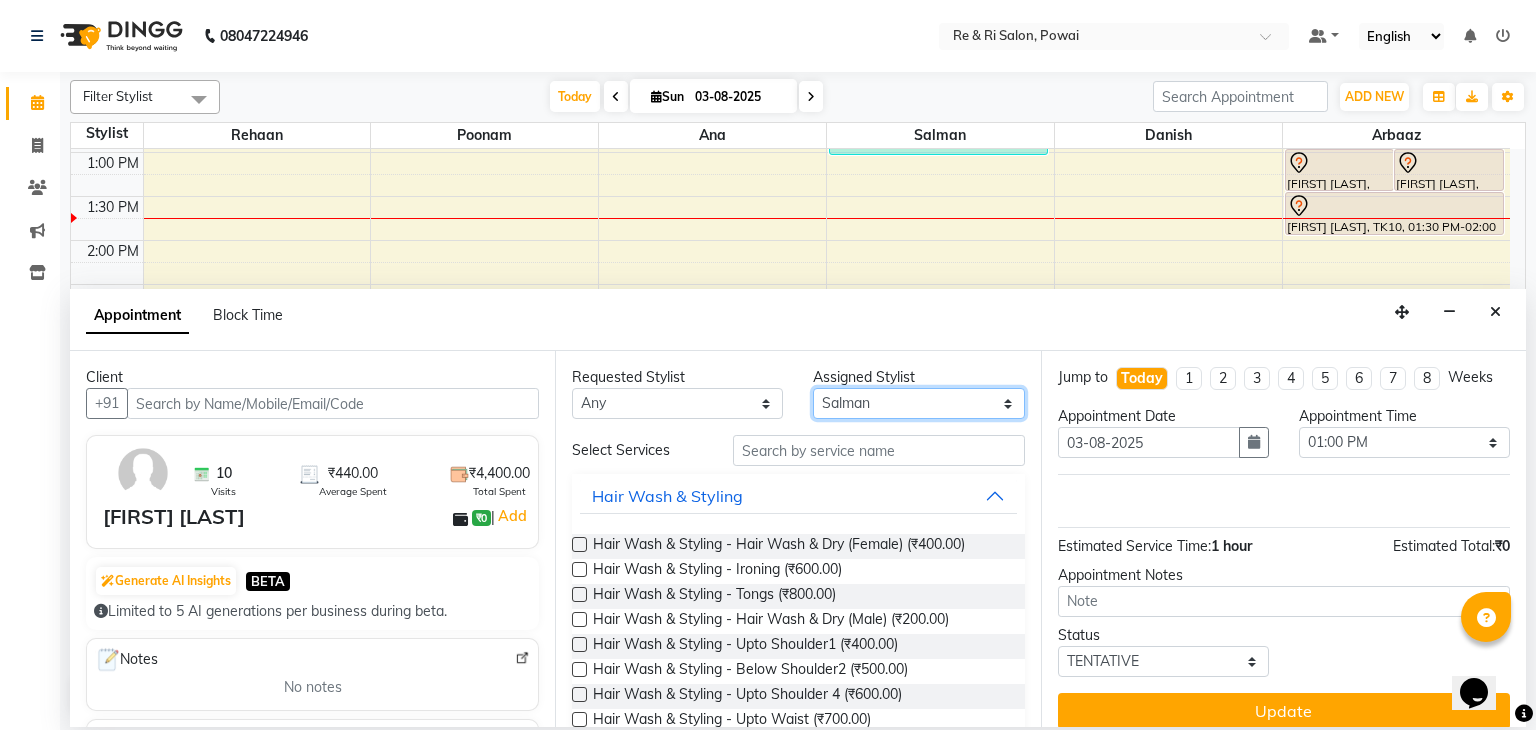 click on "Select Stylist [NAME] [NAME] [NAME] [NAME] [NAME] [NAME]" at bounding box center (918, 403) 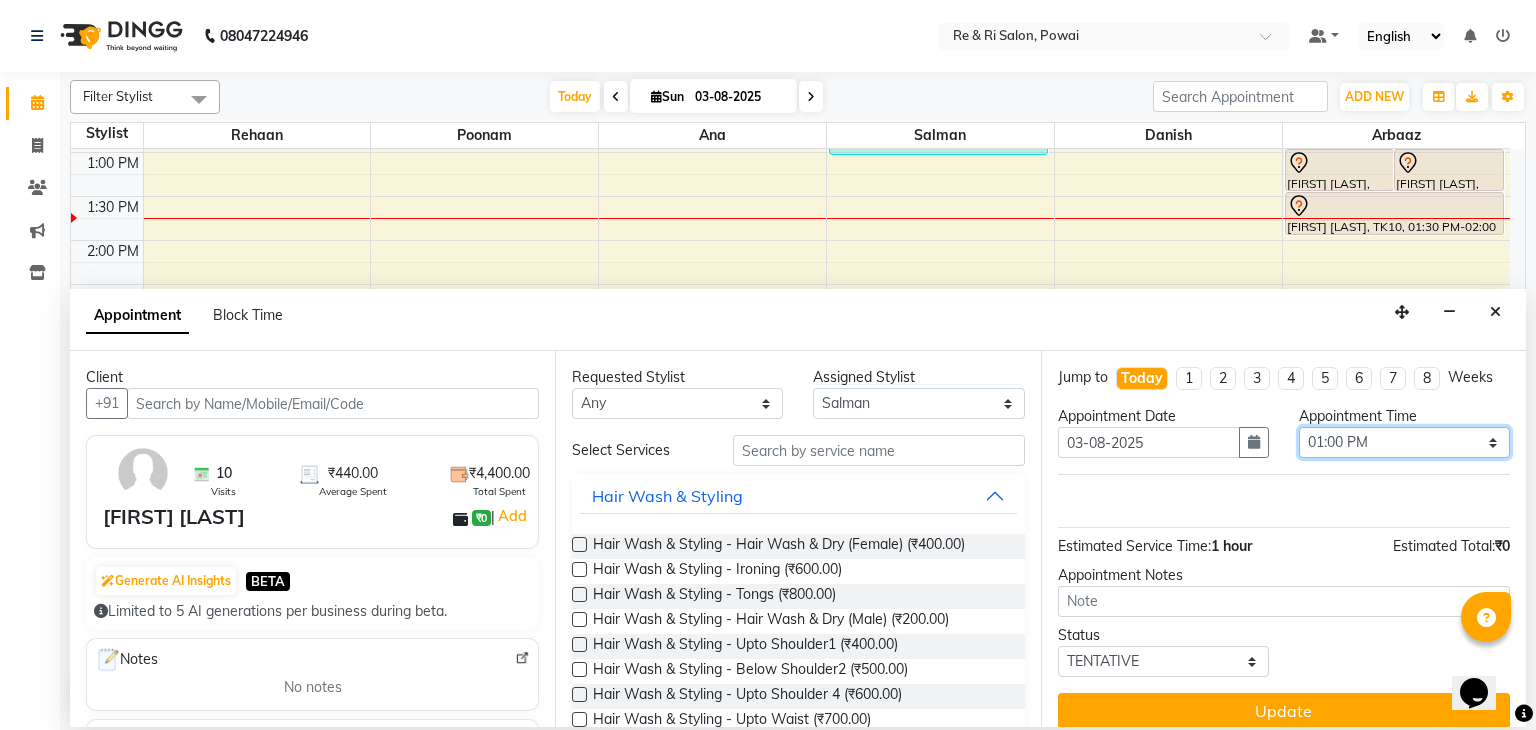 click on "Select 09:00 AM 09:15 AM 09:30 AM 09:45 AM 10:00 AM 10:15 AM 10:30 AM 10:45 AM 11:00 AM 11:15 AM 11:30 AM 11:45 AM 12:00 PM 12:15 PM 12:30 PM 12:45 PM 01:00 PM 01:15 PM 01:30 PM 01:45 PM 02:00 PM 02:15 PM 02:30 PM 02:45 PM 03:00 PM 03:15 PM 03:30 PM 03:45 PM 04:00 PM 04:15 PM 04:30 PM 04:45 PM 05:00 PM 05:15 PM 05:30 PM 05:45 PM 06:00 PM 06:15 PM 06:30 PM 06:45 PM 07:00 PM 07:15 PM 07:30 PM 07:45 PM 08:00 PM 08:15 PM 08:30 PM 08:45 PM 09:00 PM 09:15 PM 09:30 PM 09:45 PM 10:00 PM 10:15 PM 10:30 PM 10:45 PM 11:00 PM" at bounding box center [1404, 442] 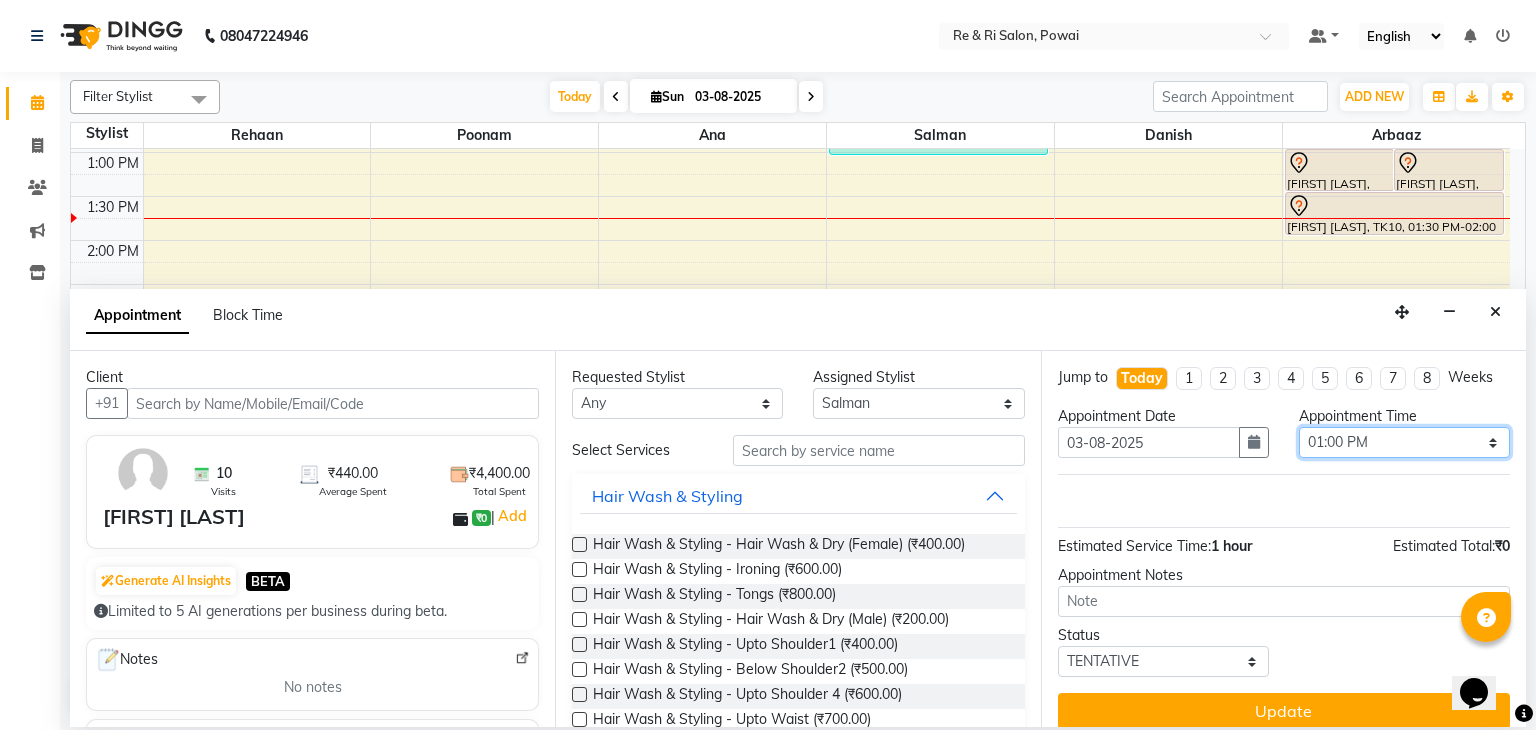 click on "Select 09:00 AM 09:15 AM 09:30 AM 09:45 AM 10:00 AM 10:15 AM 10:30 AM 10:45 AM 11:00 AM 11:15 AM 11:30 AM 11:45 AM 12:00 PM 12:15 PM 12:30 PM 12:45 PM 01:00 PM 01:15 PM 01:30 PM 01:45 PM 02:00 PM 02:15 PM 02:30 PM 02:45 PM 03:00 PM 03:15 PM 03:30 PM 03:45 PM 04:00 PM 04:15 PM 04:30 PM 04:45 PM 05:00 PM 05:15 PM 05:30 PM 05:45 PM 06:00 PM 06:15 PM 06:30 PM 06:45 PM 07:00 PM 07:15 PM 07:30 PM 07:45 PM 08:00 PM 08:15 PM 08:30 PM 08:45 PM 09:00 PM 09:15 PM 09:30 PM 09:45 PM 10:00 PM 10:15 PM 10:30 PM 10:45 PM 11:00 PM" at bounding box center [1404, 442] 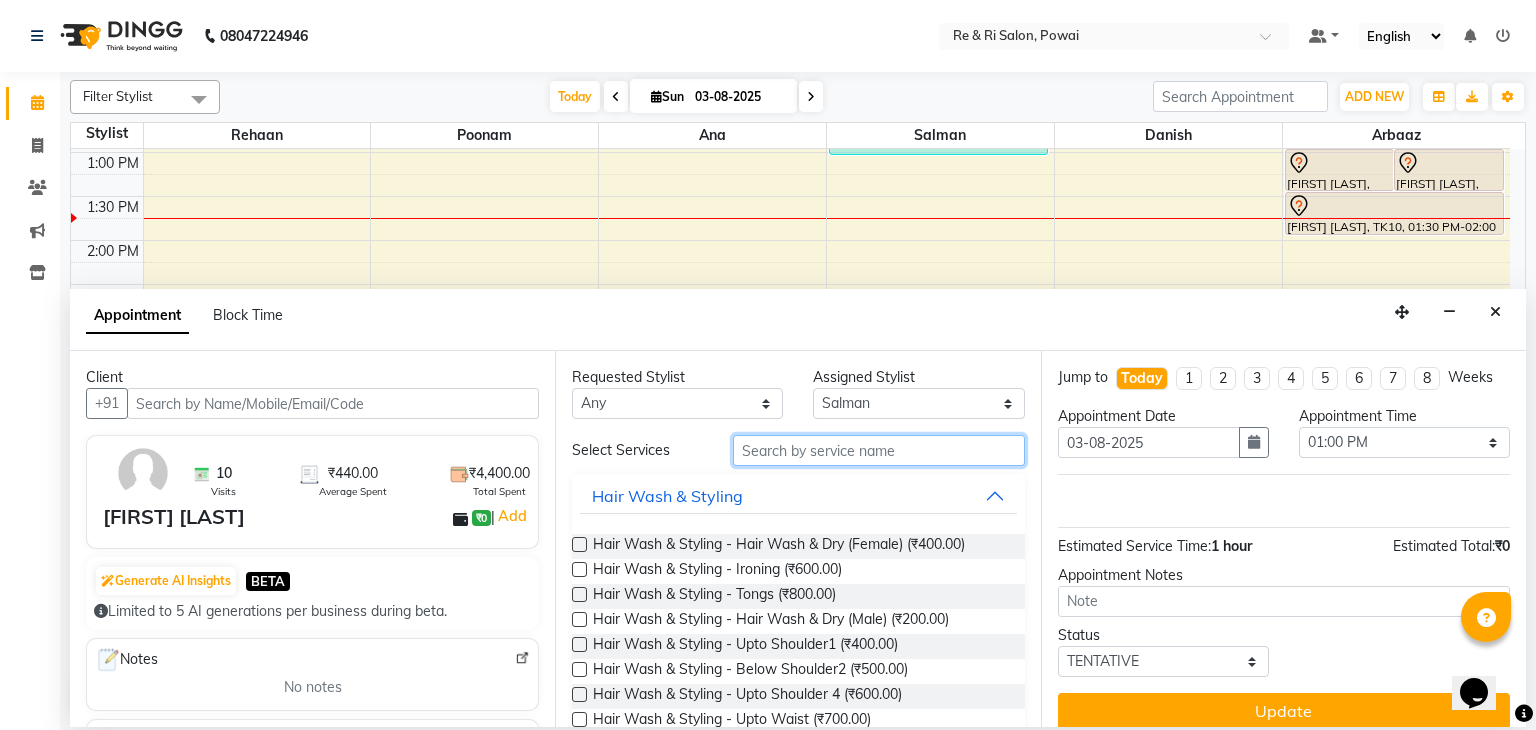 click at bounding box center [879, 450] 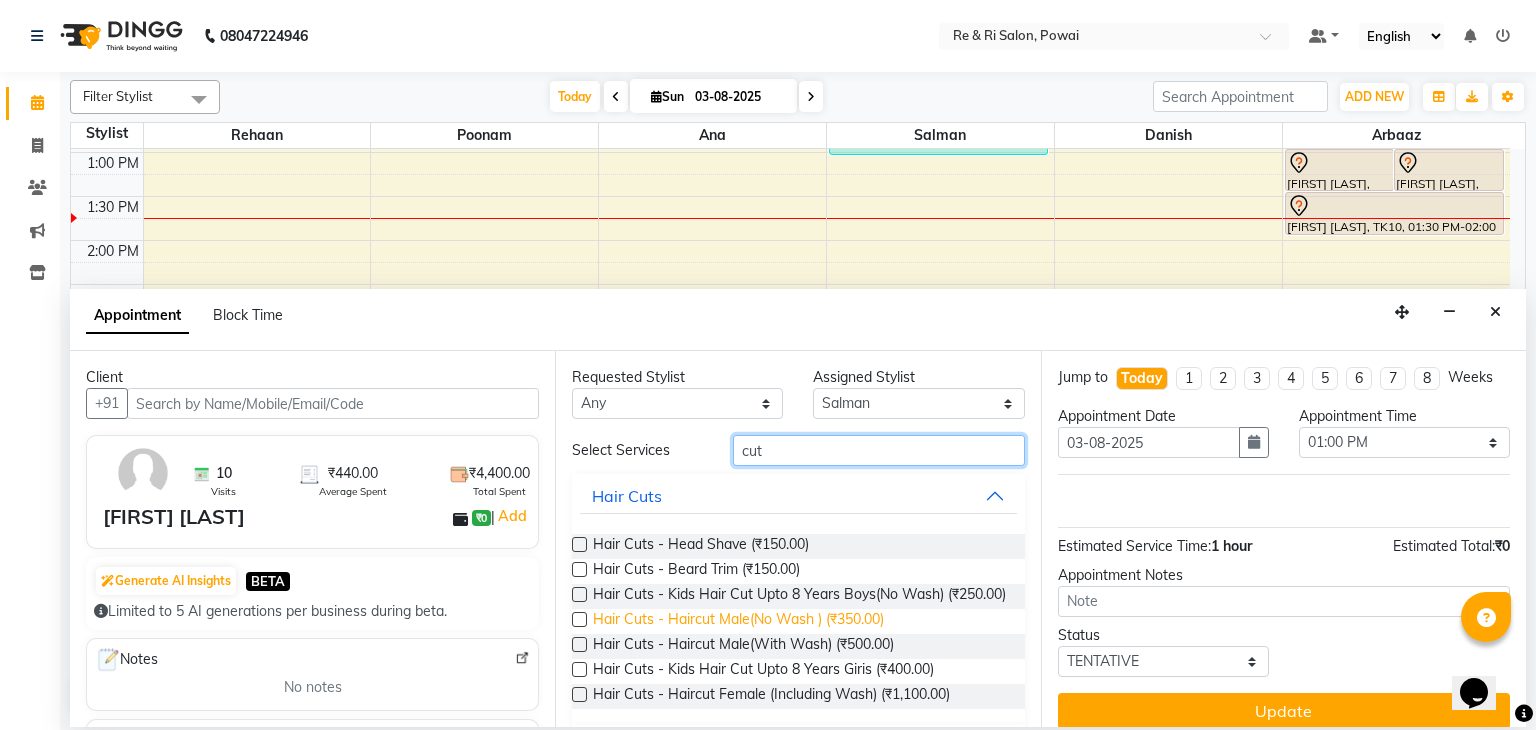 type on "cut" 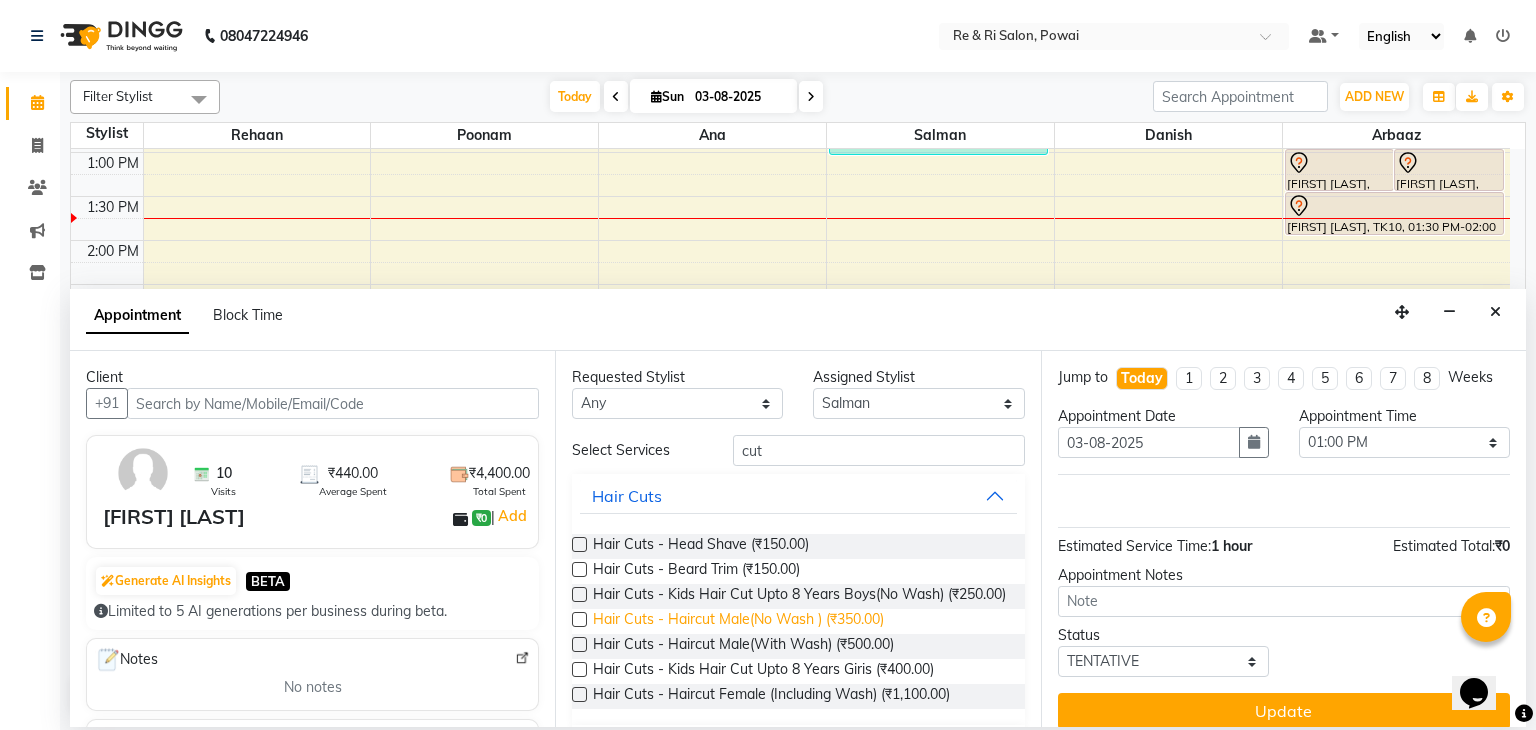 click on "Hair Cuts - Haircut Male(No Wash ) (₹350.00)" at bounding box center (738, 621) 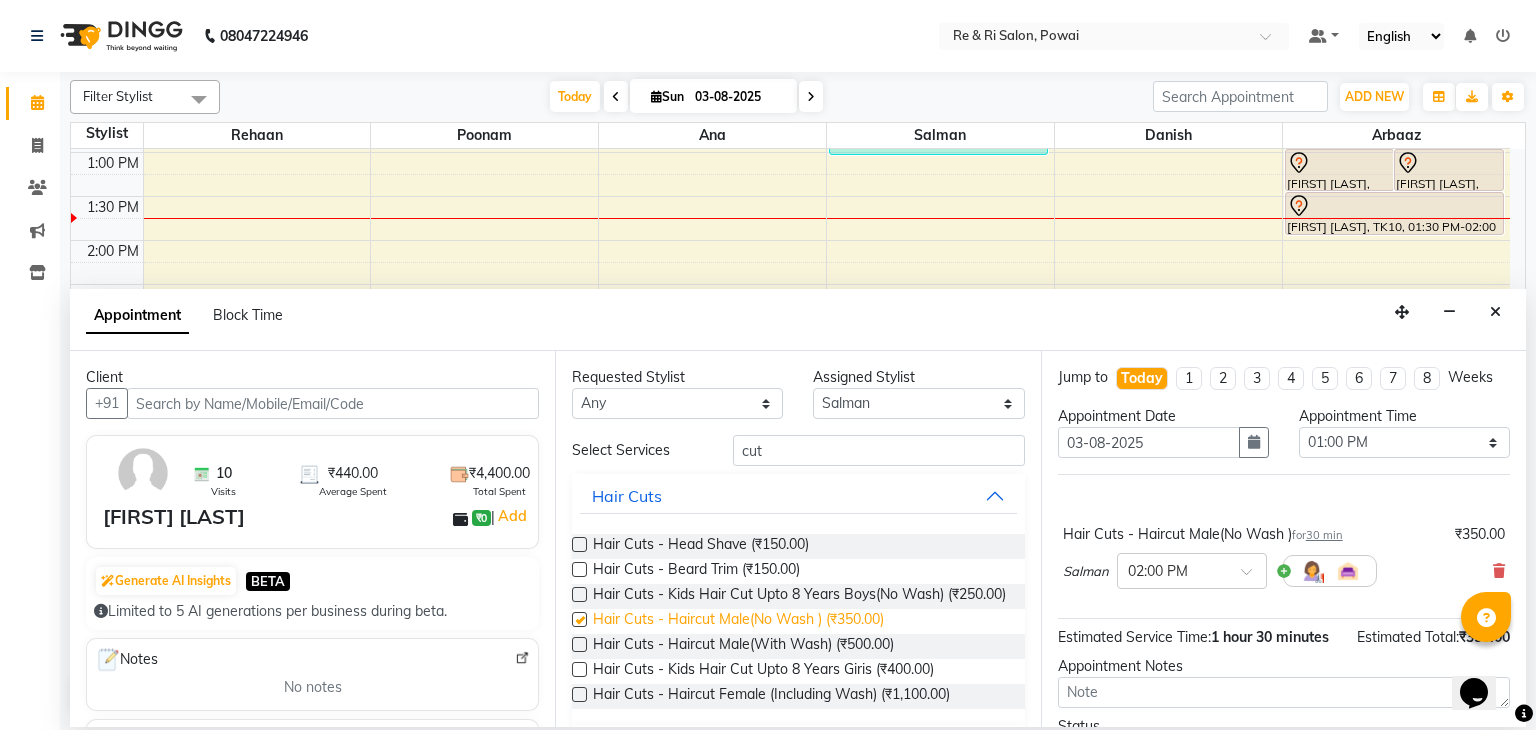 checkbox on "false" 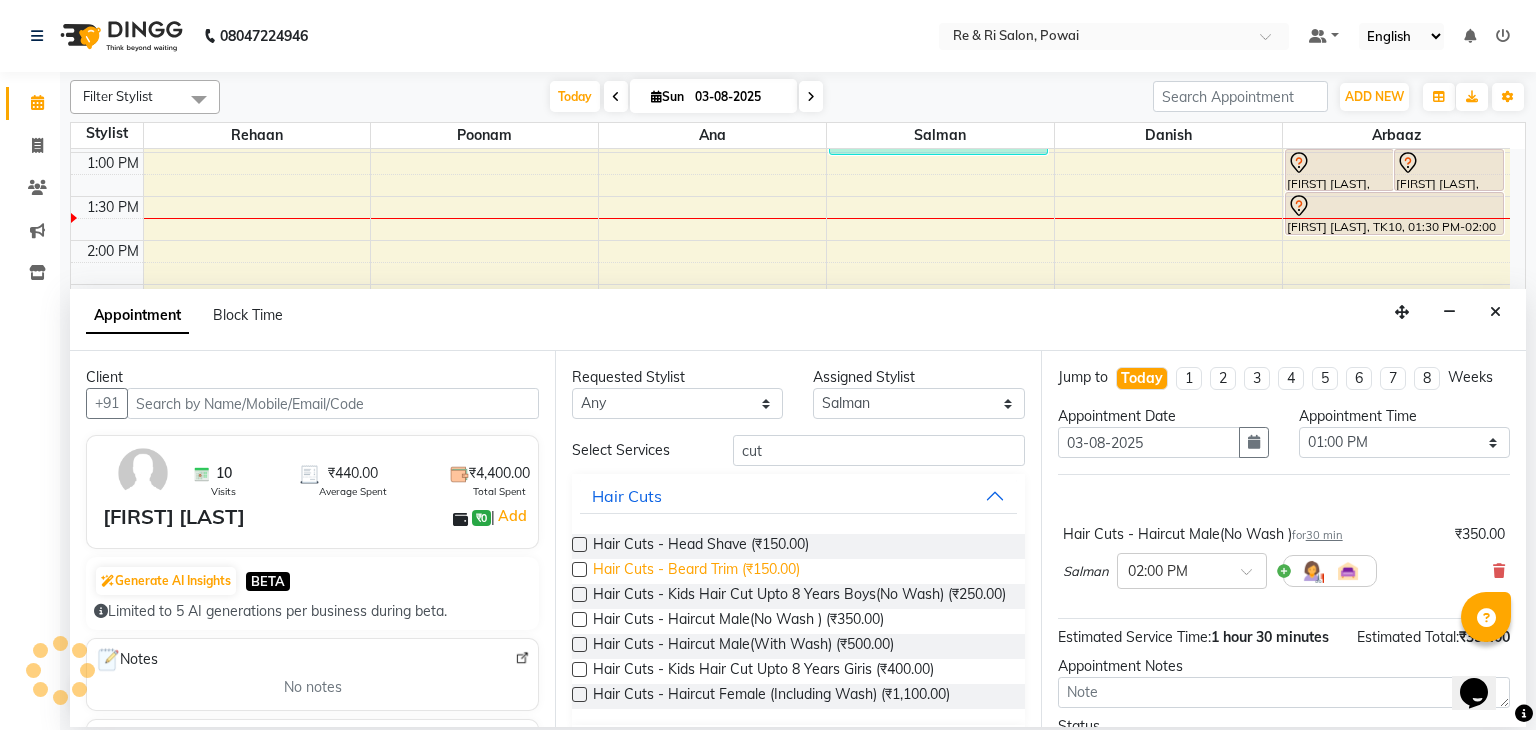 click on "Hair Cuts - Beard Trim (₹150.00)" at bounding box center (696, 571) 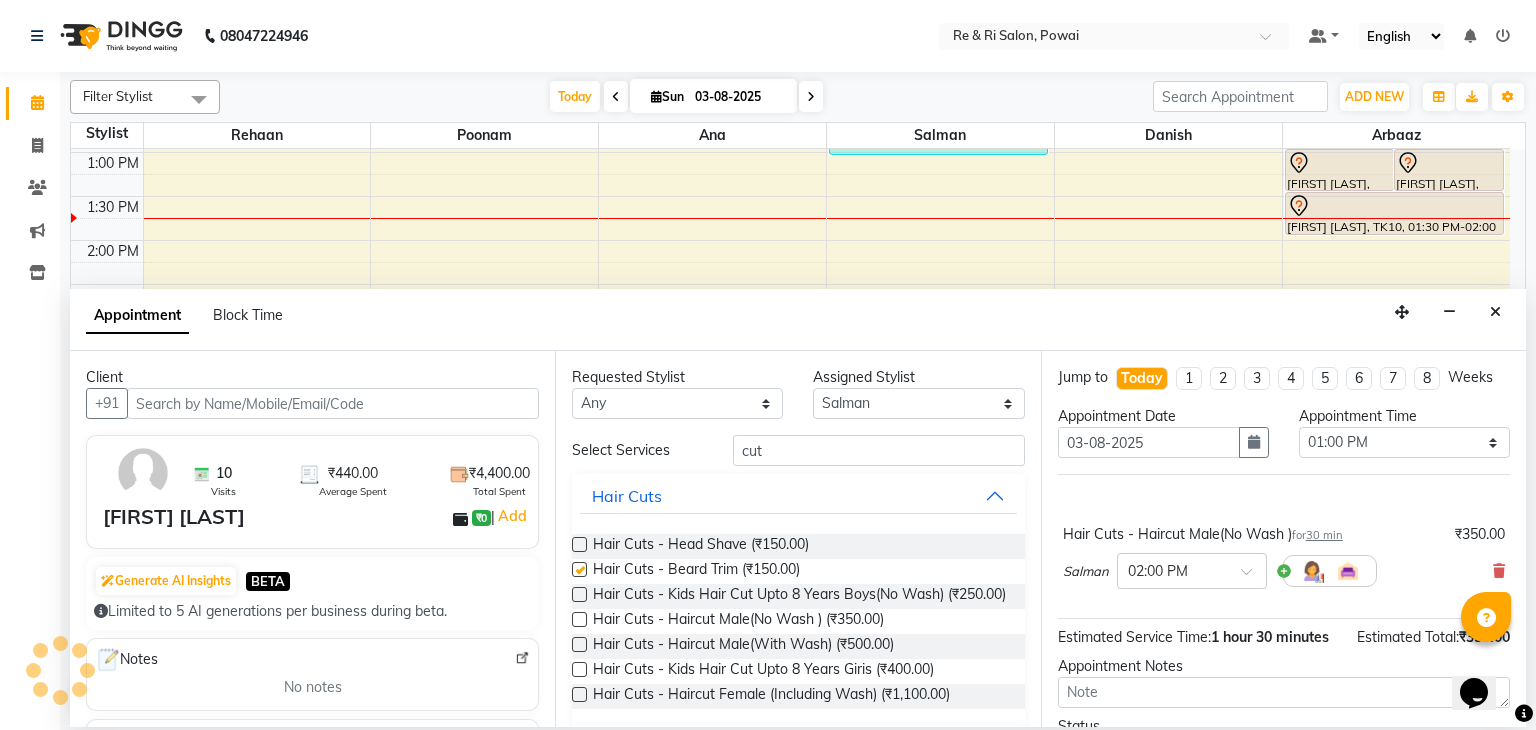 checkbox on "false" 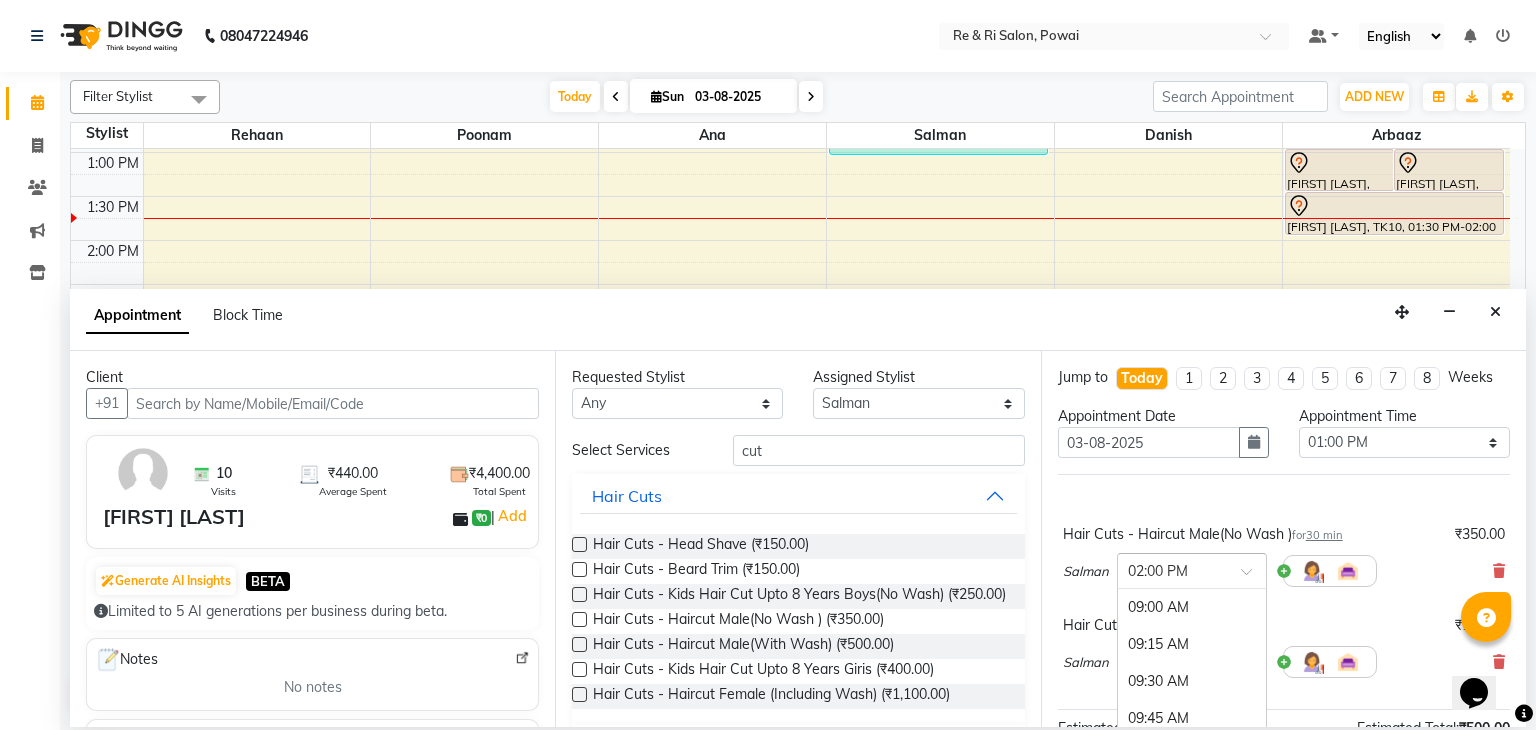 click at bounding box center [1172, 569] 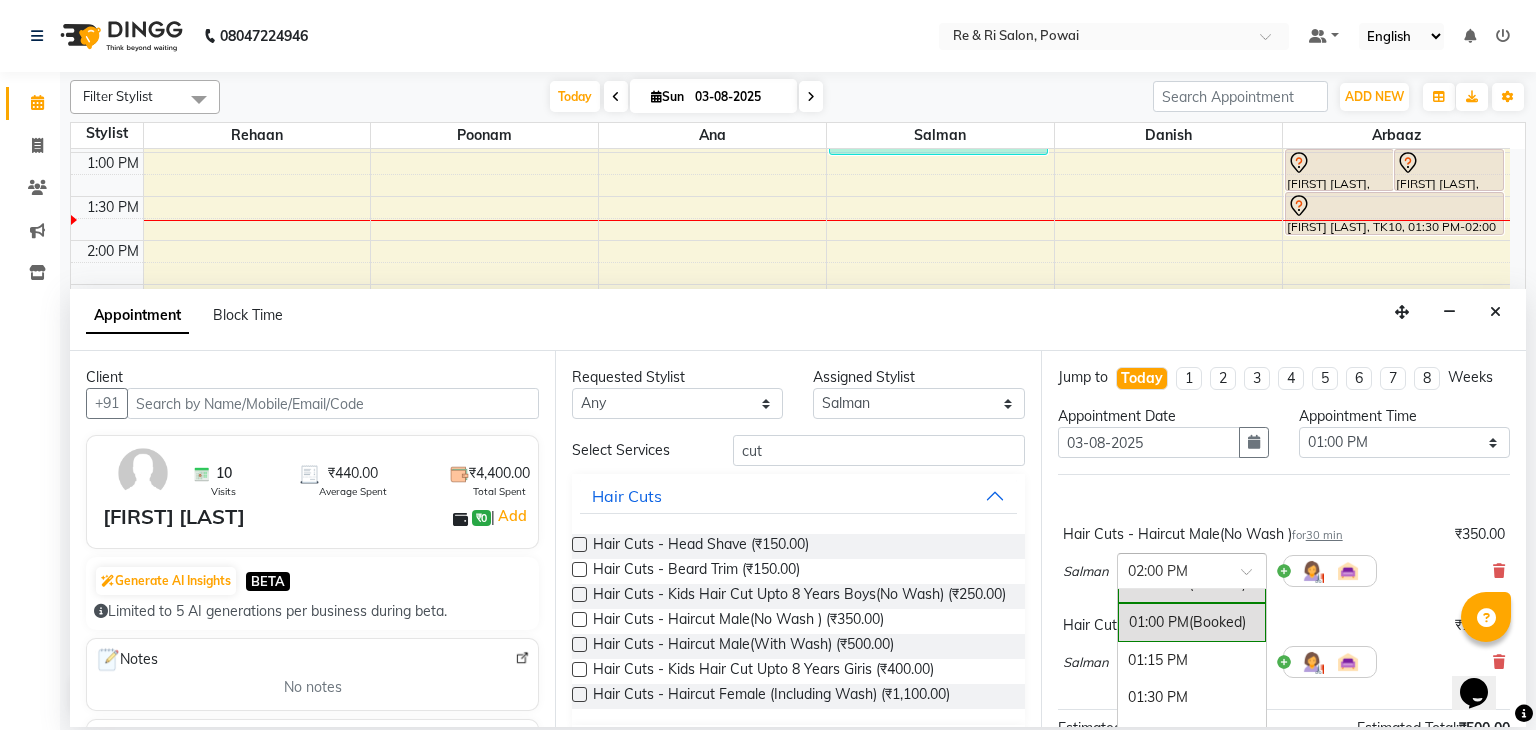 scroll, scrollTop: 591, scrollLeft: 0, axis: vertical 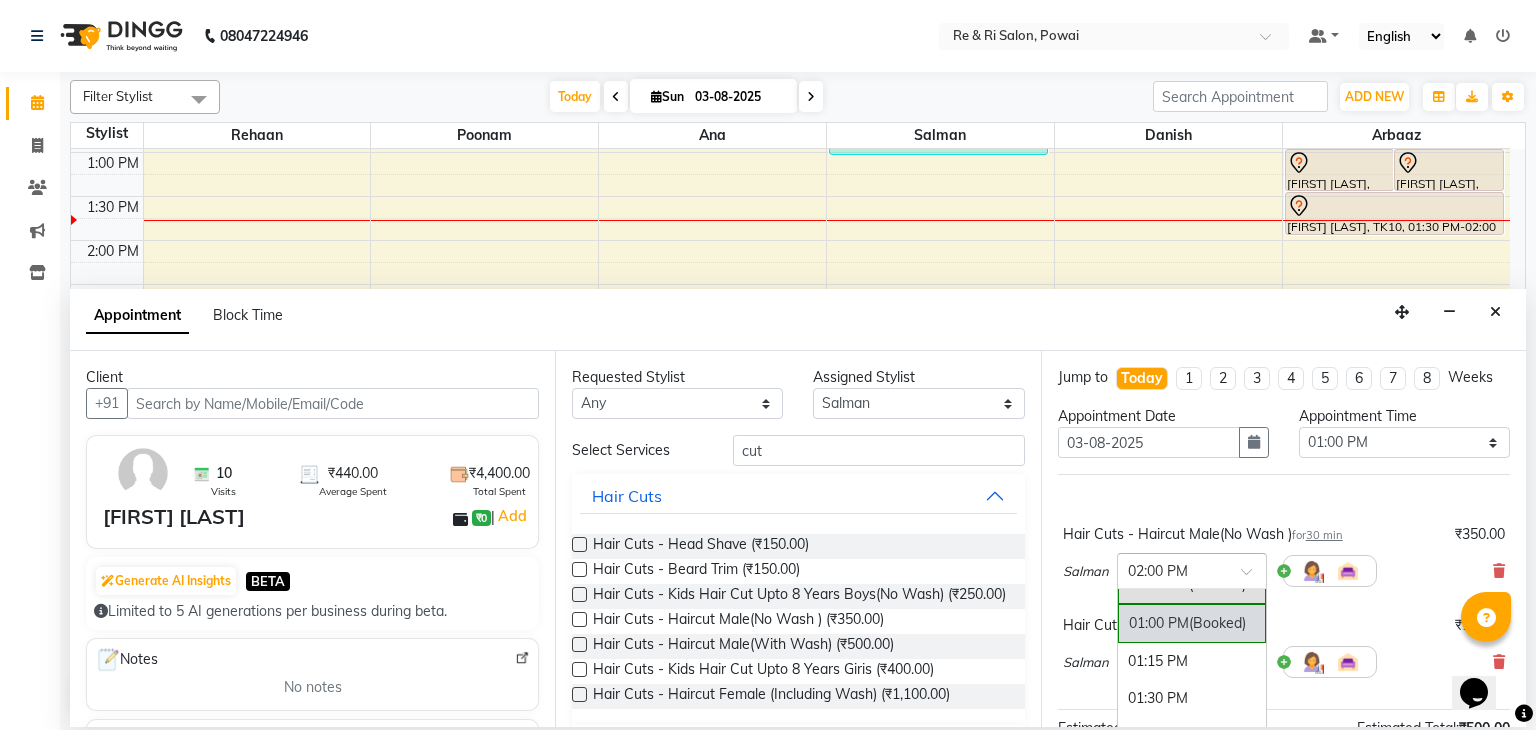click on "01:00 PM   (Booked)" at bounding box center [1192, 623] 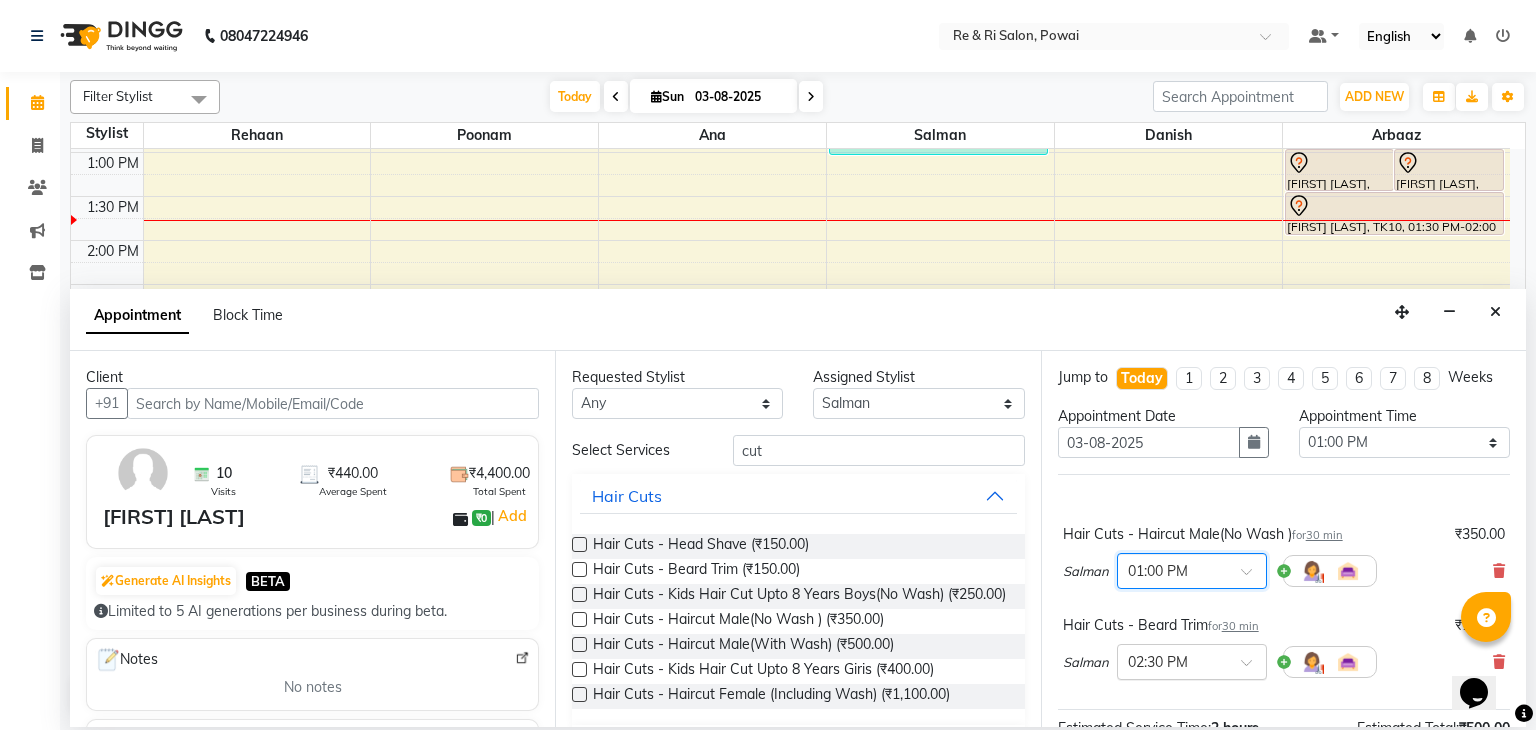 click at bounding box center (1172, 660) 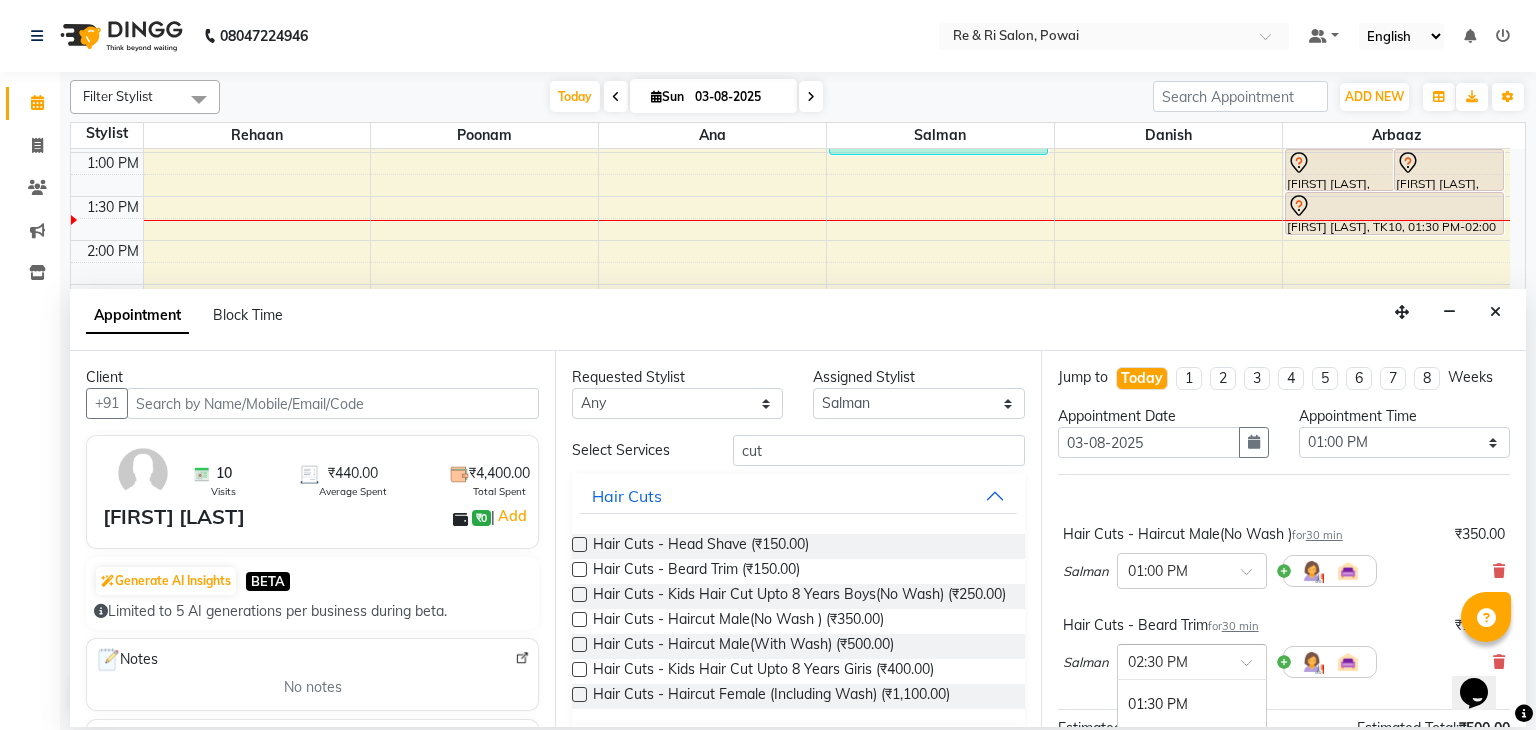 scroll, scrollTop: 675, scrollLeft: 0, axis: vertical 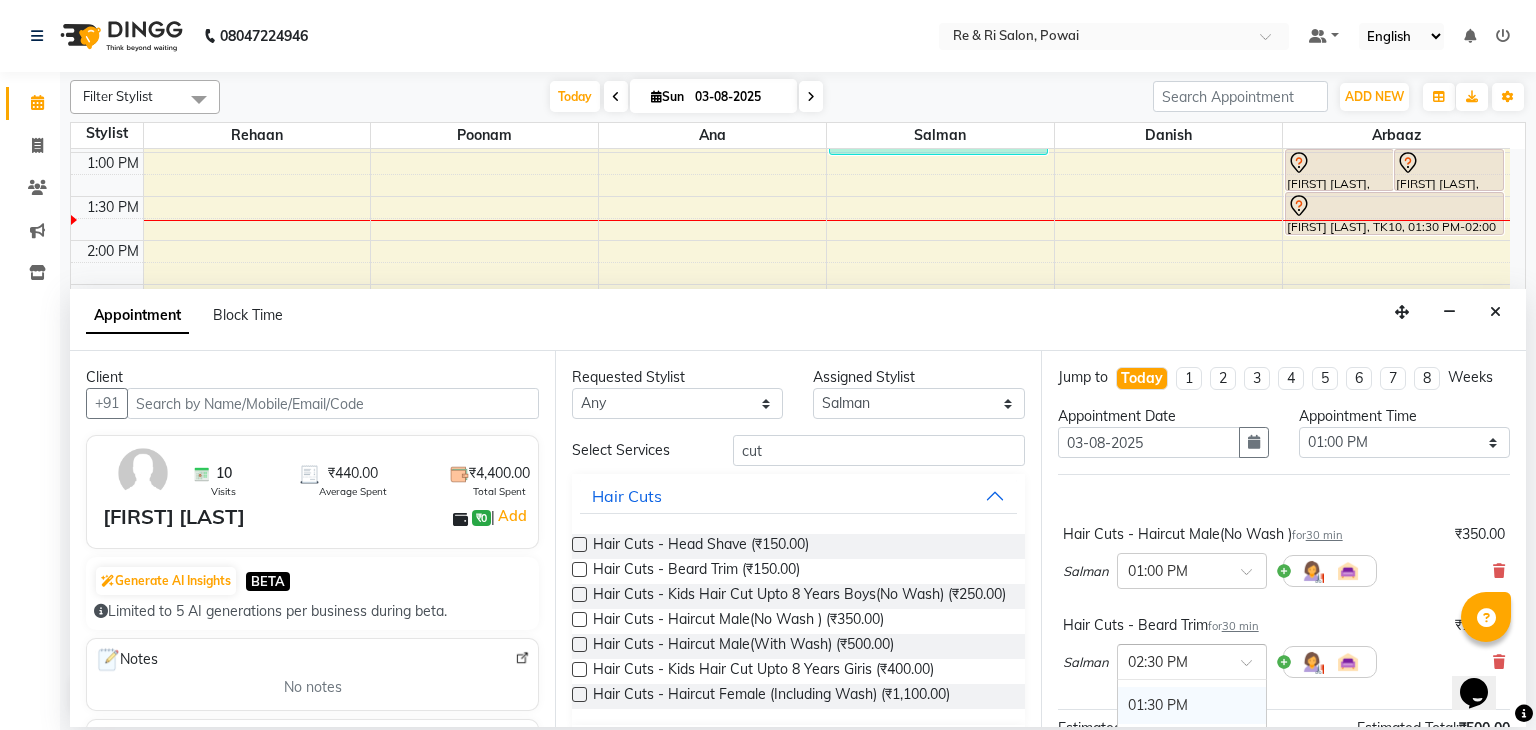click on "01:30 PM" at bounding box center (1192, 705) 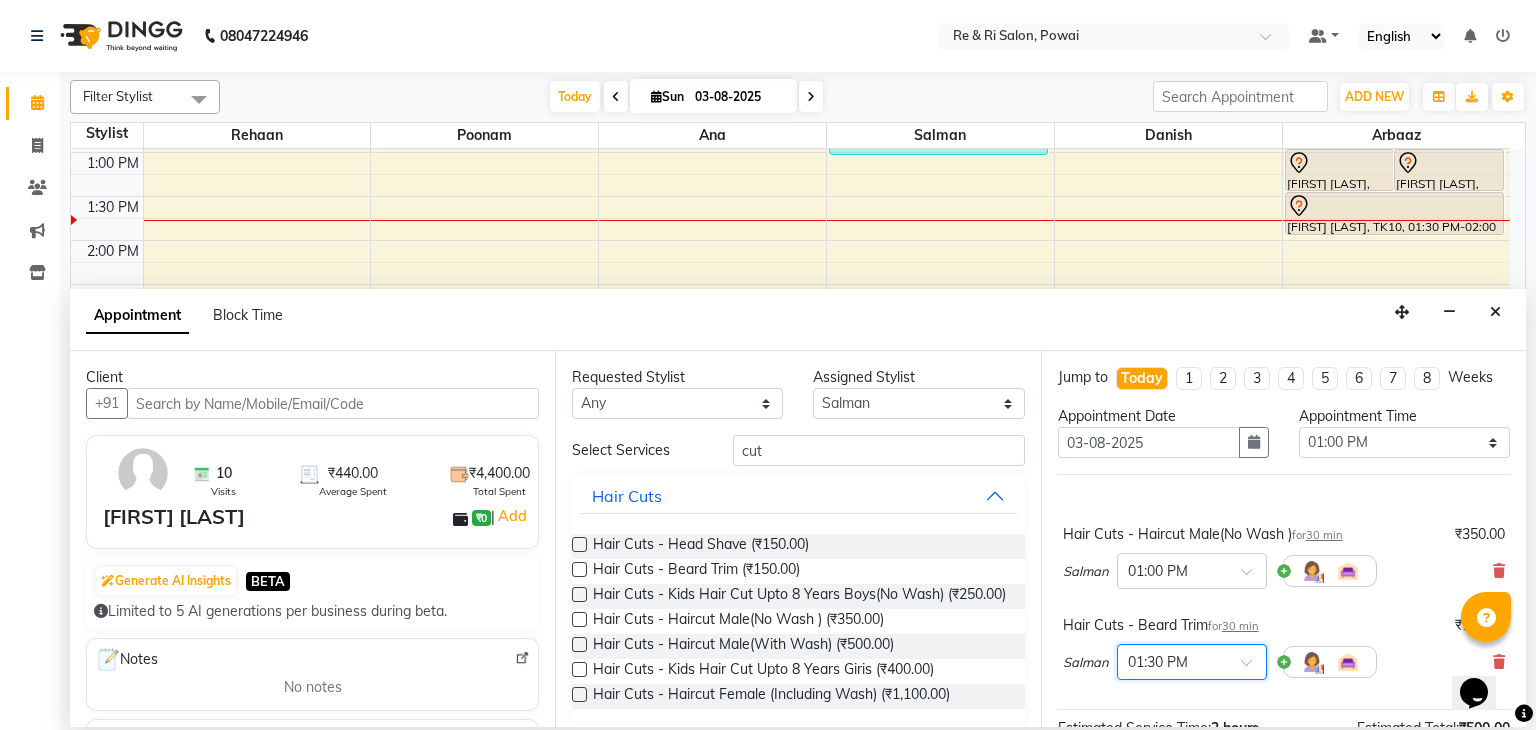 scroll, scrollTop: 199, scrollLeft: 0, axis: vertical 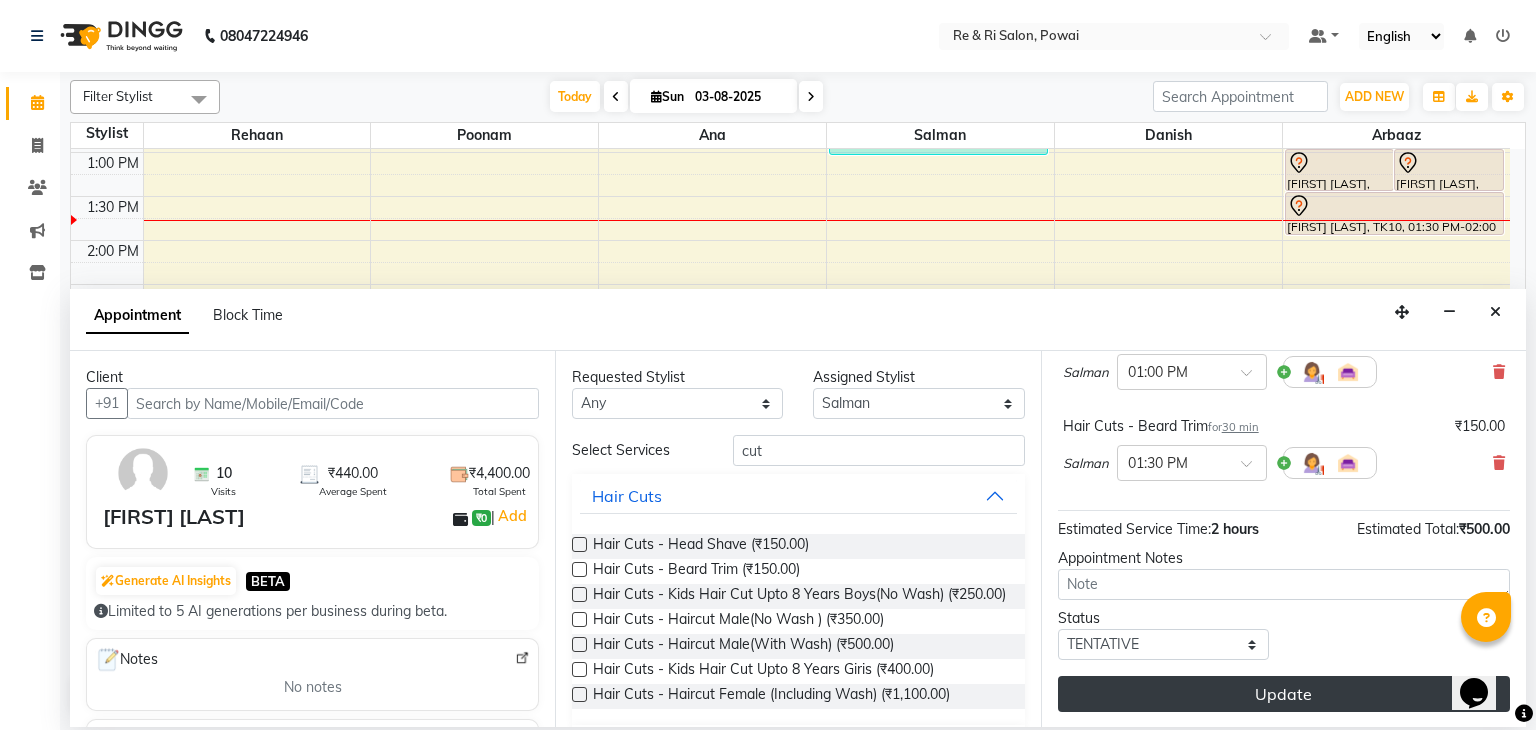 click on "Update" at bounding box center [1284, 694] 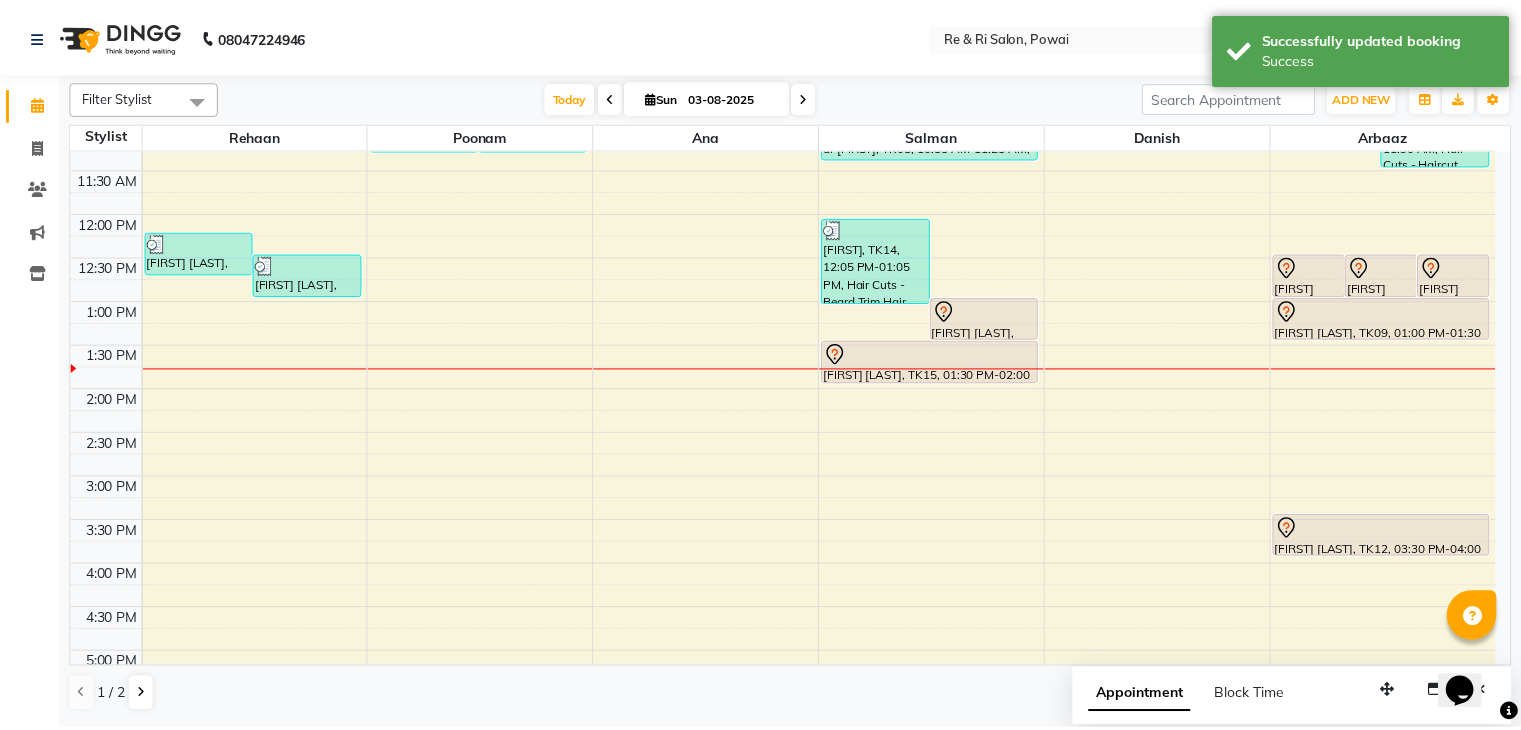 scroll, scrollTop: 286, scrollLeft: 0, axis: vertical 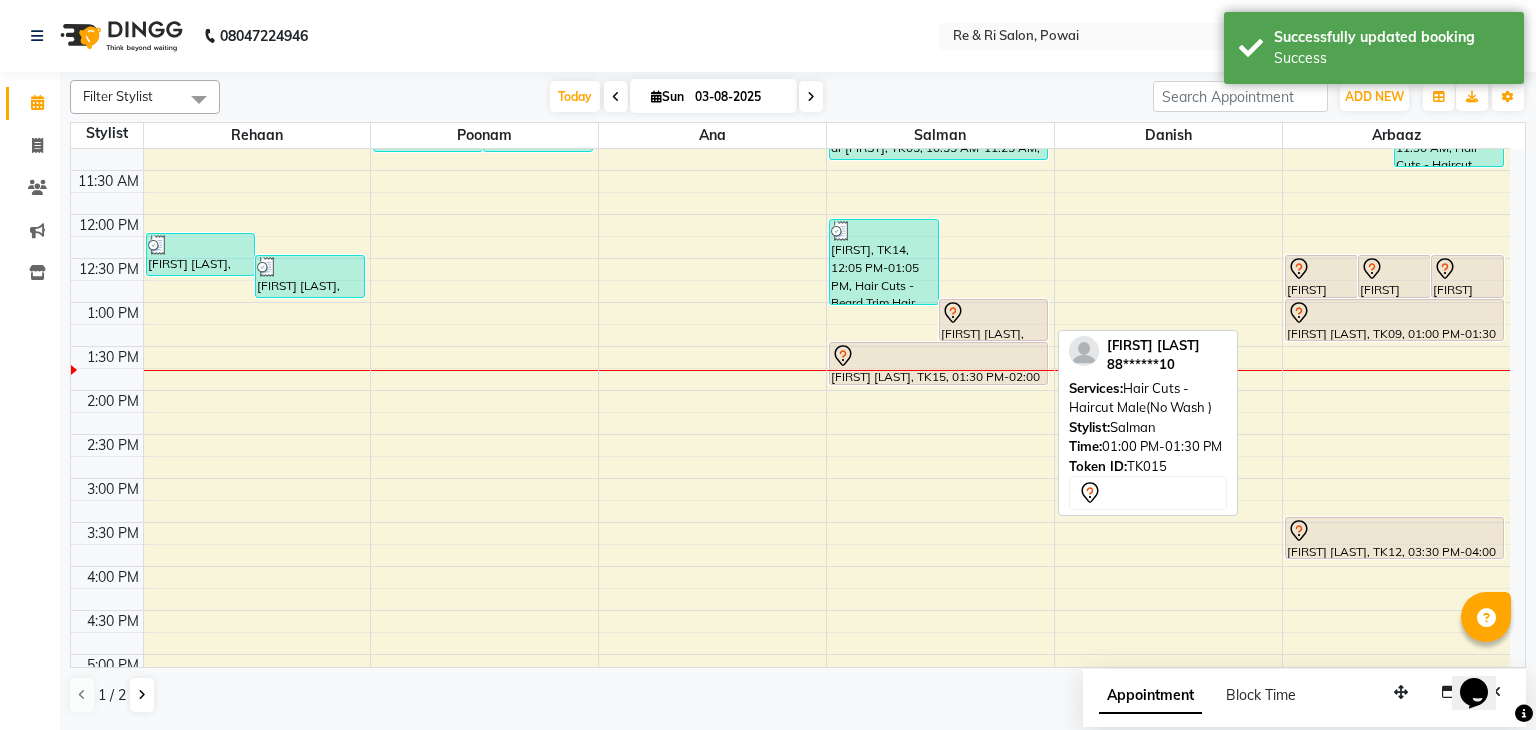 click at bounding box center (994, 313) 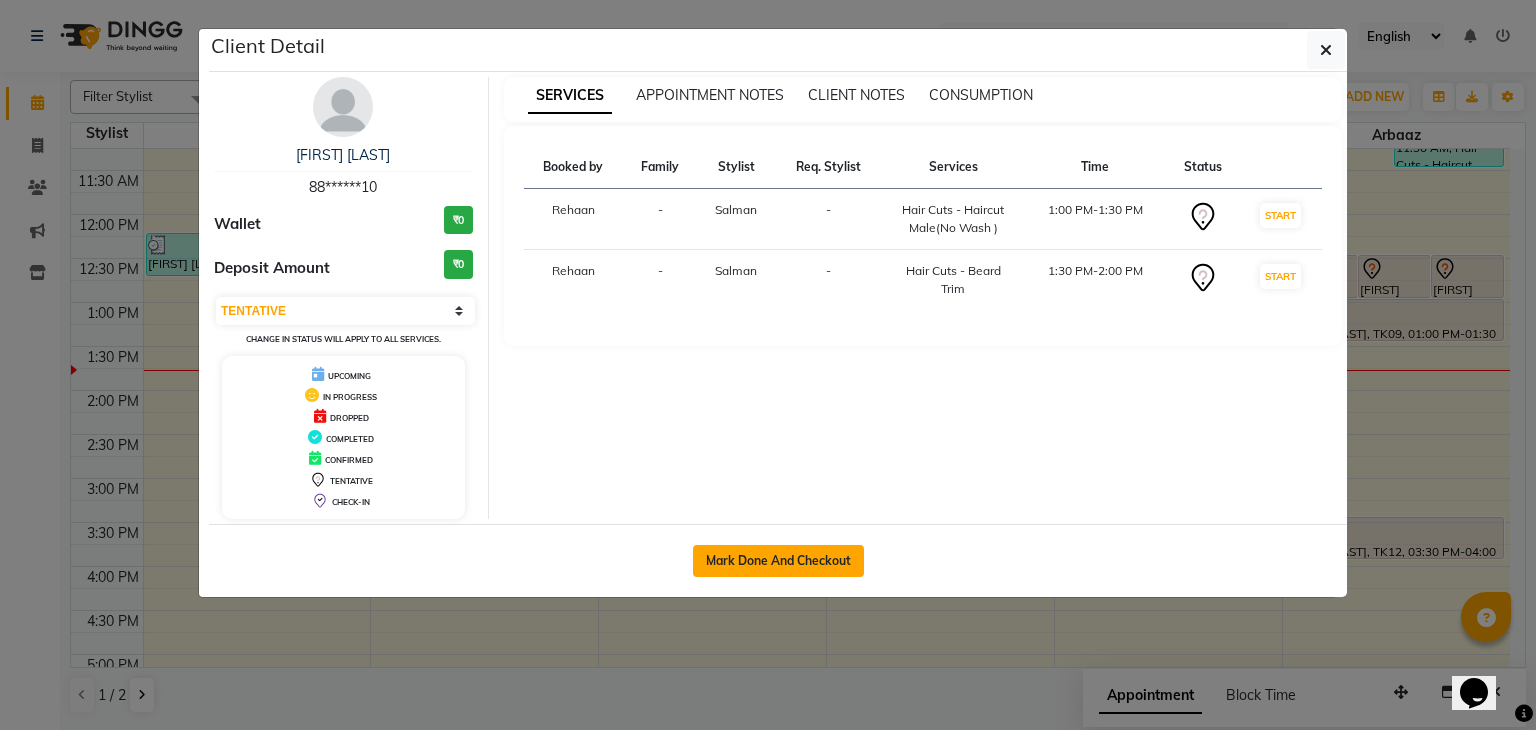 click on "Mark Done And Checkout" 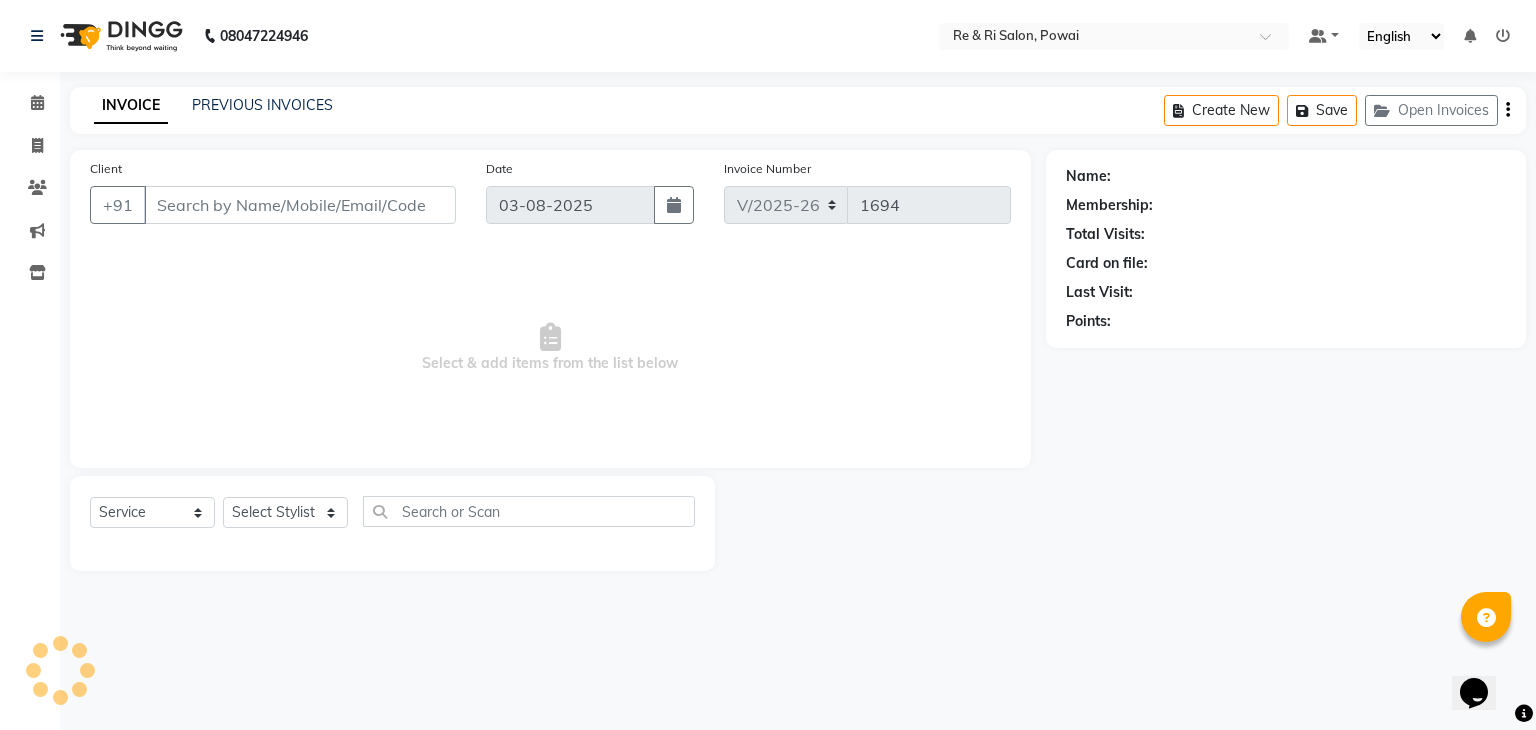 type on "88******10" 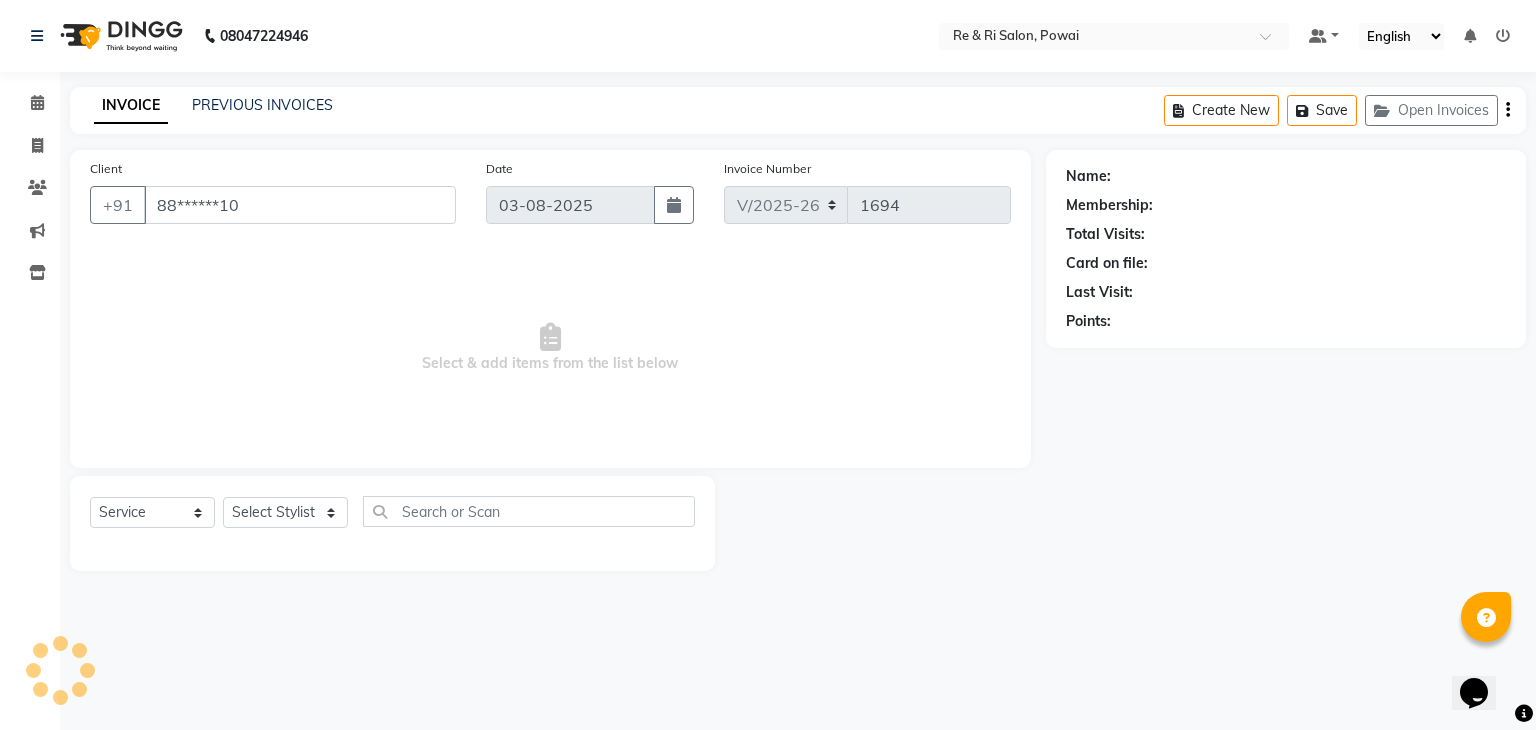 select on "63988" 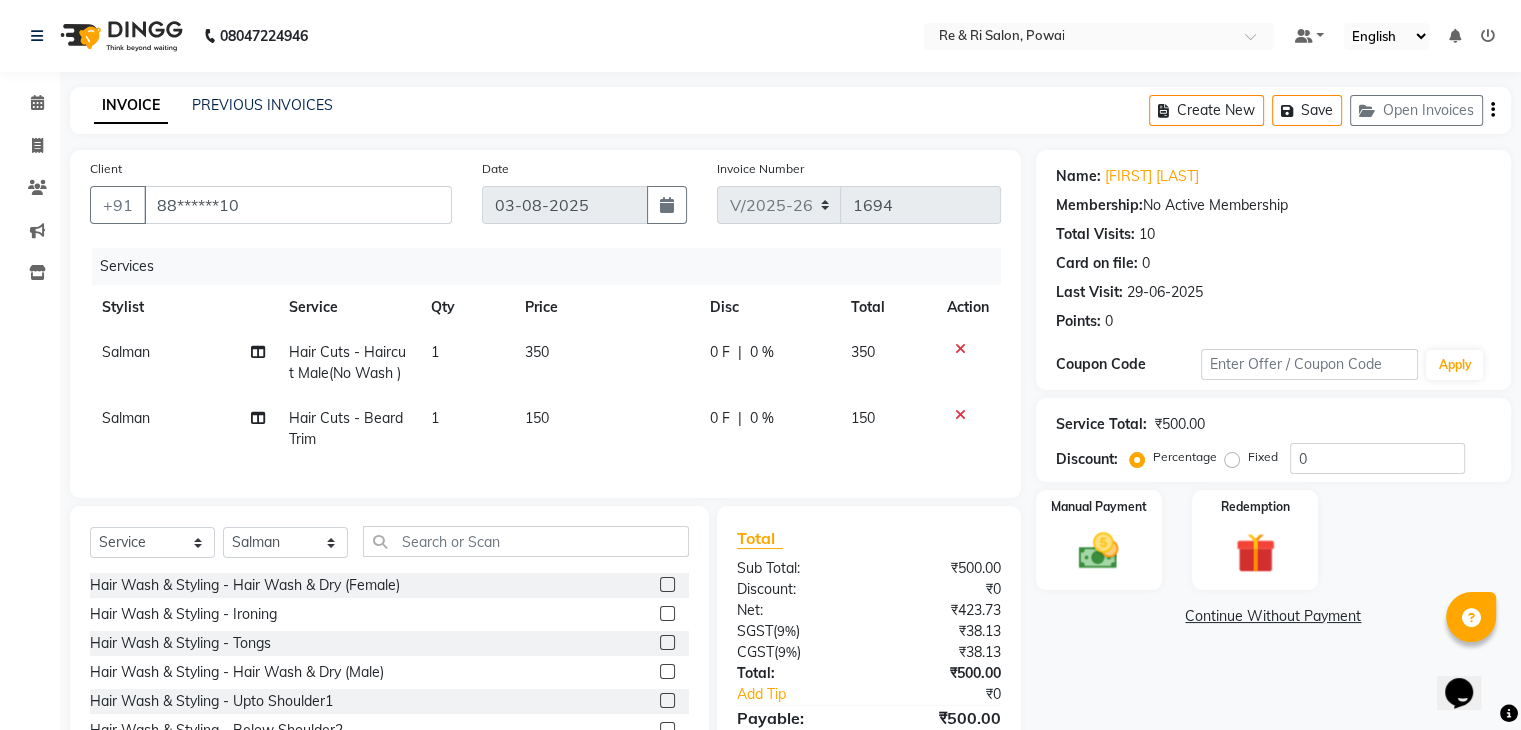 click on "350" 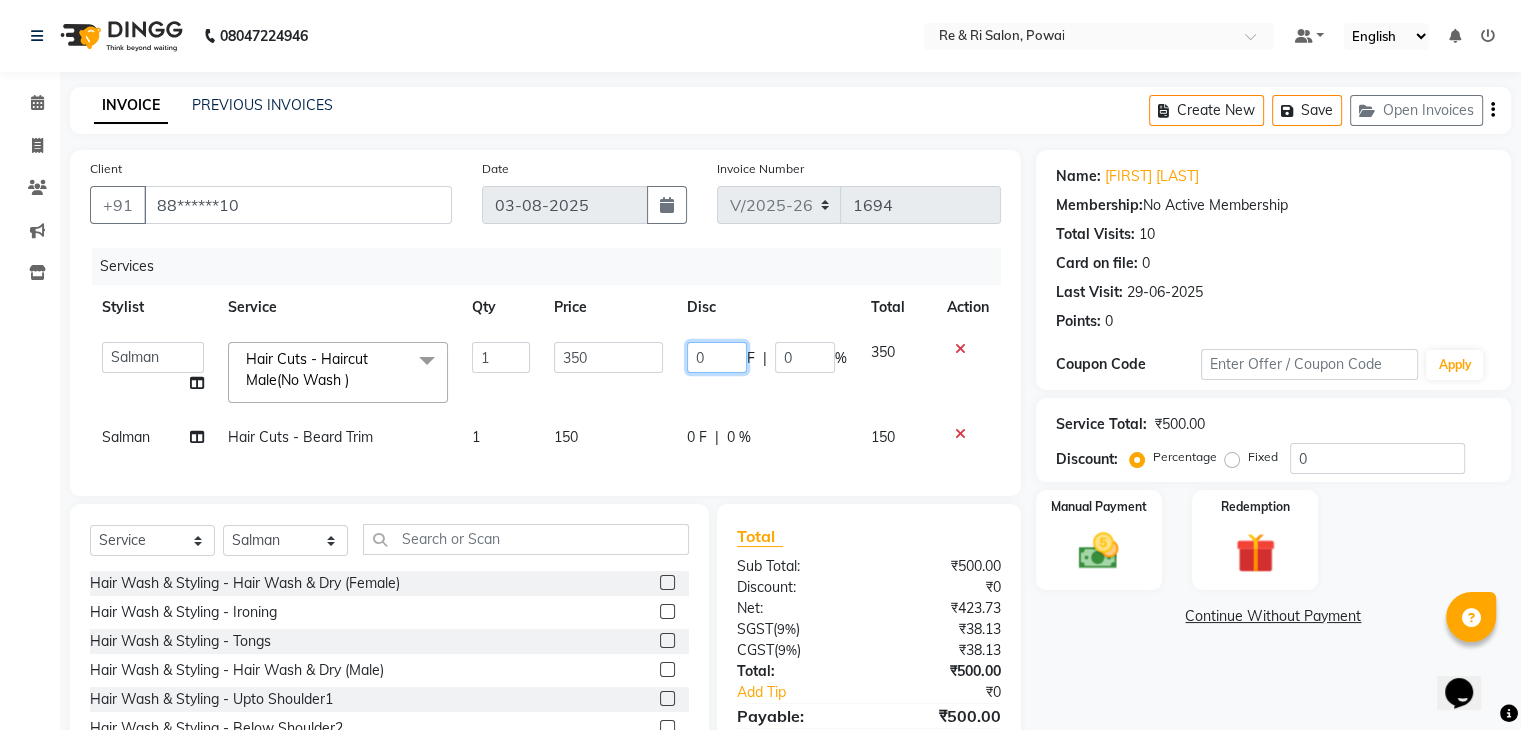 click on "0" 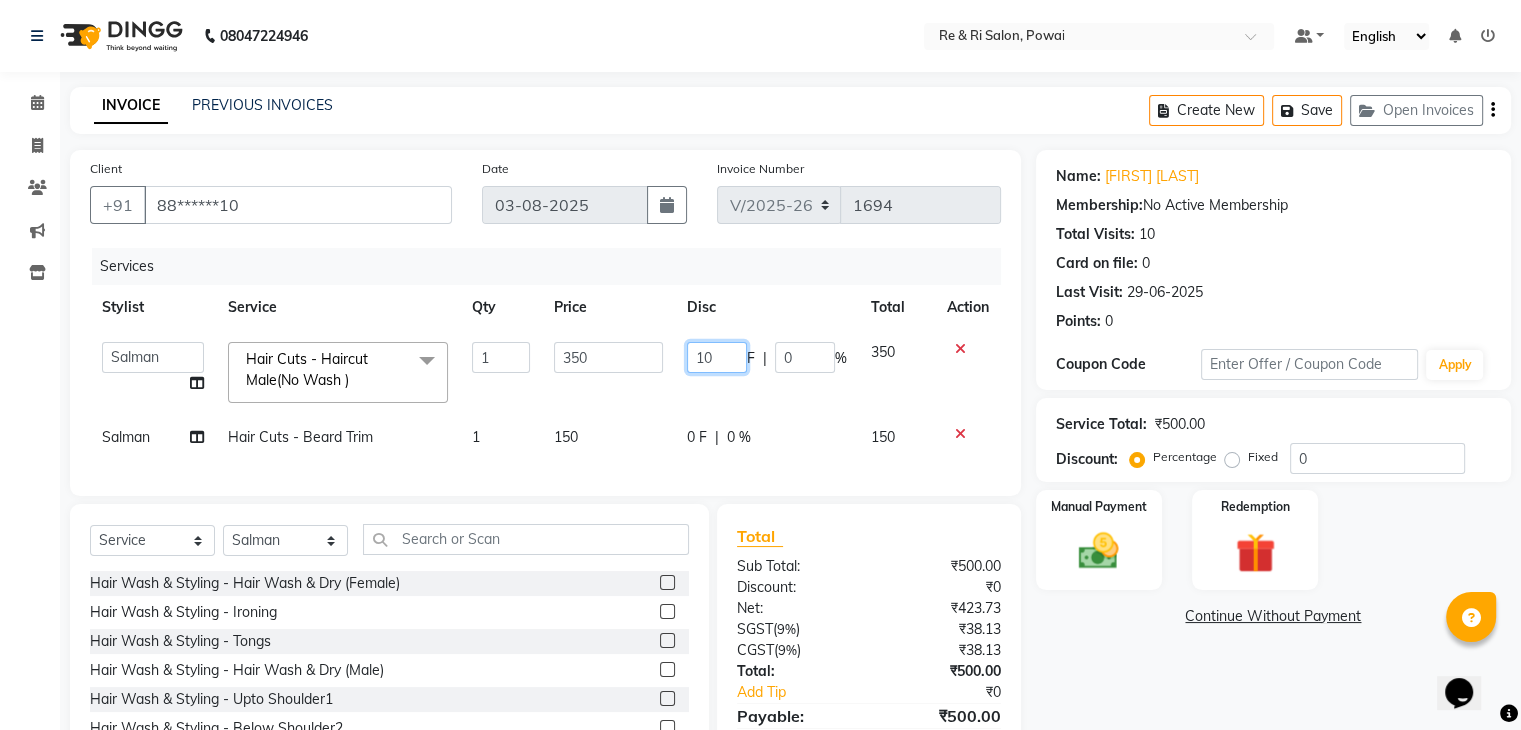 type on "100" 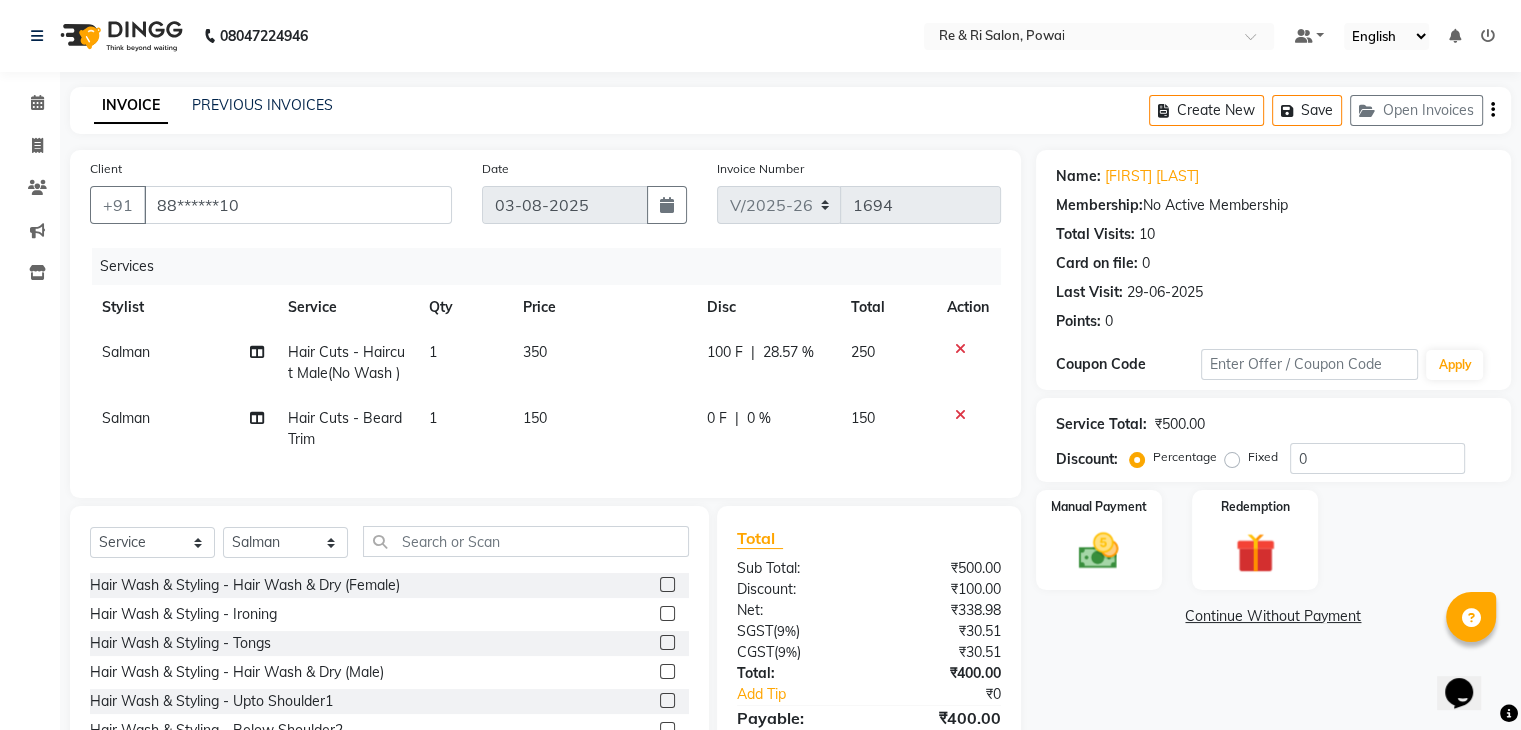 click on "Salman  Hair Cuts - Haircut Male(No Wash ) 1 350 100 F | 28.57 % 250 Salman  Hair Cuts - Beard Trim 1 150 0 F | 0 % 150" 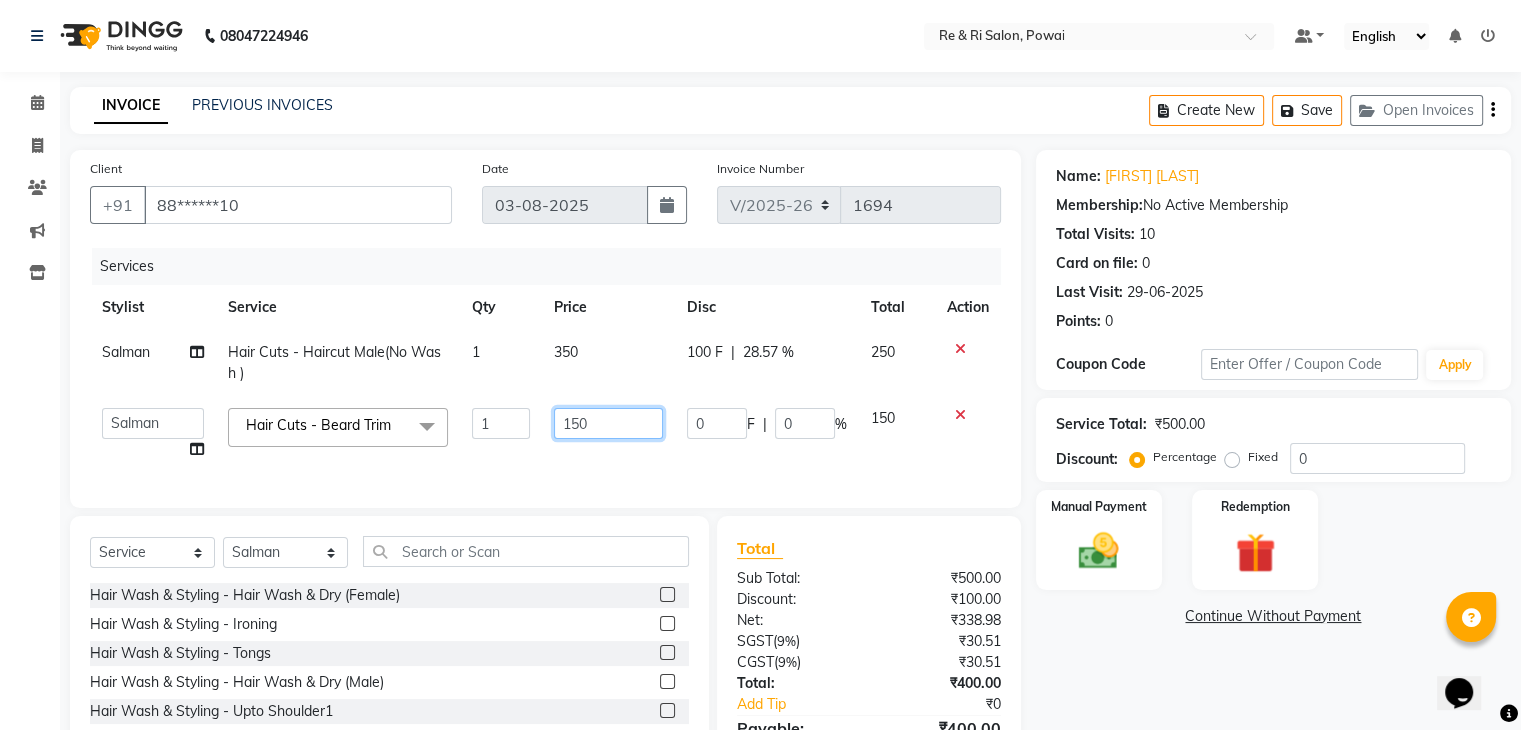click on "150" 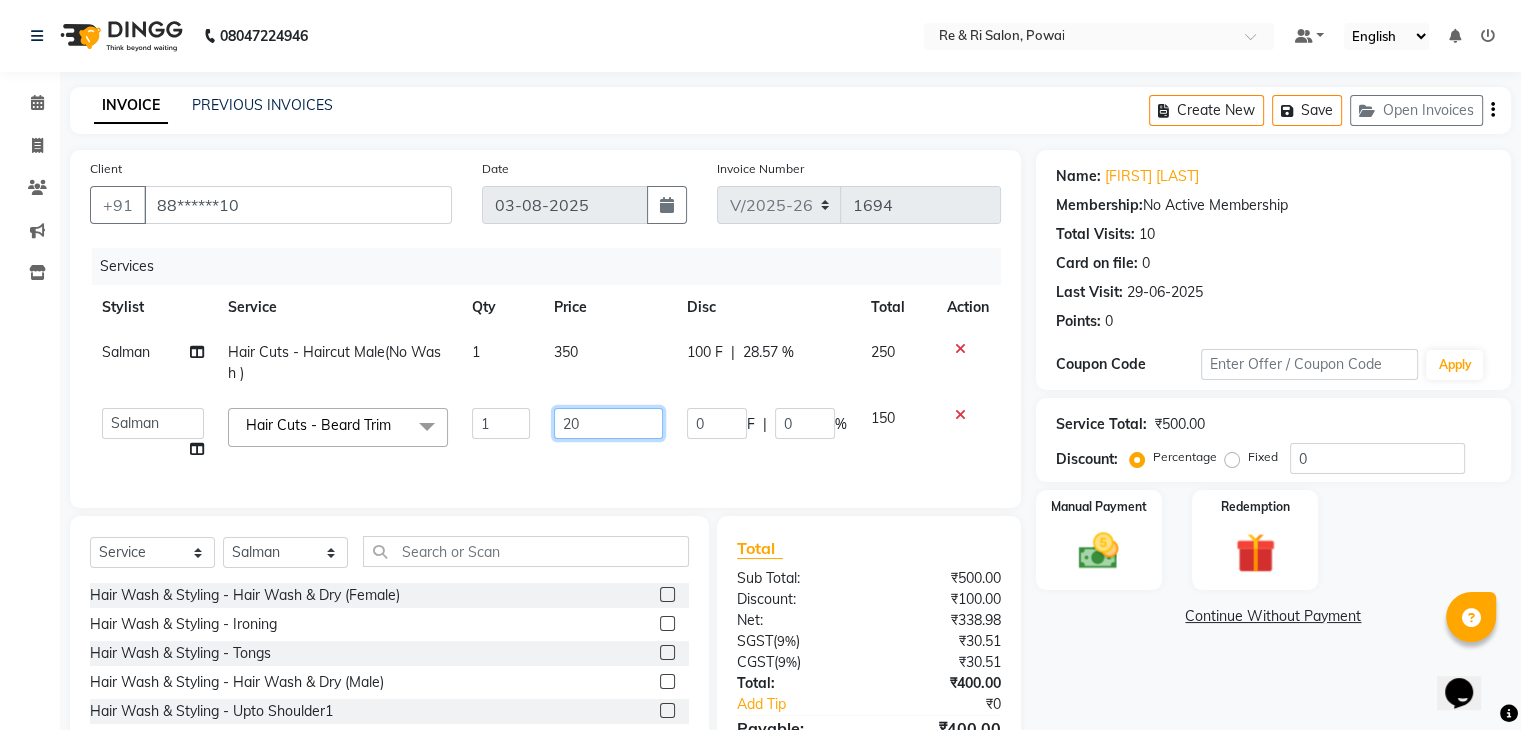 type on "200" 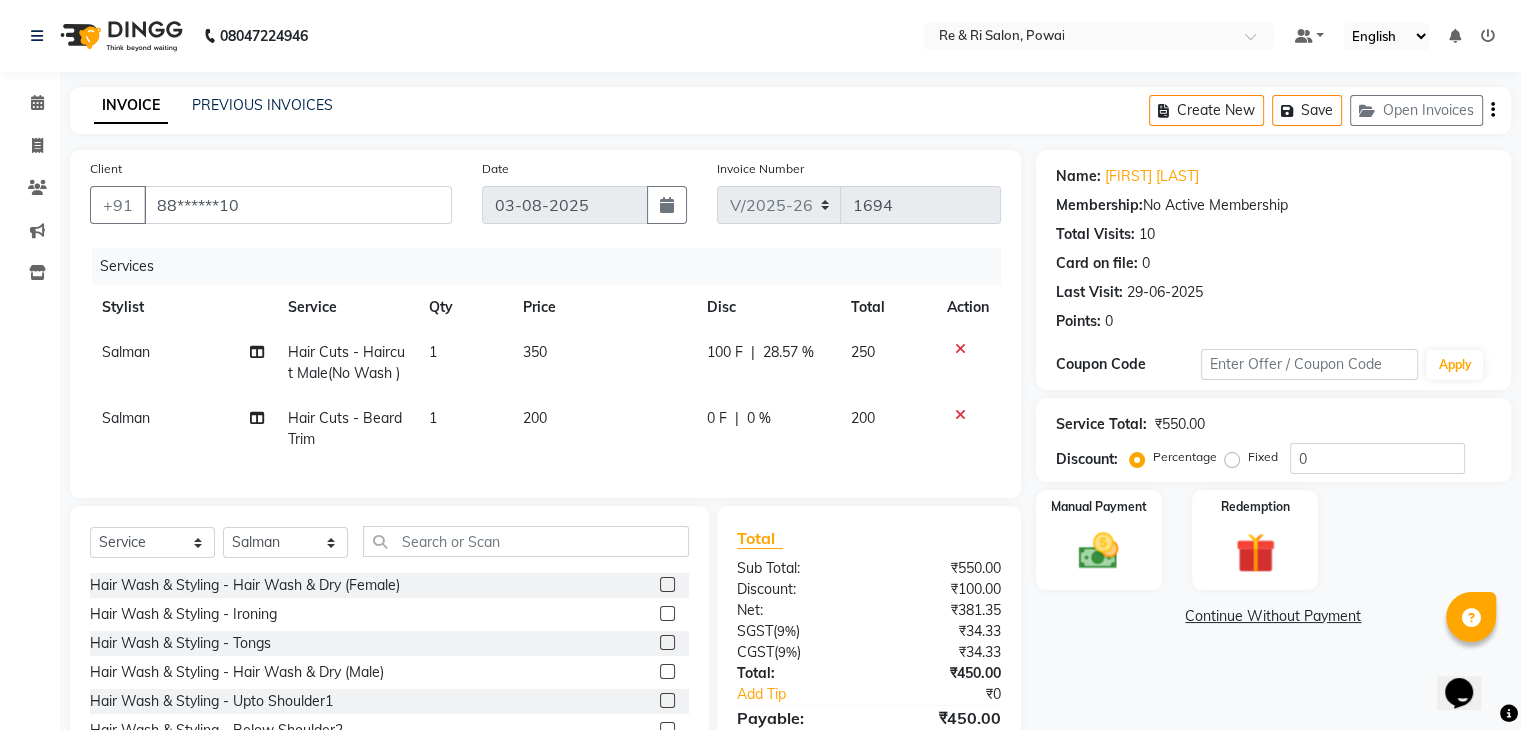 click on "Services Stylist Service Qty Price Disc Total Action Salman  Hair Cuts - Haircut Male(No Wash ) 1 350 100 F | 28.57 % 250 Salman  Hair Cuts - Beard Trim 1 200 0 F | 0 % 200" 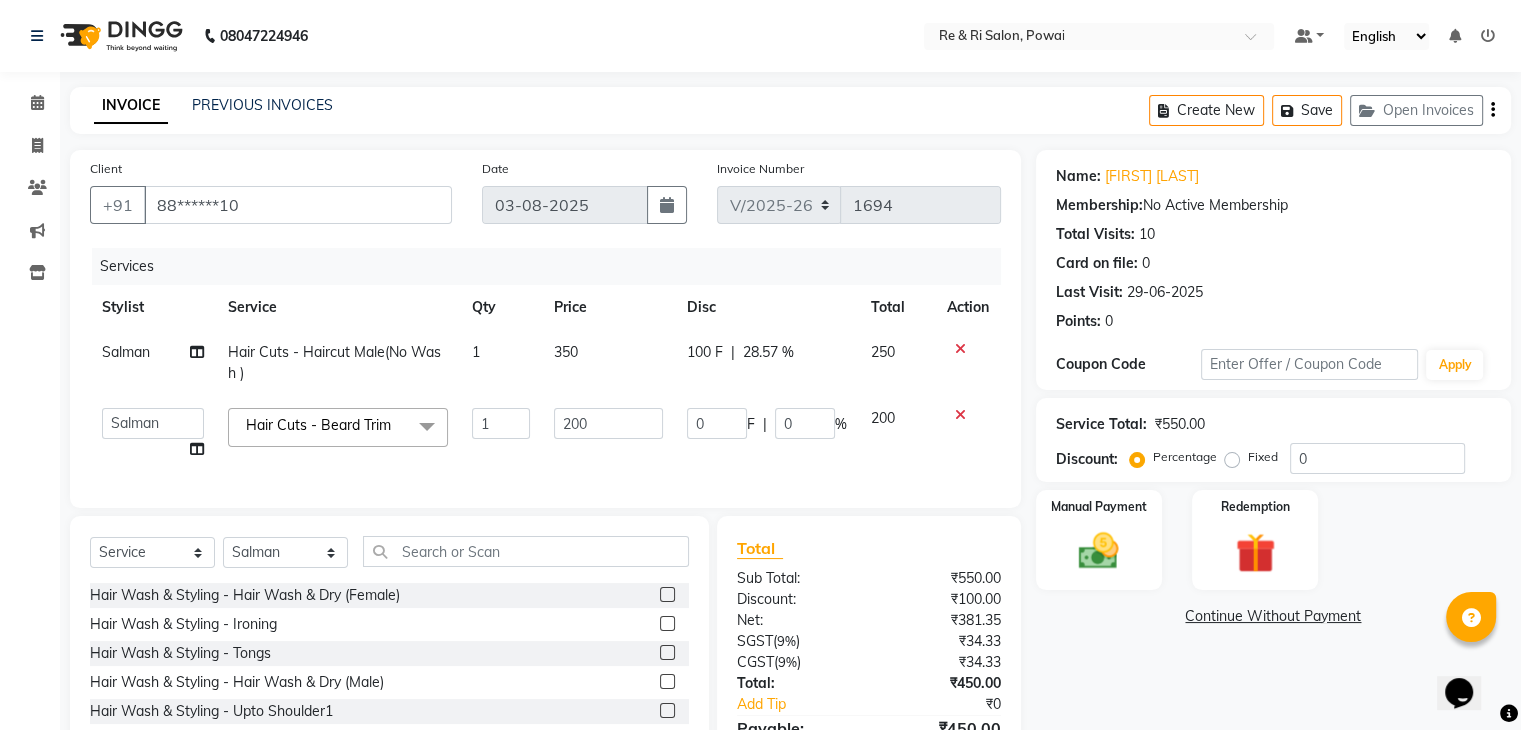 click on "0 F | 0 %" 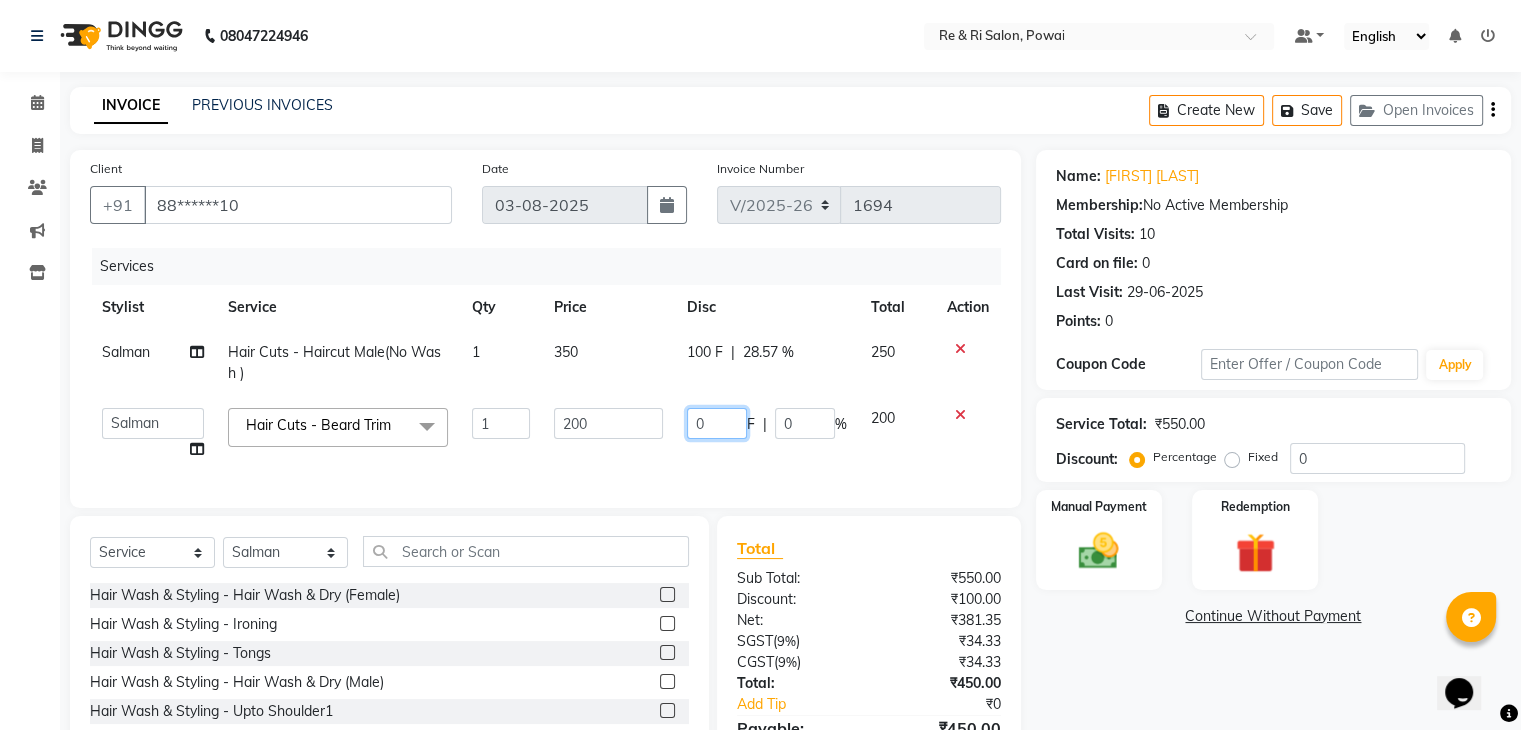 click on "0" 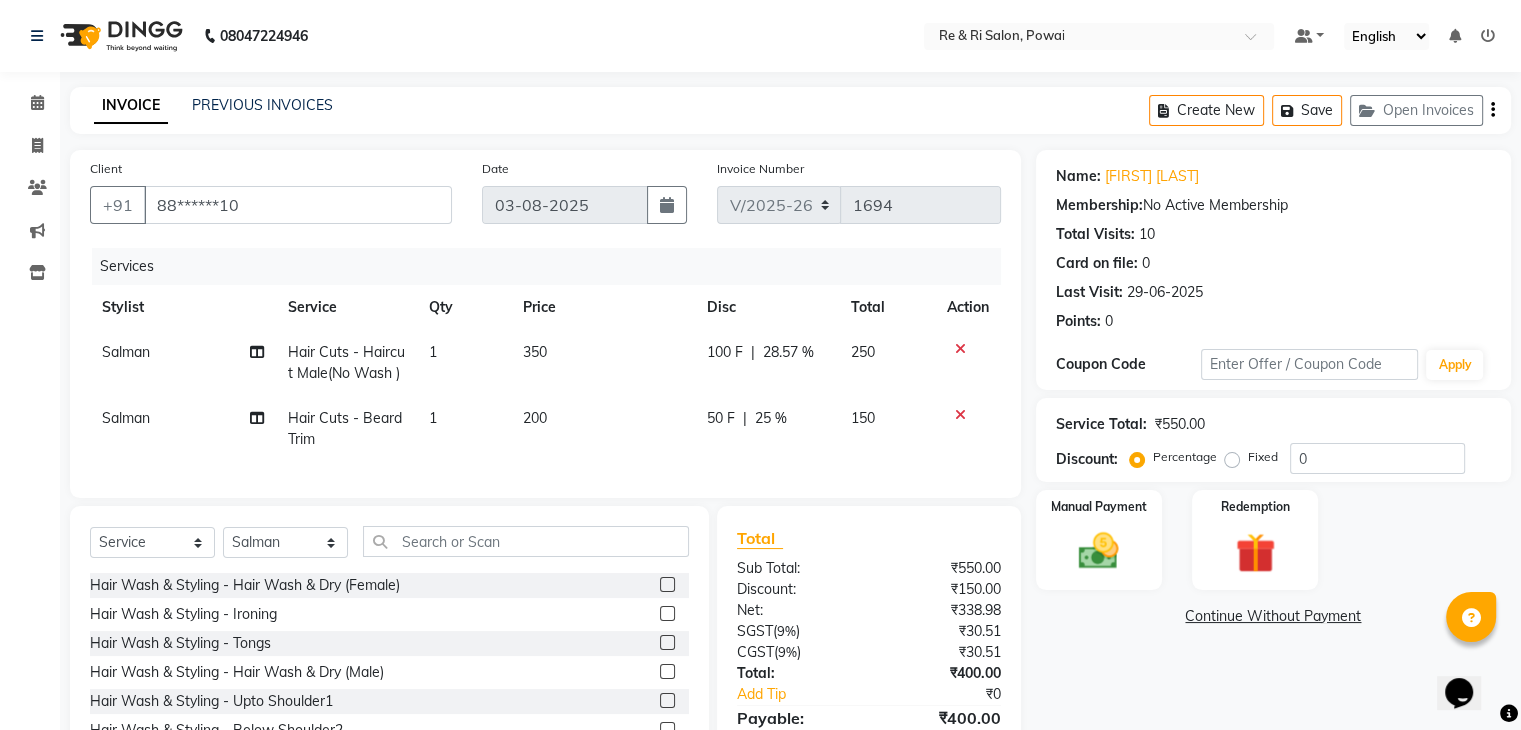 click on "Services Stylist Service Qty Price Disc Total Action Salman  Hair Cuts - Haircut Male(No Wash ) 1 350 100 F | 28.57 % 250 Salman  Hair Cuts - Beard Trim 1 200 50 F | 25 % 150" 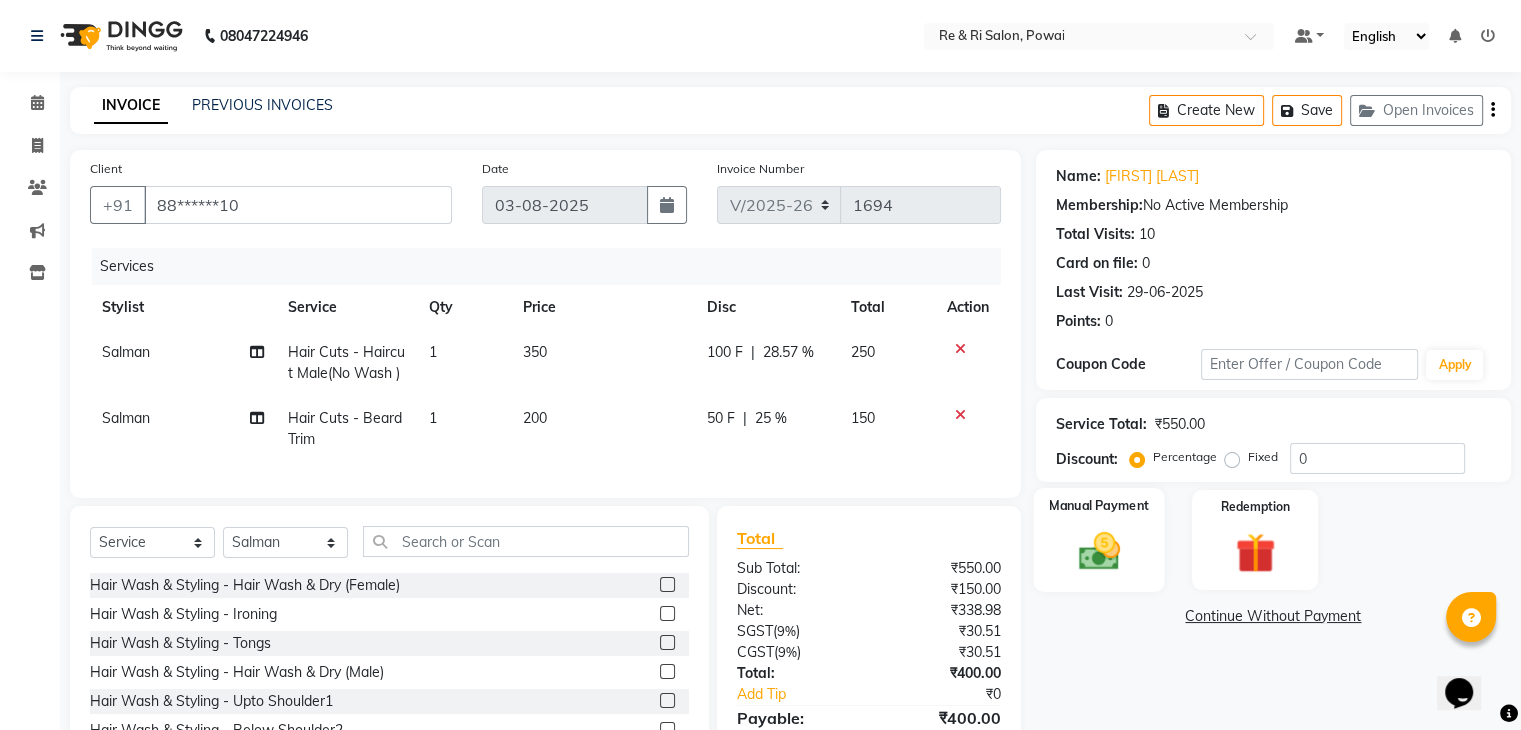 click 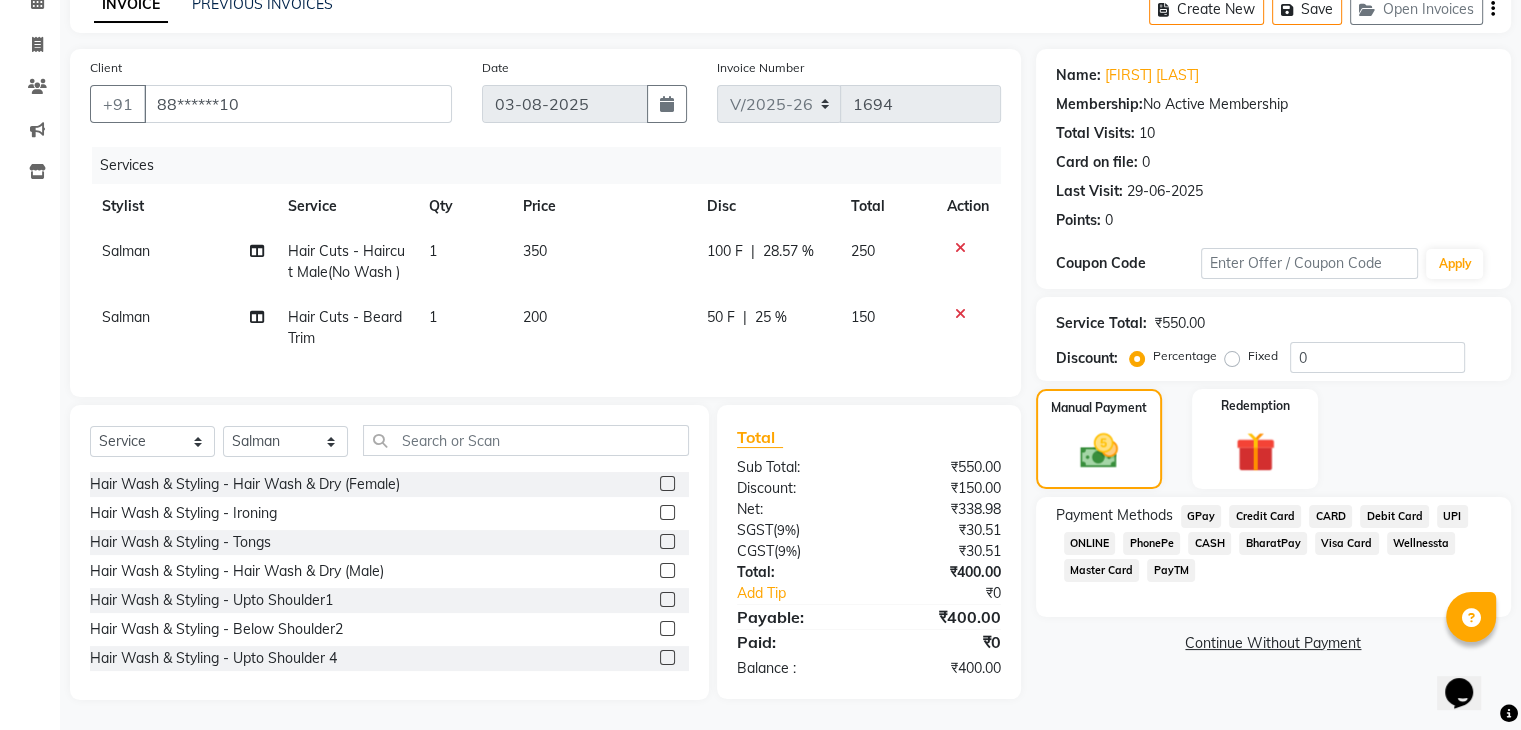 click on "GPay" 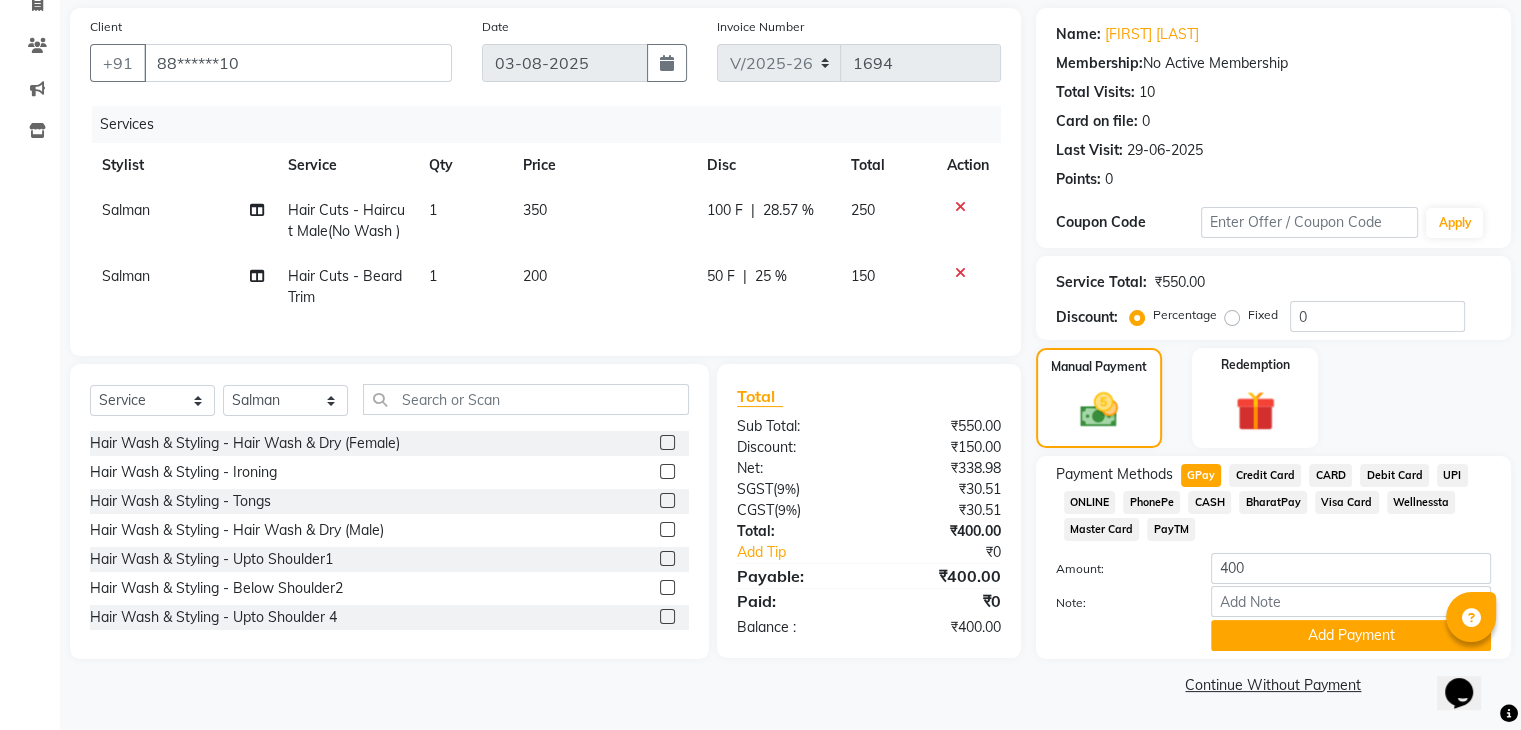 scroll, scrollTop: 144, scrollLeft: 0, axis: vertical 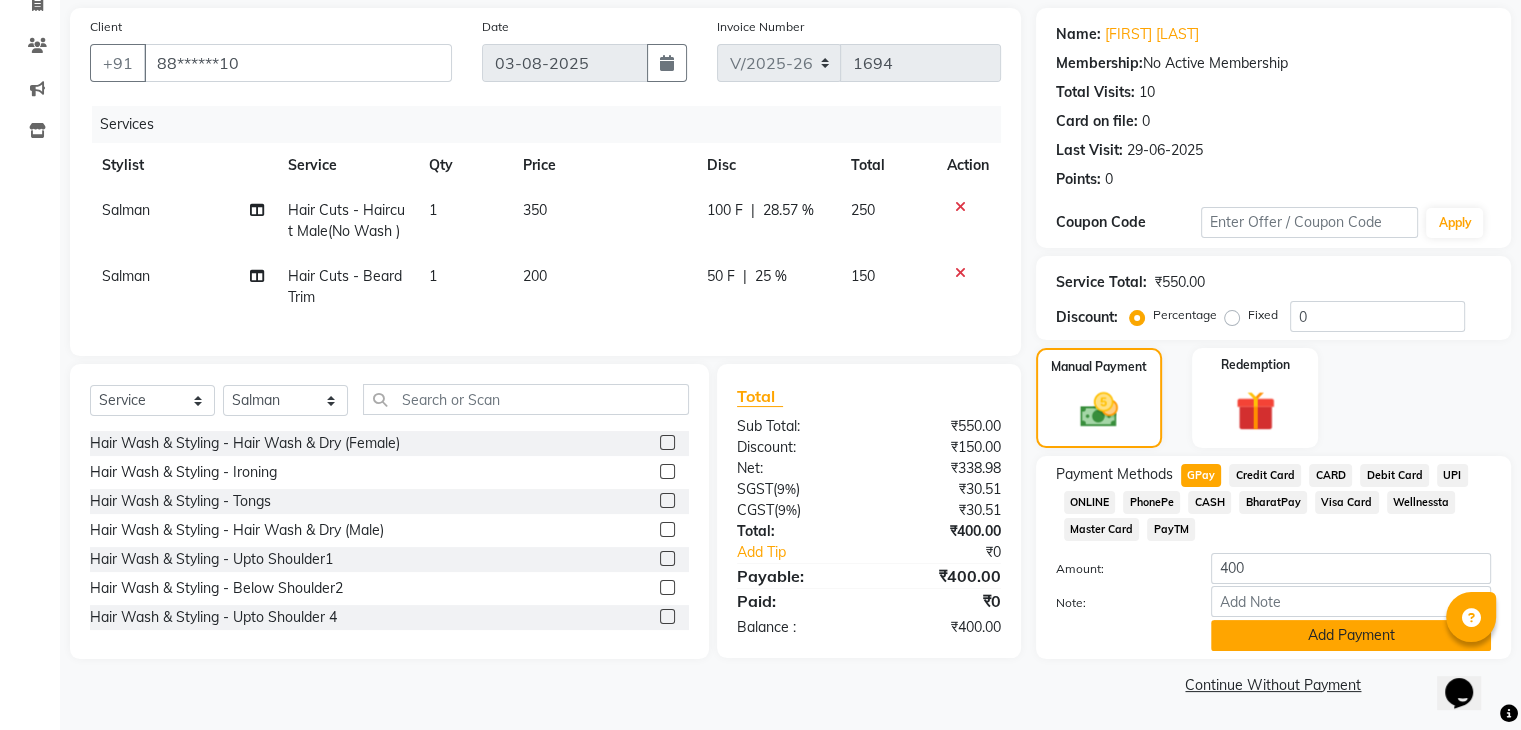 click on "Add Payment" 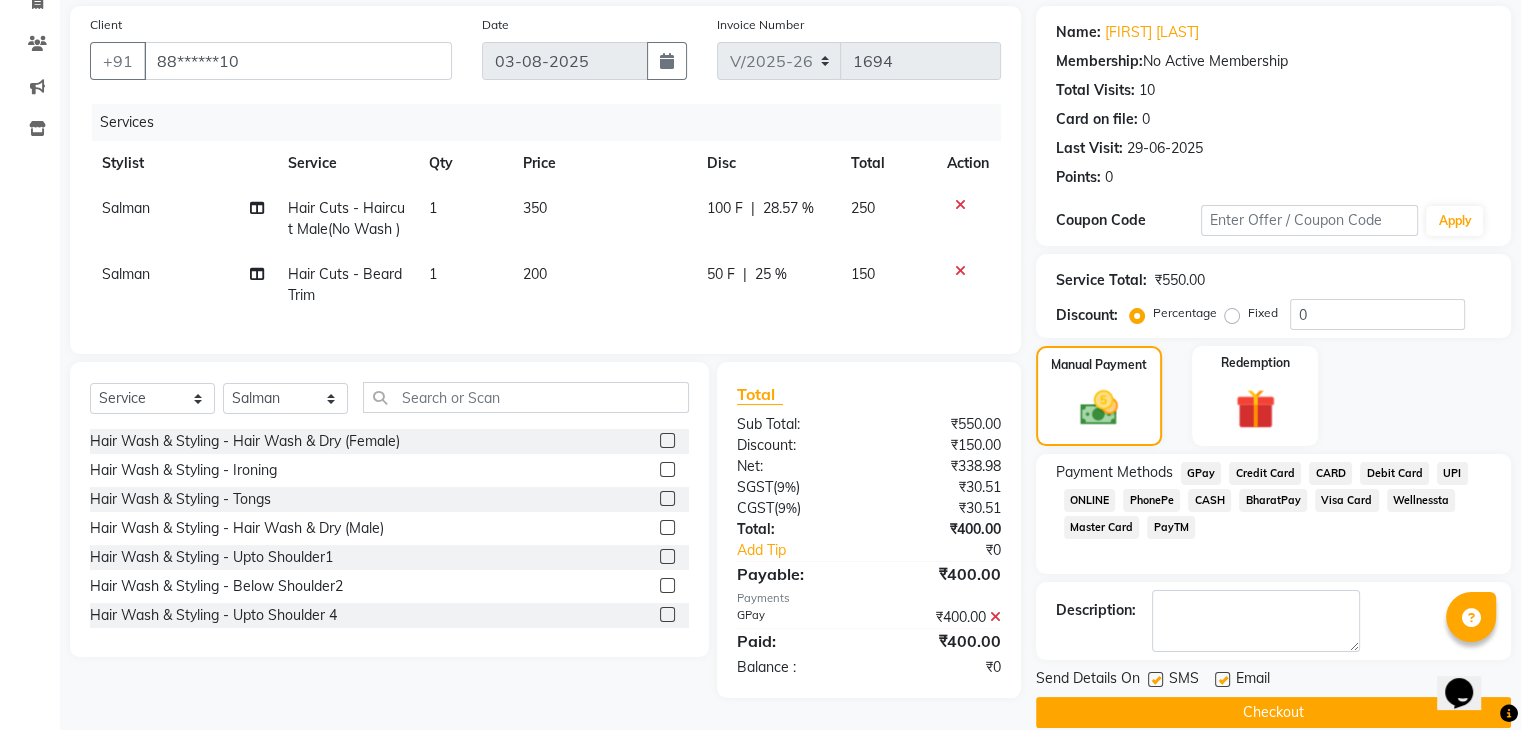 scroll, scrollTop: 171, scrollLeft: 0, axis: vertical 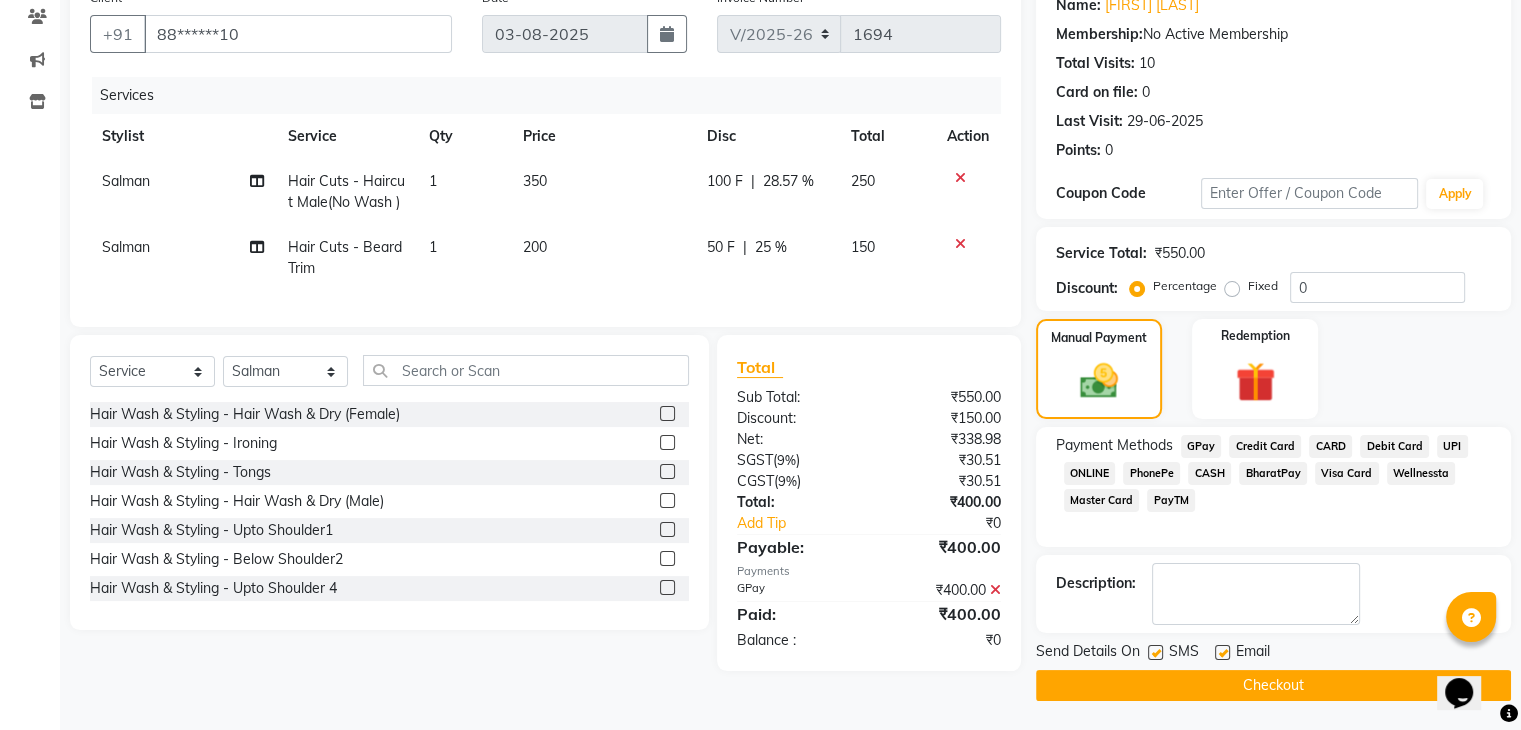 click 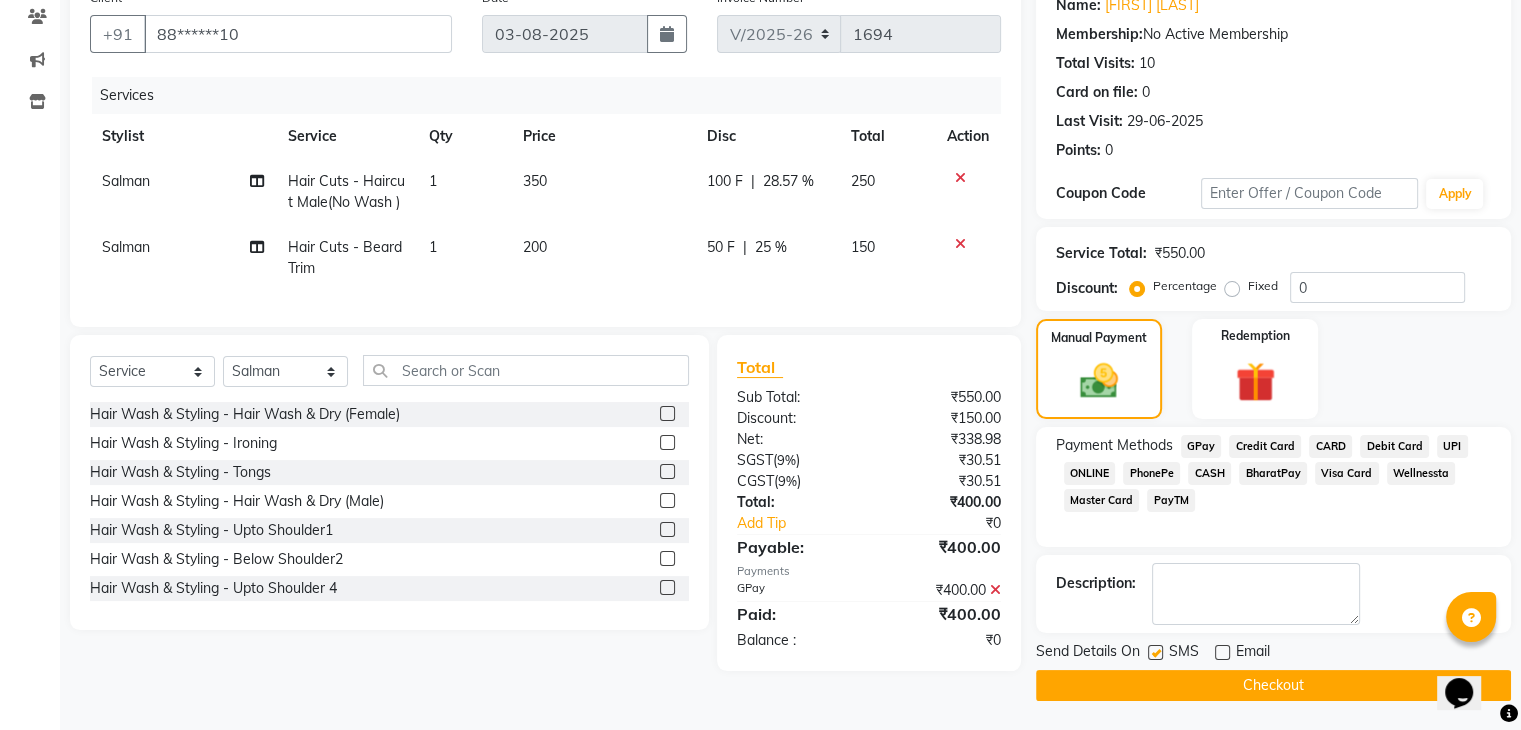click 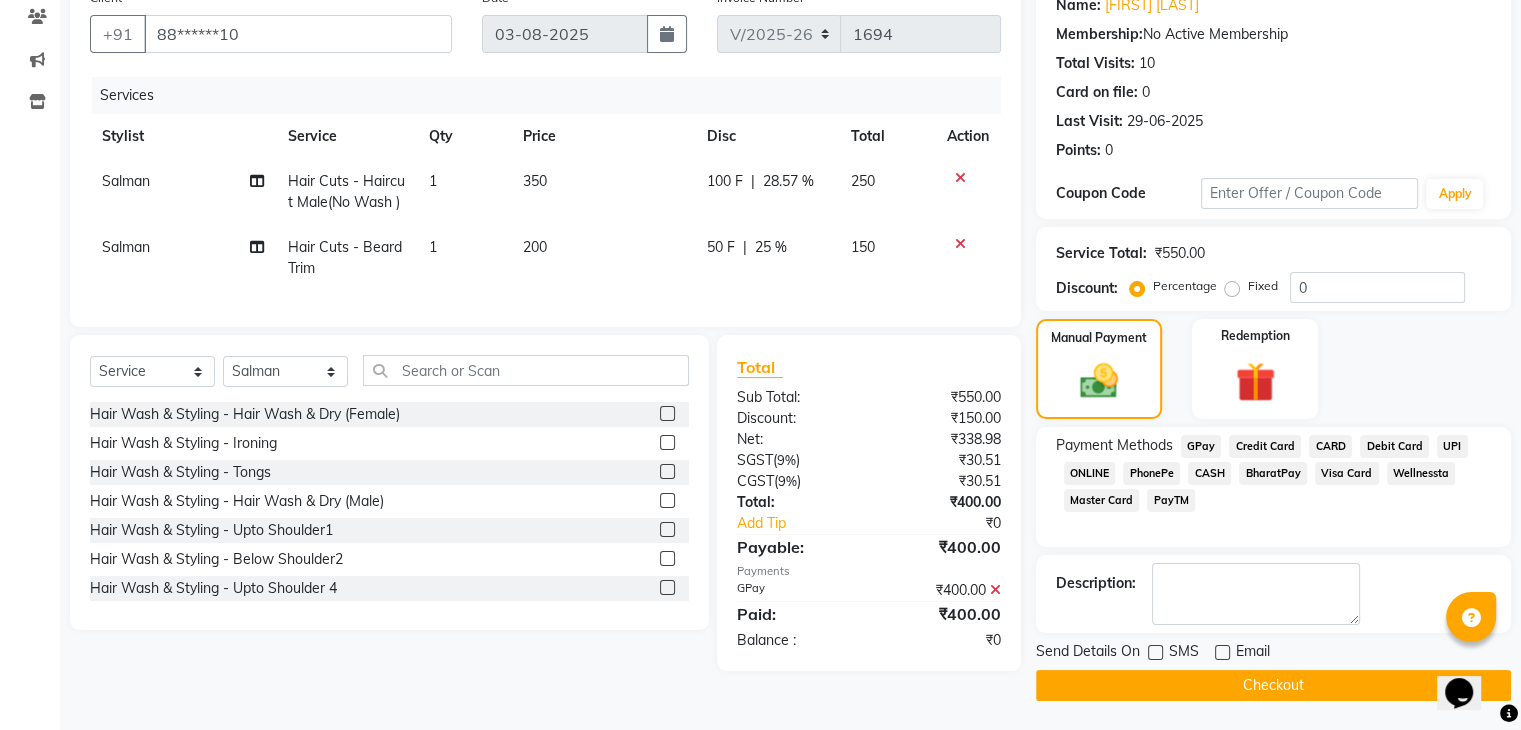 click on "Checkout" 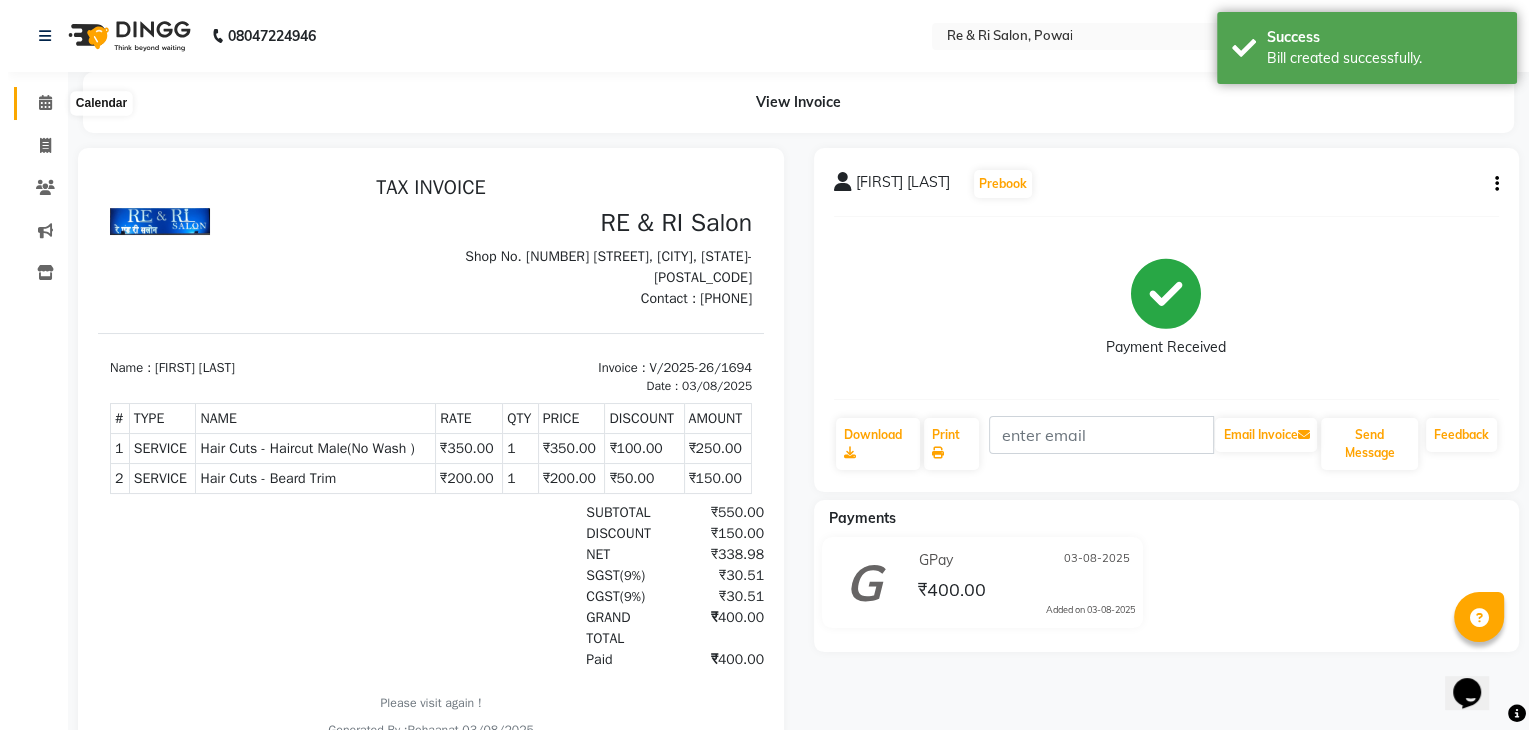 scroll, scrollTop: 0, scrollLeft: 0, axis: both 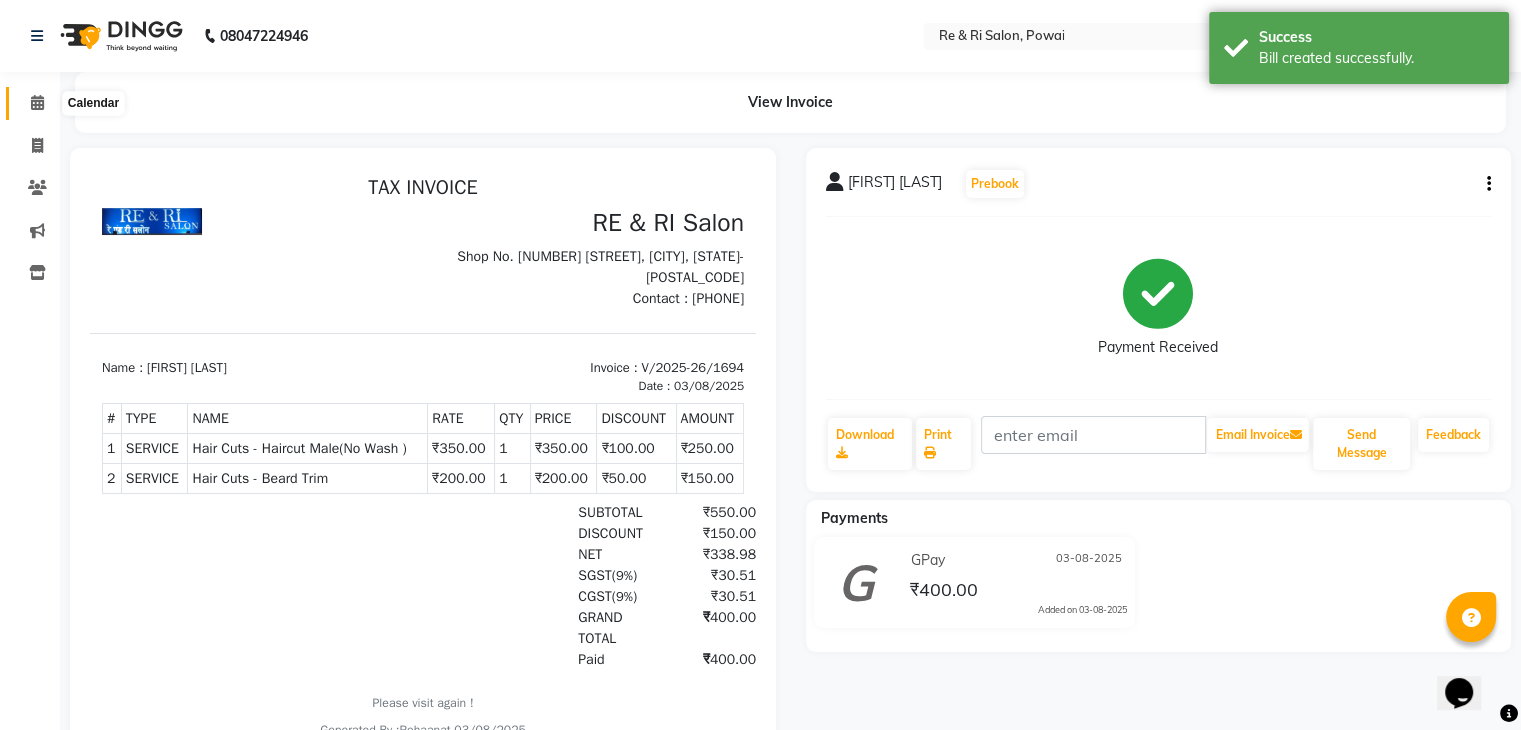 click 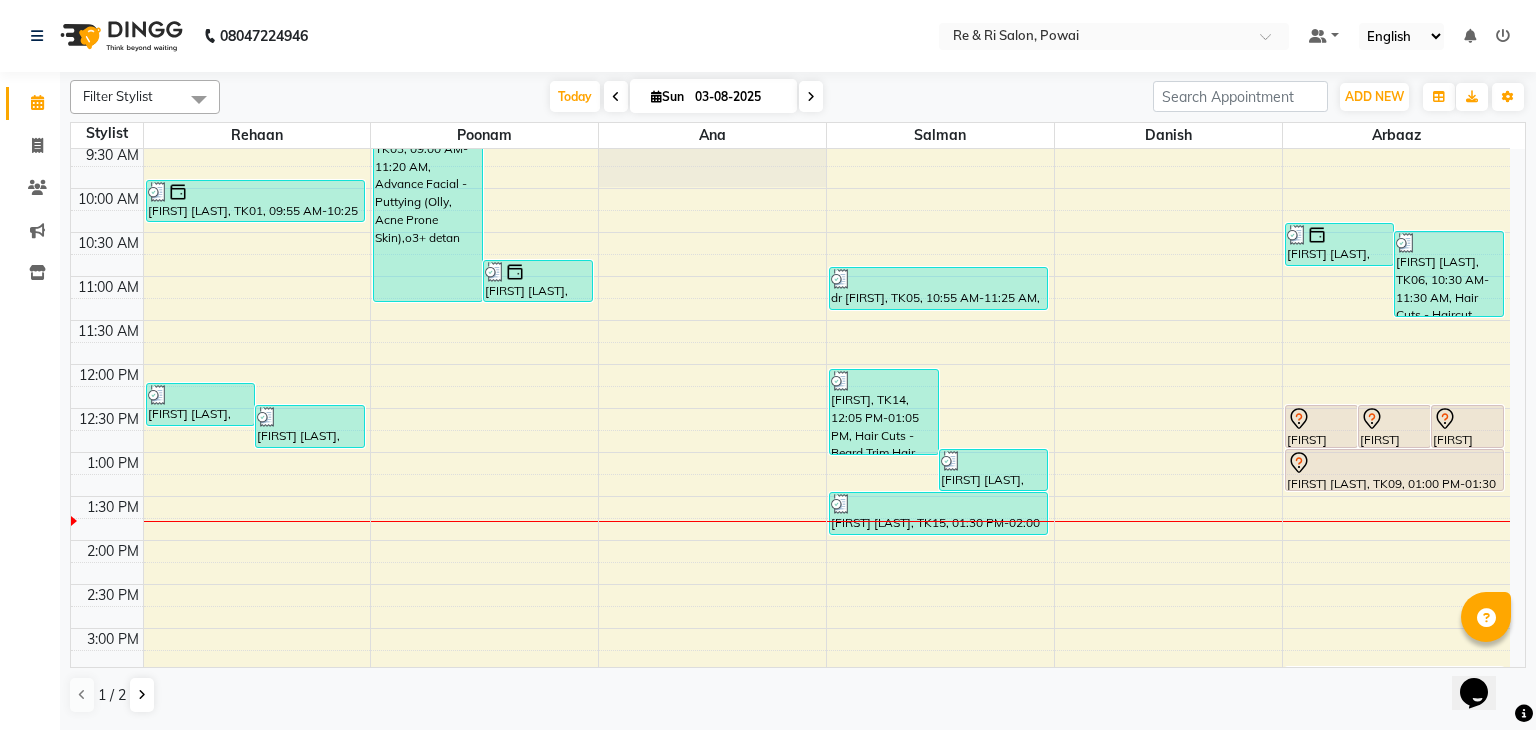 scroll, scrollTop: 138, scrollLeft: 0, axis: vertical 